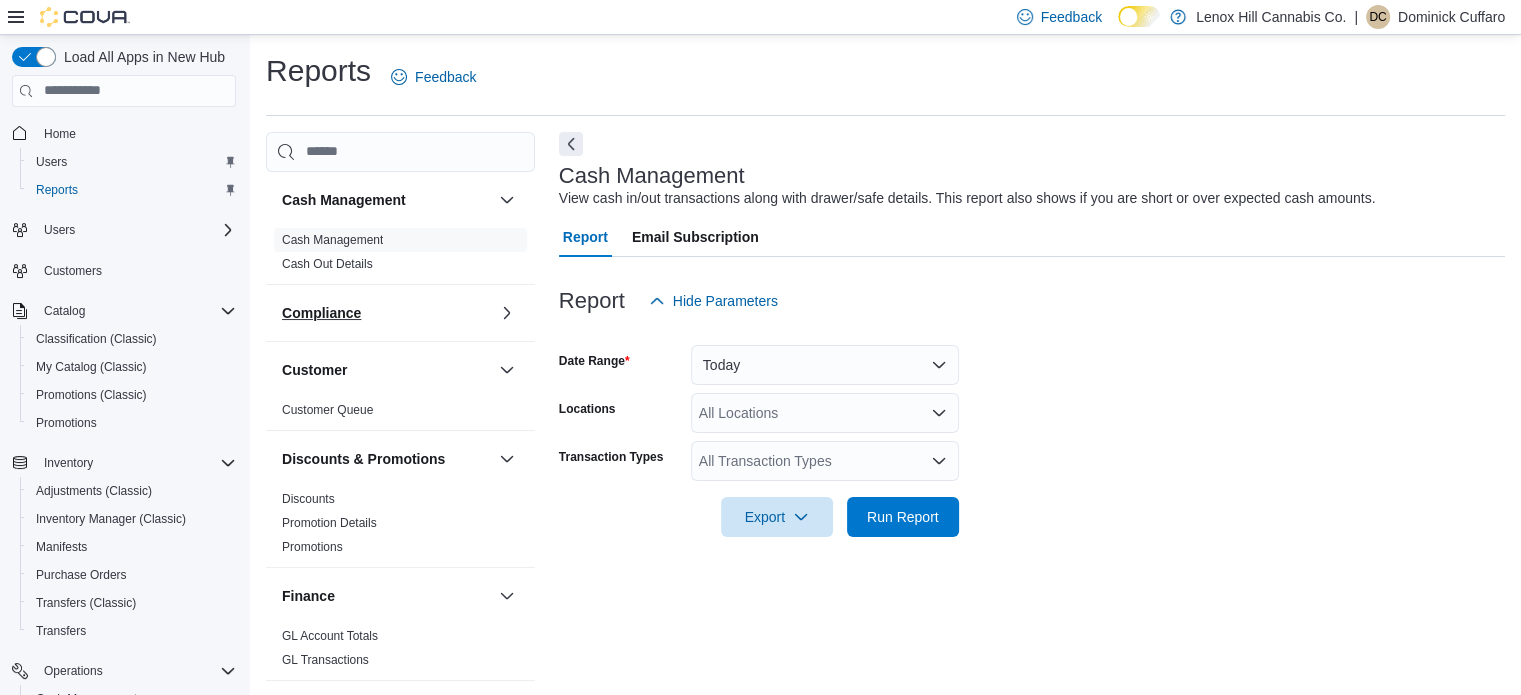 scroll, scrollTop: 13, scrollLeft: 0, axis: vertical 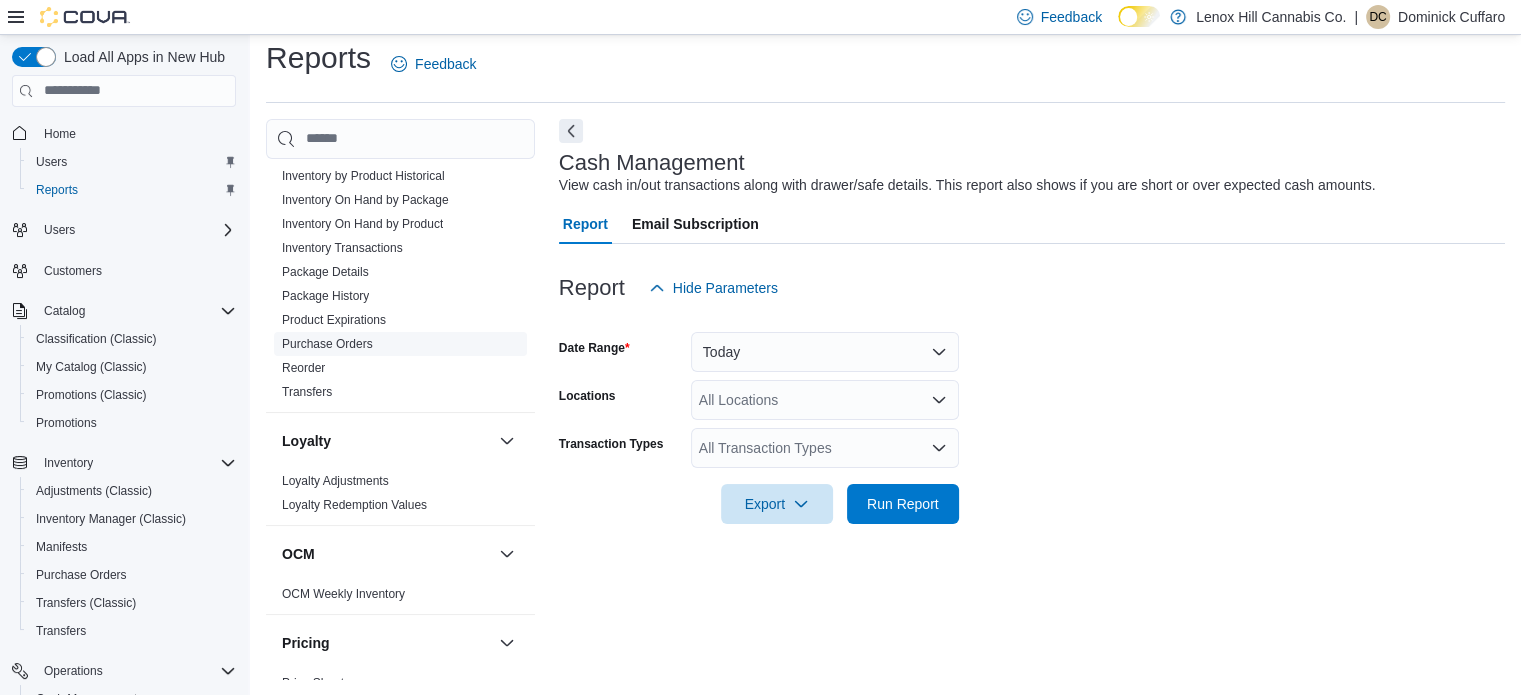 click on "Purchase Orders" at bounding box center [327, 344] 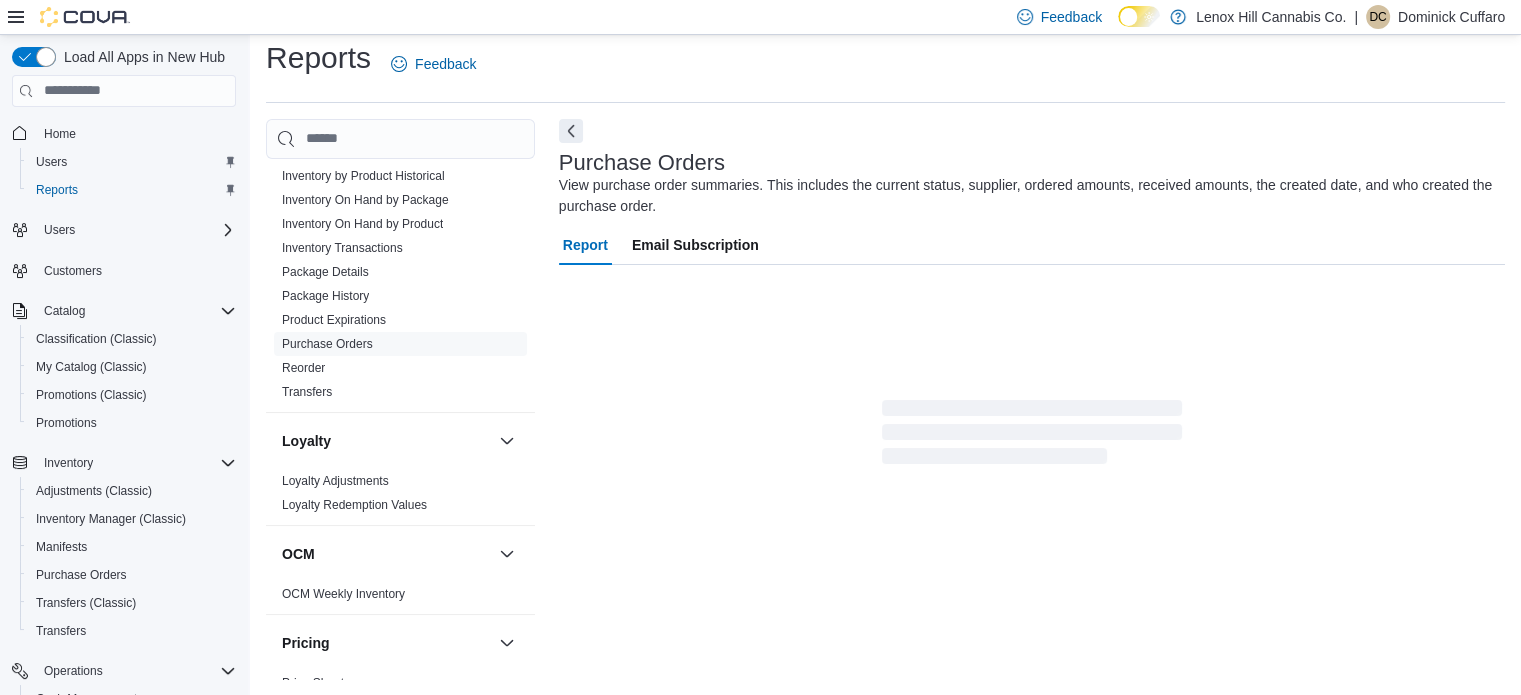 scroll, scrollTop: 46, scrollLeft: 0, axis: vertical 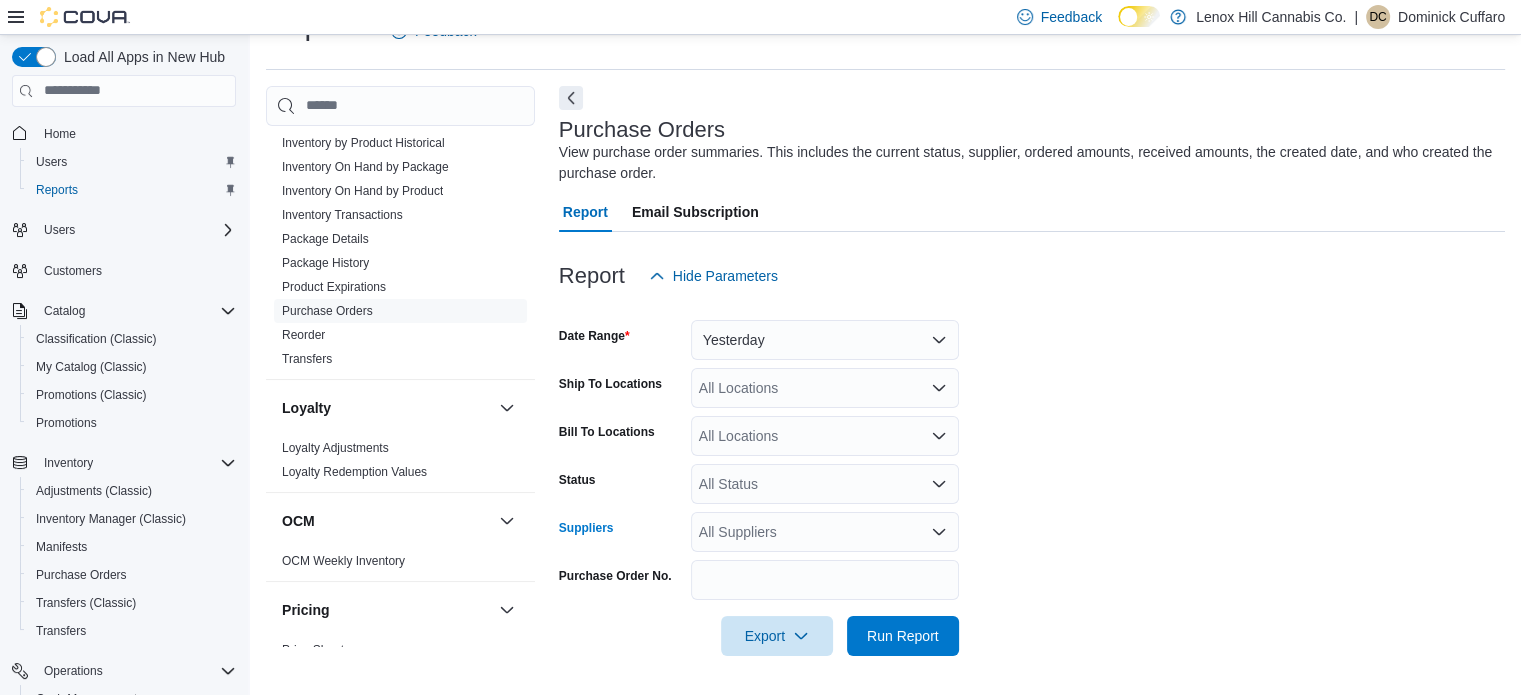 click on "All Suppliers" at bounding box center (825, 532) 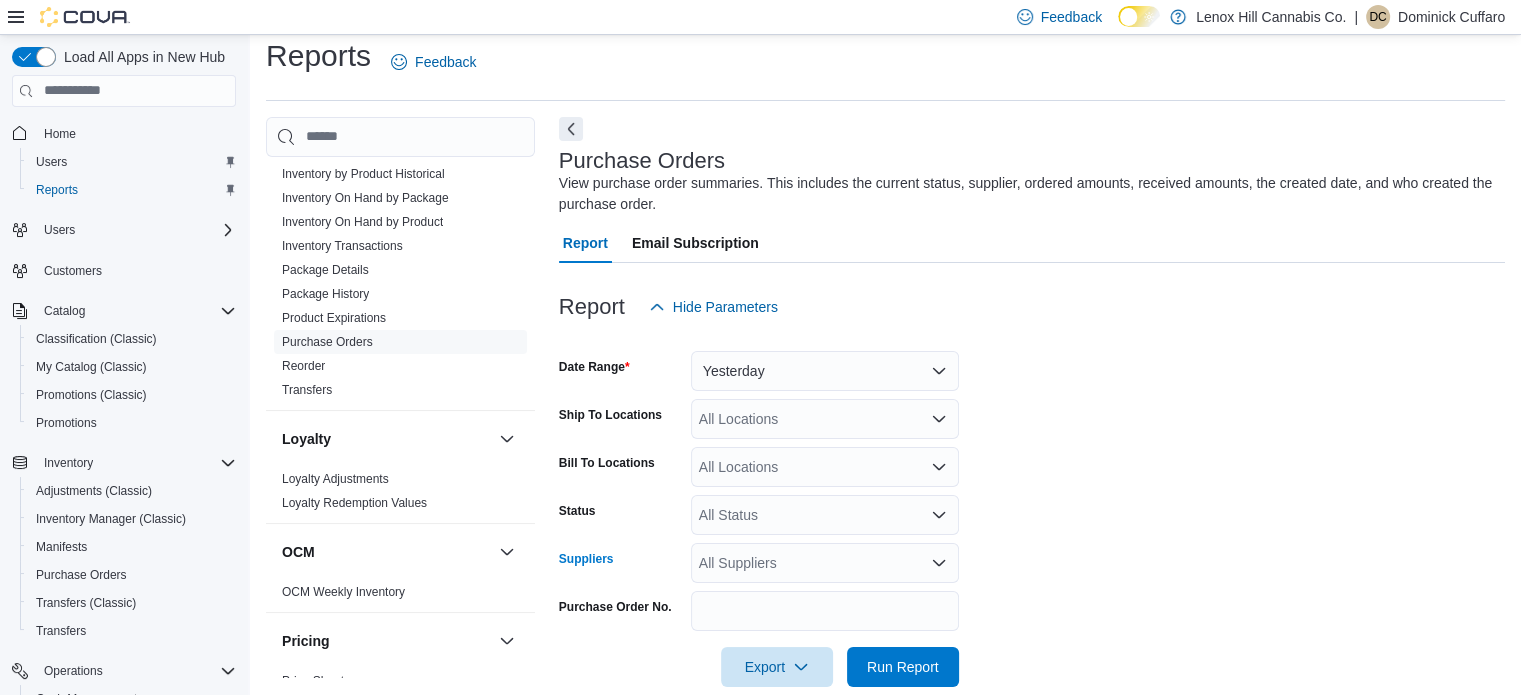 scroll, scrollTop: 18, scrollLeft: 0, axis: vertical 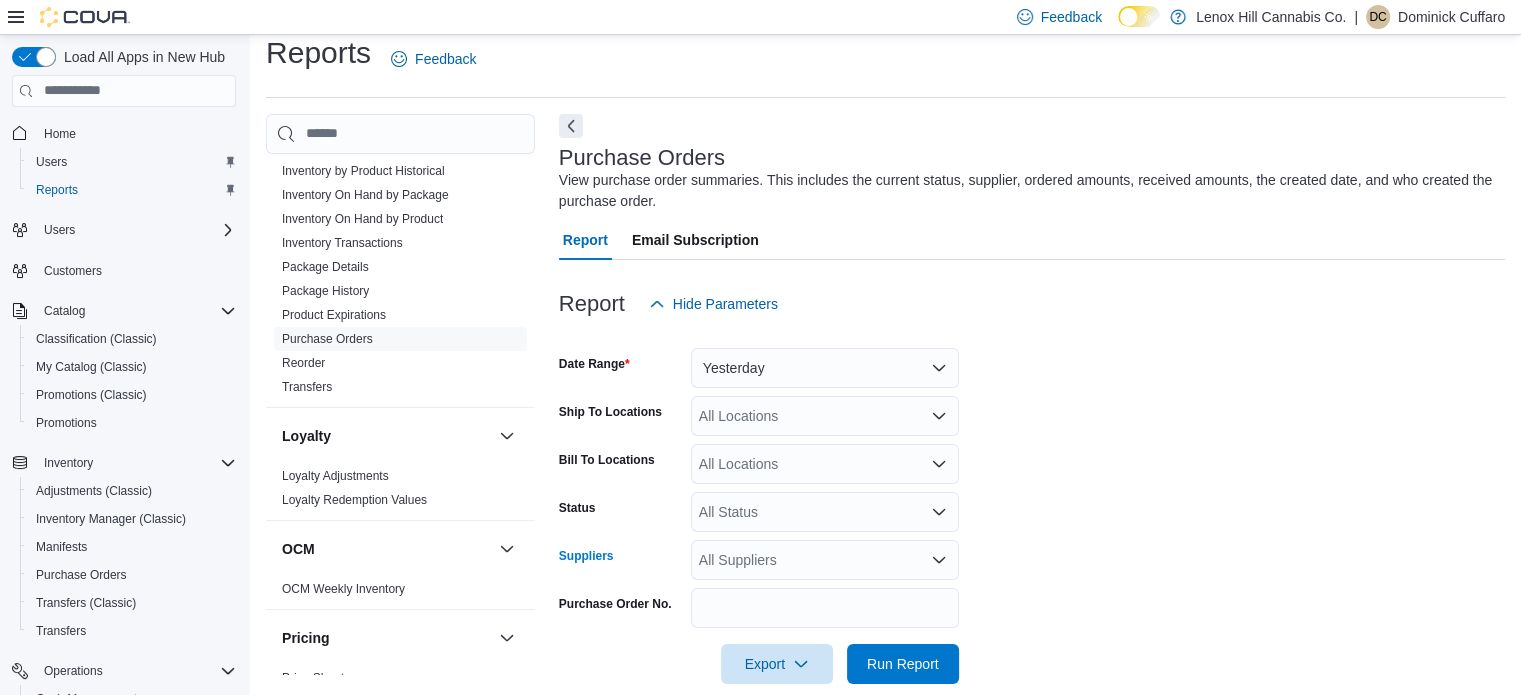 click on "All Suppliers" at bounding box center [825, 560] 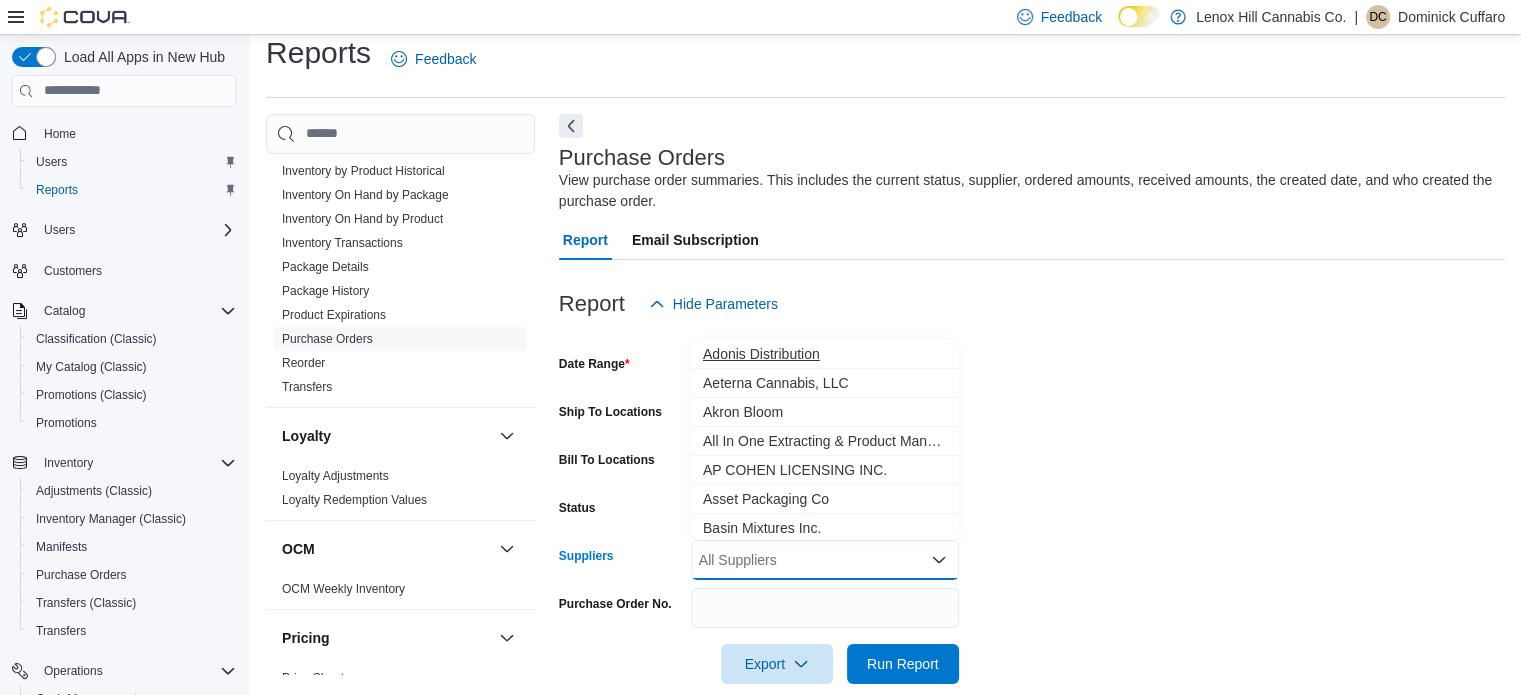 click on "Adonis Distribution" at bounding box center [825, 354] 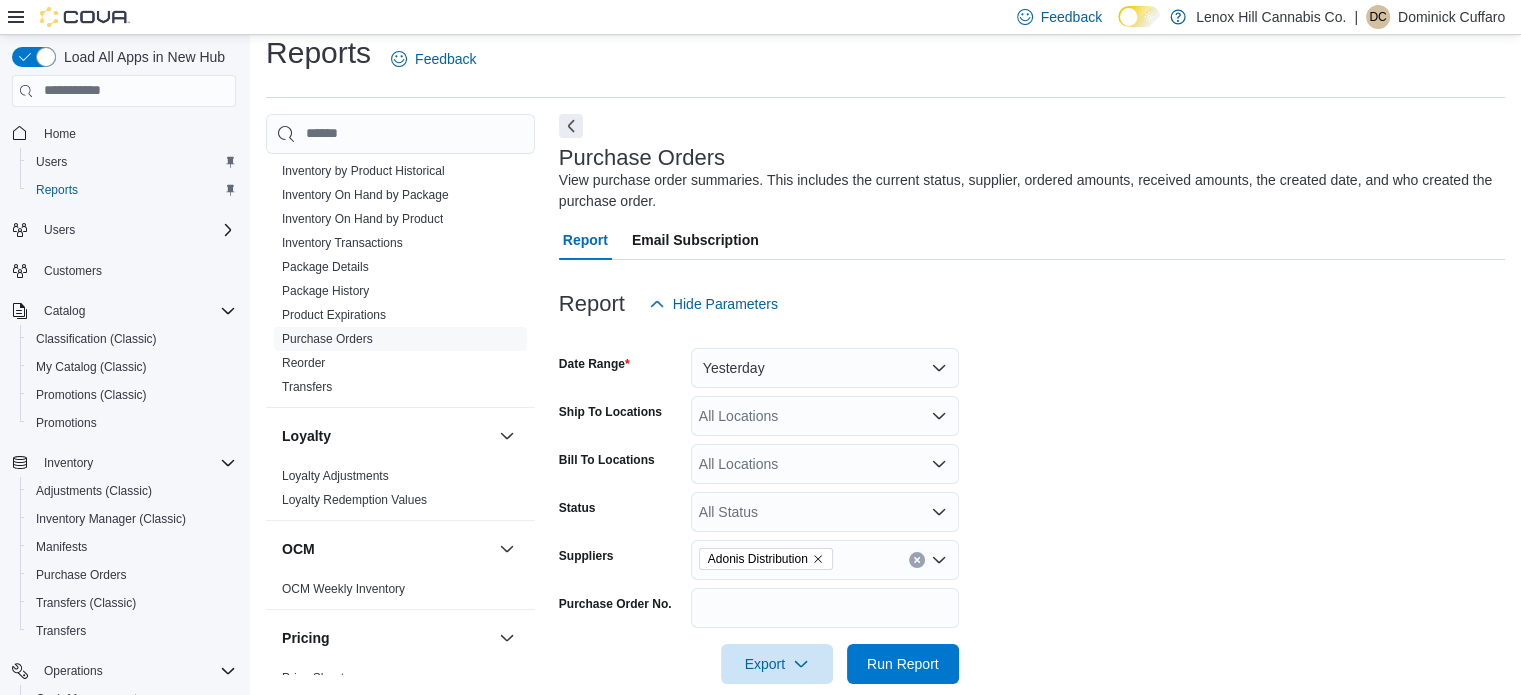 click on "Date Range Yesterday Ship To Locations All Locations Bill To Locations All Locations Status All Status Suppliers Adonis Distribution Purchase Order No. Export  Run Report" at bounding box center [1032, 504] 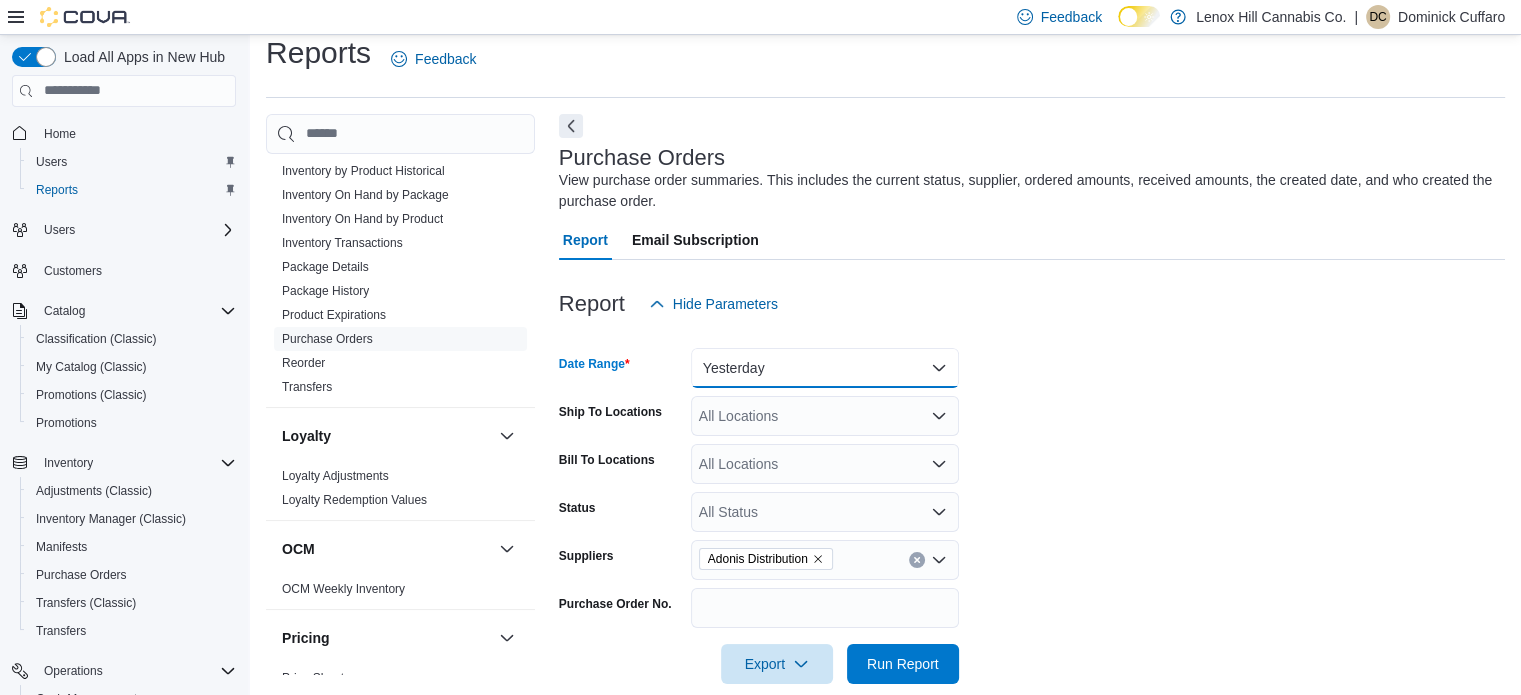 click on "Yesterday" at bounding box center [825, 368] 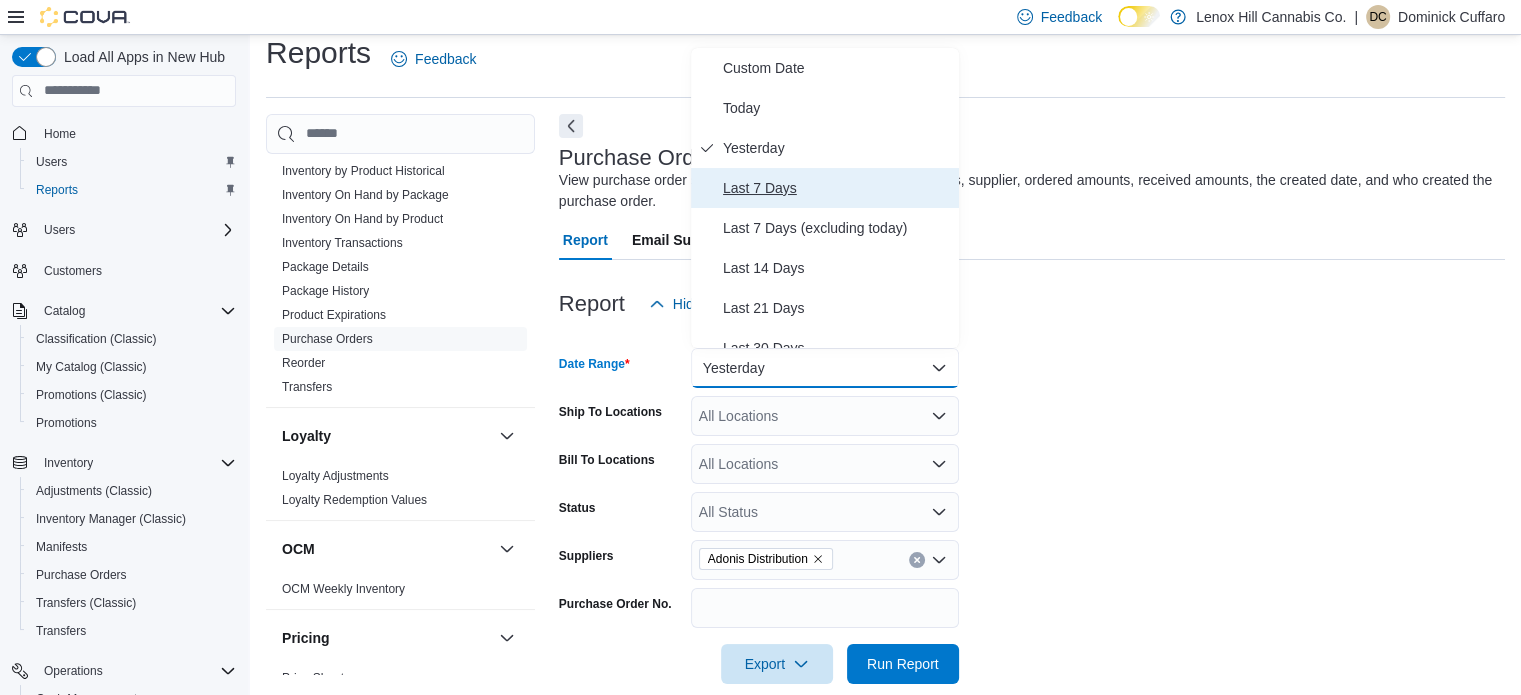 click on "Last 7 Days" at bounding box center (837, 188) 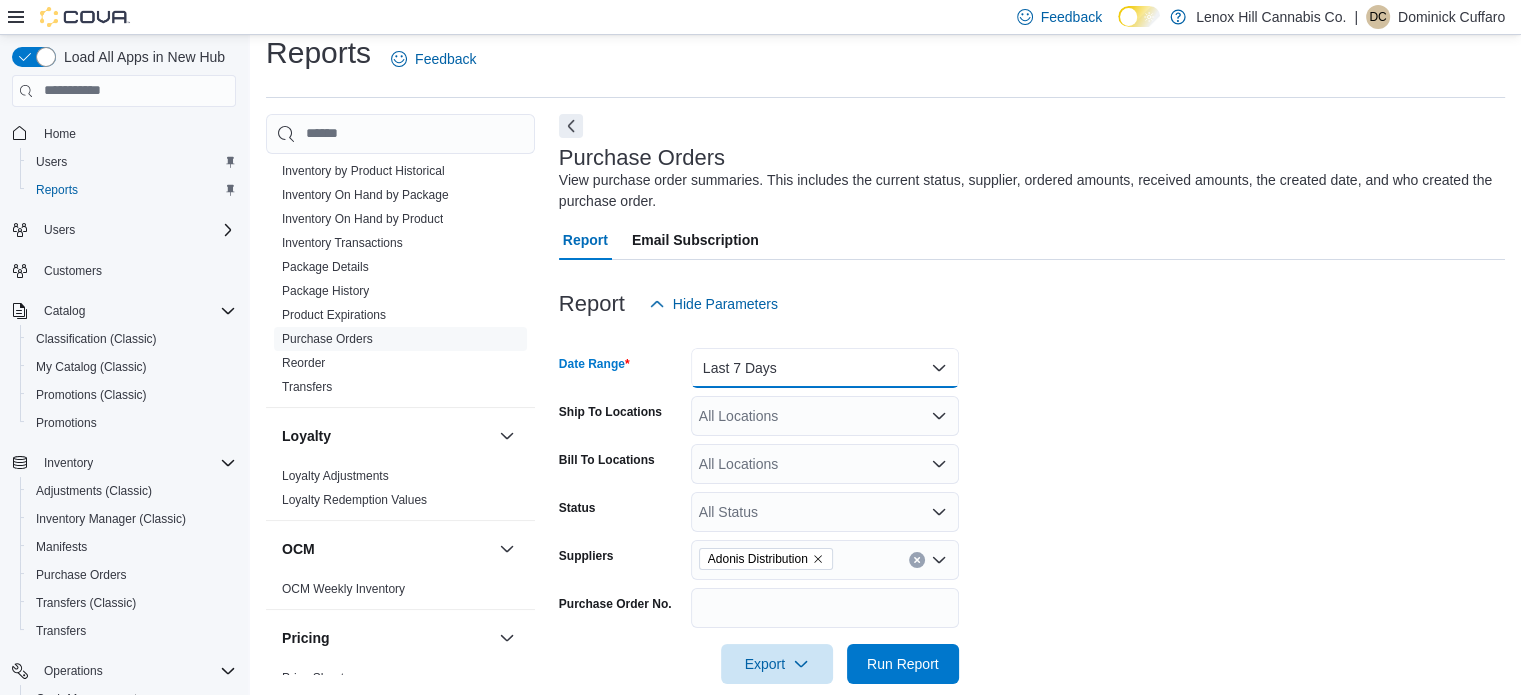 scroll, scrollTop: 46, scrollLeft: 0, axis: vertical 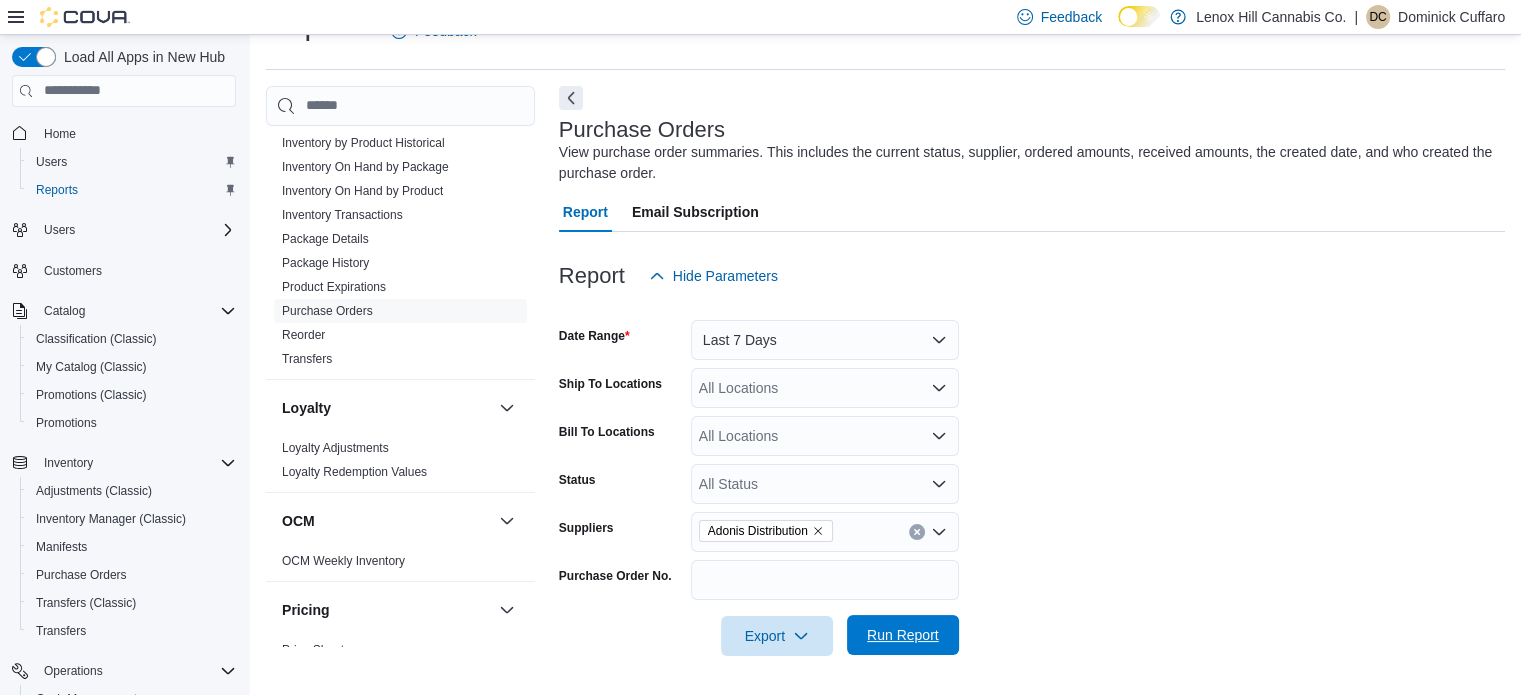 click on "Run Report" at bounding box center (903, 635) 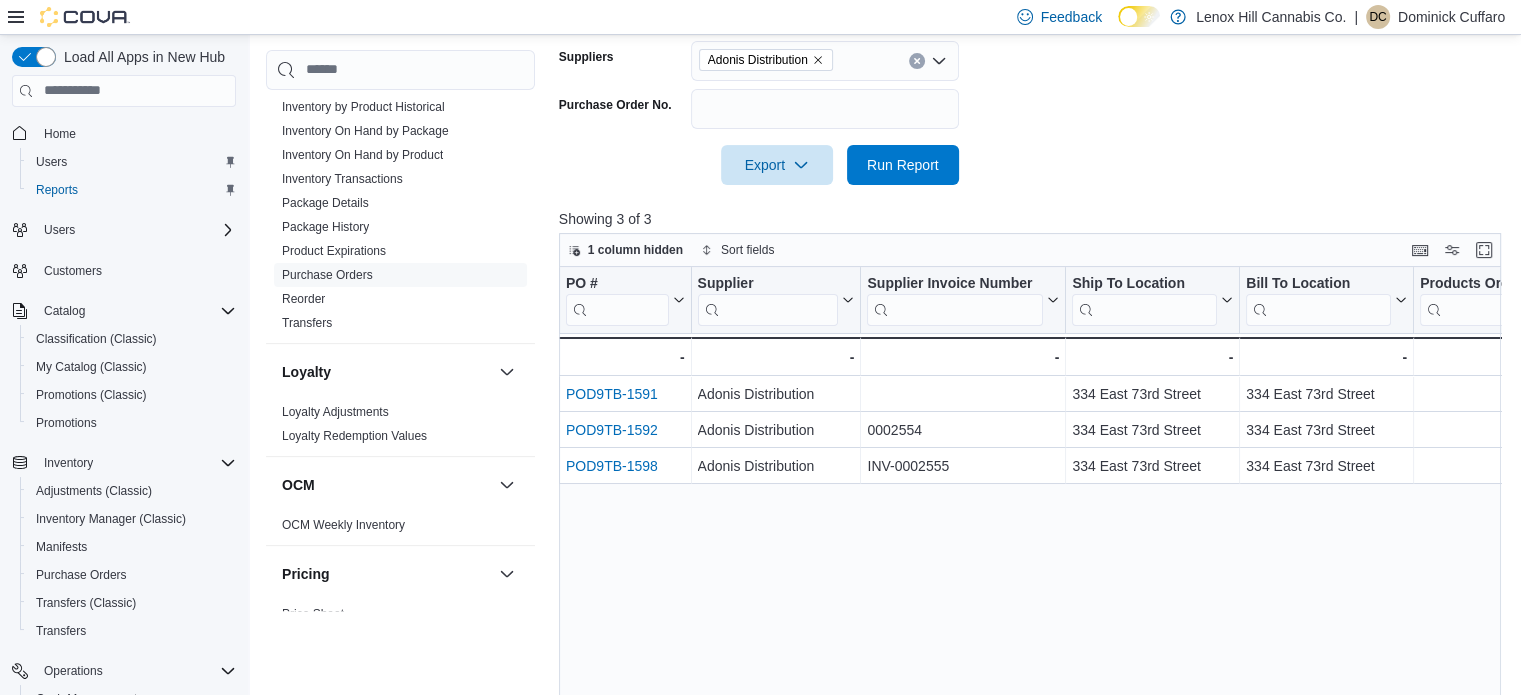 scroll, scrollTop: 525, scrollLeft: 0, axis: vertical 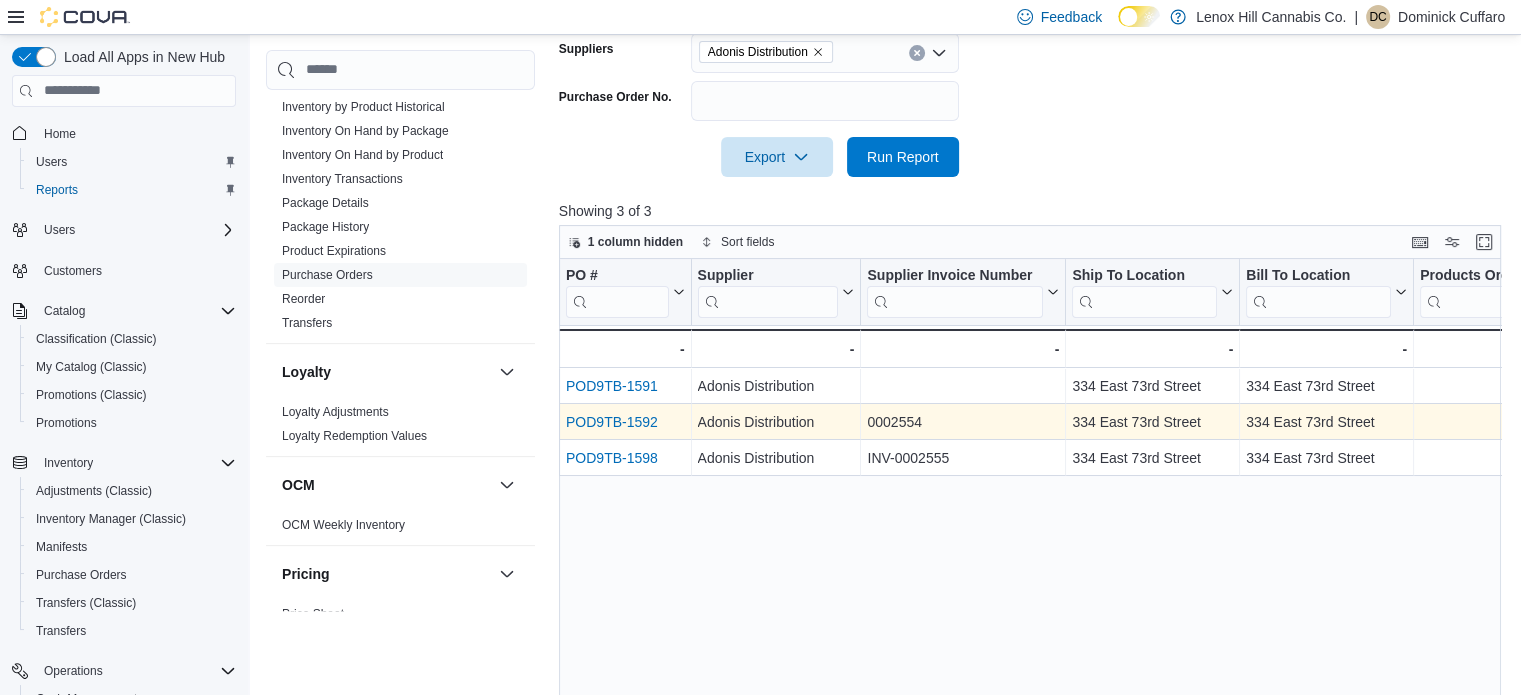 click on "POD9TB-1592" at bounding box center [612, 422] 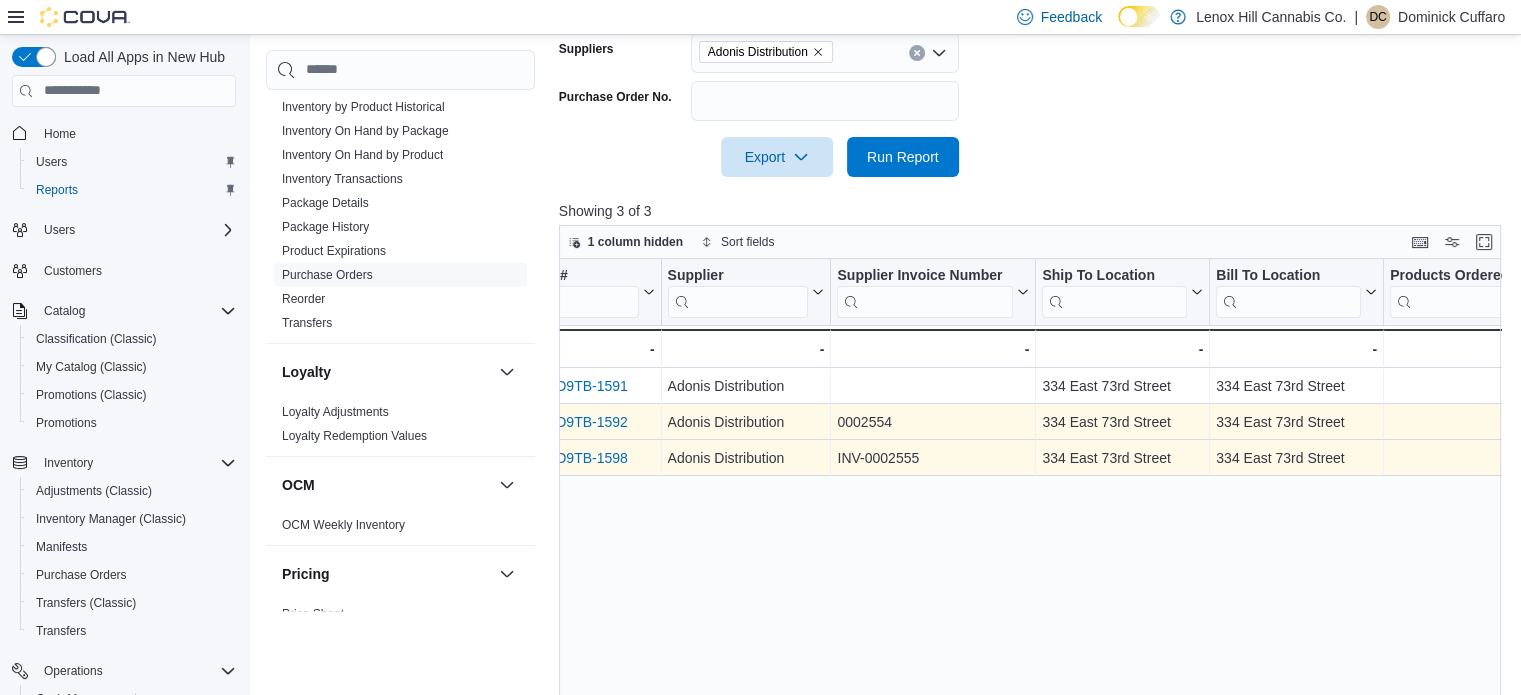 scroll, scrollTop: 0, scrollLeft: 0, axis: both 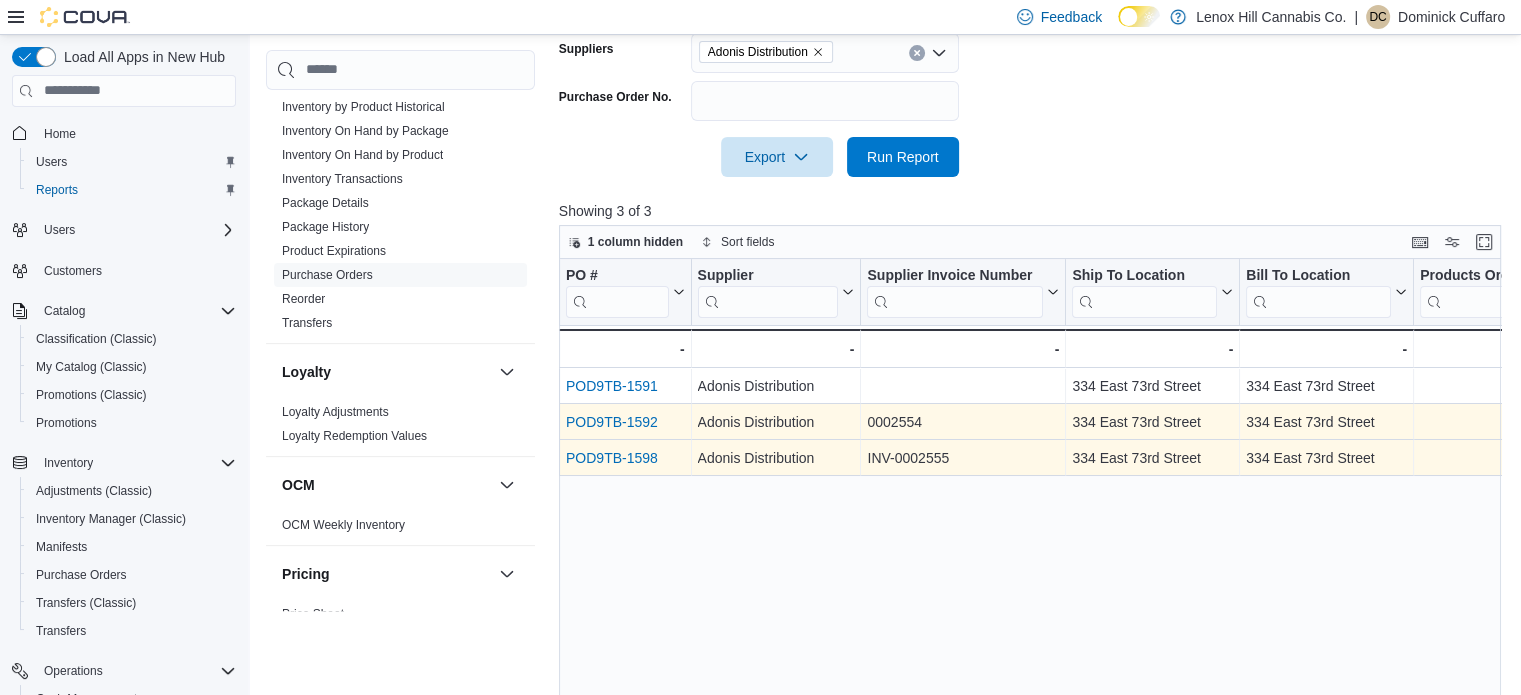 click on "POD9TB-1598" at bounding box center [612, 458] 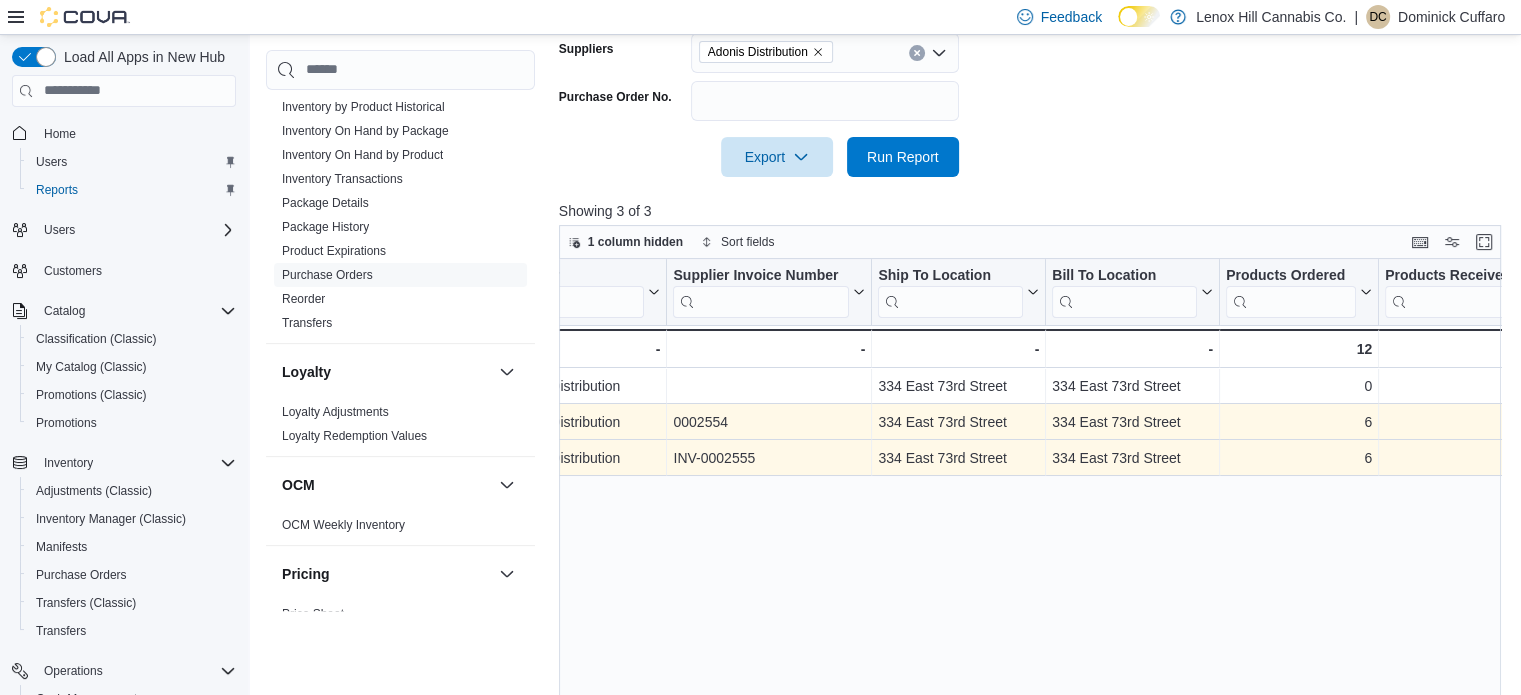 scroll, scrollTop: 0, scrollLeft: 0, axis: both 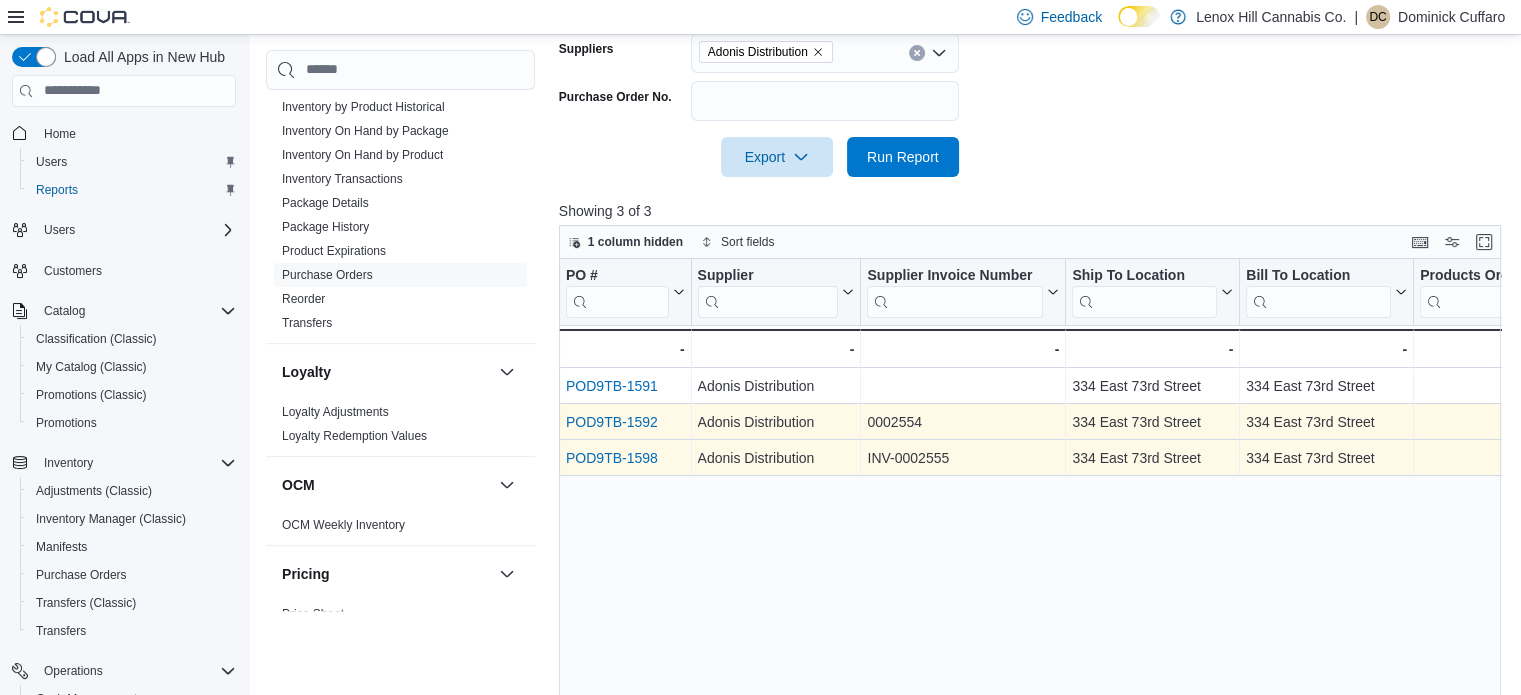 click on "POD9TB-1592" at bounding box center [612, 422] 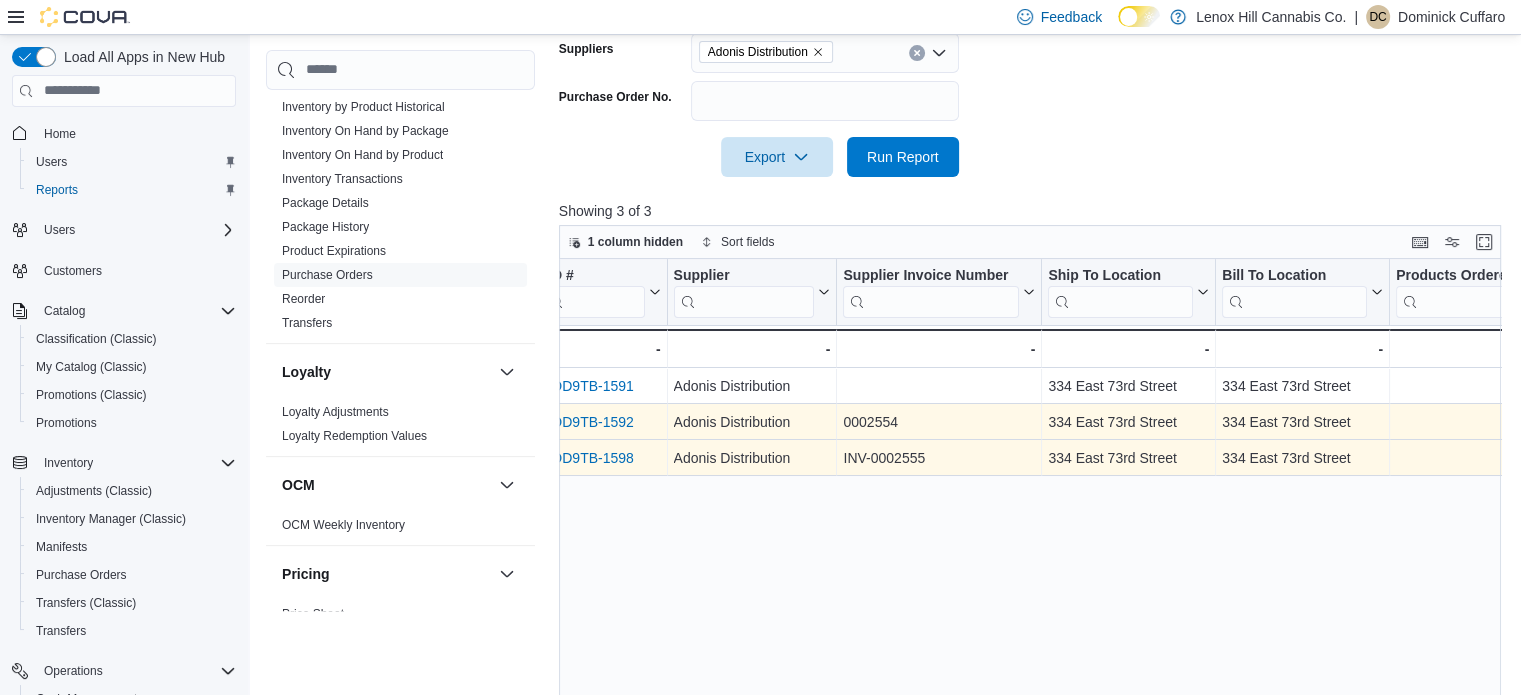 scroll, scrollTop: 0, scrollLeft: 0, axis: both 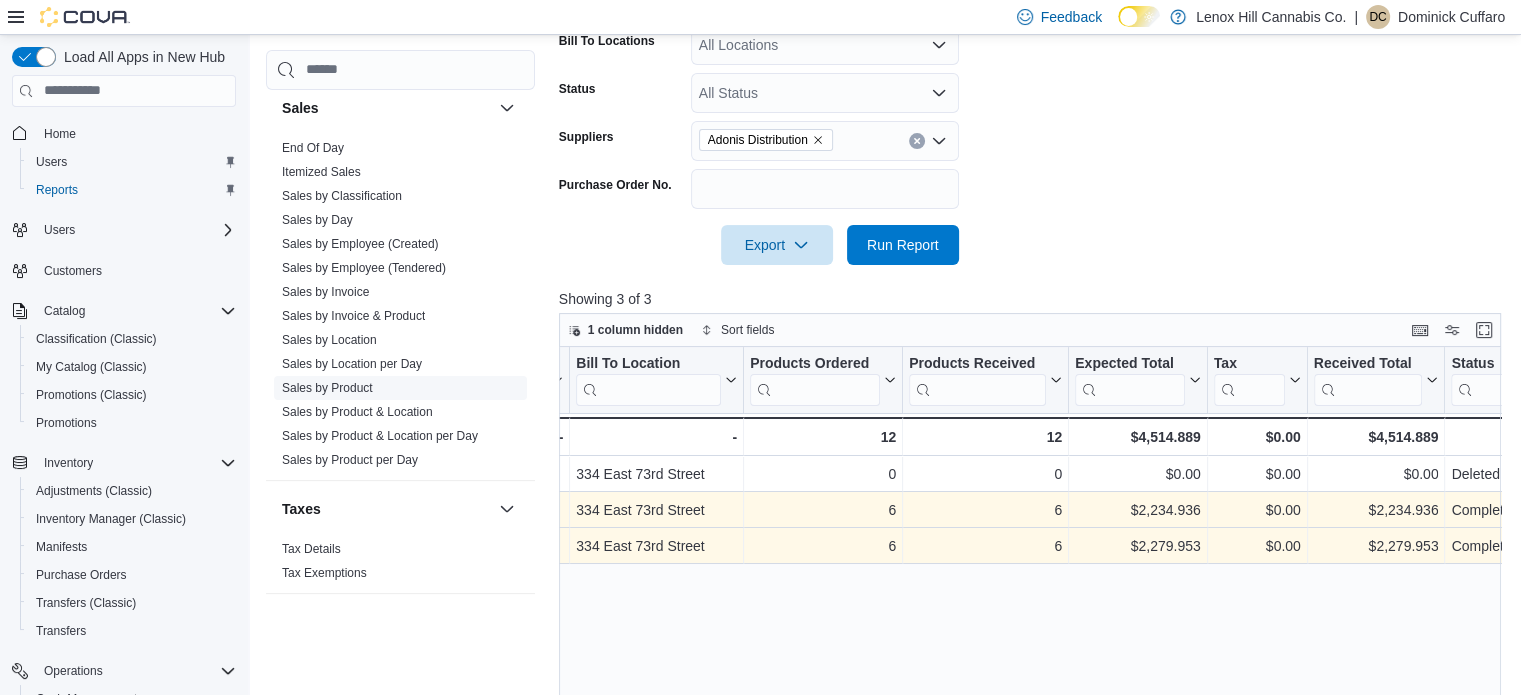 click on "Sales by Product" at bounding box center [327, 388] 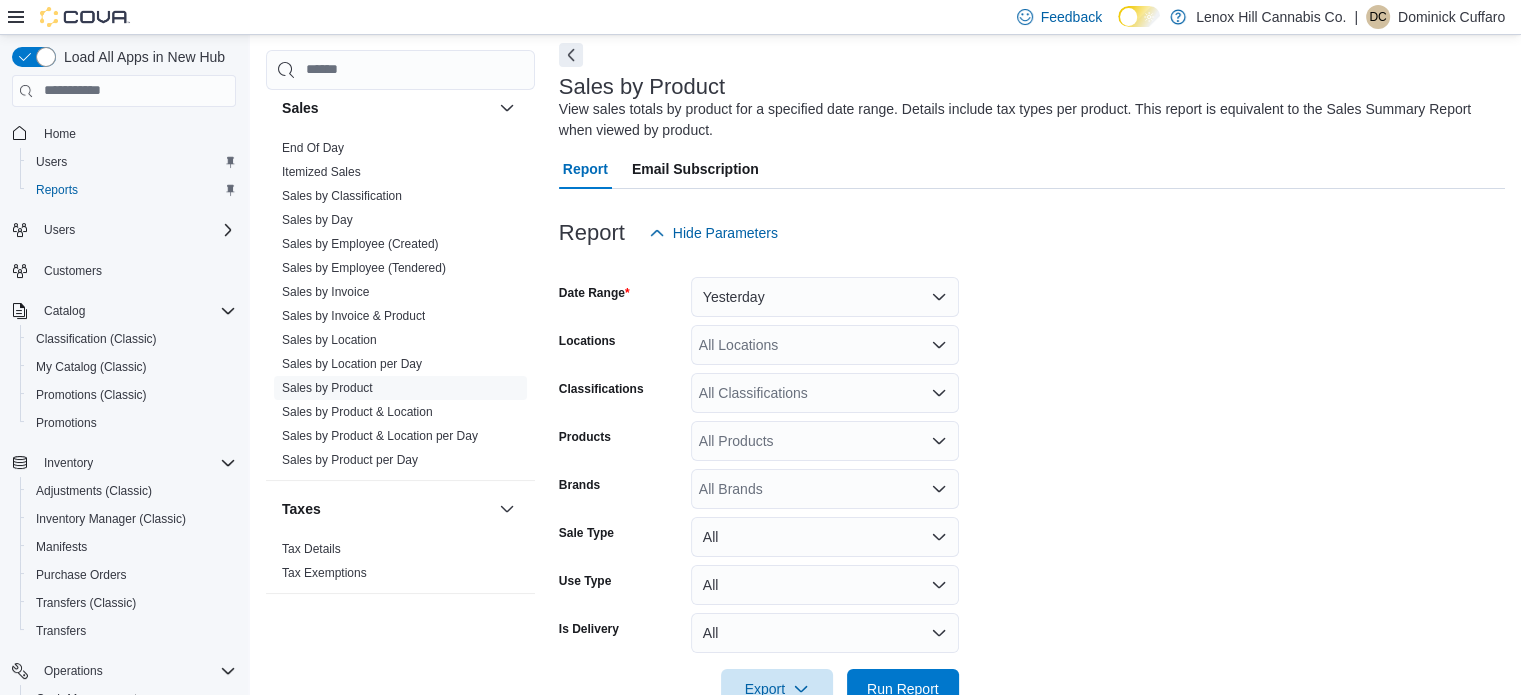 scroll, scrollTop: 67, scrollLeft: 0, axis: vertical 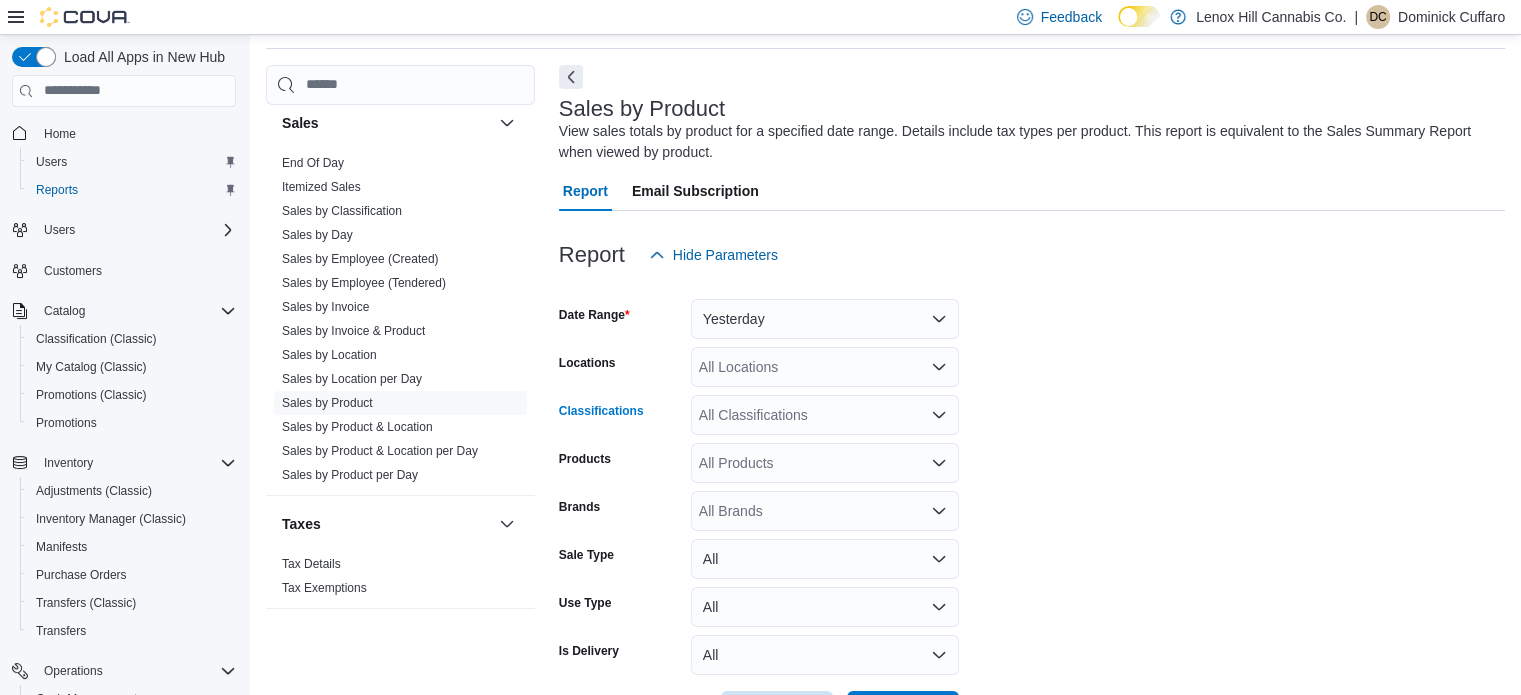 click on "All Classifications" at bounding box center [825, 415] 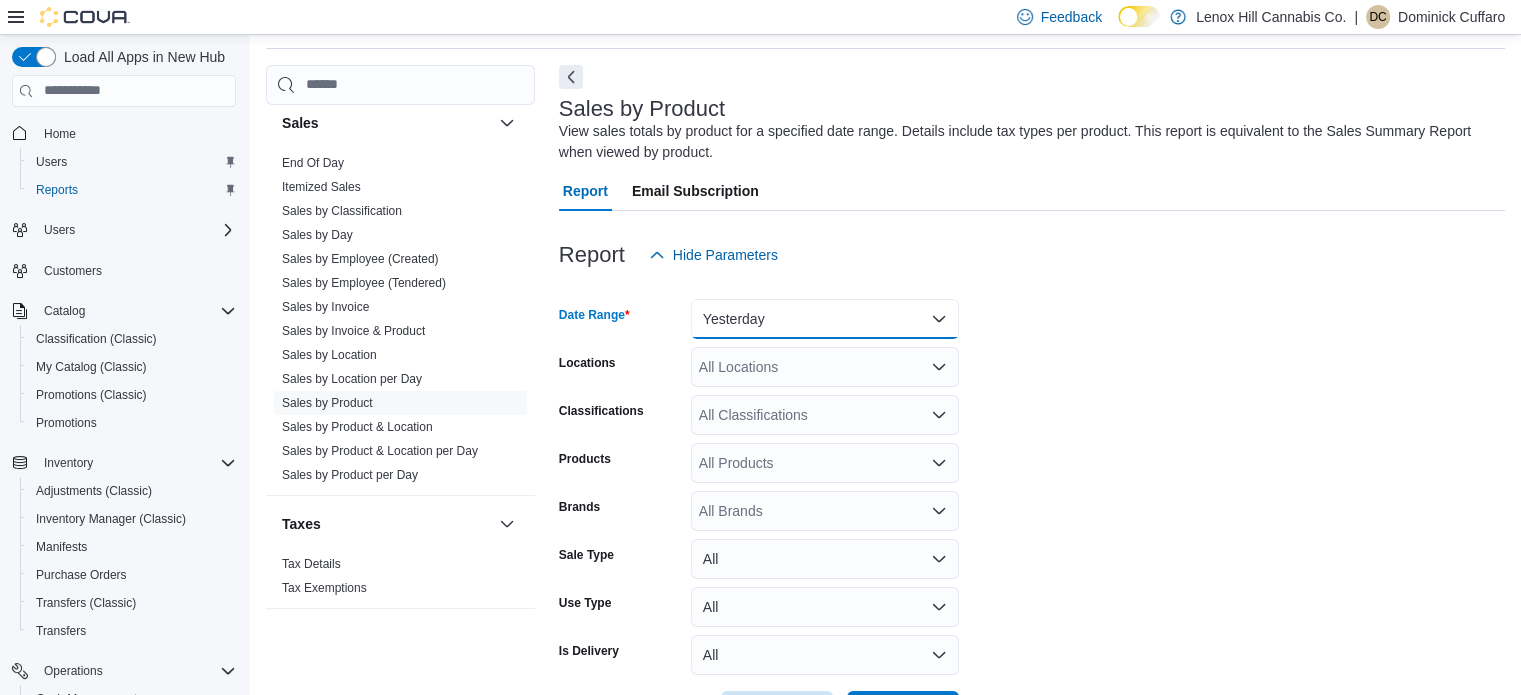 click on "Yesterday" at bounding box center (825, 319) 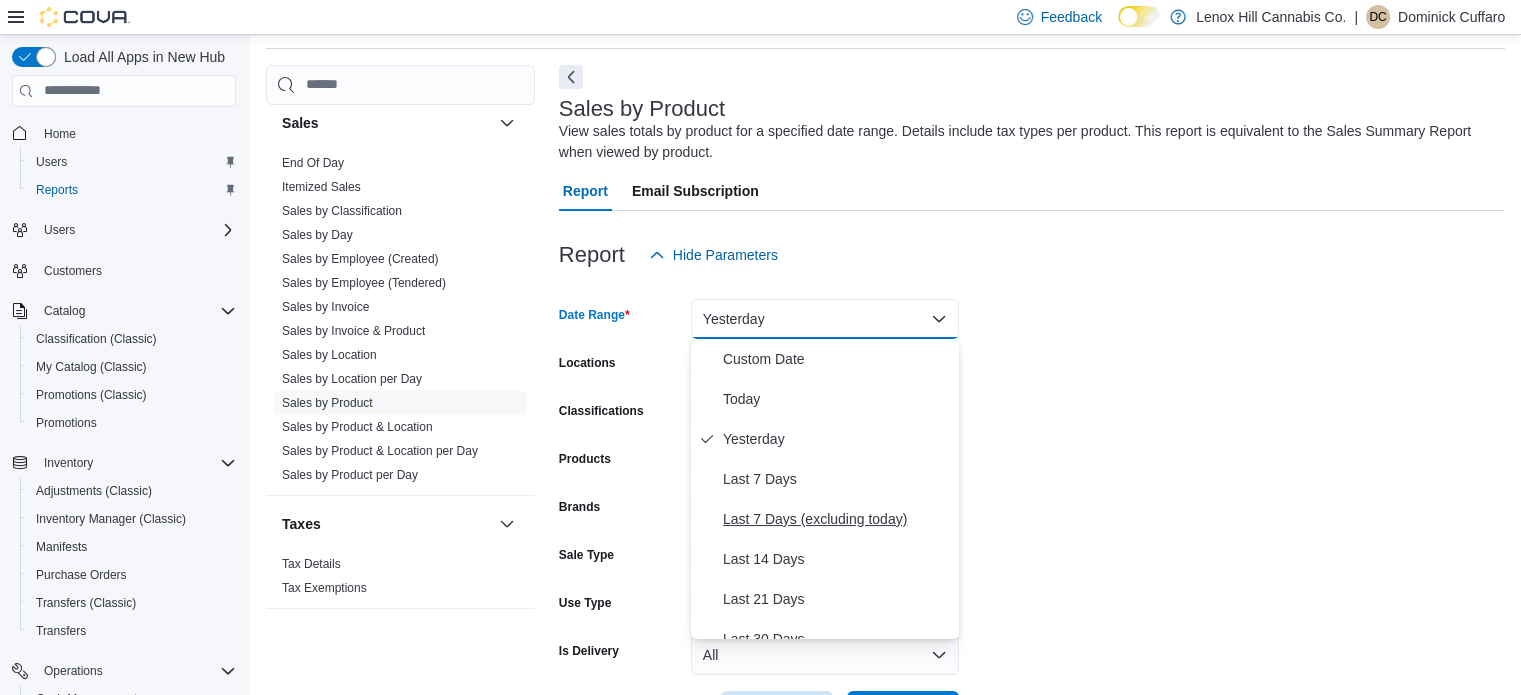 scroll, scrollTop: 84, scrollLeft: 0, axis: vertical 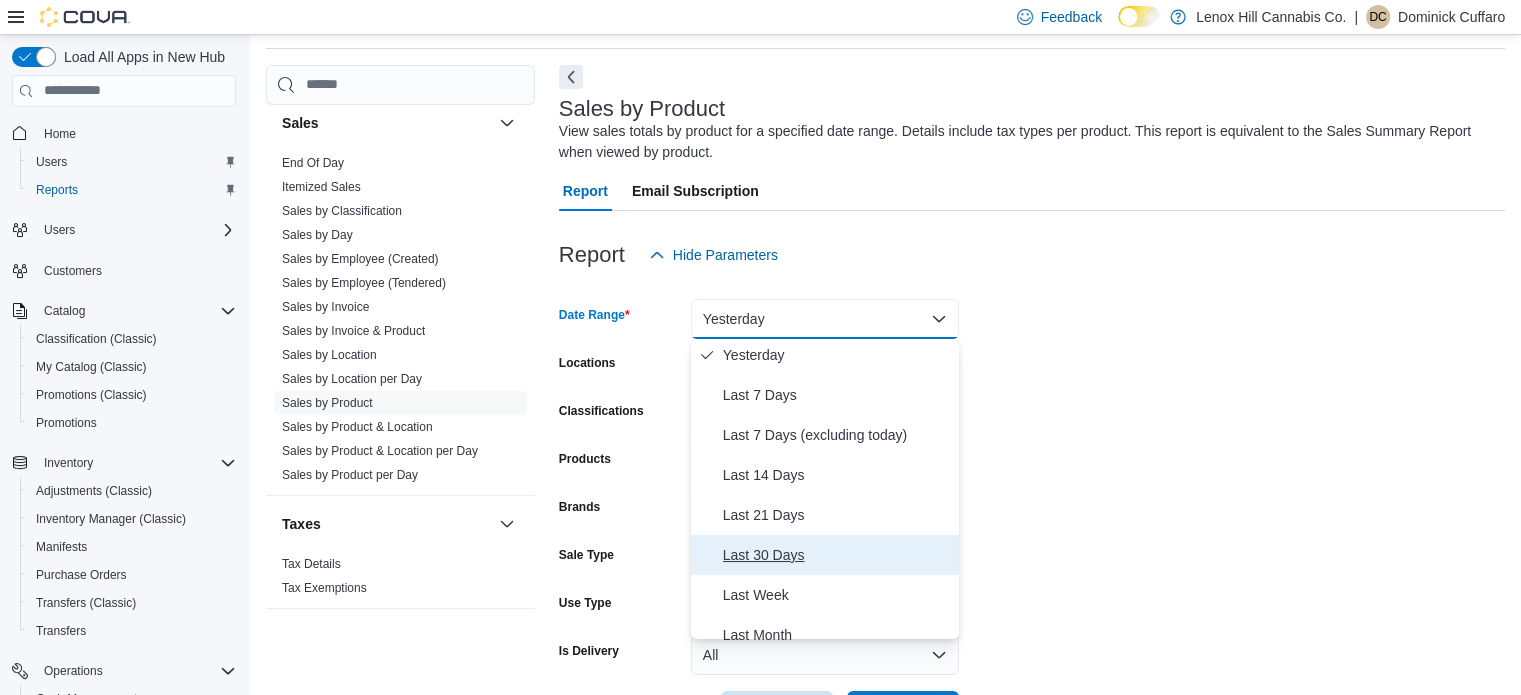 click on "Last 30 Days" at bounding box center [837, 555] 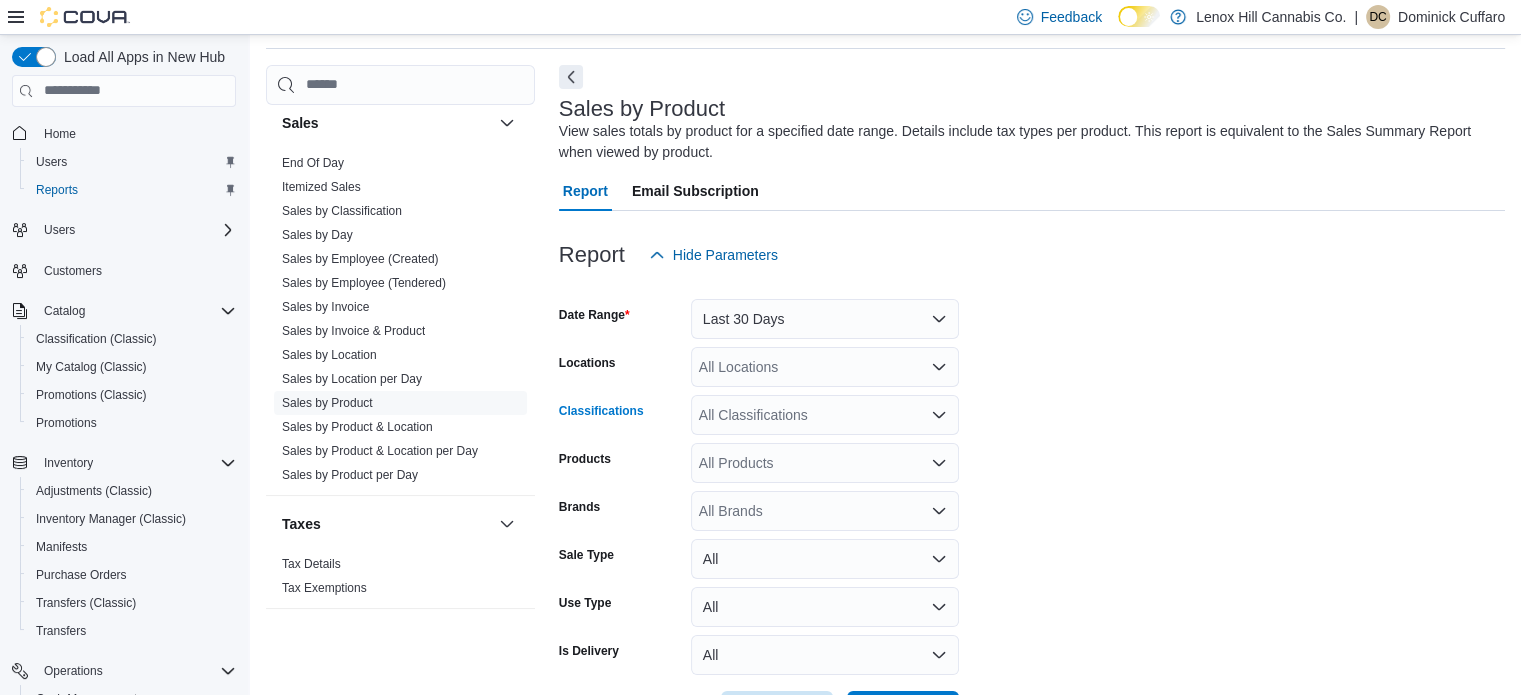 click on "All Classifications" at bounding box center (825, 415) 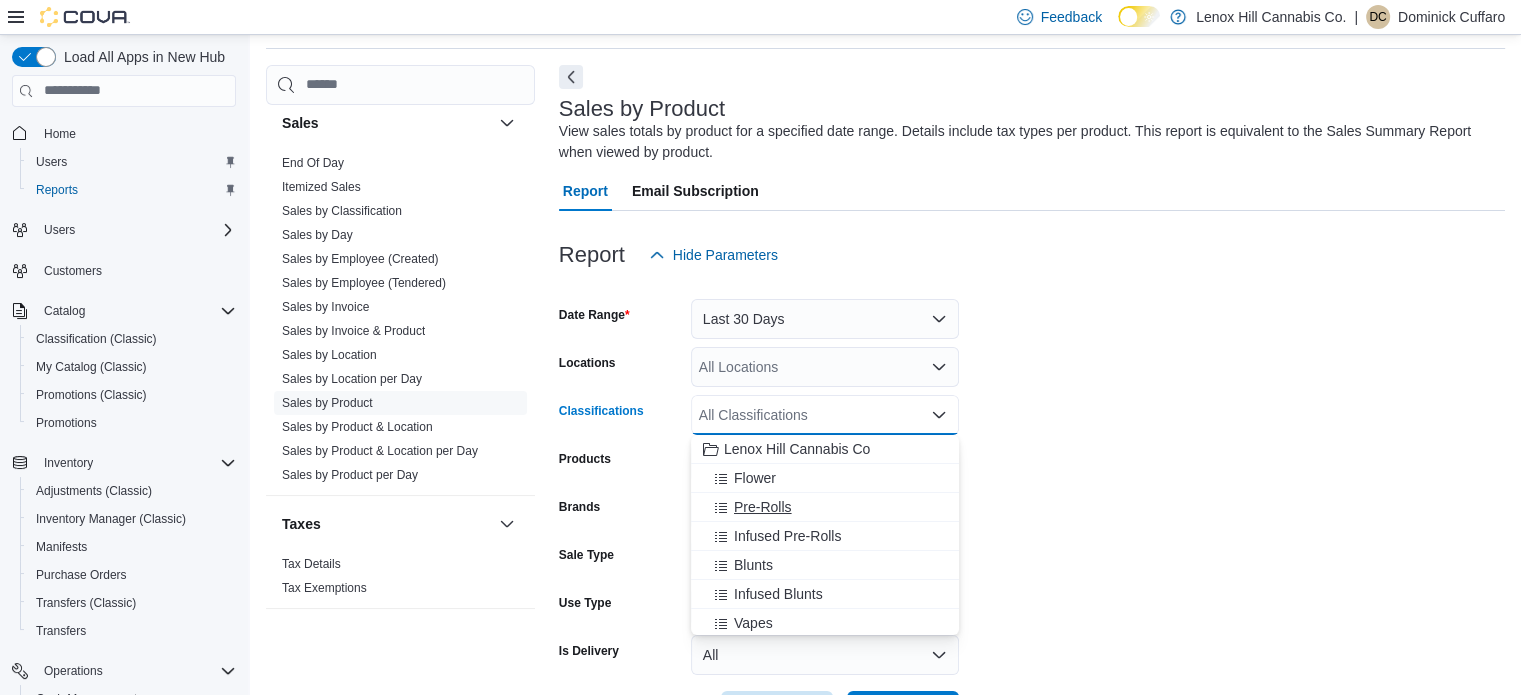 click on "Pre-Rolls" at bounding box center (763, 507) 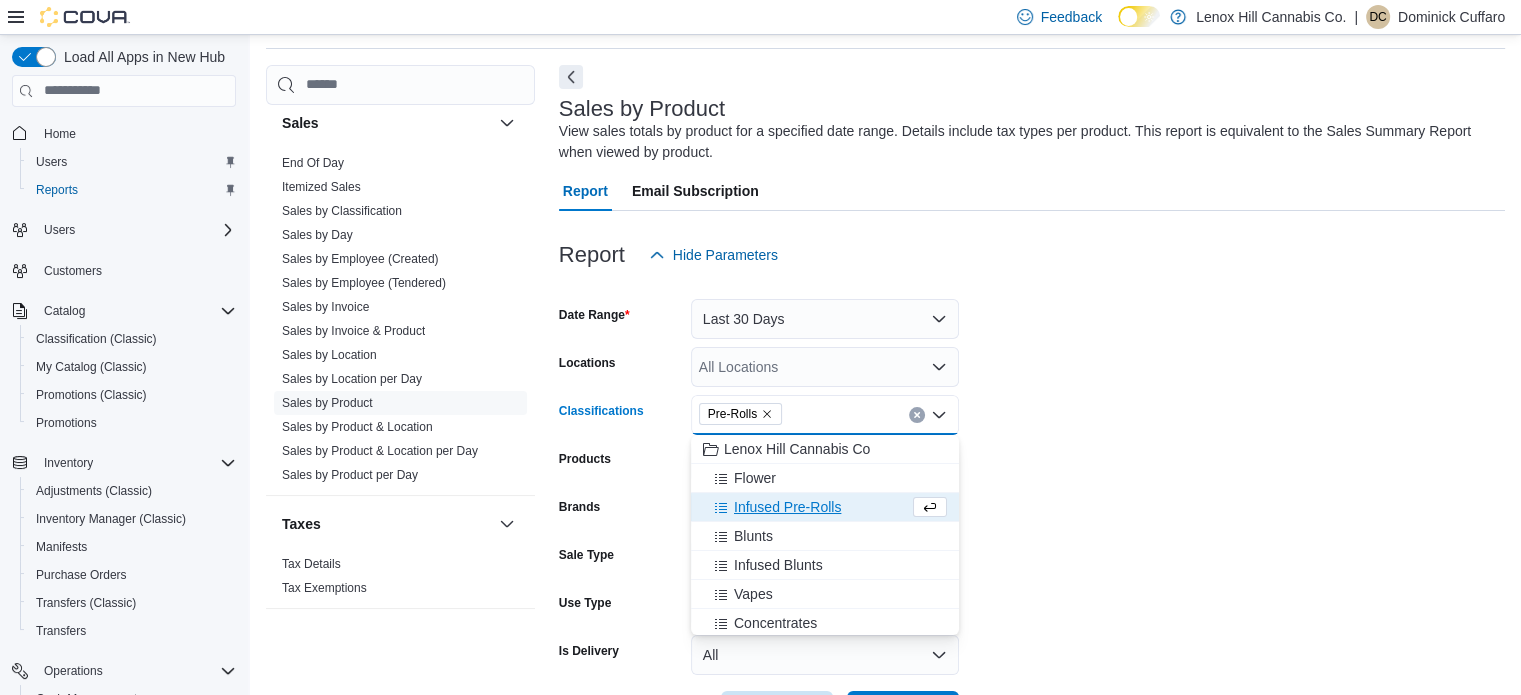 scroll, scrollTop: 142, scrollLeft: 0, axis: vertical 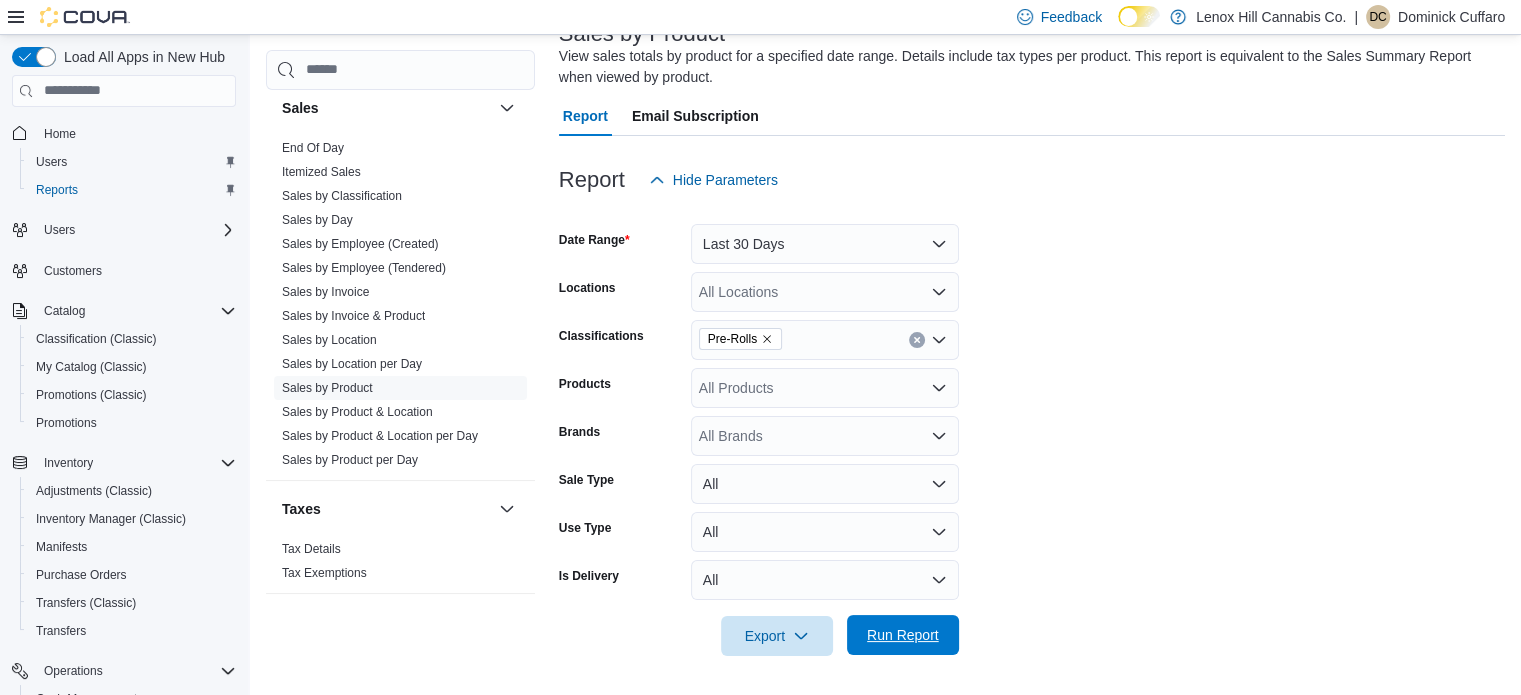 click on "Run Report" at bounding box center (903, 635) 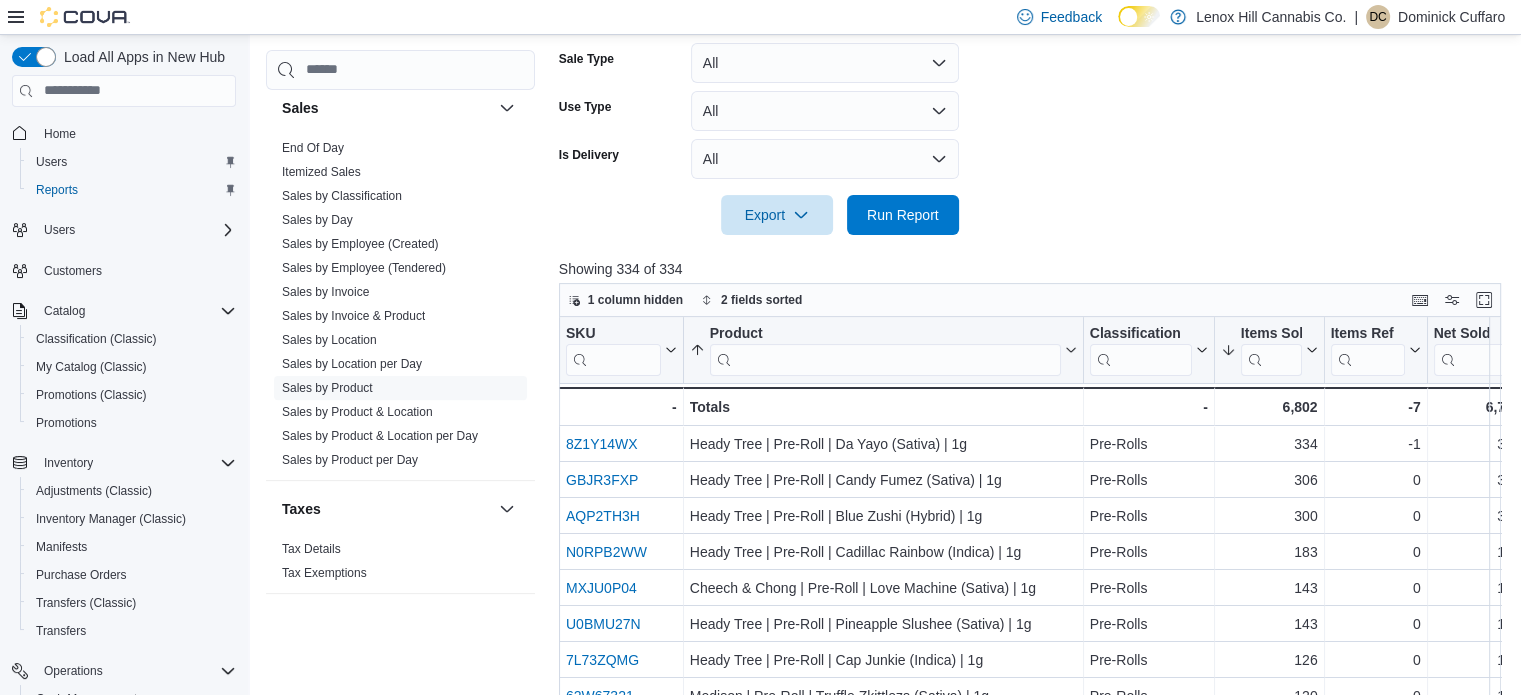 scroll, scrollTop: 566, scrollLeft: 0, axis: vertical 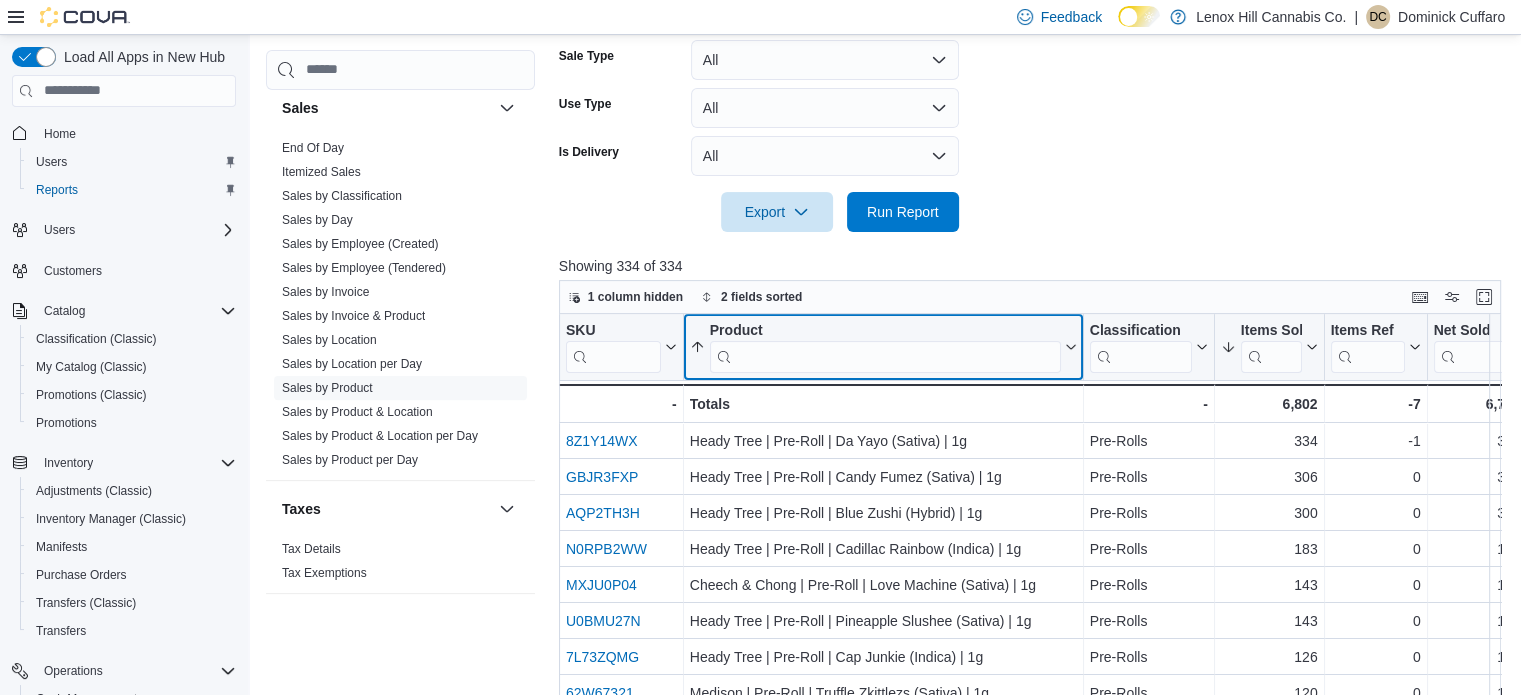 click at bounding box center [885, 356] 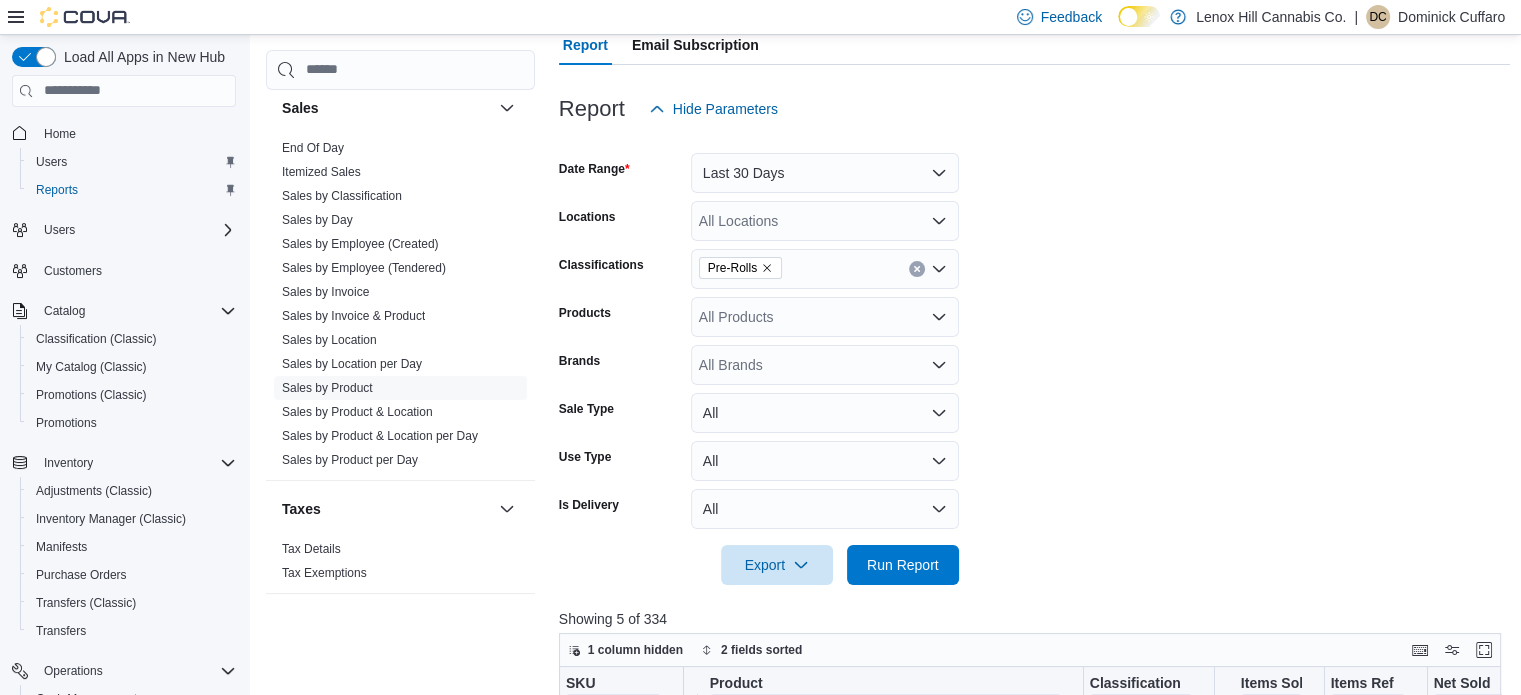 scroll, scrollTop: 209, scrollLeft: 0, axis: vertical 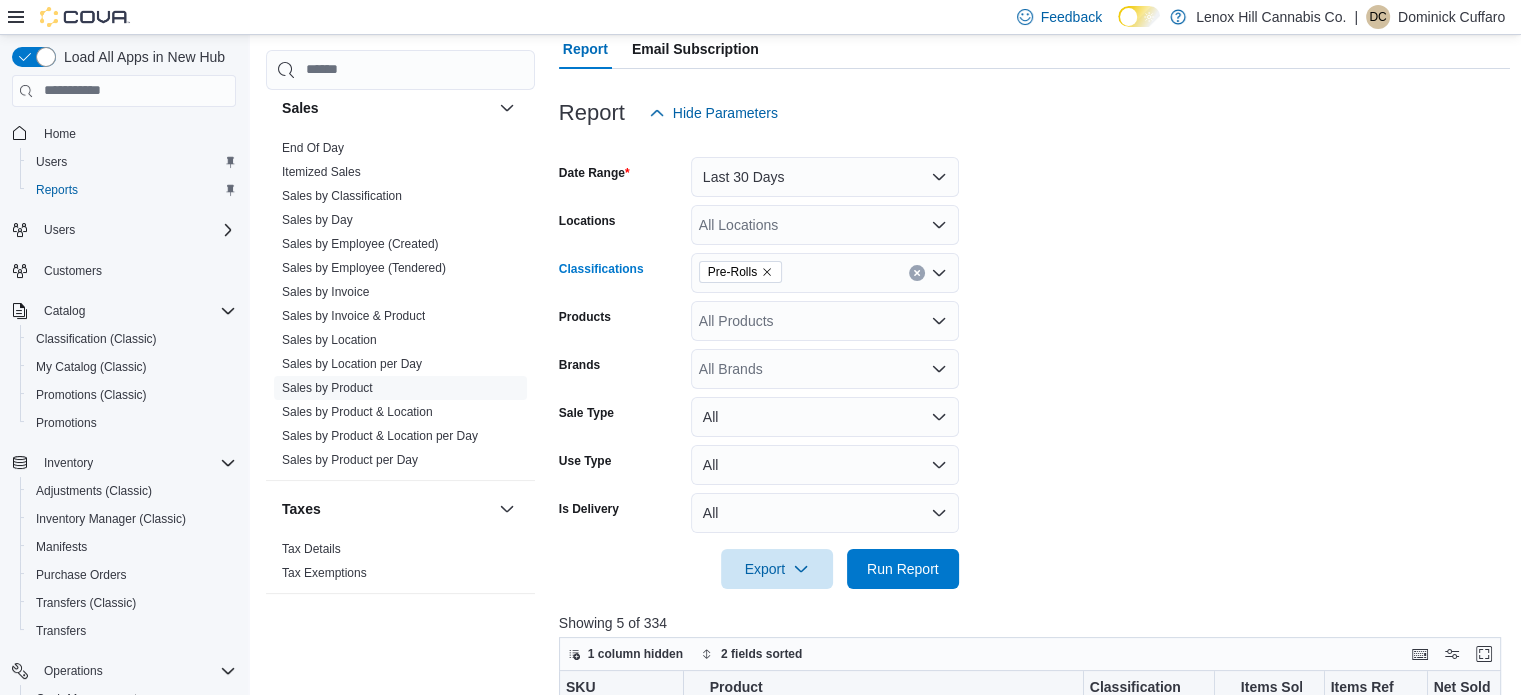click on "Pre-Rolls" at bounding box center [740, 272] 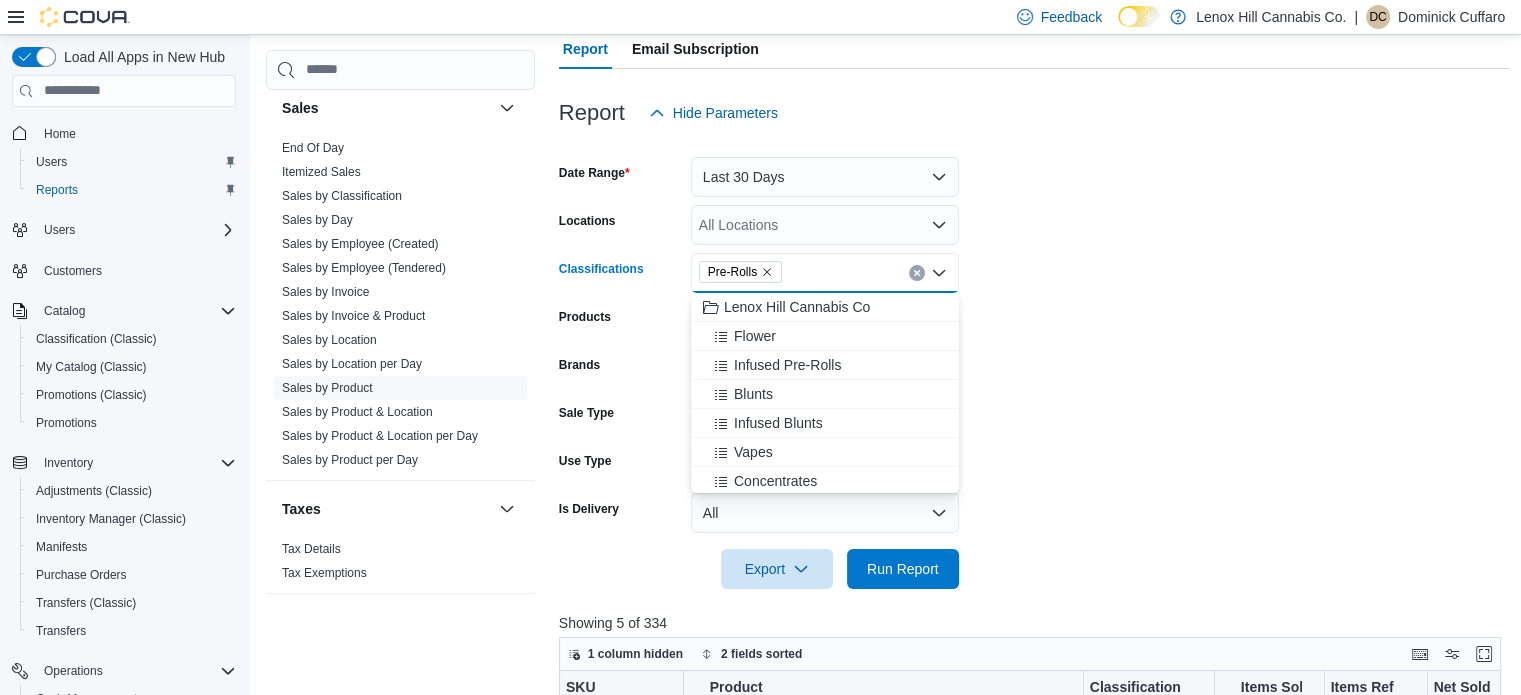 click 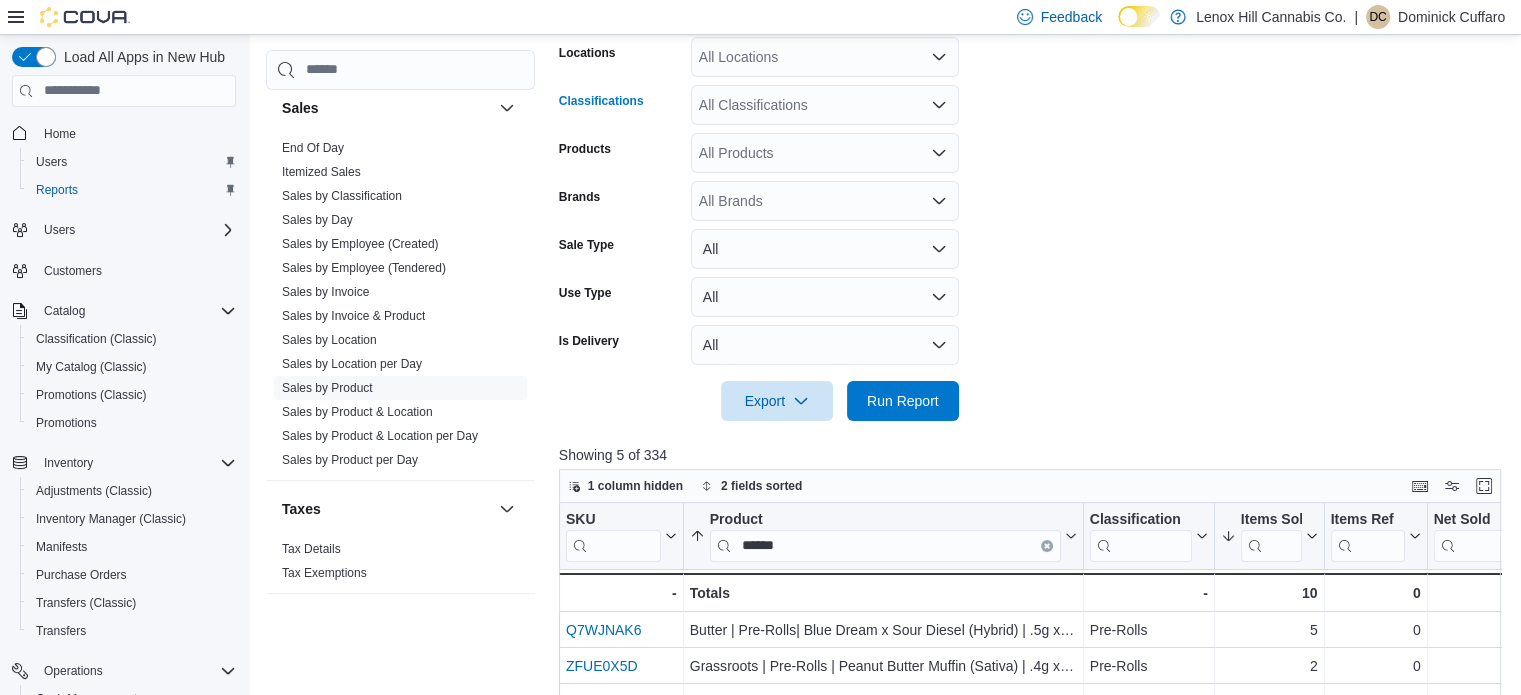 scroll, scrollTop: 400, scrollLeft: 0, axis: vertical 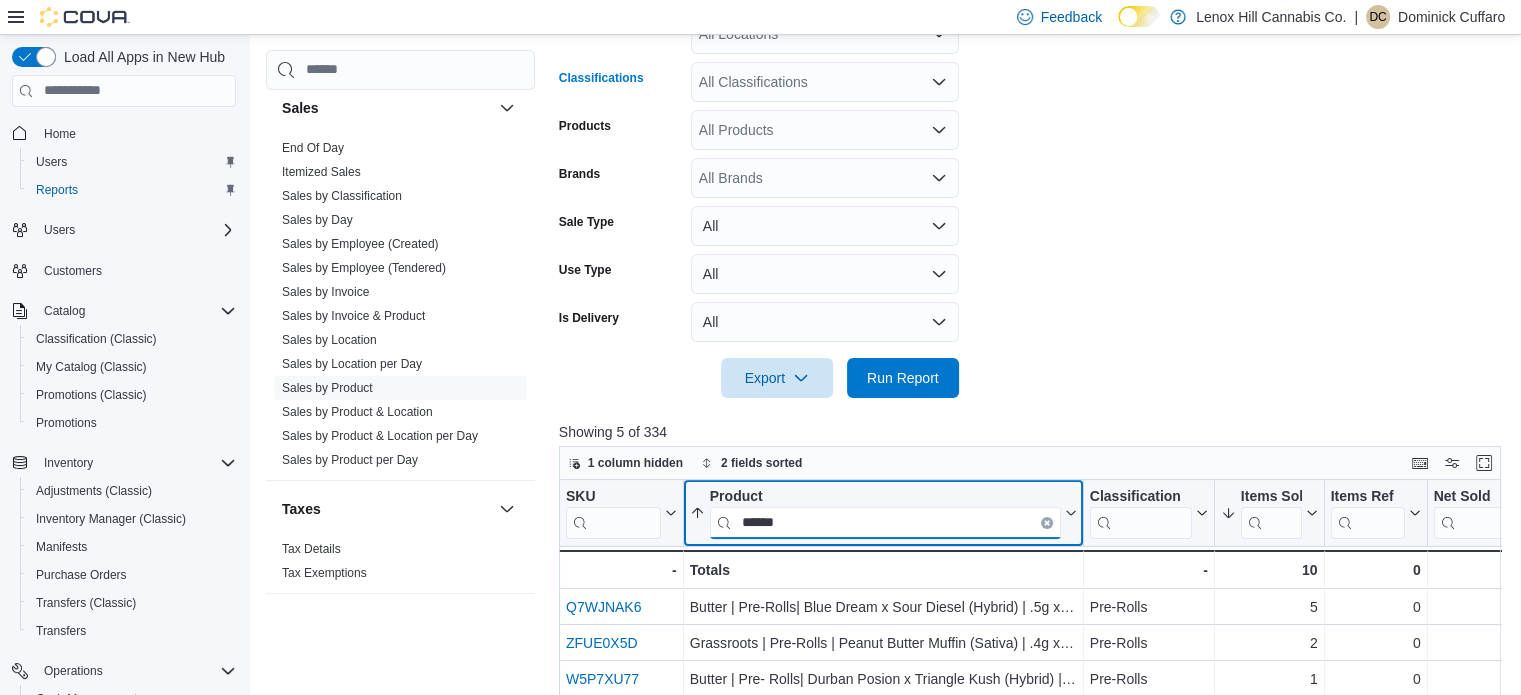click on "******" at bounding box center [885, 522] 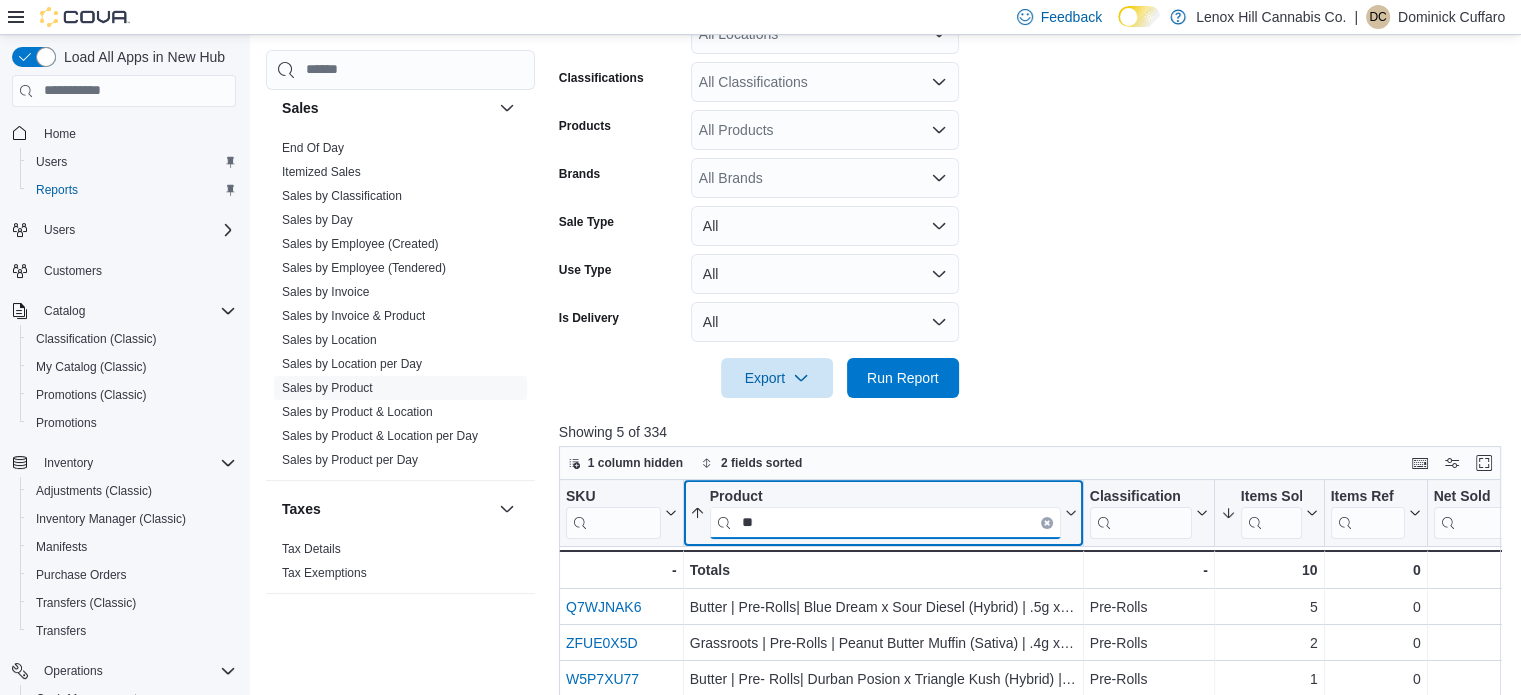 type on "*" 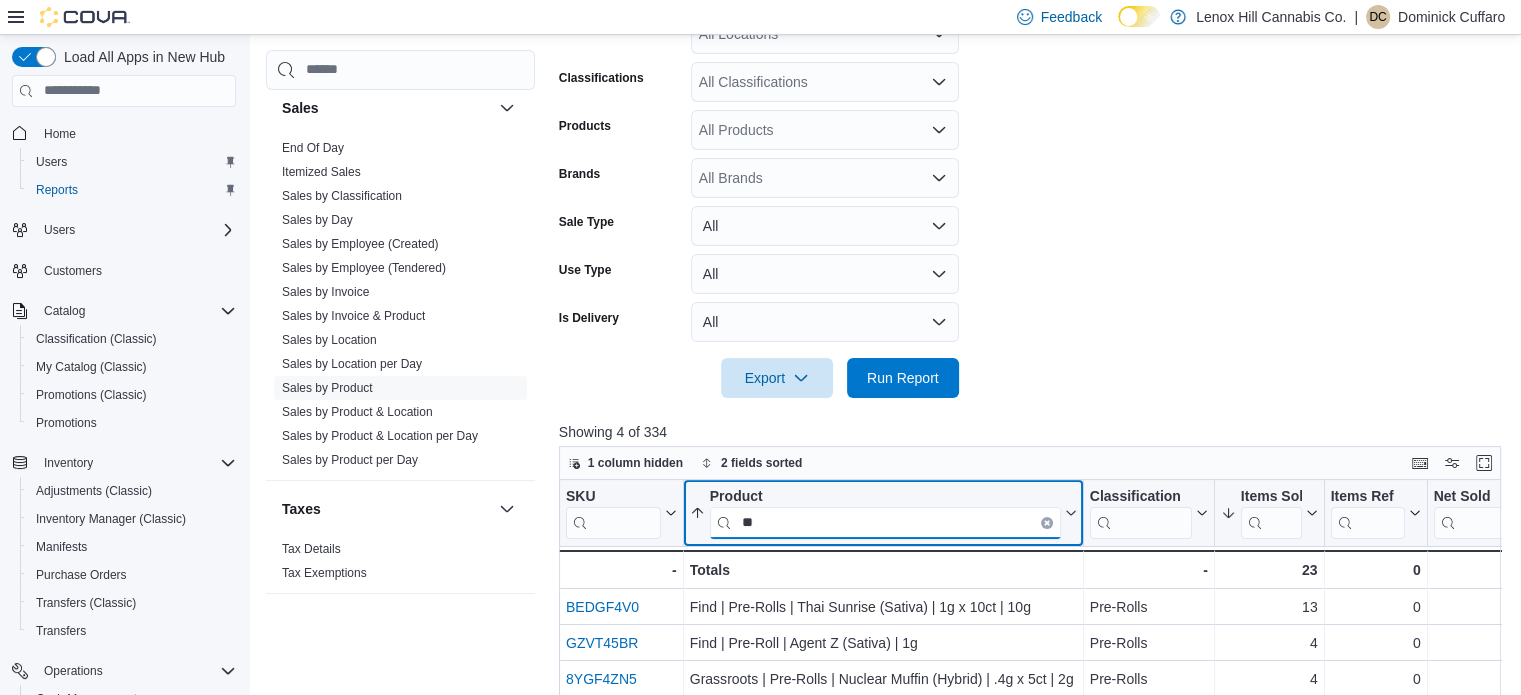 type on "*" 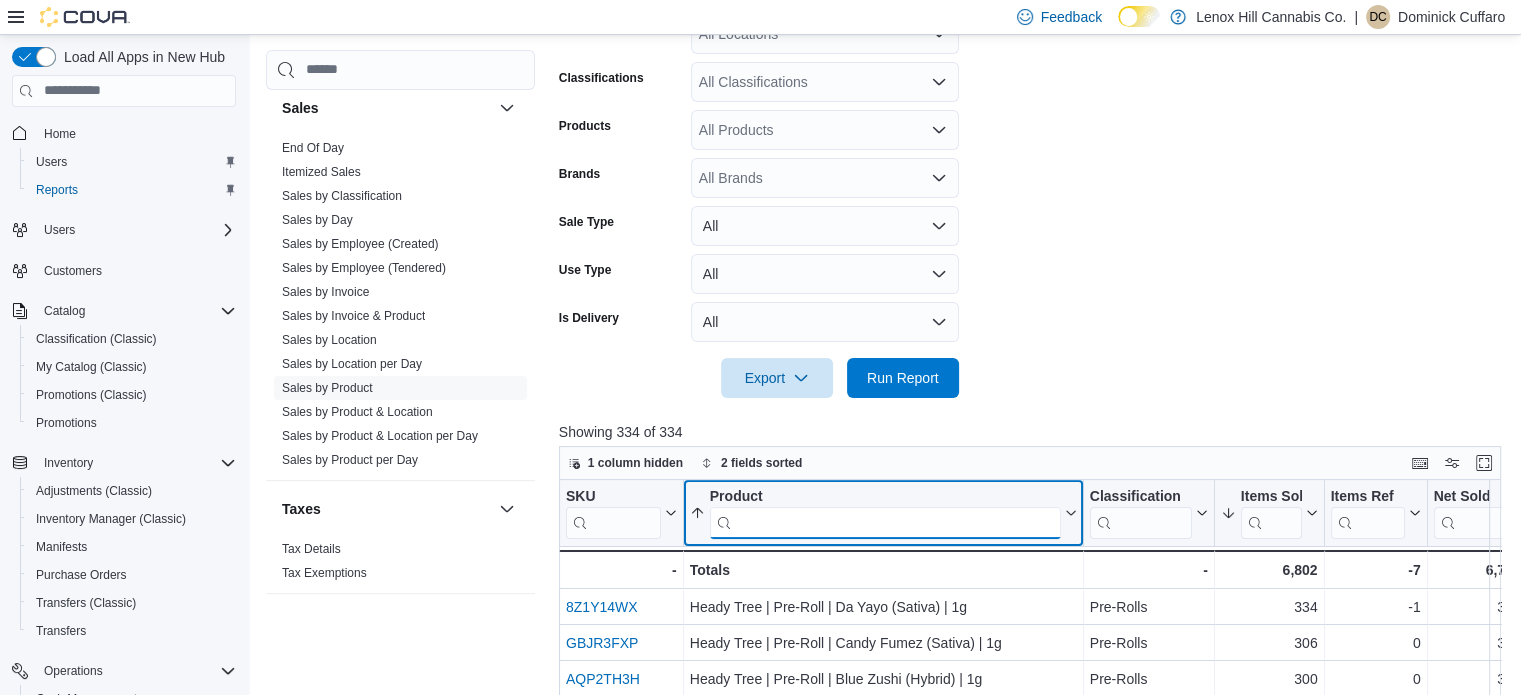 type 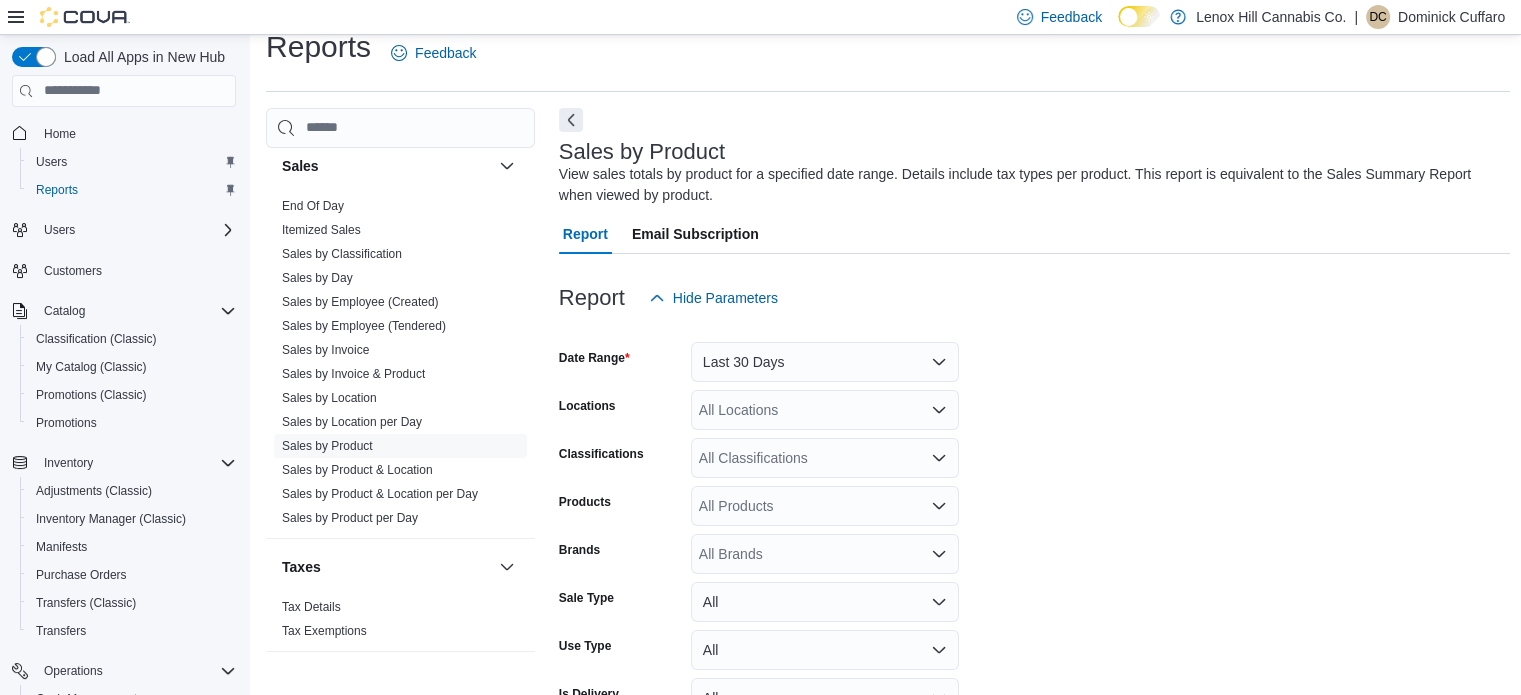 scroll, scrollTop: 11, scrollLeft: 0, axis: vertical 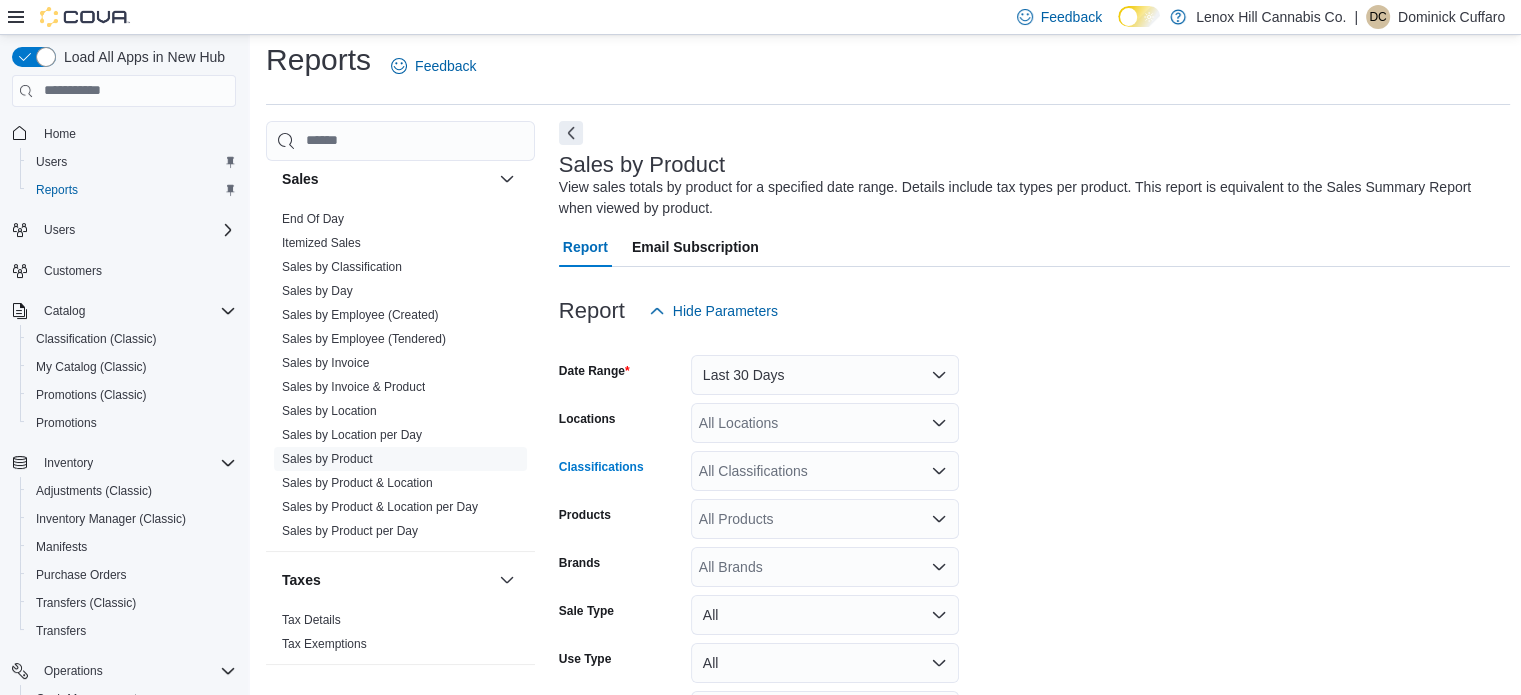 click on "All Classifications" at bounding box center (825, 471) 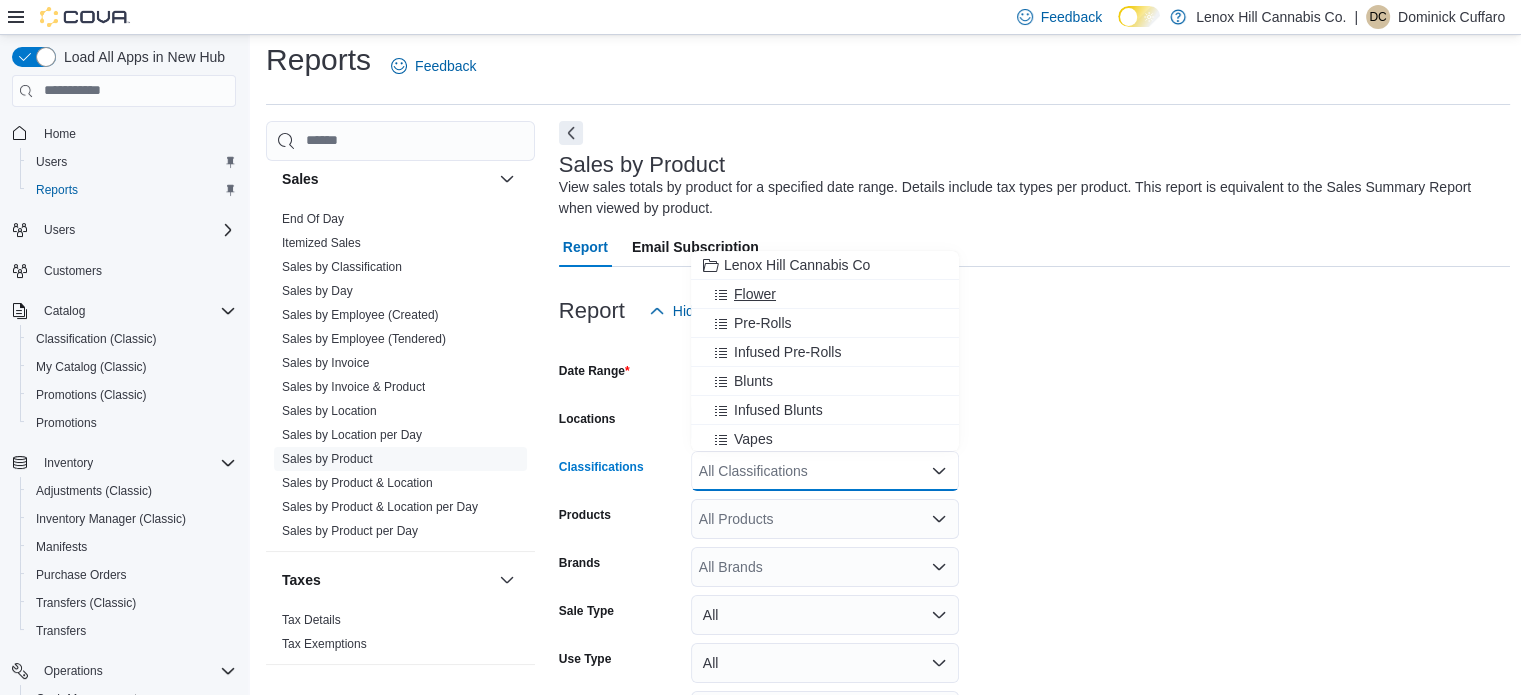click on "Flower" at bounding box center (755, 294) 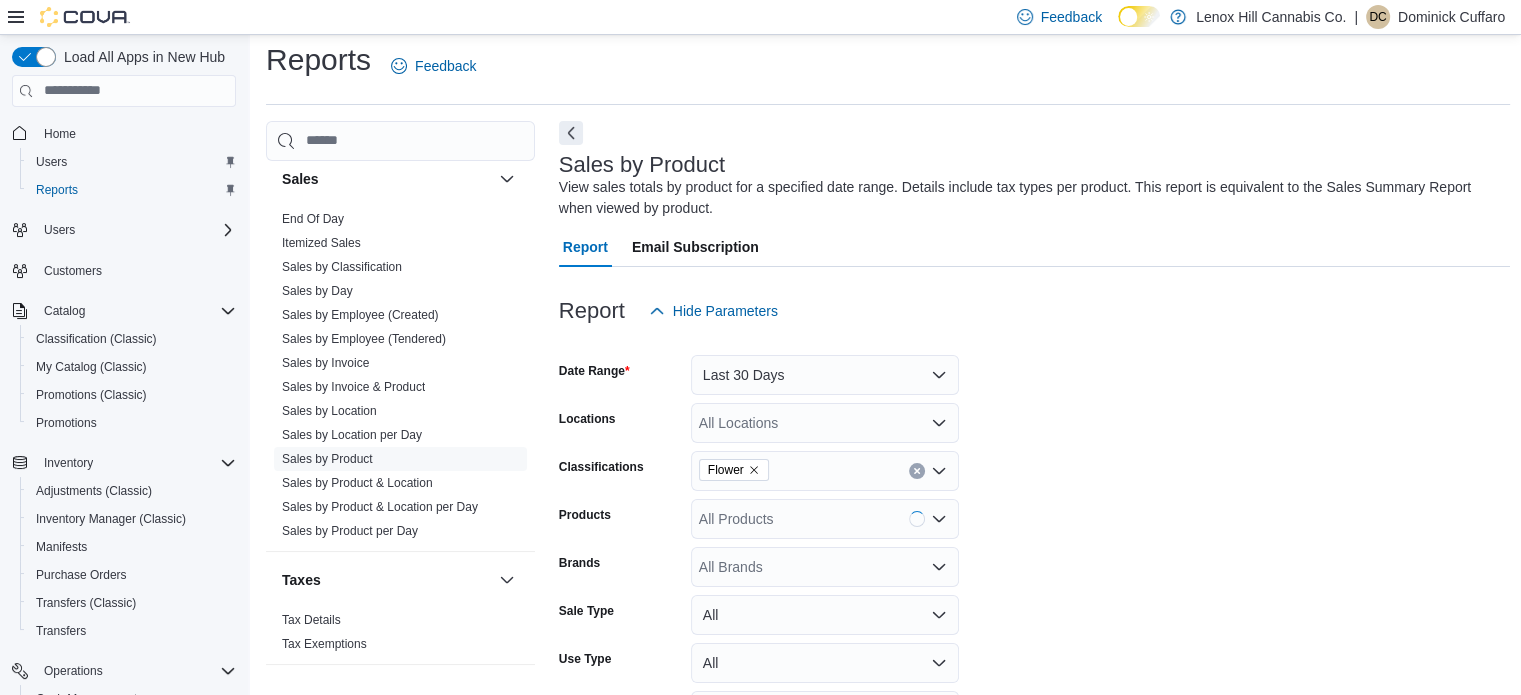 click on "Date Range Last 30 Days Locations All Locations Classifications Flower Products All Products Brands All Brands Sale Type All Use Type All Is Delivery All Export  Run Report" at bounding box center (1035, 559) 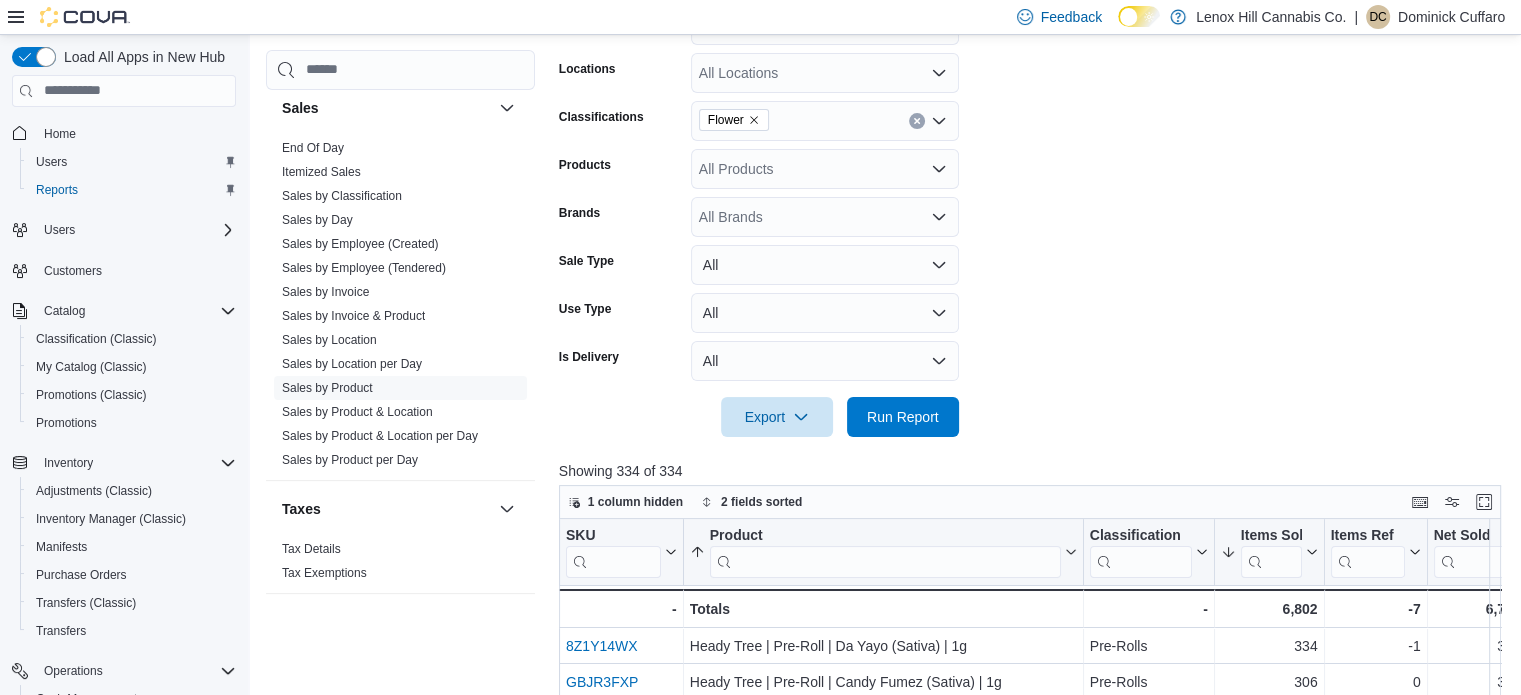 scroll, scrollTop: 370, scrollLeft: 0, axis: vertical 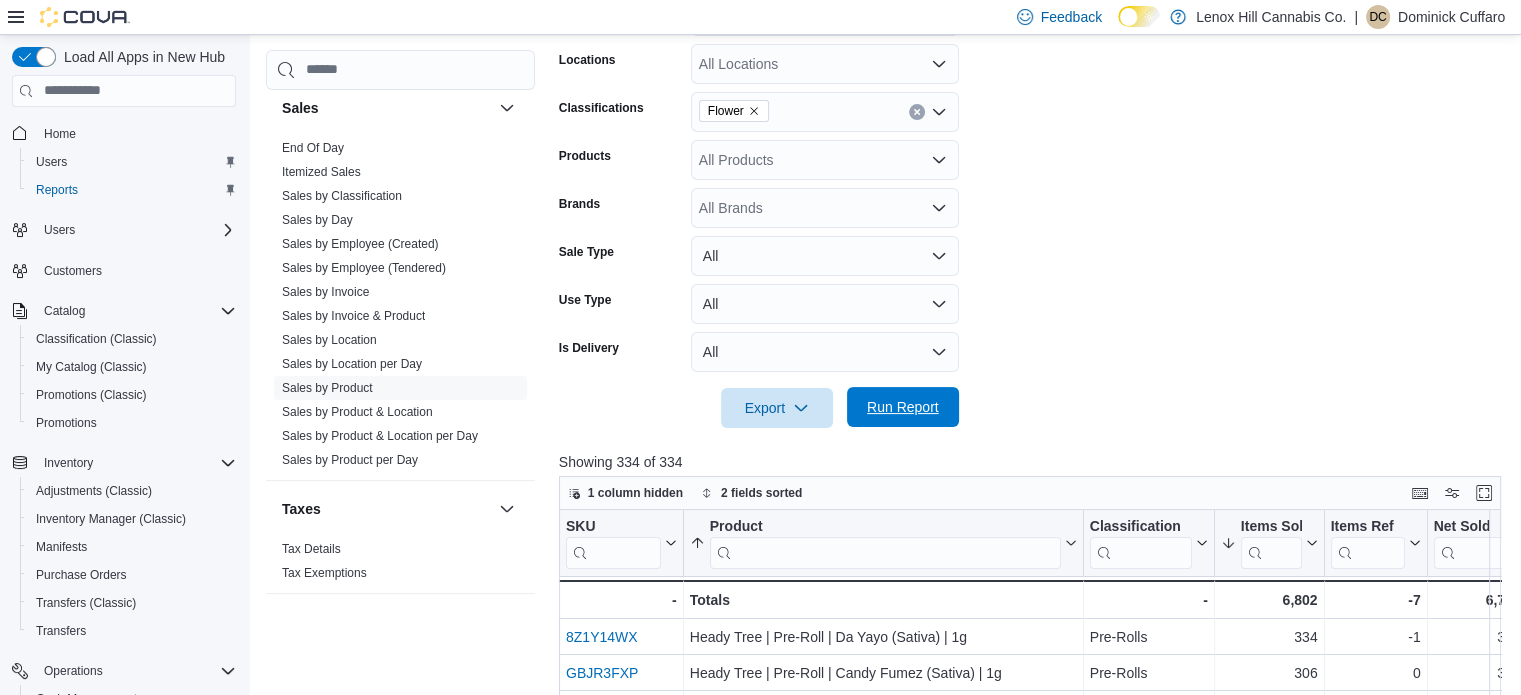 click on "Run Report" at bounding box center [903, 407] 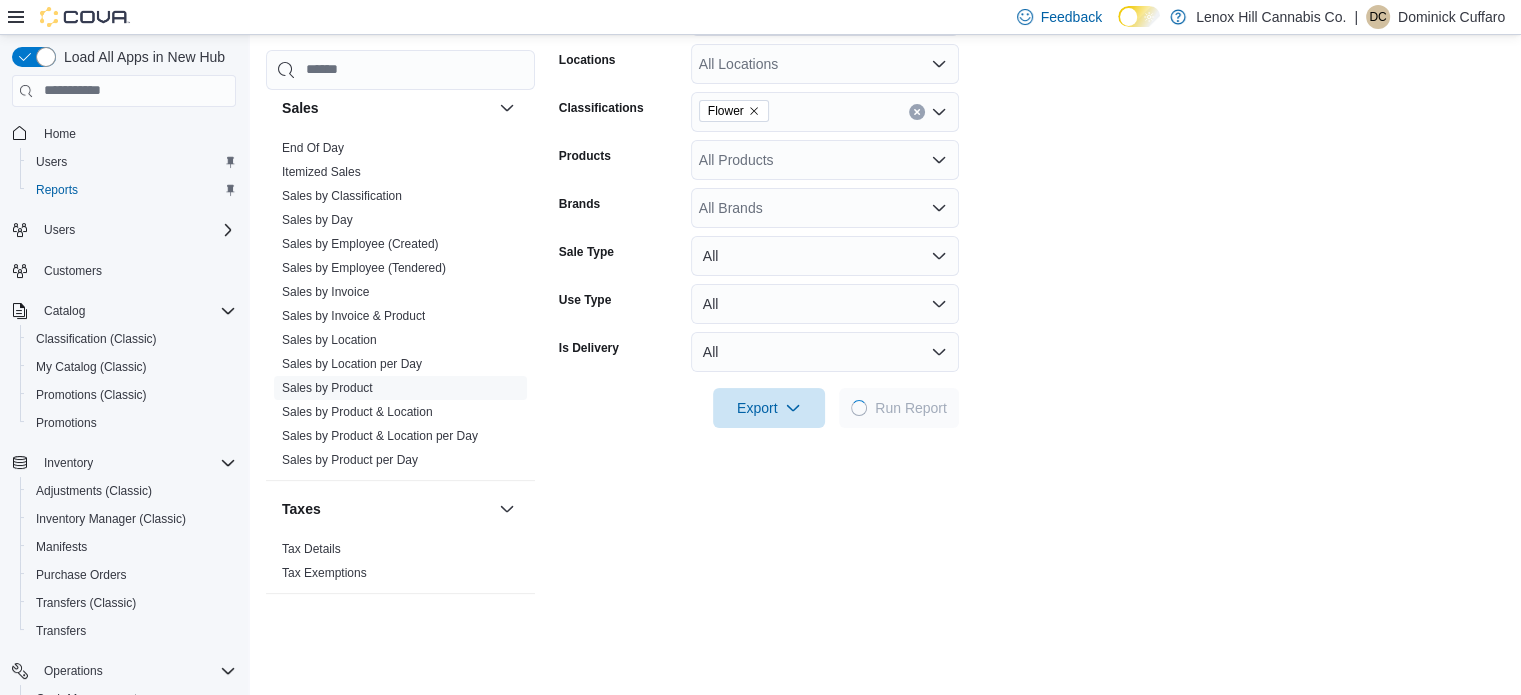 click on "Date Range Last 30 Days Locations All Locations Classifications Flower Products All Products Brands All Brands Sale Type All Use Type All Is Delivery All Export  Run Report" at bounding box center [1032, 200] 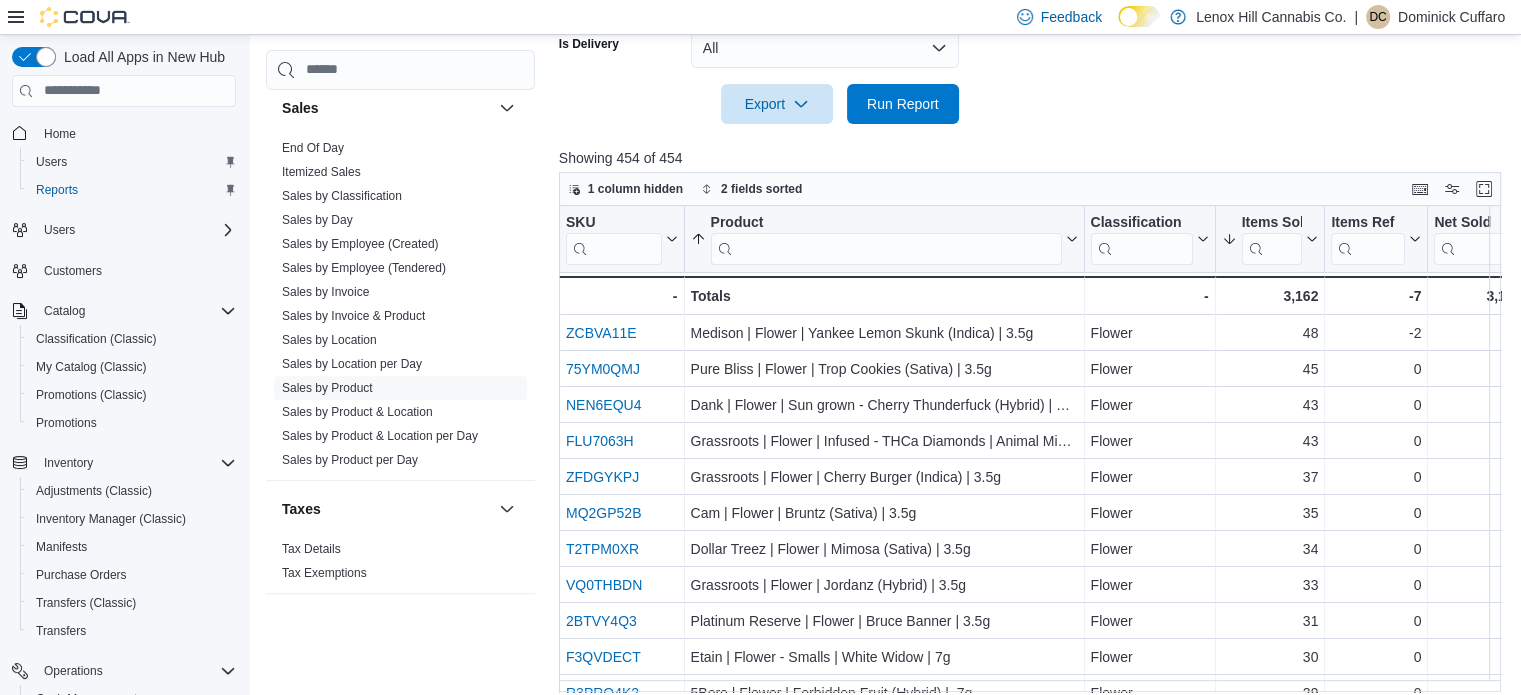 scroll, scrollTop: 682, scrollLeft: 0, axis: vertical 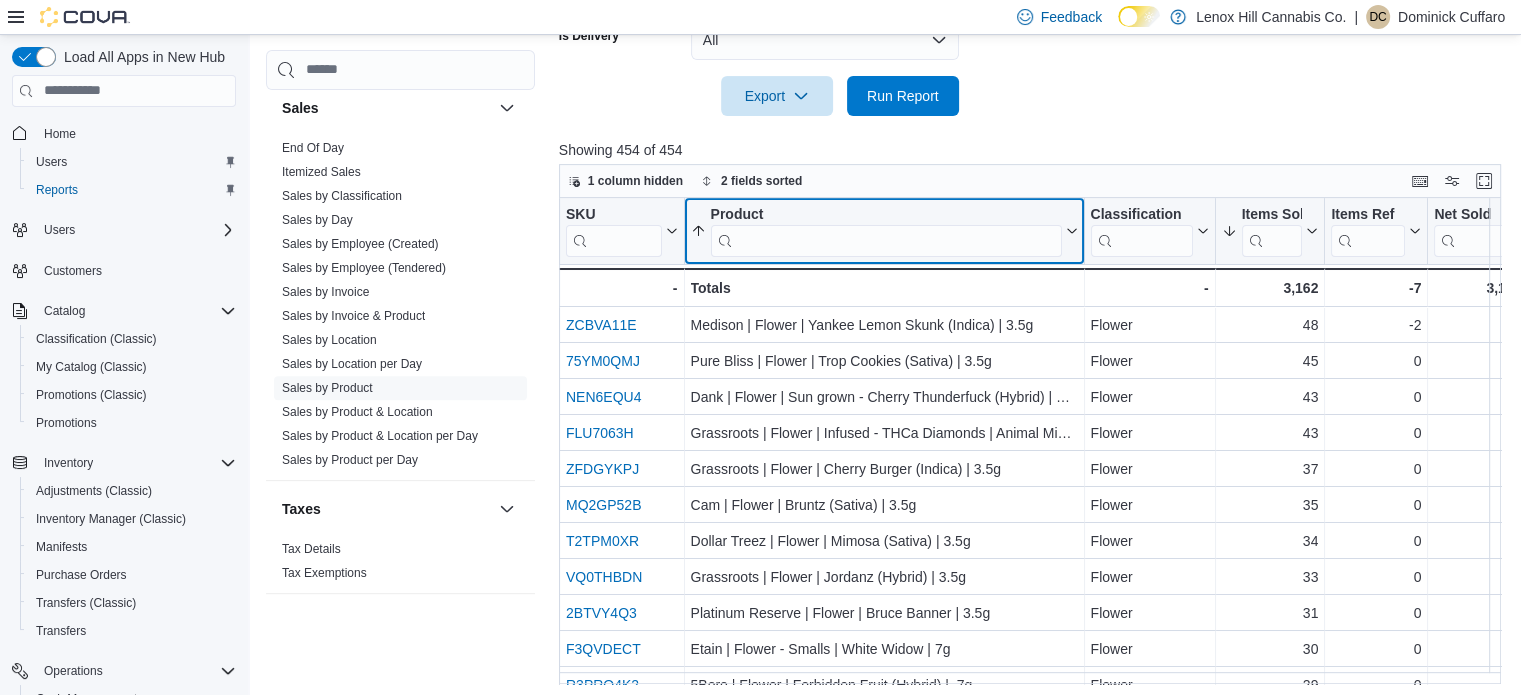 click at bounding box center (885, 240) 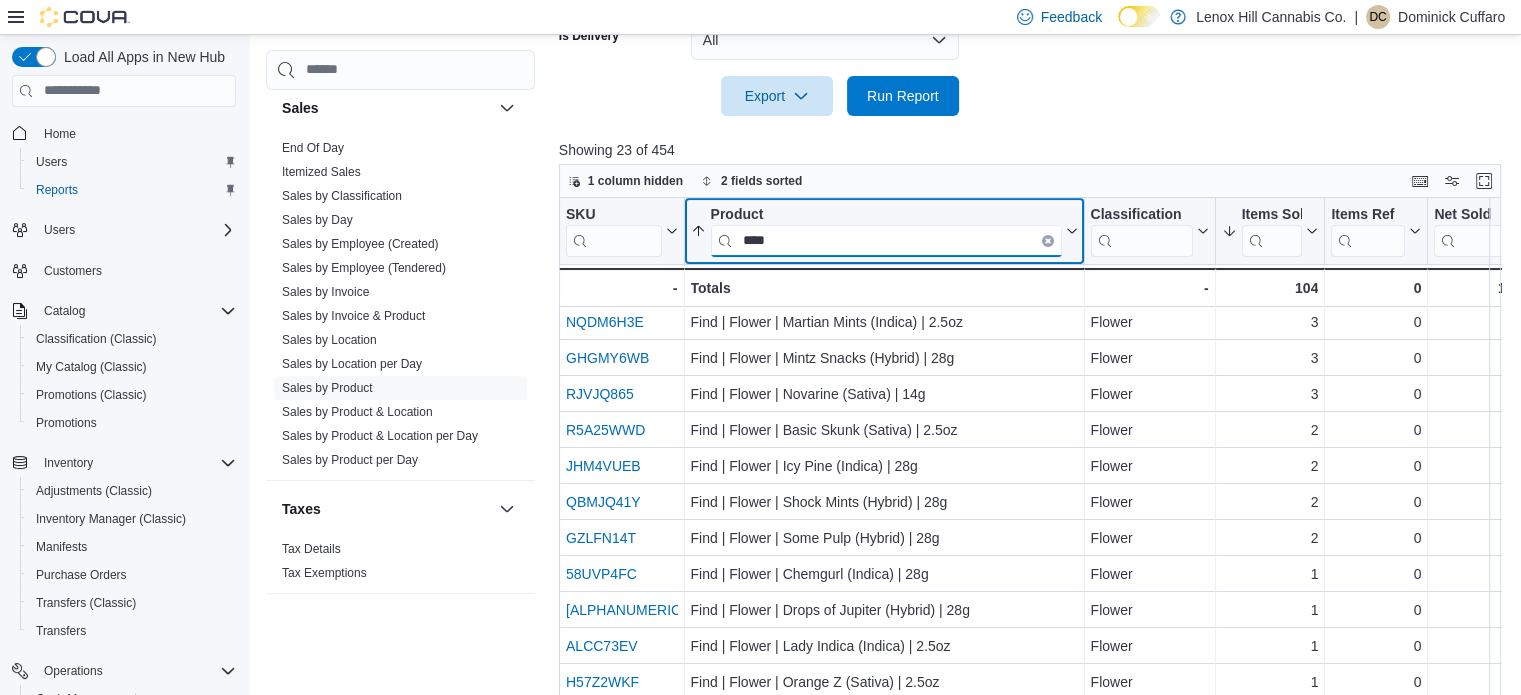 scroll, scrollTop: 425, scrollLeft: 0, axis: vertical 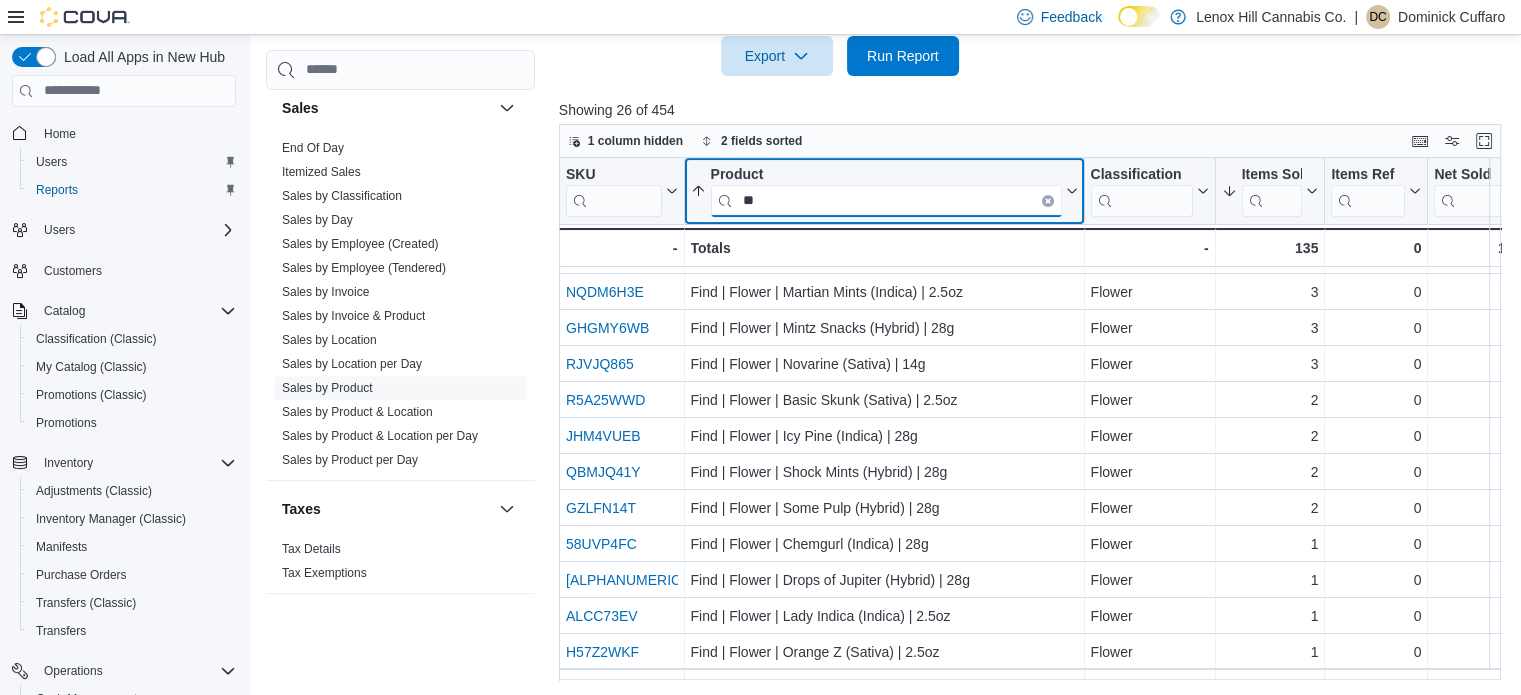 type on "*" 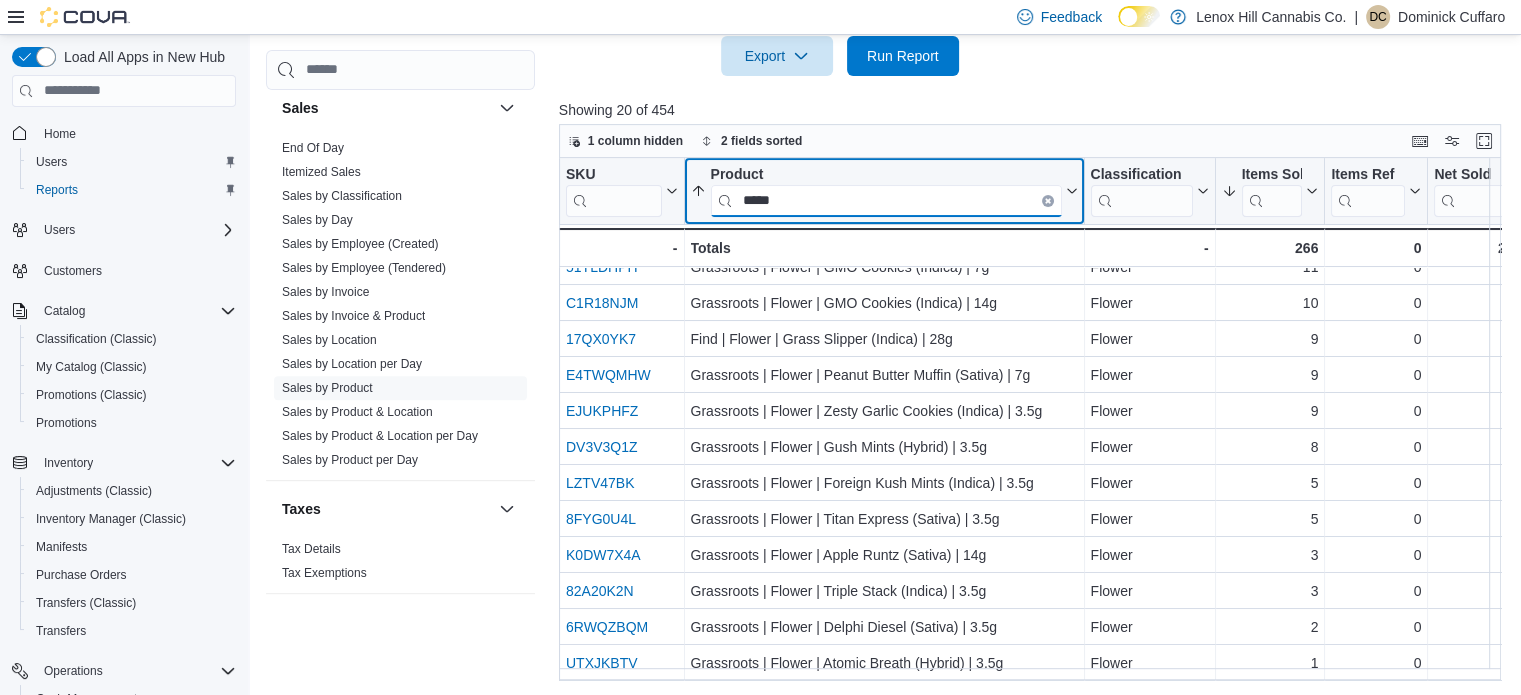 scroll, scrollTop: 317, scrollLeft: 0, axis: vertical 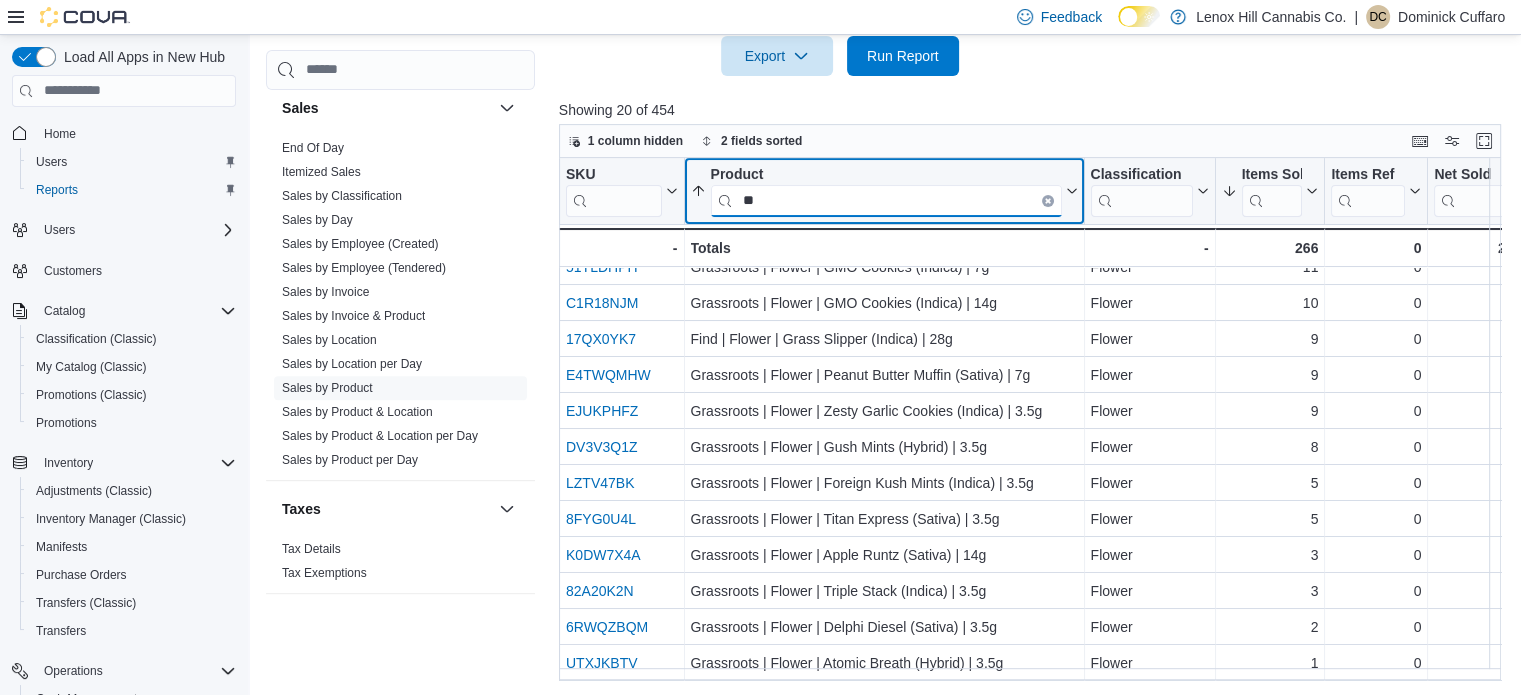 type on "*" 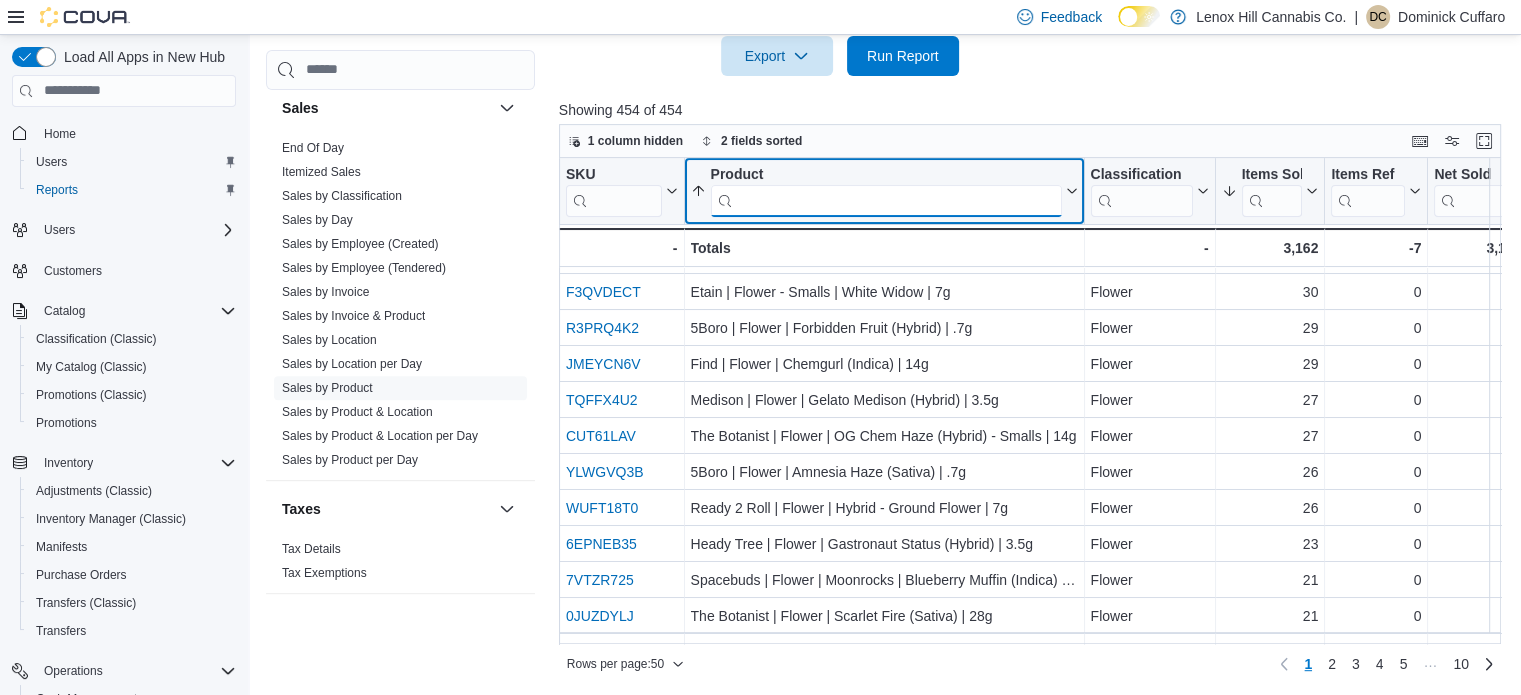 scroll, scrollTop: 0, scrollLeft: 0, axis: both 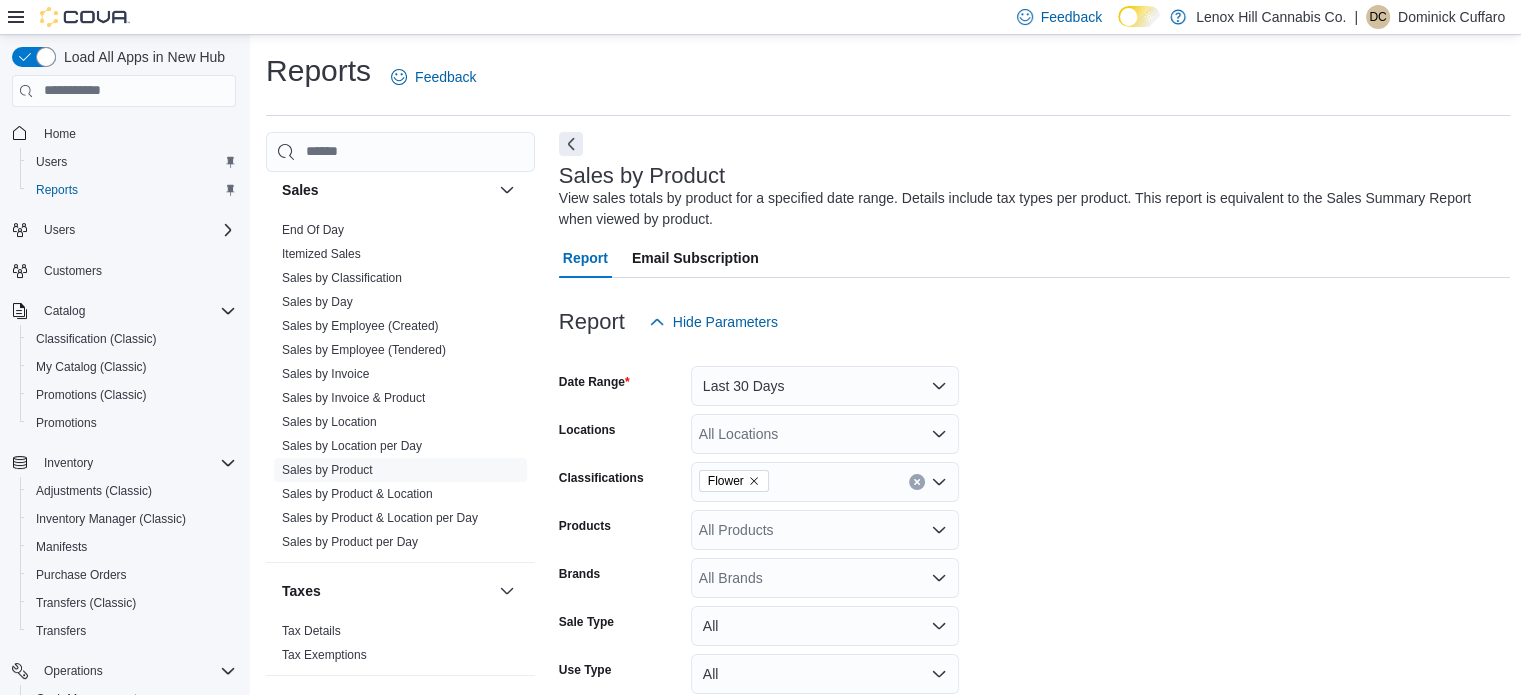 type 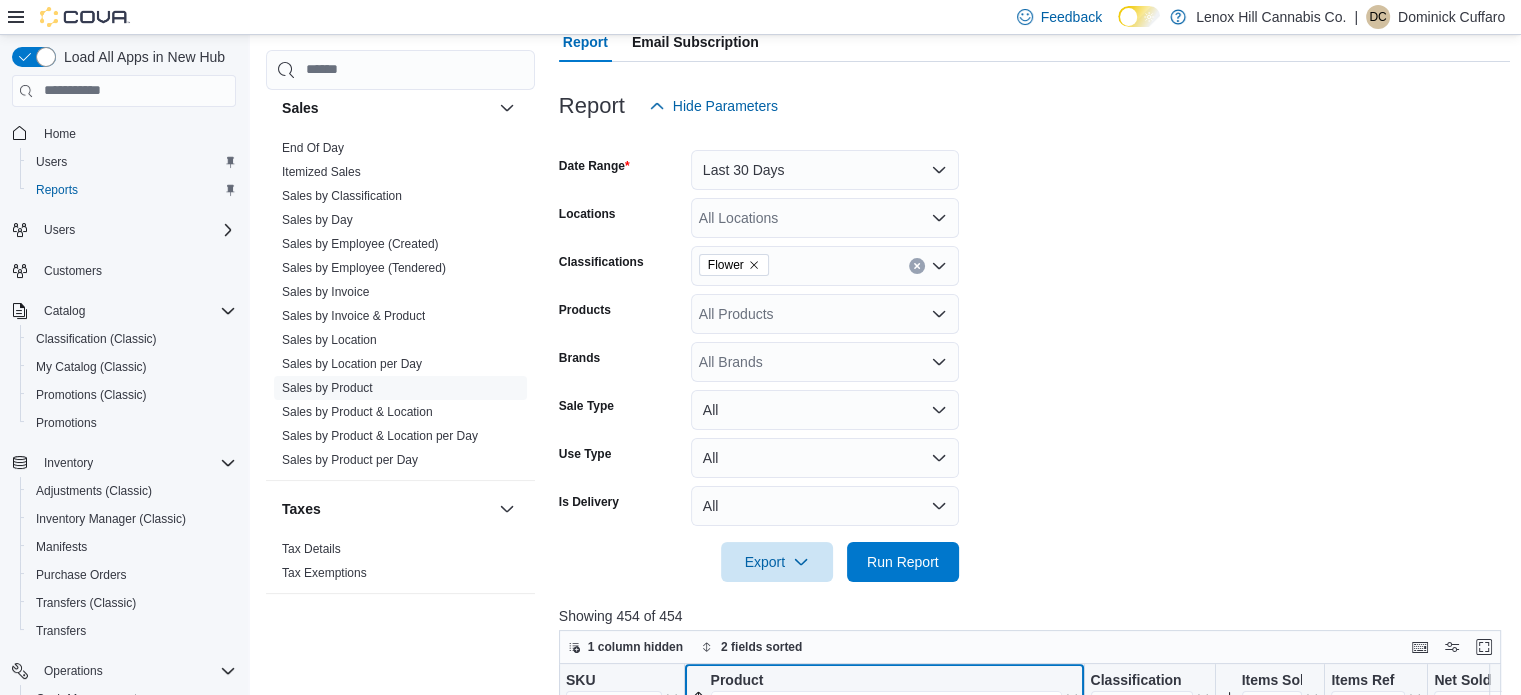 scroll, scrollTop: 0, scrollLeft: 0, axis: both 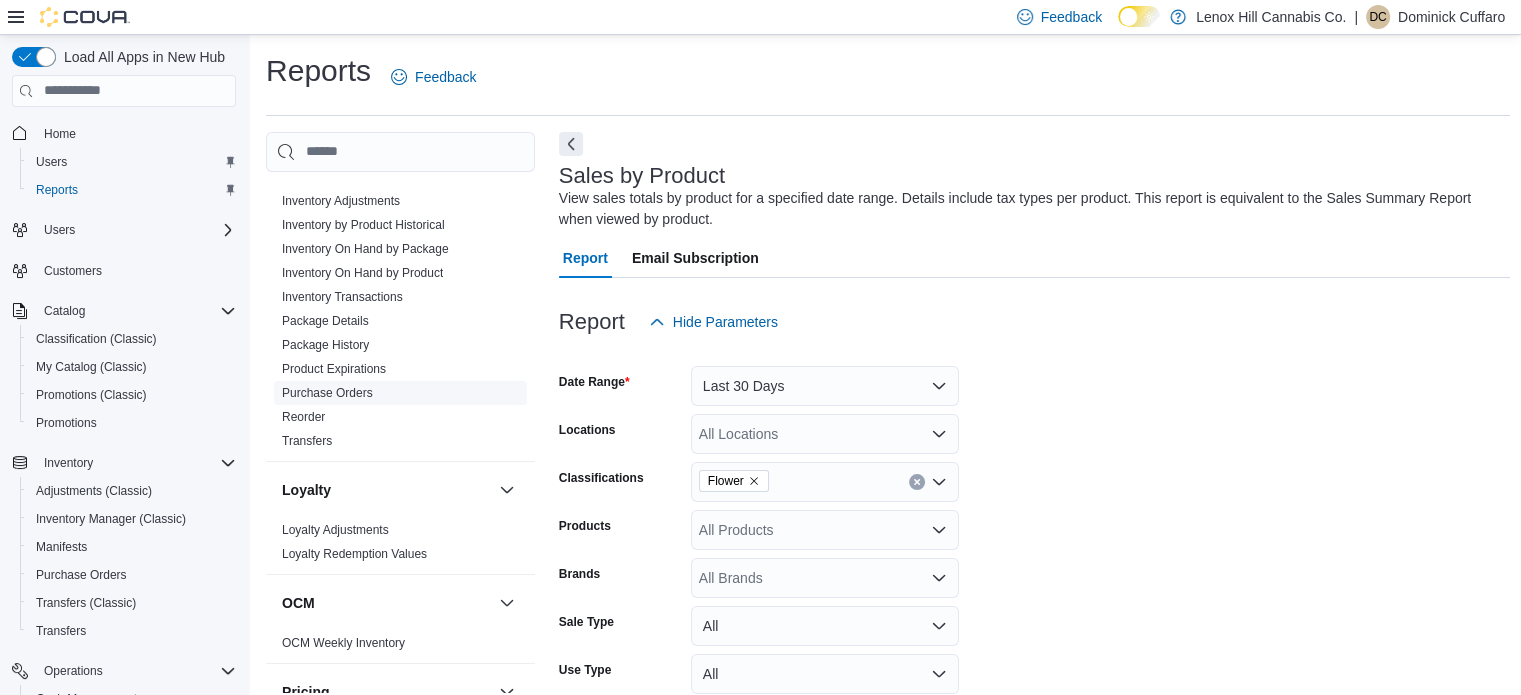 click on "Purchase Orders" at bounding box center [327, 393] 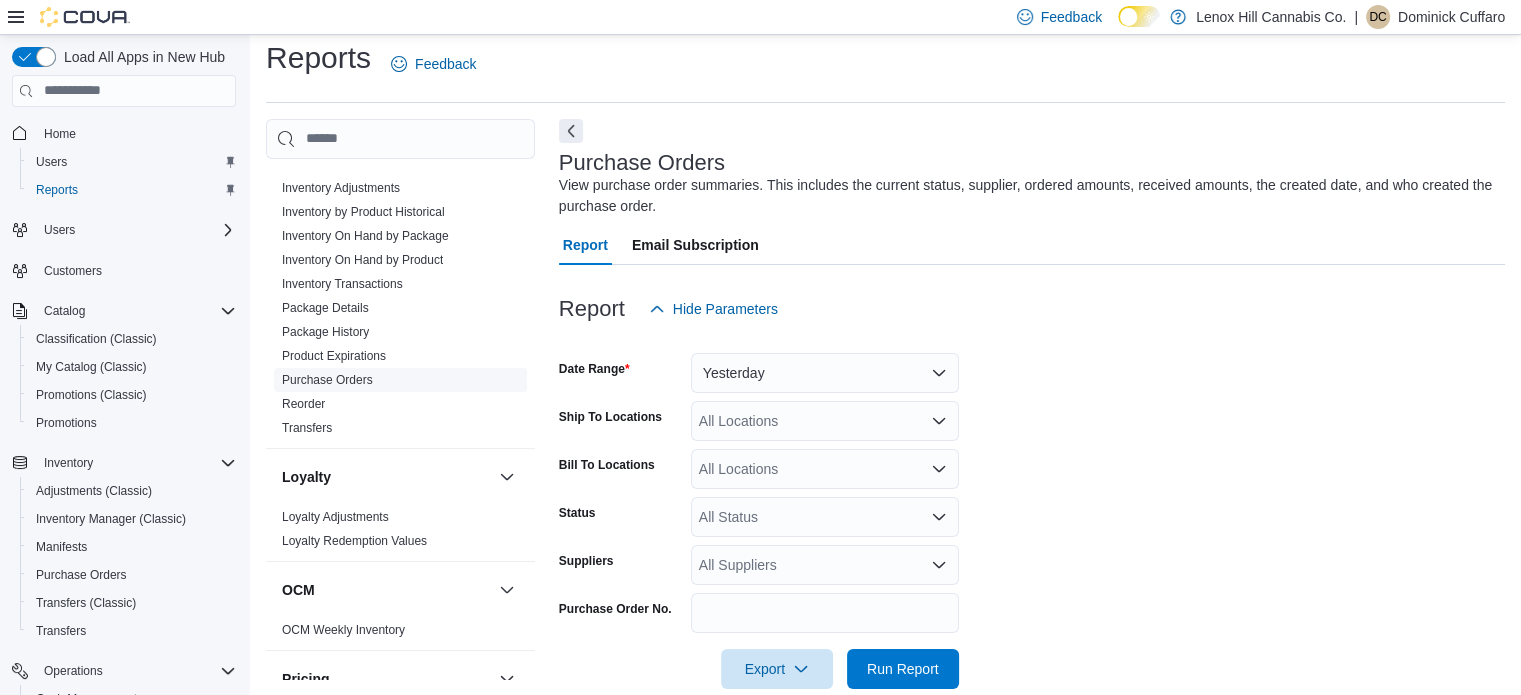scroll, scrollTop: 46, scrollLeft: 0, axis: vertical 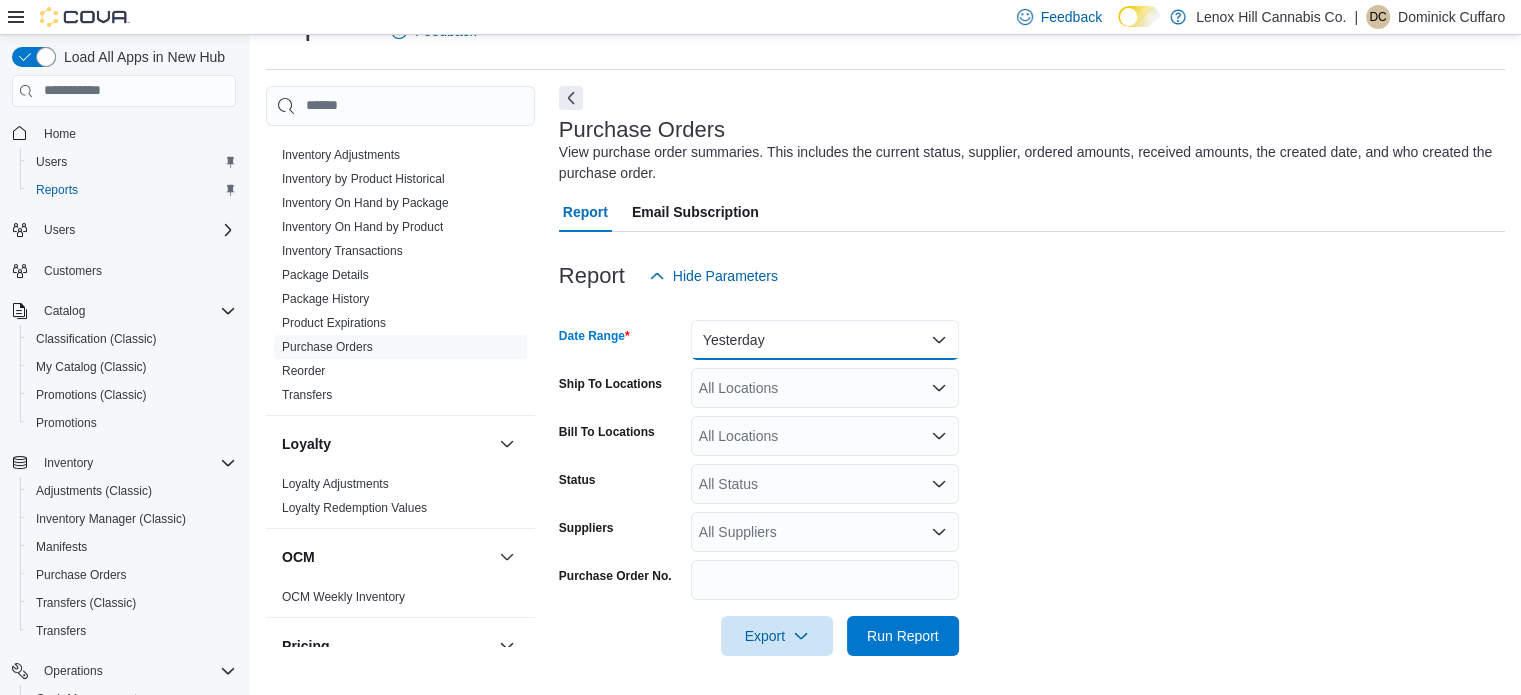click on "Yesterday" at bounding box center [825, 340] 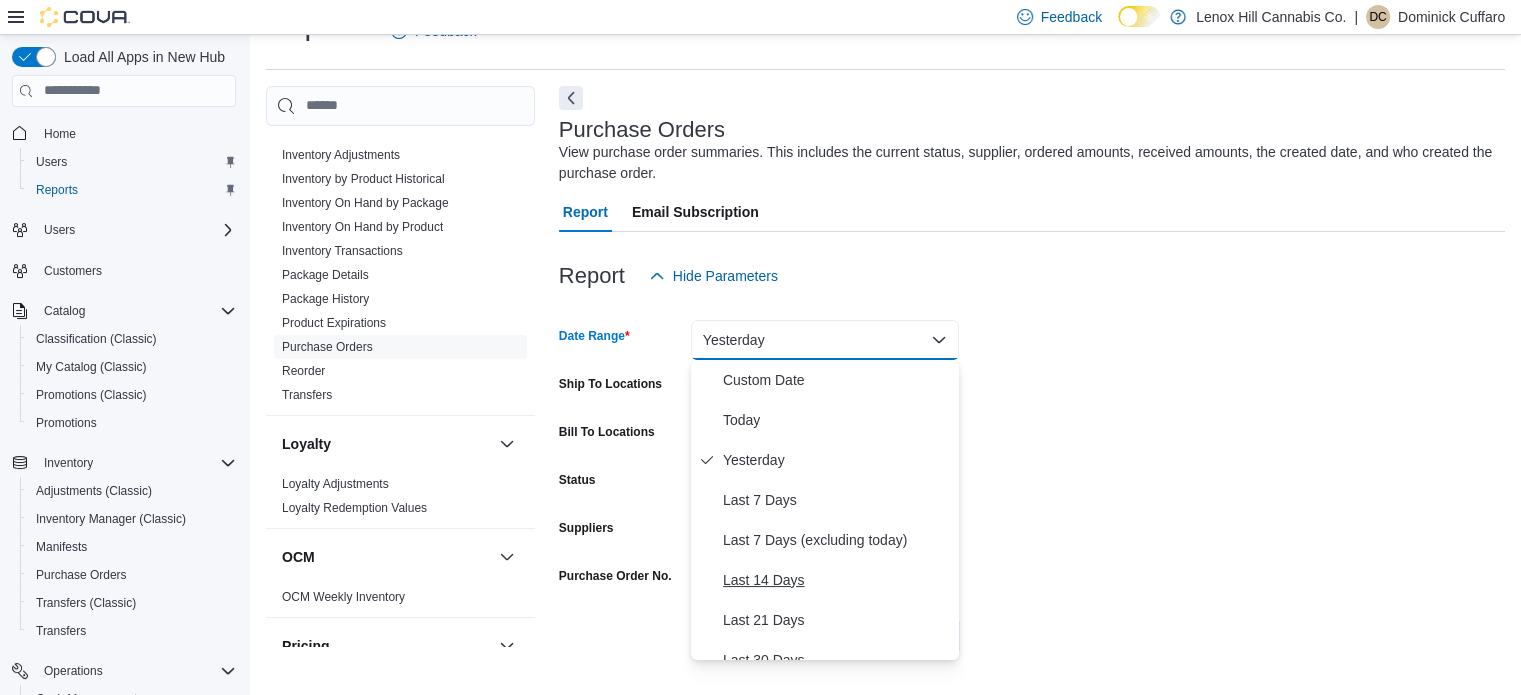 scroll, scrollTop: 48, scrollLeft: 0, axis: vertical 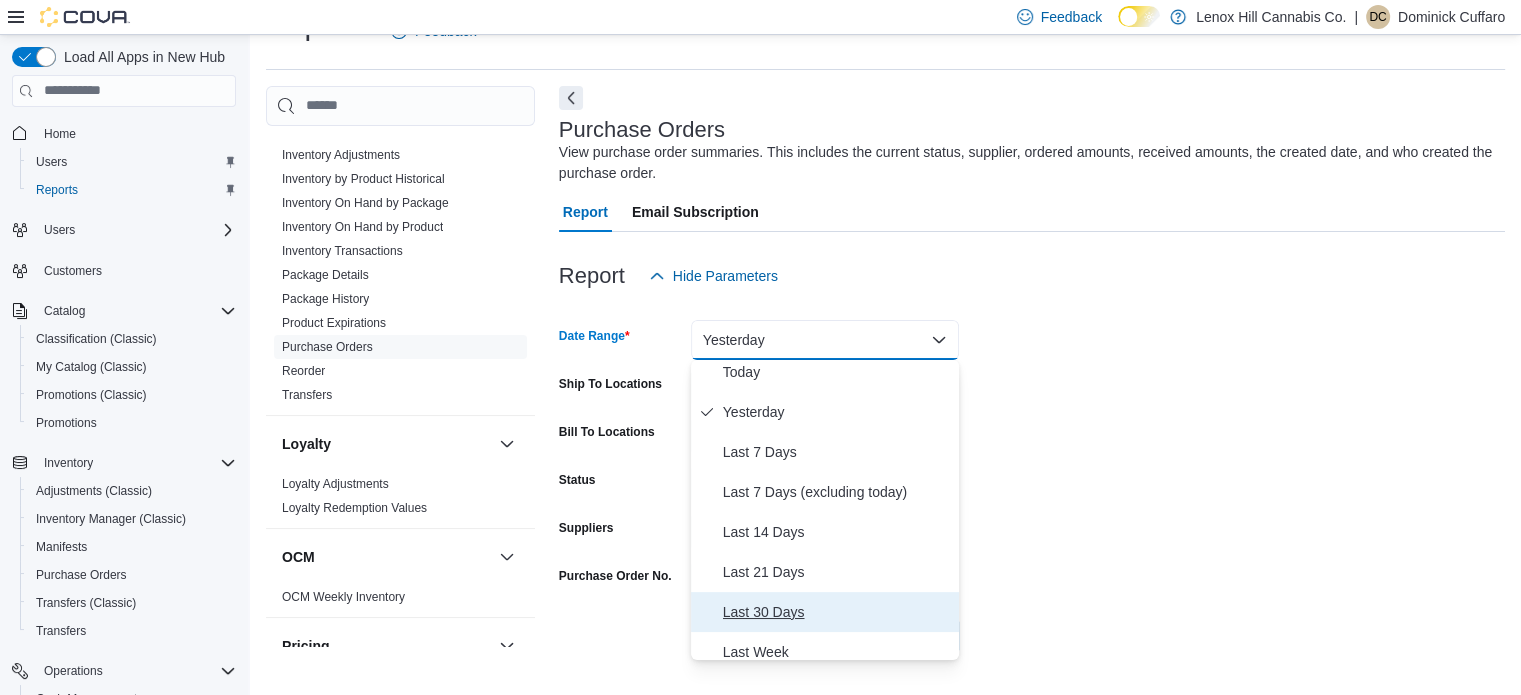 click on "Last 30 Days" at bounding box center [837, 612] 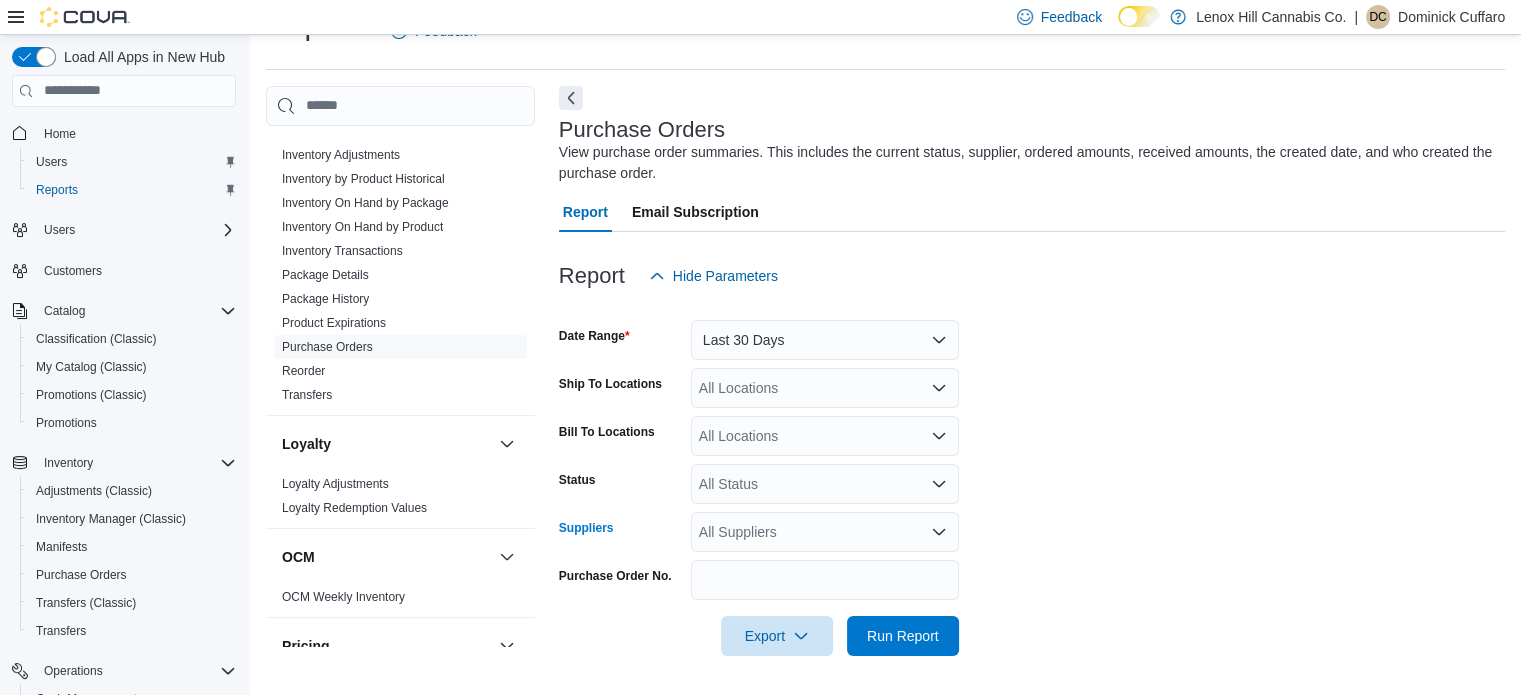 click on "All Suppliers" at bounding box center [825, 532] 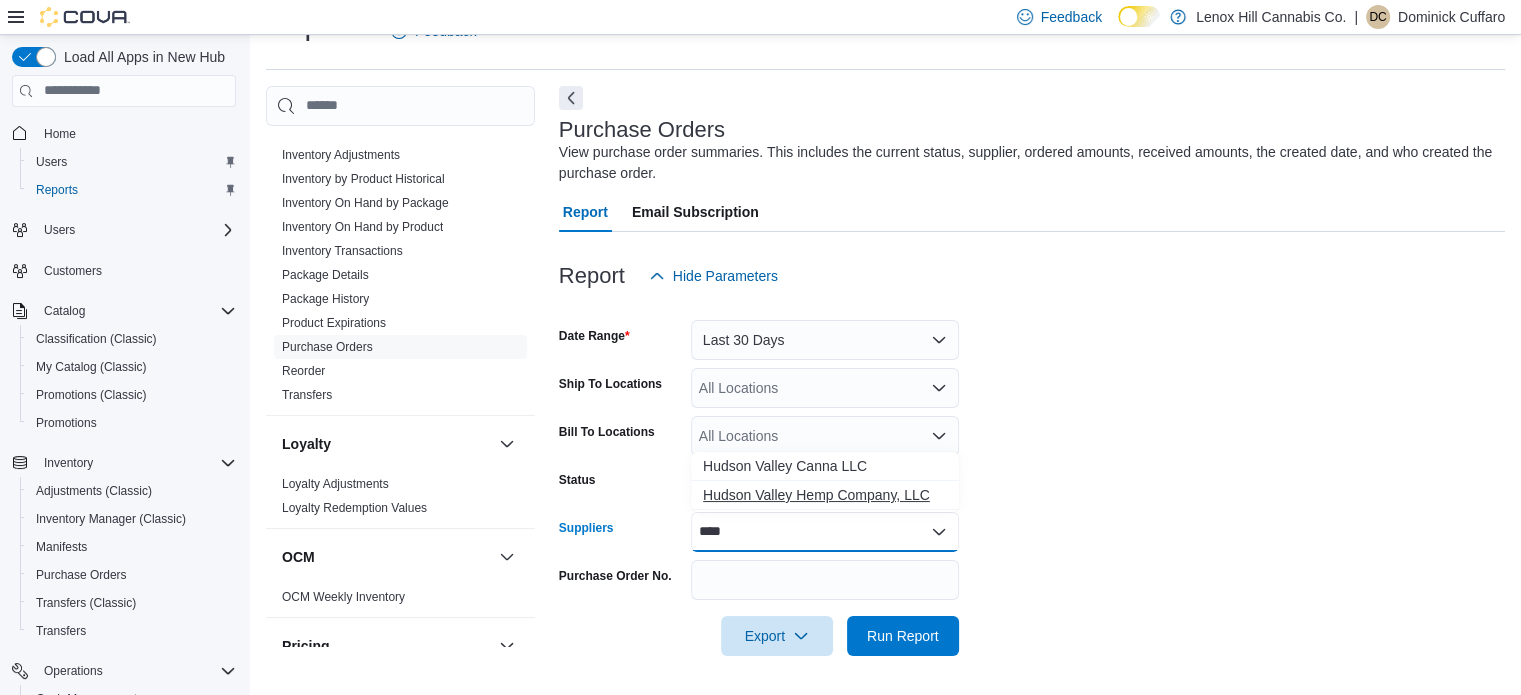 type on "****" 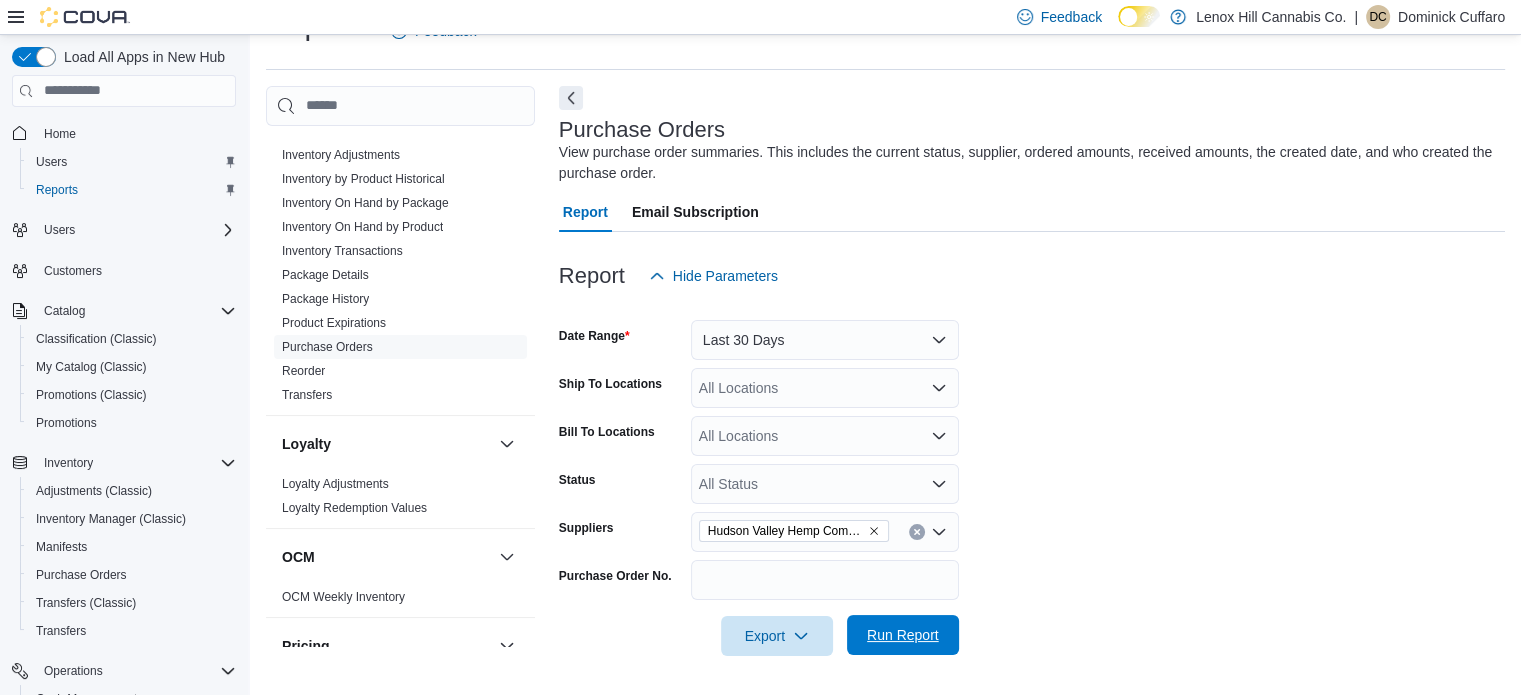 click on "Run Report" at bounding box center [903, 635] 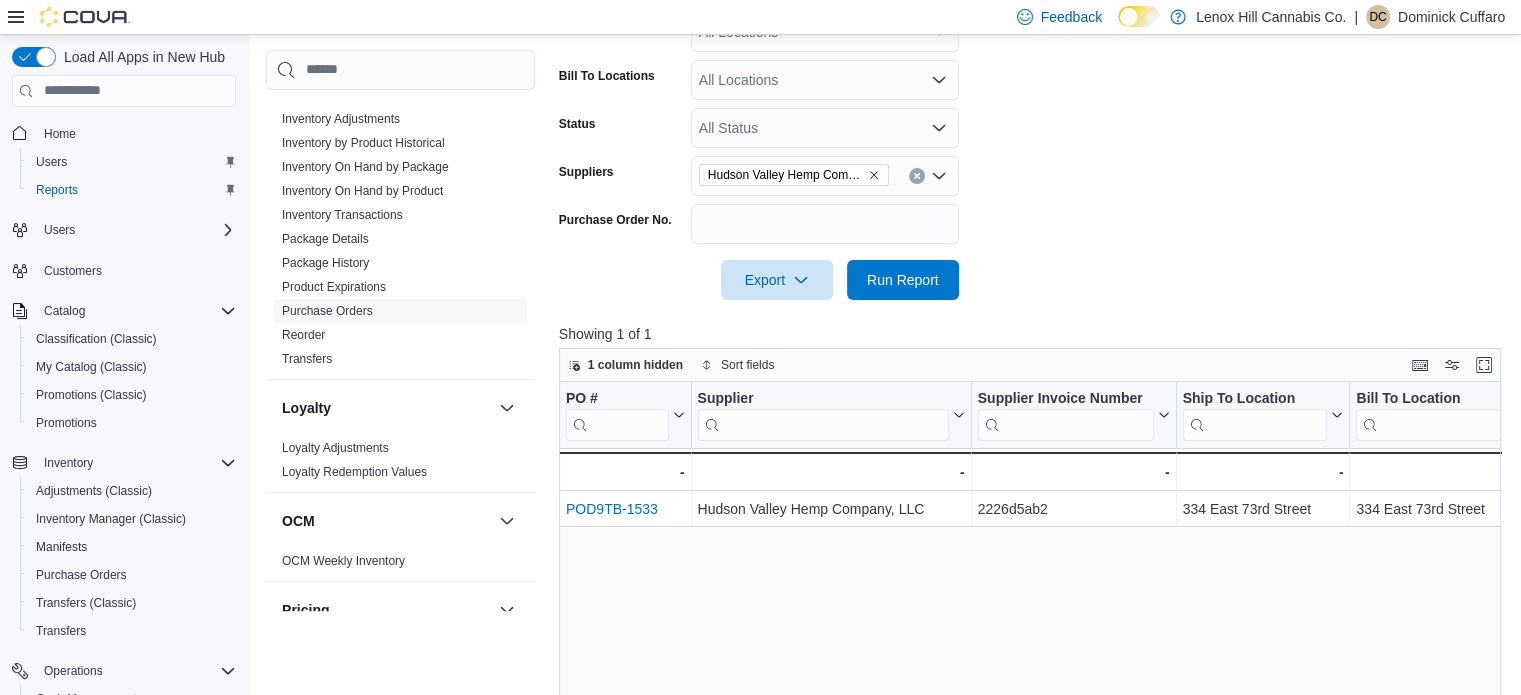 scroll, scrollTop: 452, scrollLeft: 0, axis: vertical 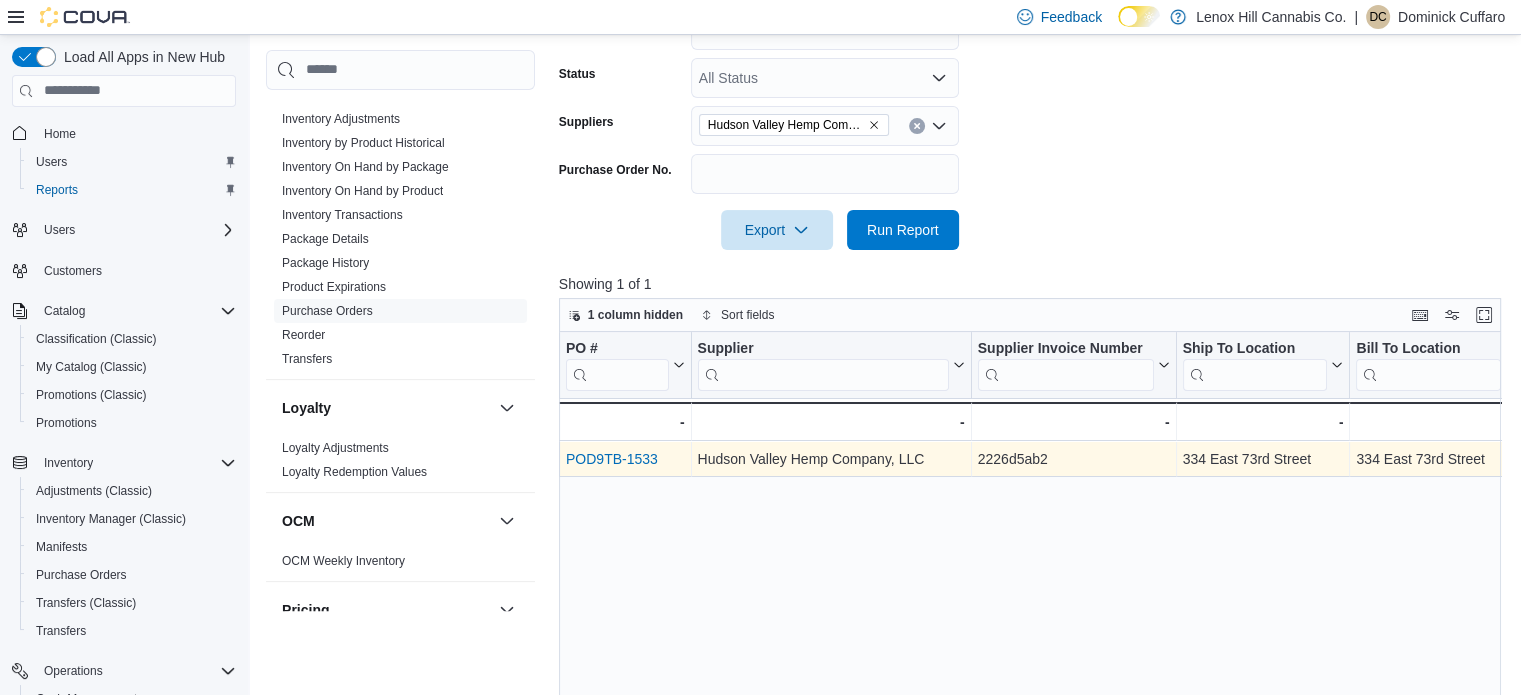 click on "POD9TB-1533" at bounding box center (612, 459) 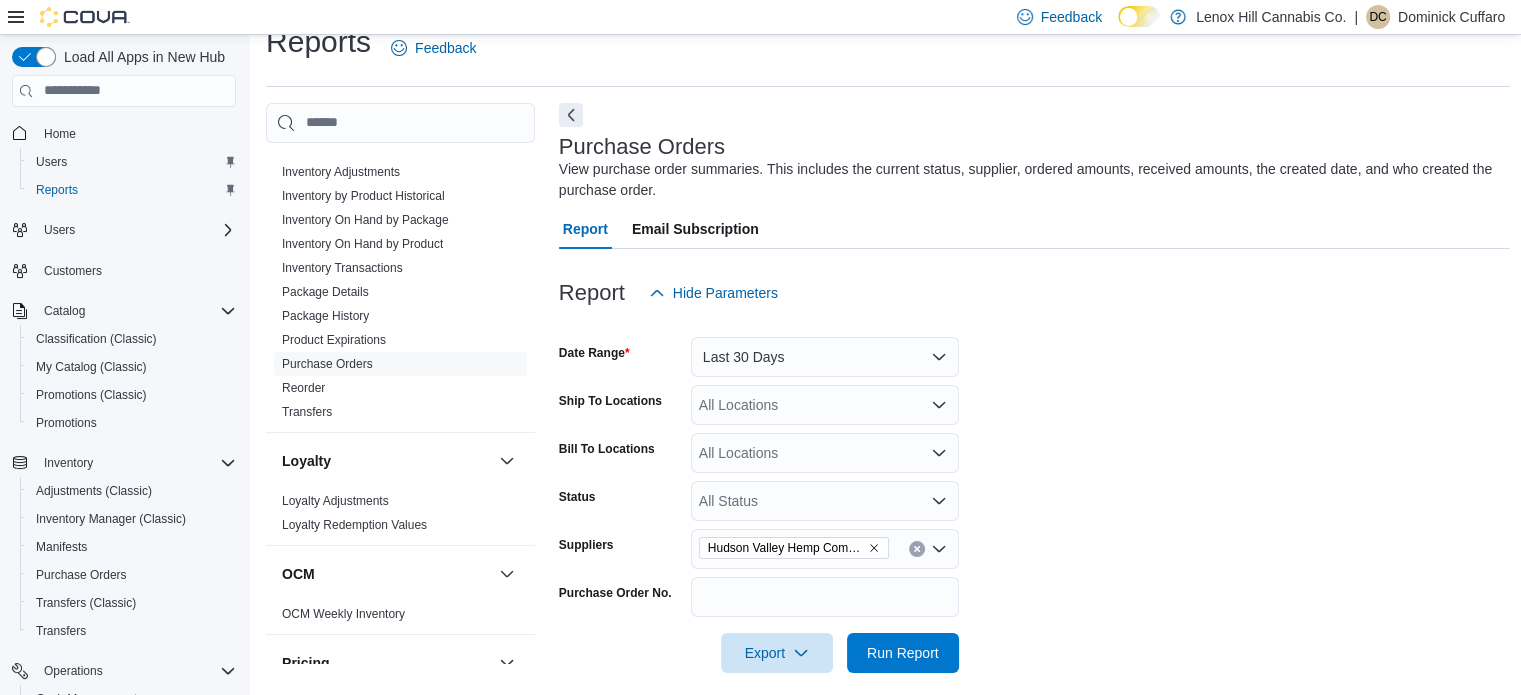 scroll, scrollTop: 0, scrollLeft: 0, axis: both 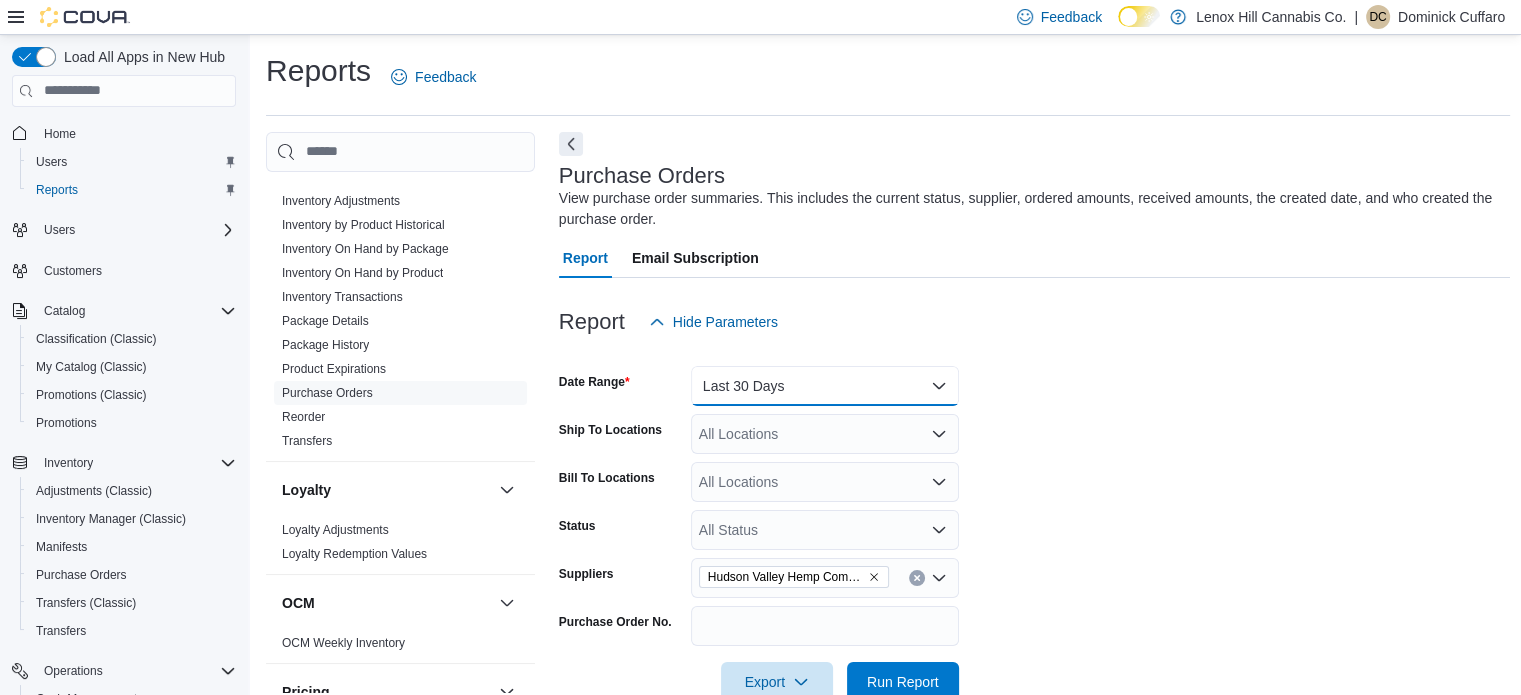 click on "Last 30 Days" at bounding box center [825, 386] 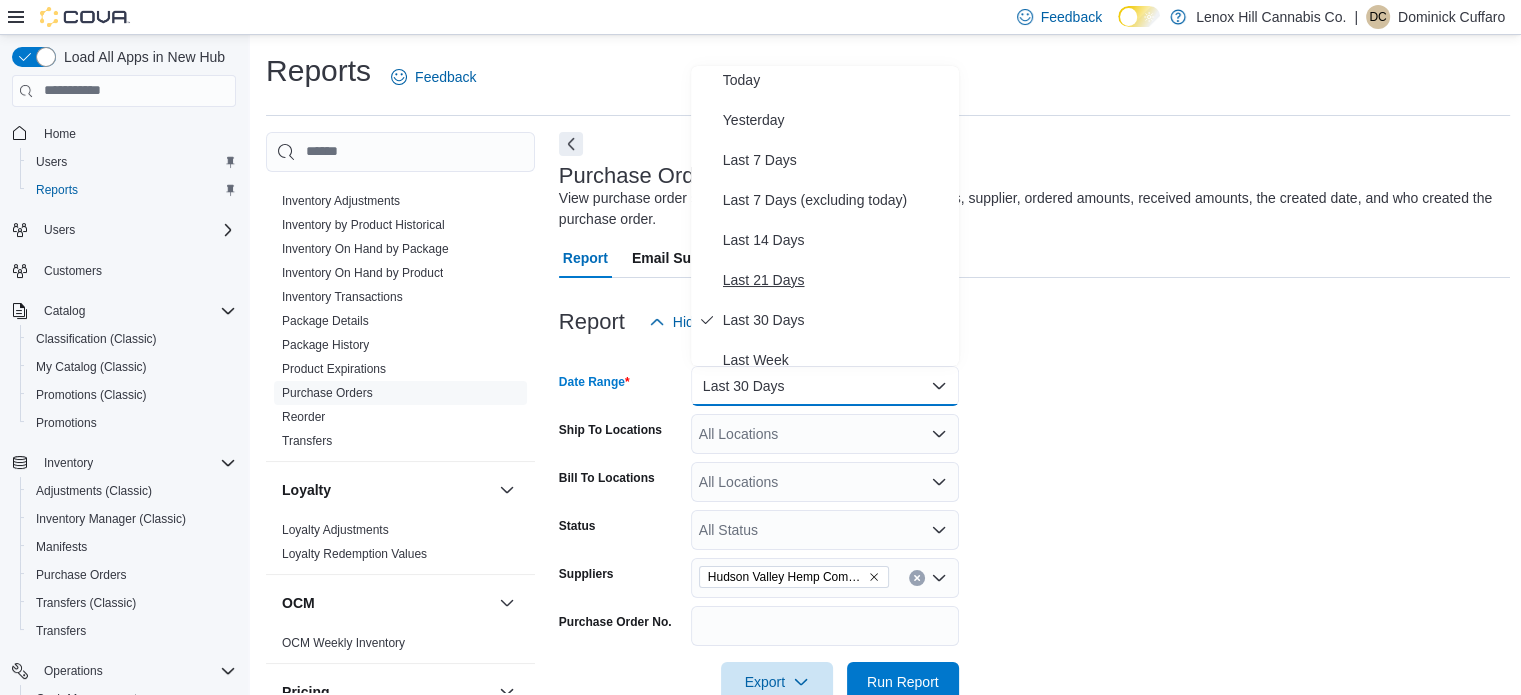 scroll, scrollTop: 0, scrollLeft: 0, axis: both 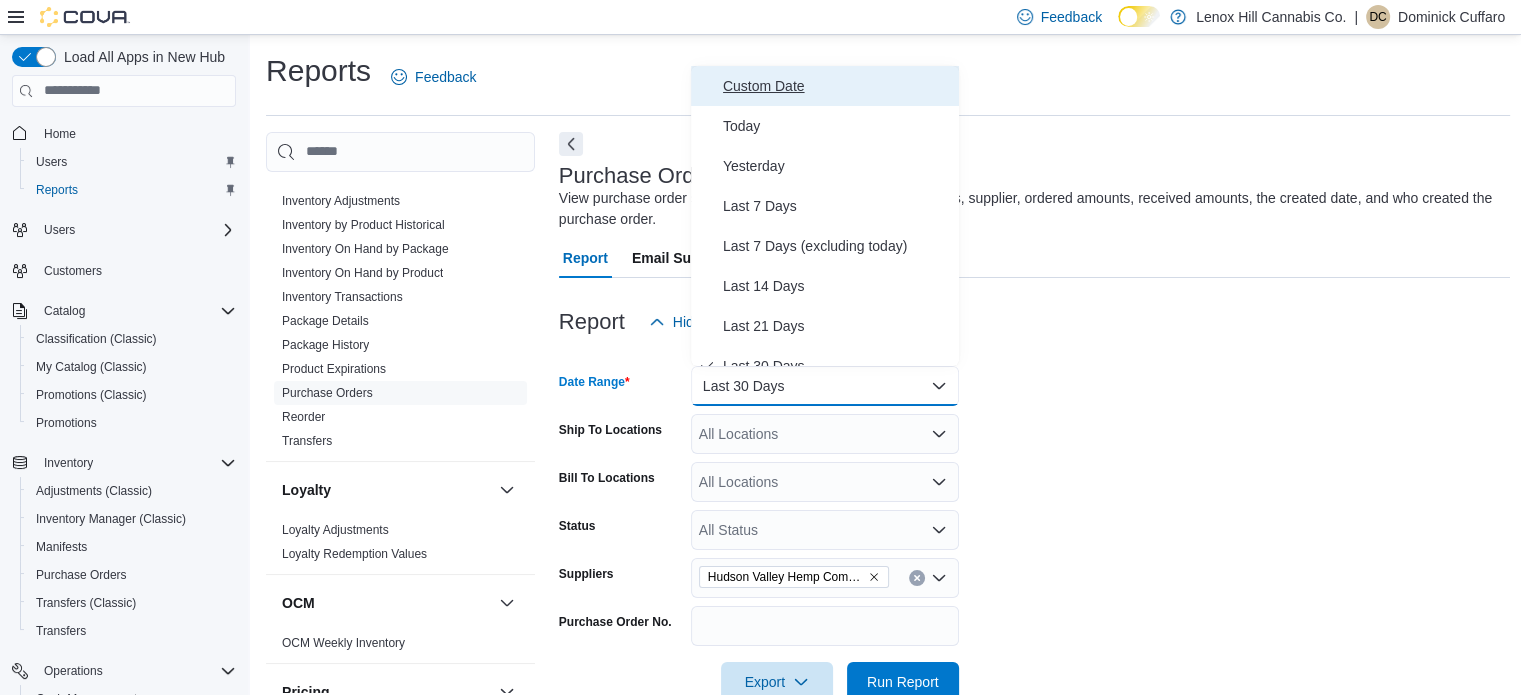 click on "Custom Date" at bounding box center (837, 86) 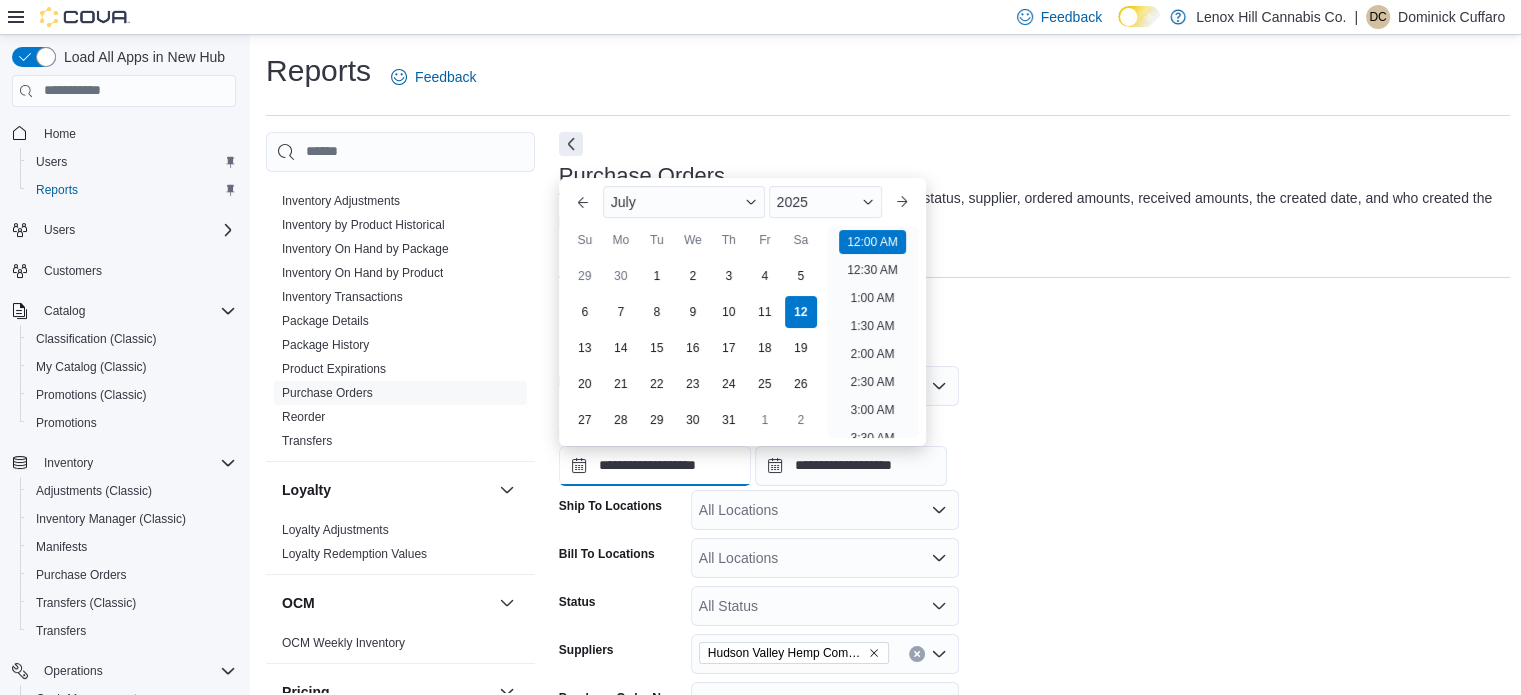 scroll, scrollTop: 62, scrollLeft: 0, axis: vertical 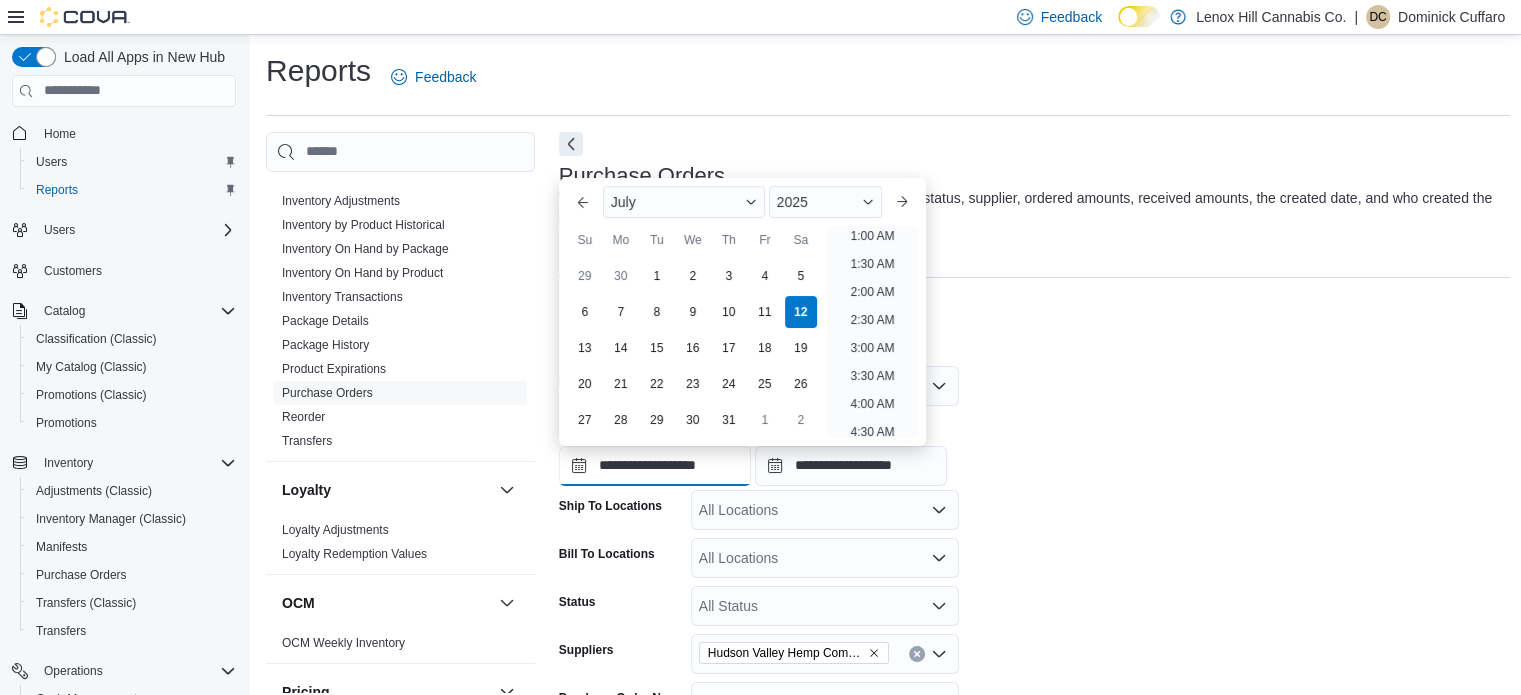 click on "**********" at bounding box center (655, 466) 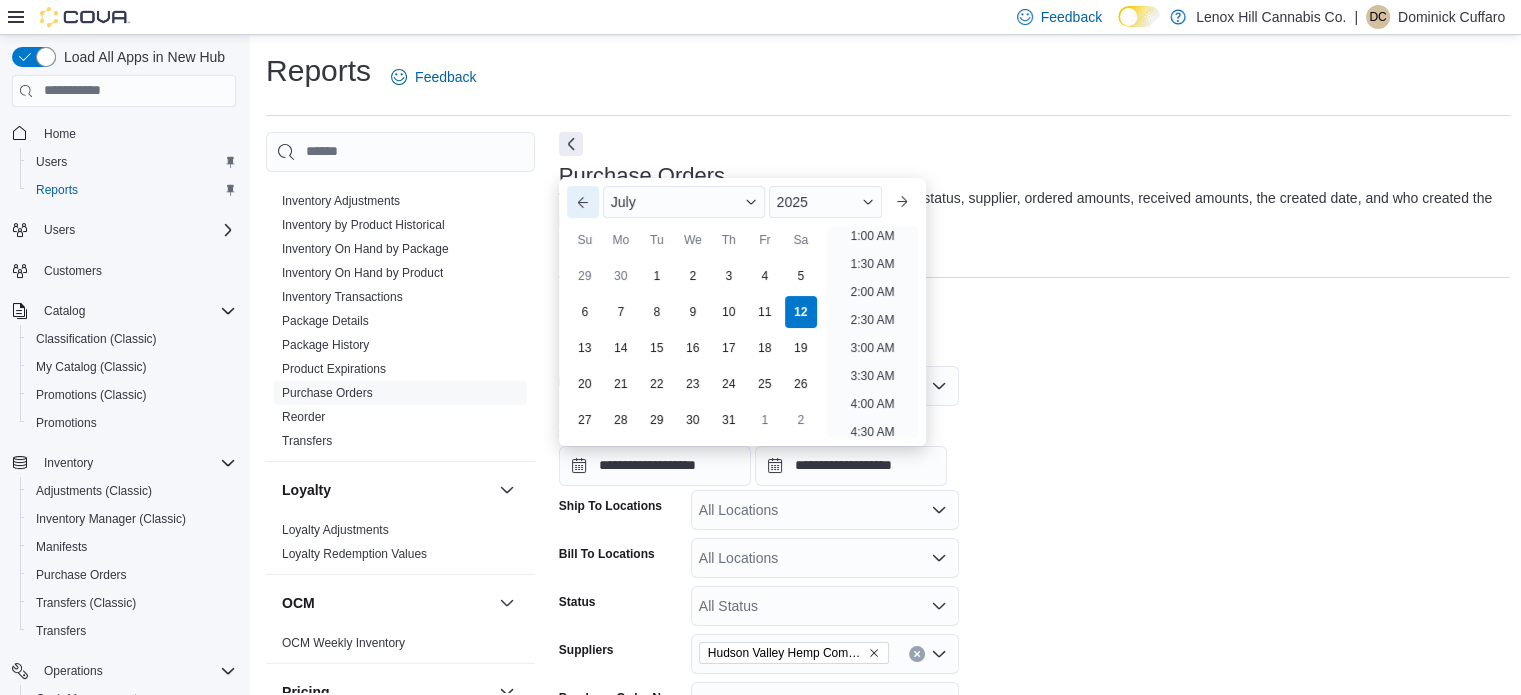 click on "Previous Month" at bounding box center (583, 202) 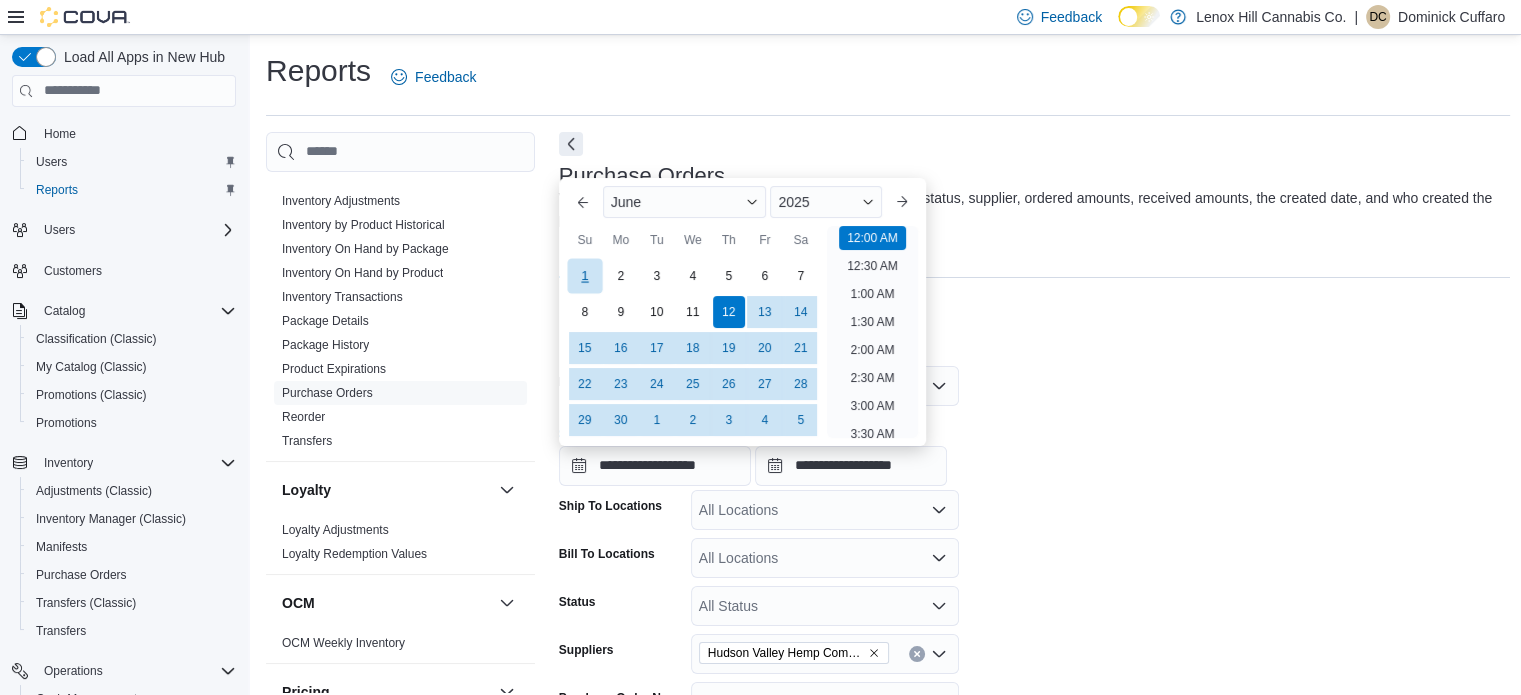click on "1" at bounding box center (584, 275) 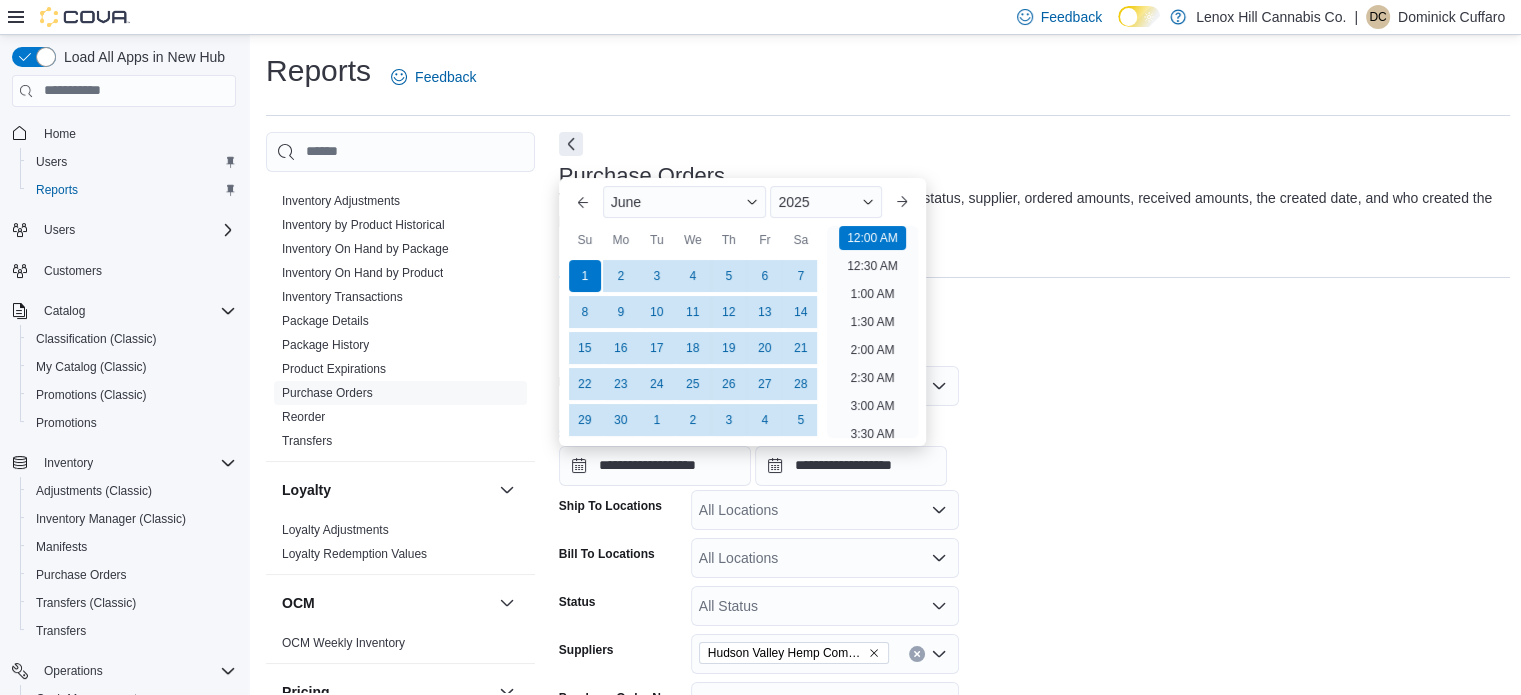 click on "**********" at bounding box center (1035, 560) 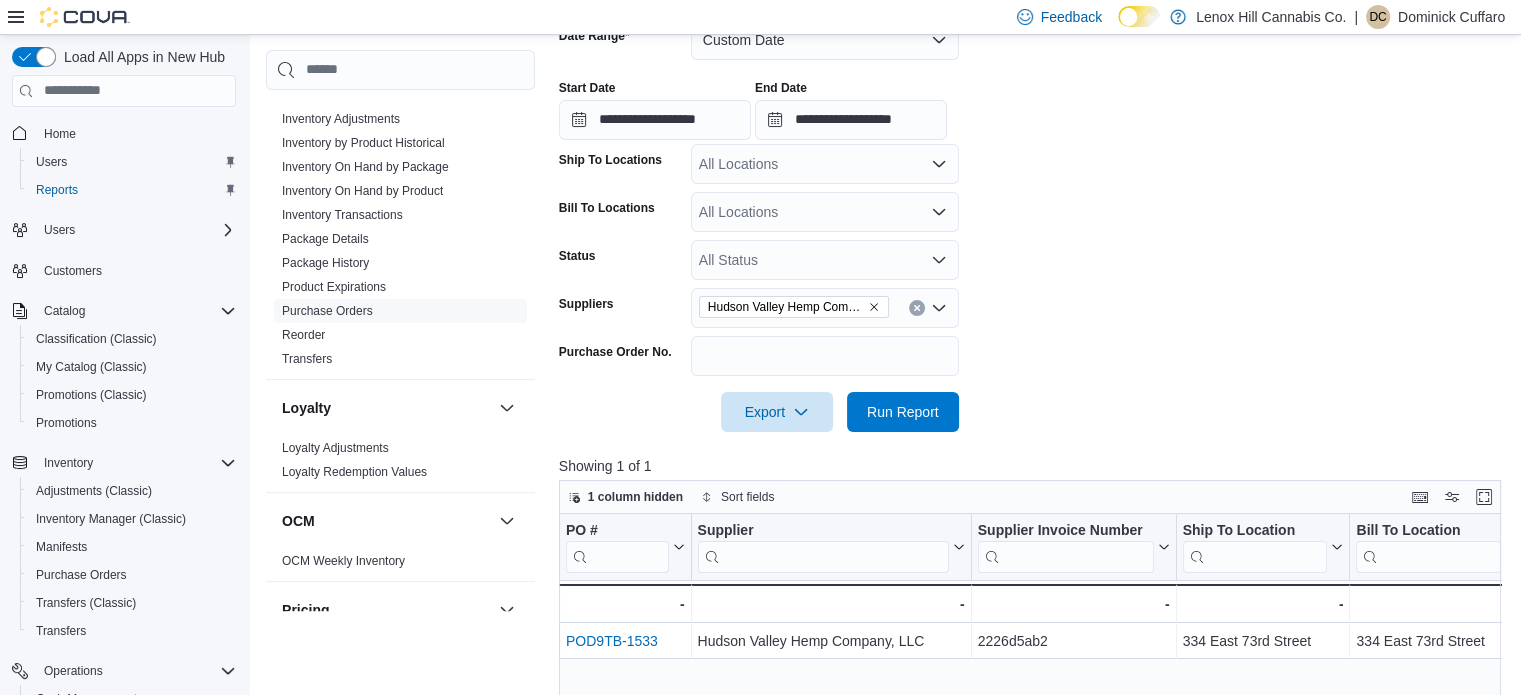 scroll, scrollTop: 352, scrollLeft: 0, axis: vertical 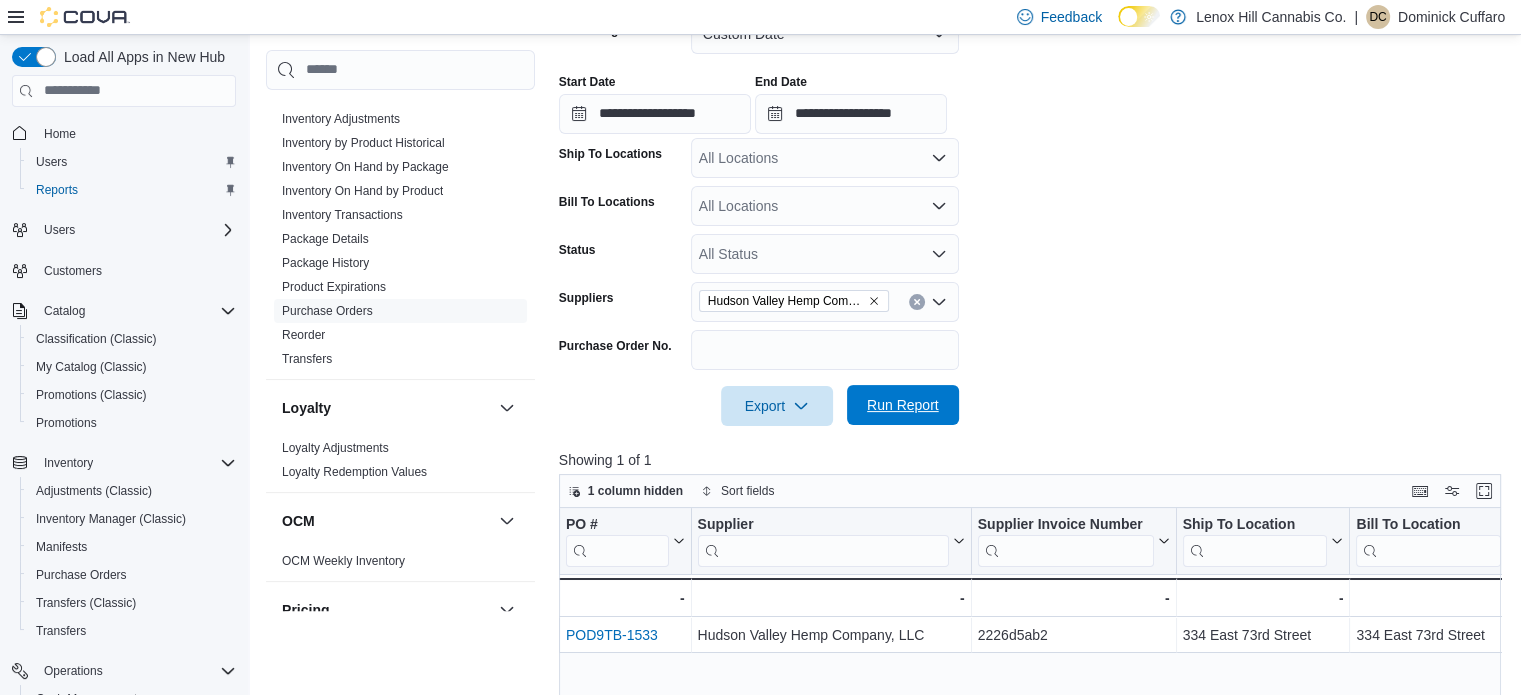 click on "Run Report" at bounding box center (903, 405) 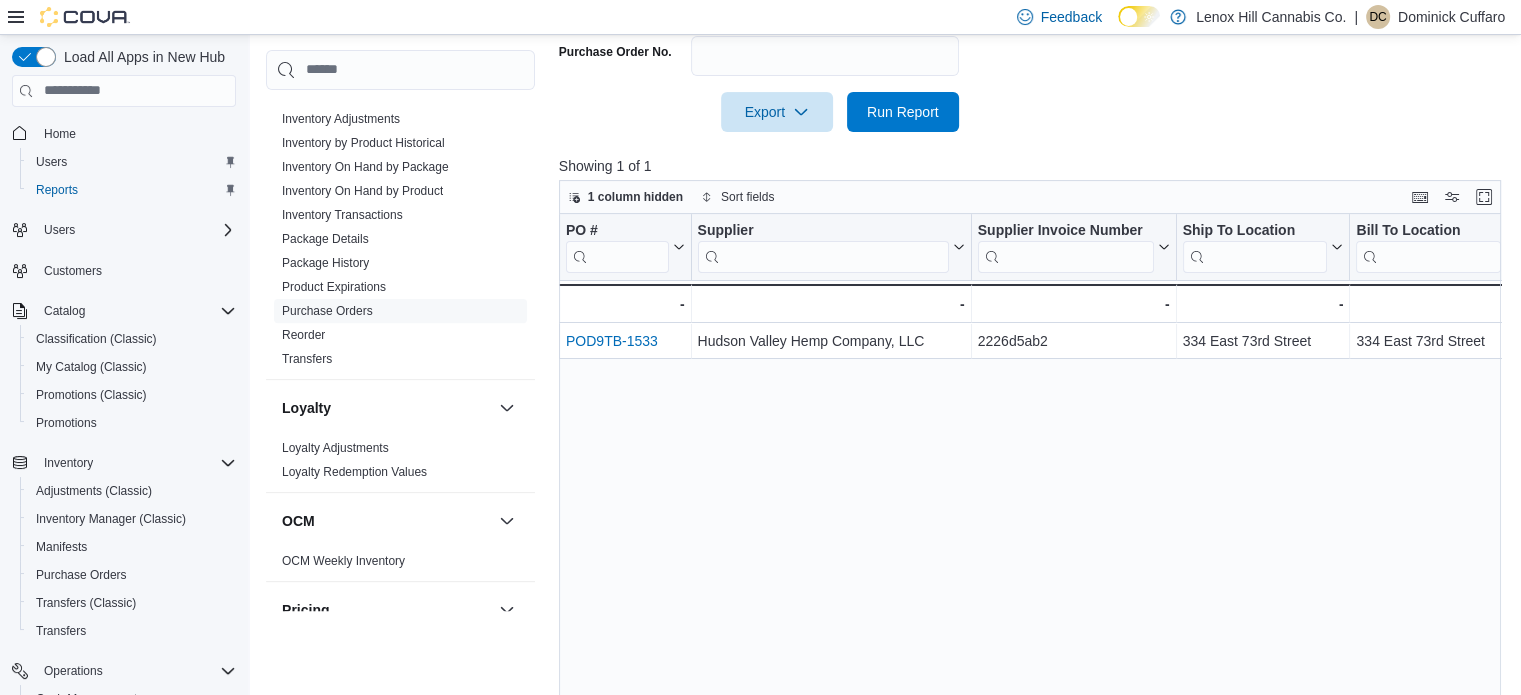 scroll, scrollTop: 647, scrollLeft: 0, axis: vertical 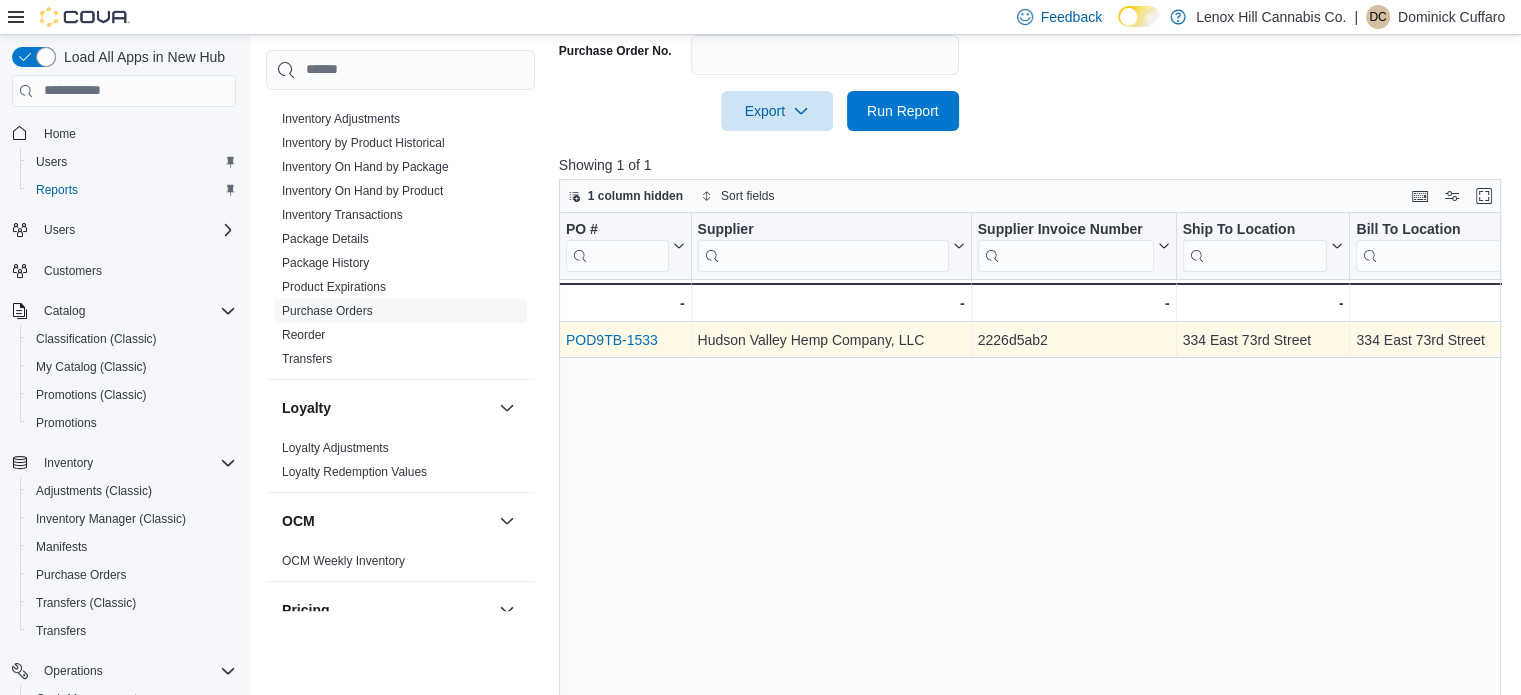 click on "POD9TB-1533" at bounding box center (612, 340) 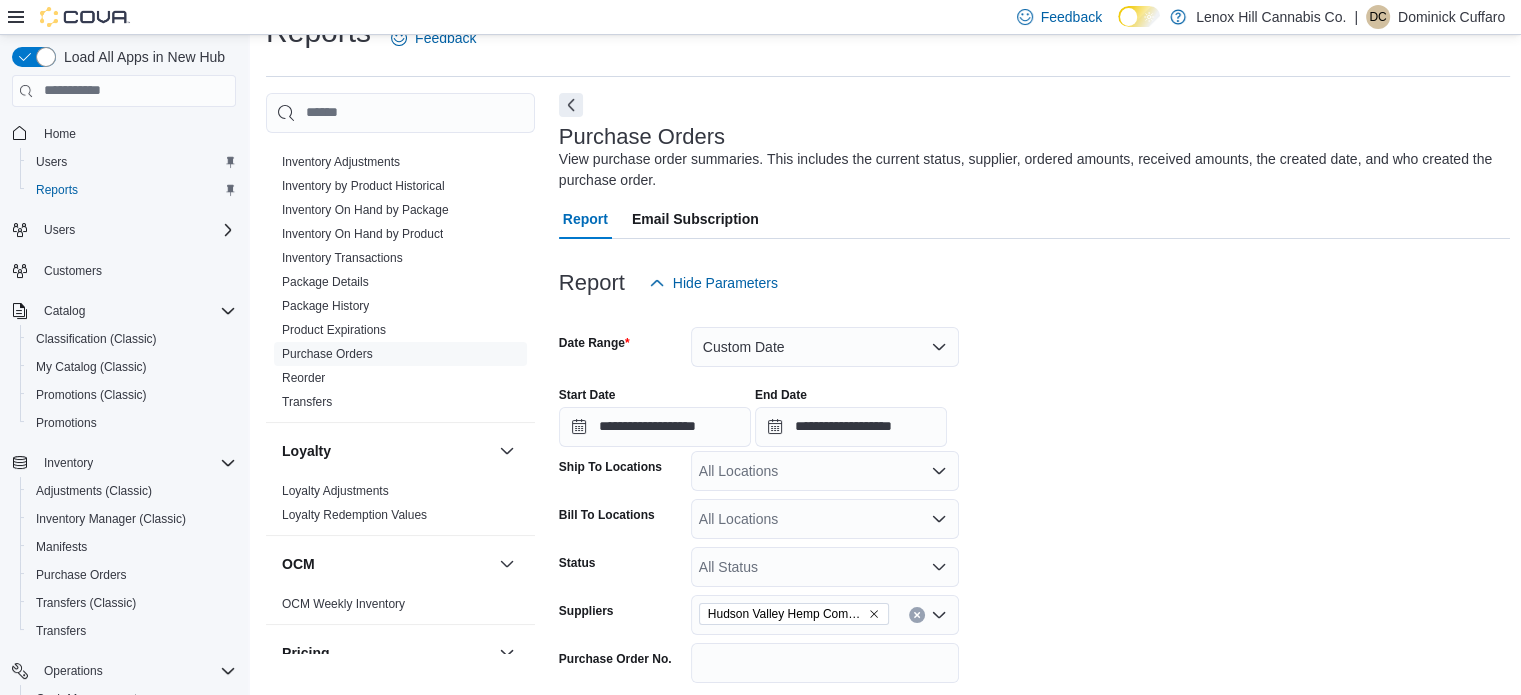 scroll, scrollTop: 0, scrollLeft: 0, axis: both 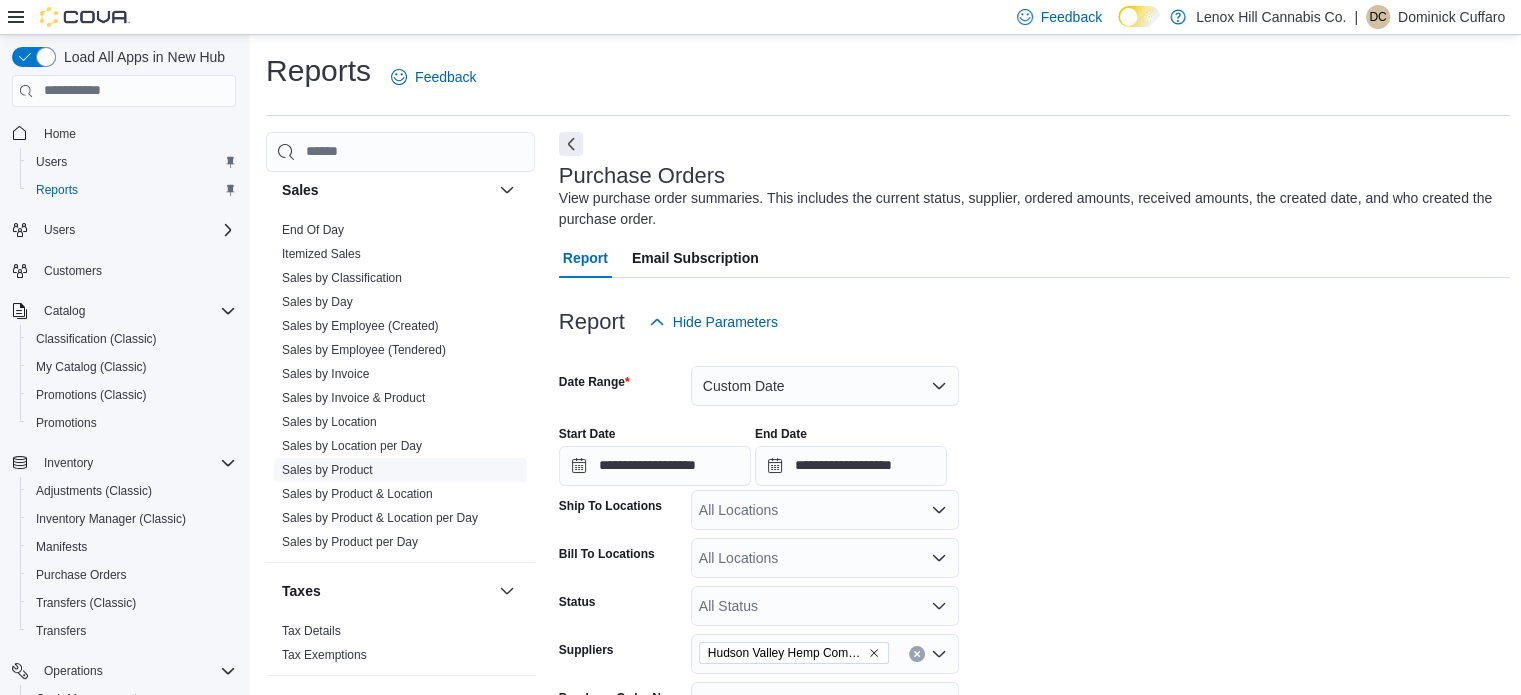 click on "Sales by Product" at bounding box center (327, 470) 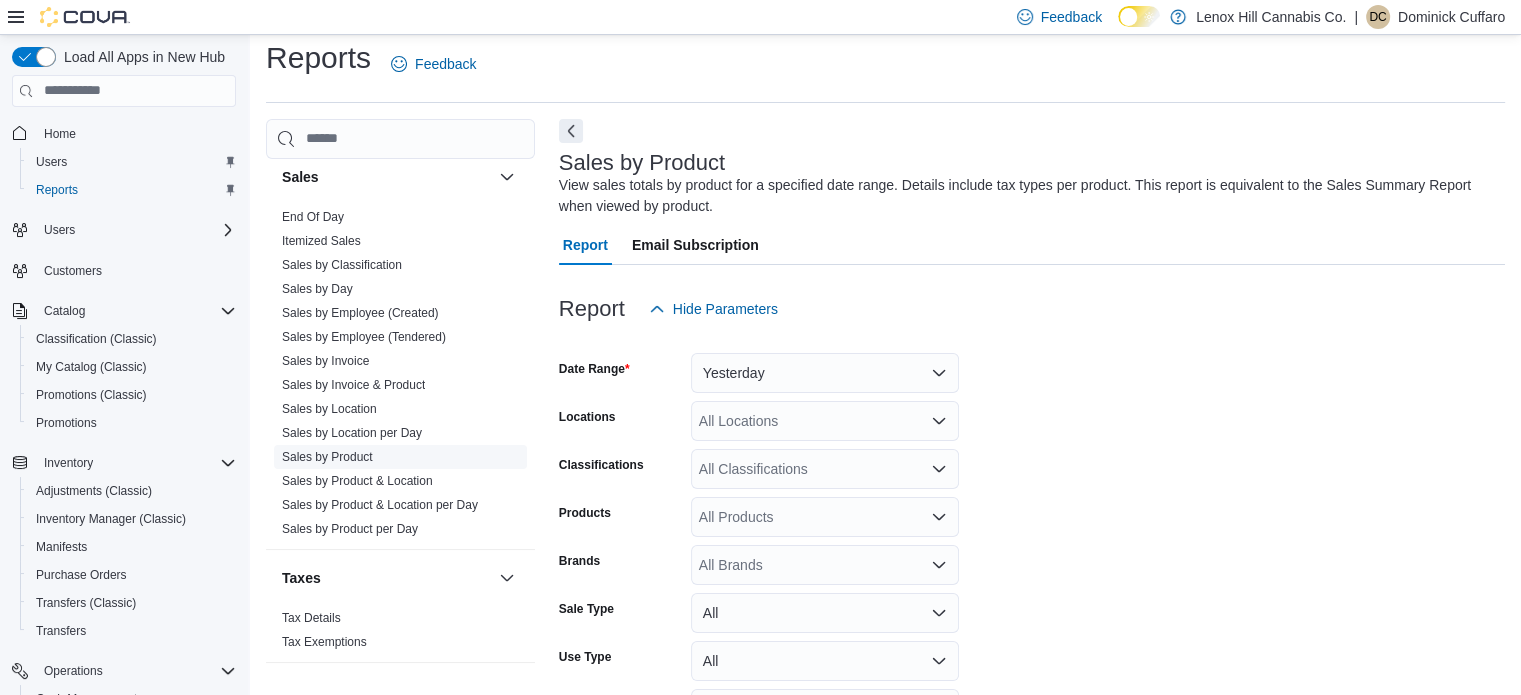scroll, scrollTop: 67, scrollLeft: 0, axis: vertical 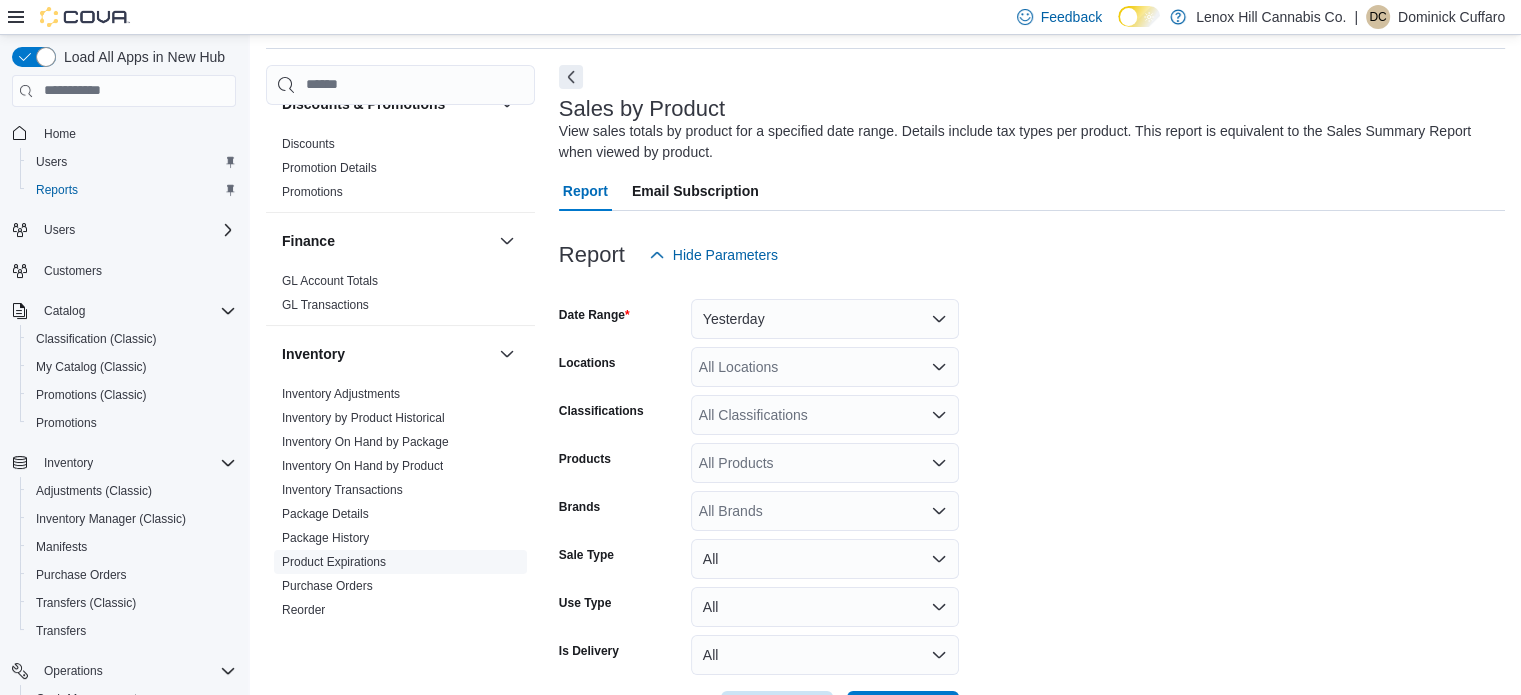 click on "Product Expirations" at bounding box center [334, 562] 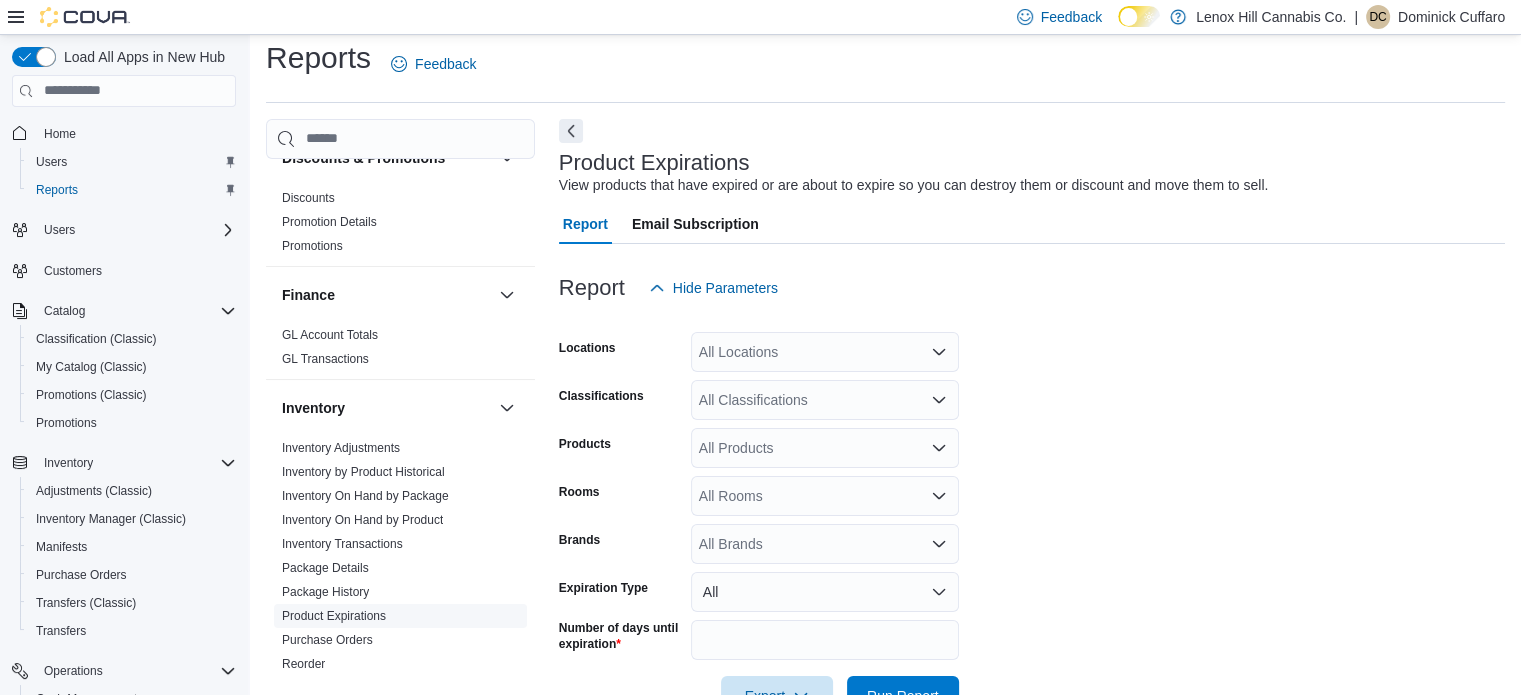 scroll, scrollTop: 46, scrollLeft: 0, axis: vertical 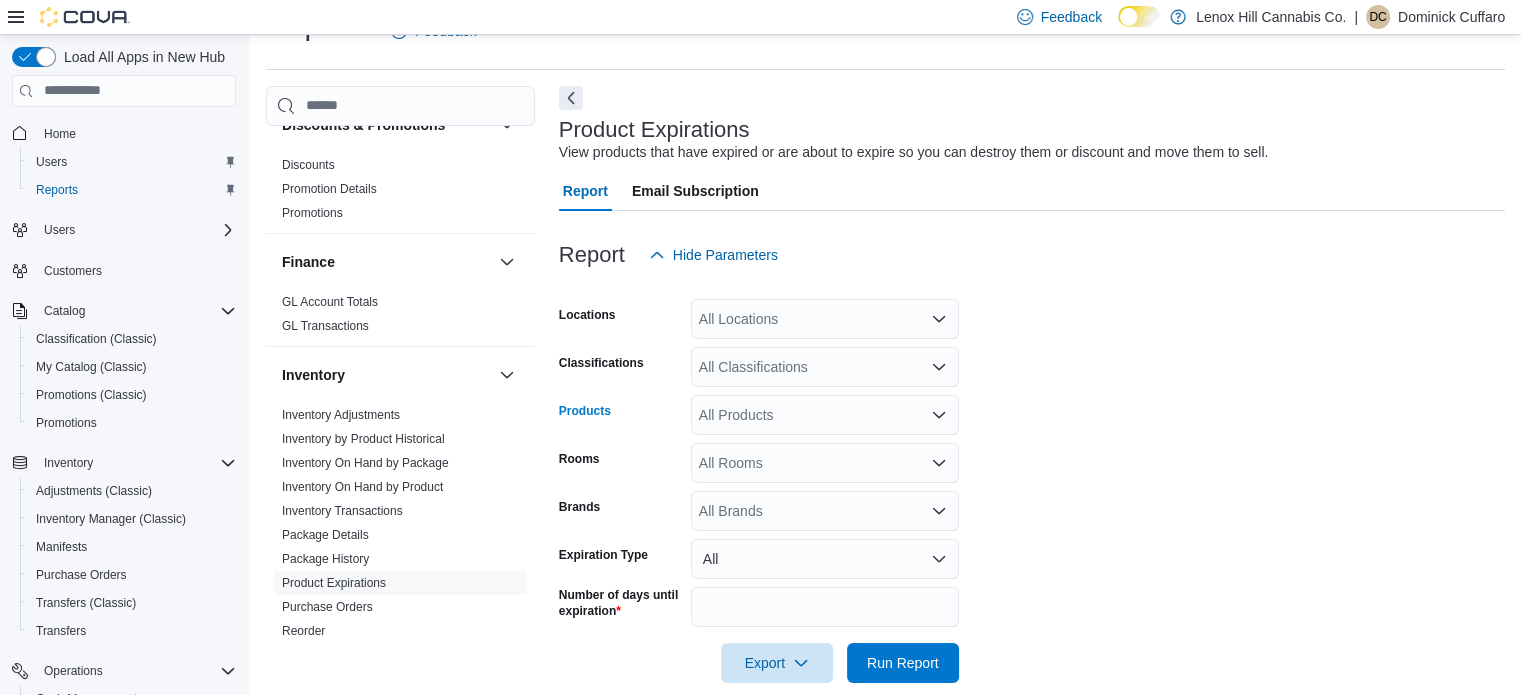click on "All Products" at bounding box center (825, 415) 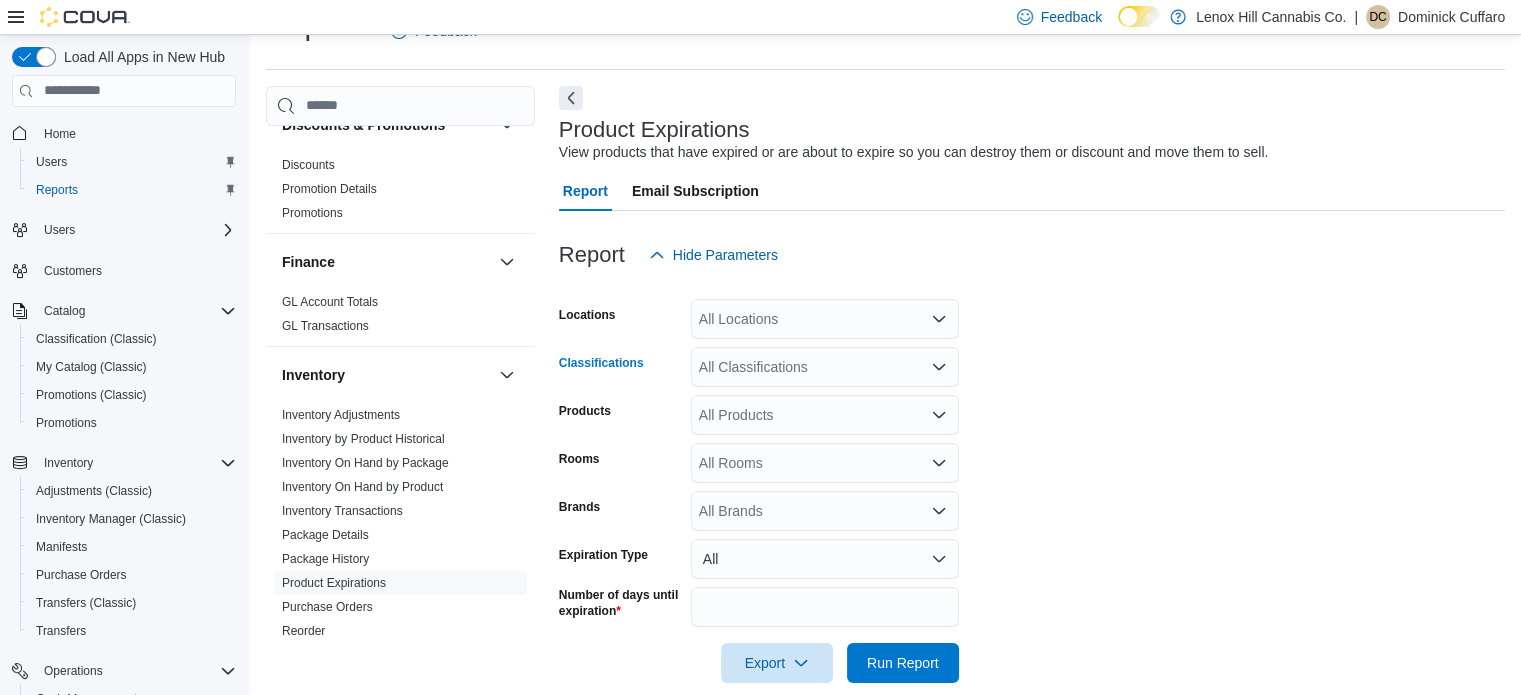 click on "All Classifications" at bounding box center [825, 367] 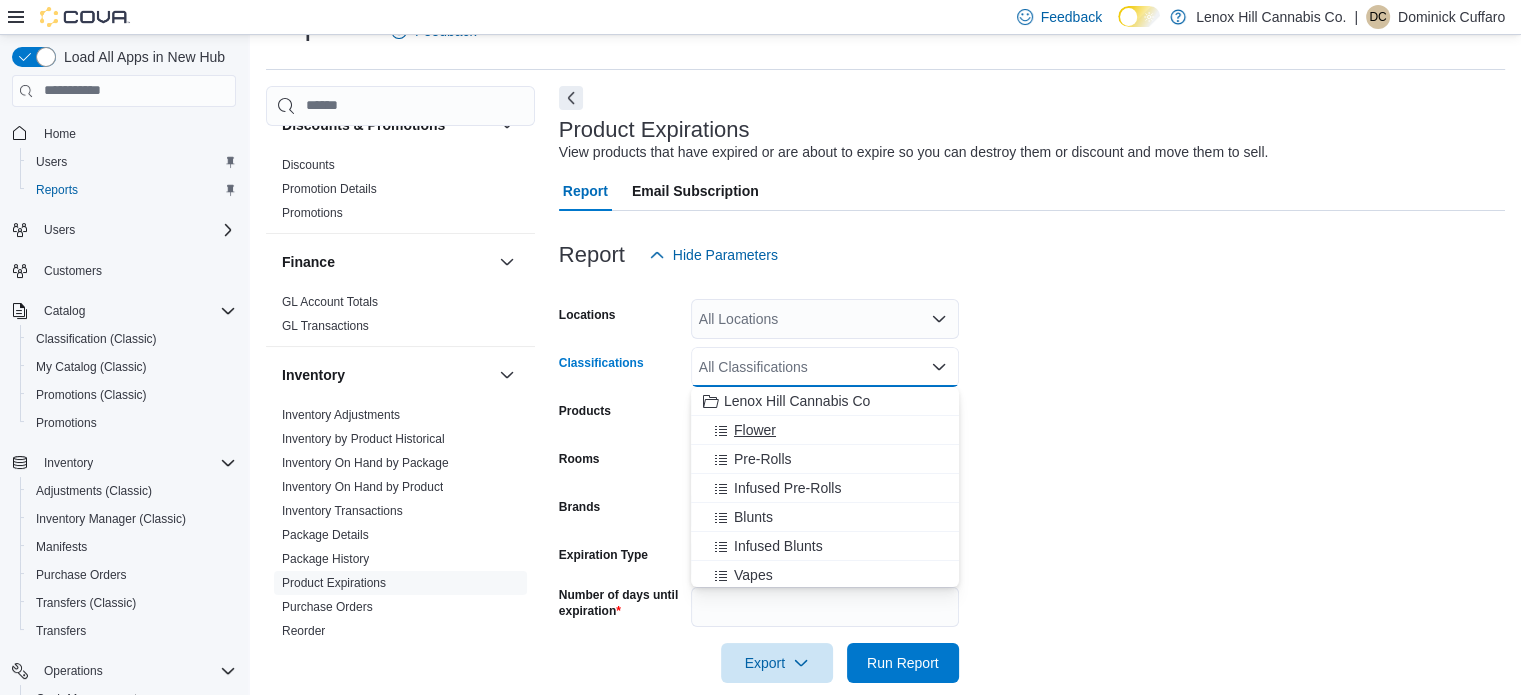 click on "Flower" at bounding box center (755, 430) 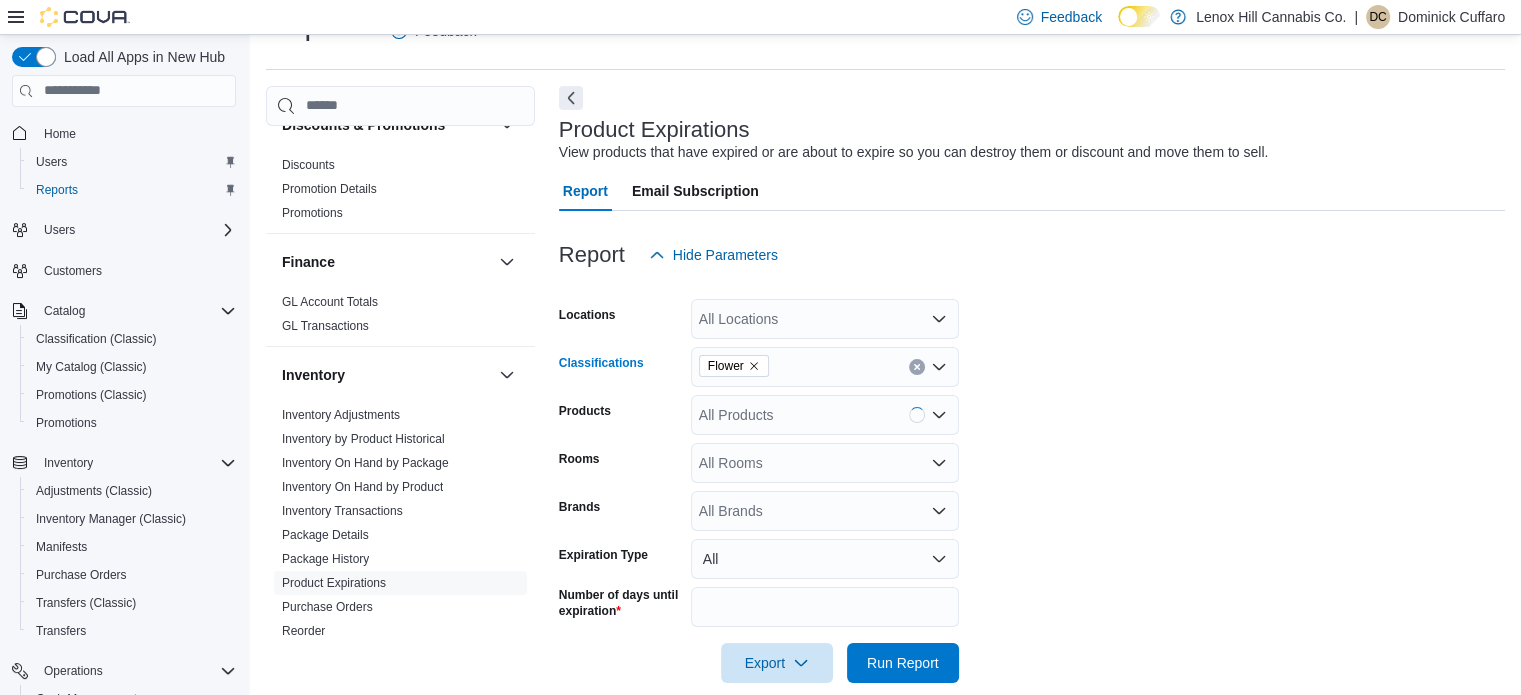 scroll, scrollTop: 73, scrollLeft: 0, axis: vertical 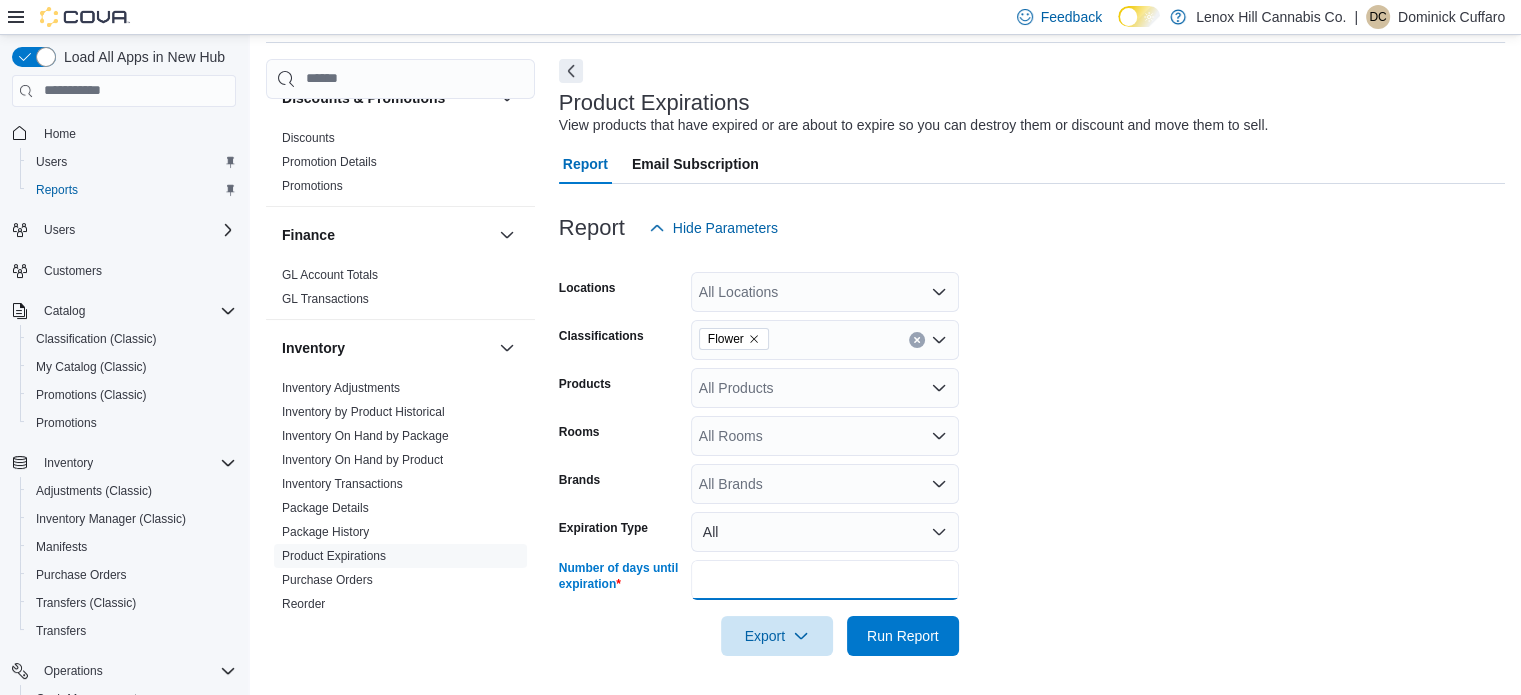 click on "**" at bounding box center (825, 580) 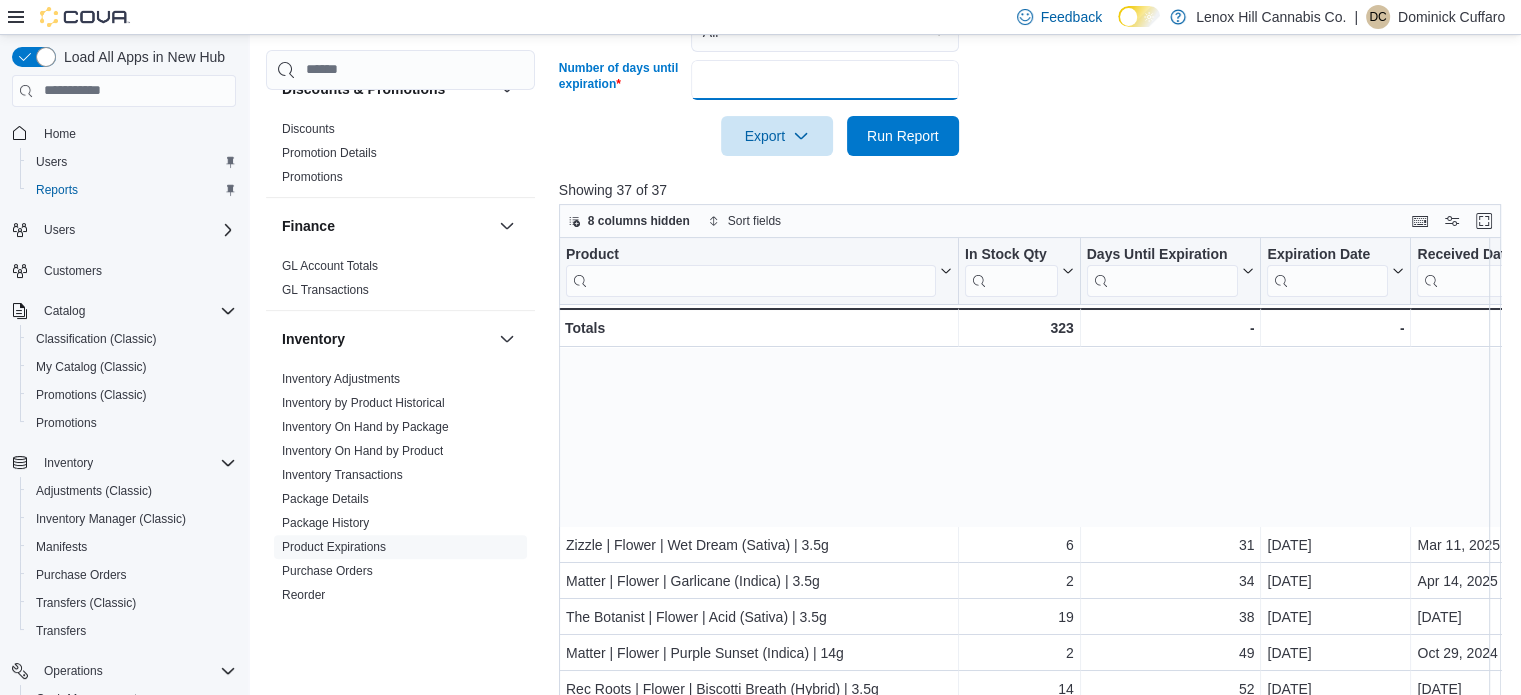 scroll, scrollTop: 577, scrollLeft: 0, axis: vertical 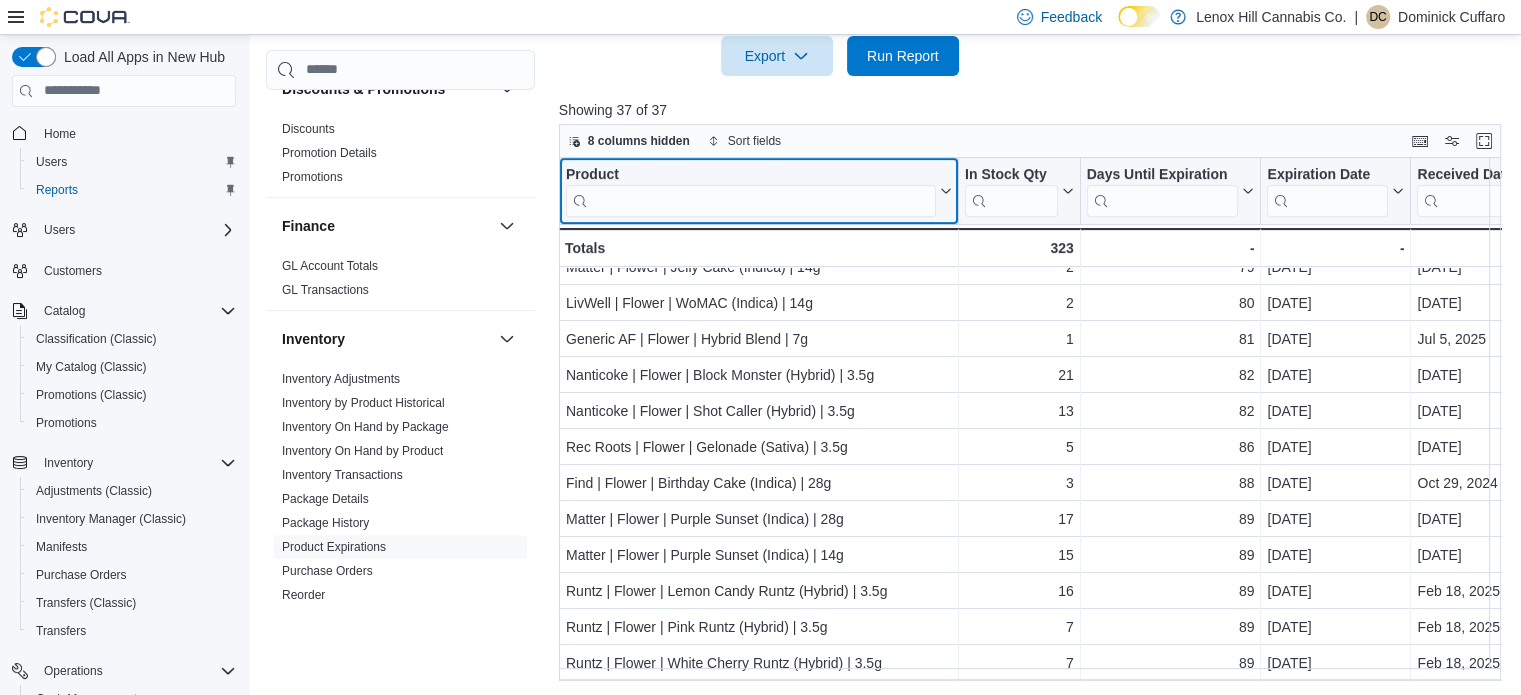 click at bounding box center [751, 200] 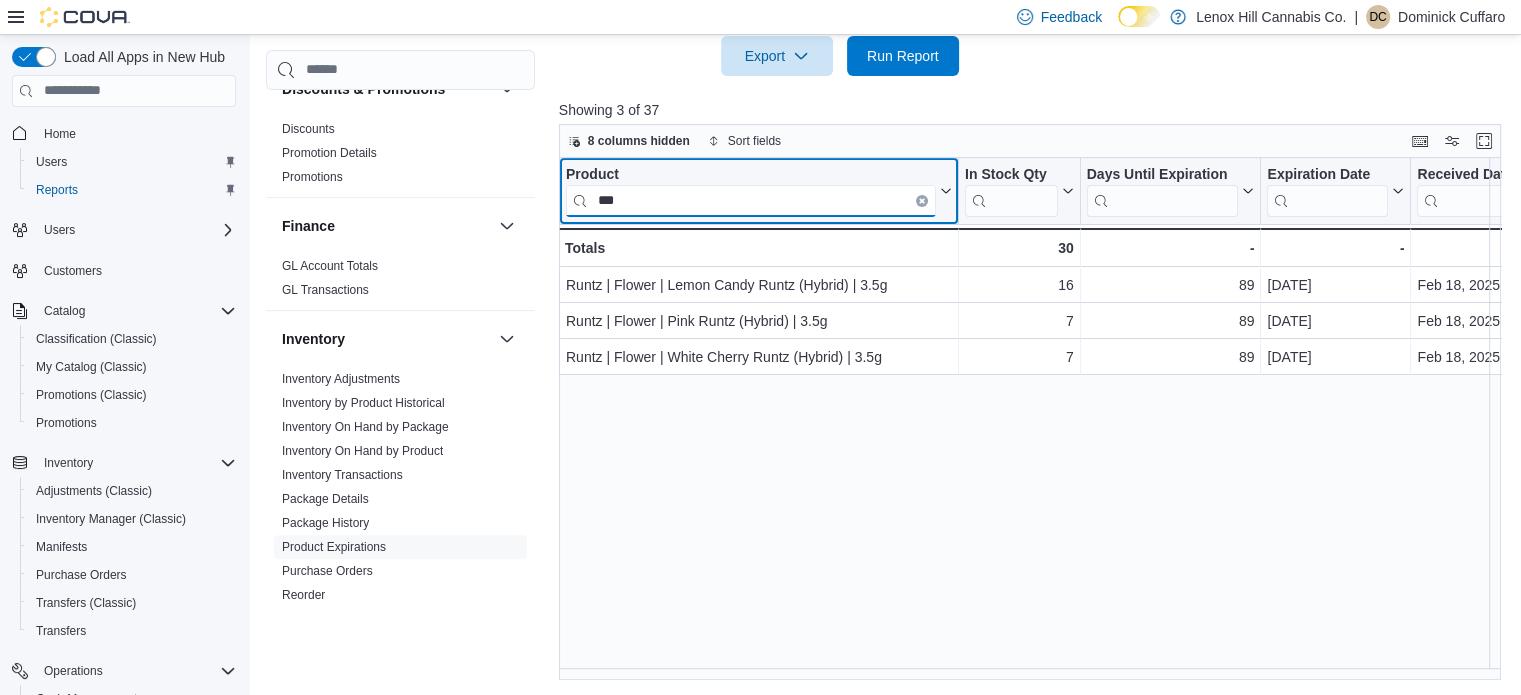 scroll, scrollTop: 0, scrollLeft: 0, axis: both 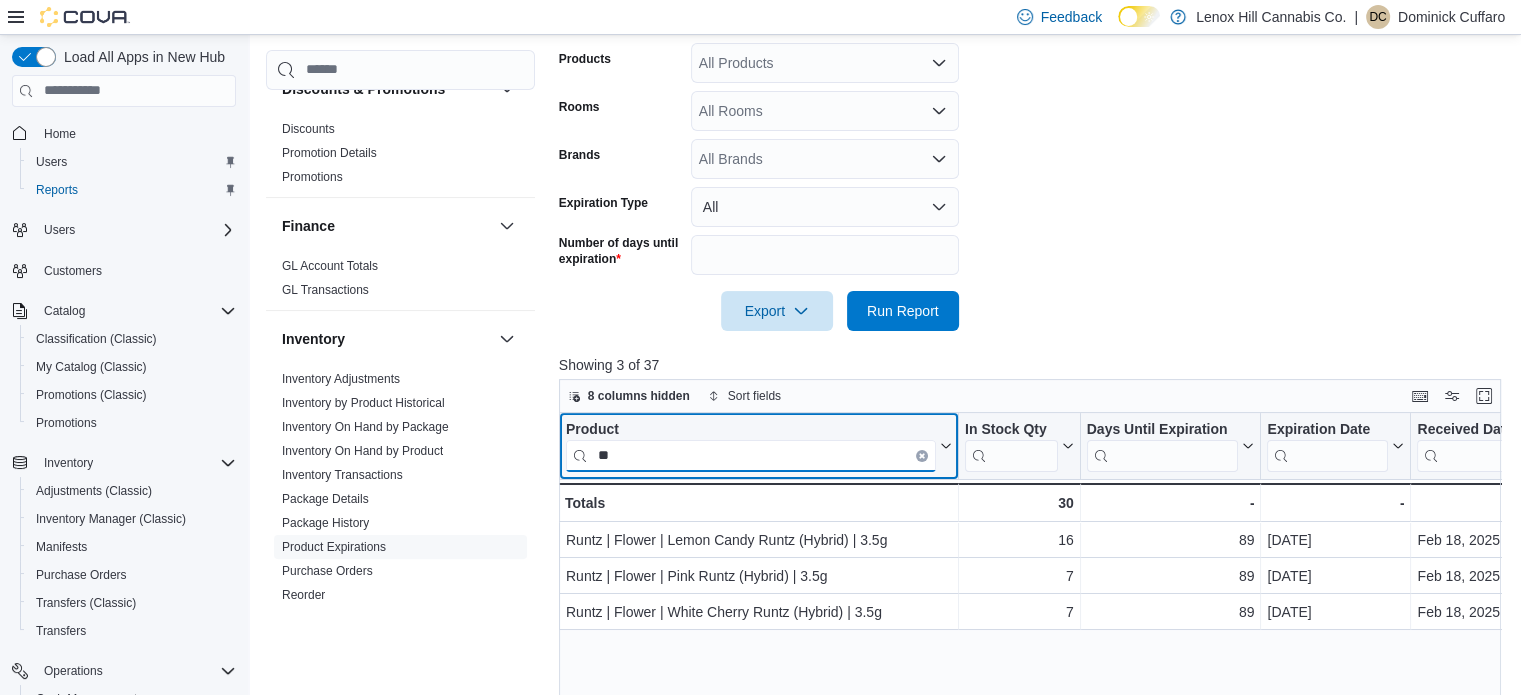 type on "*" 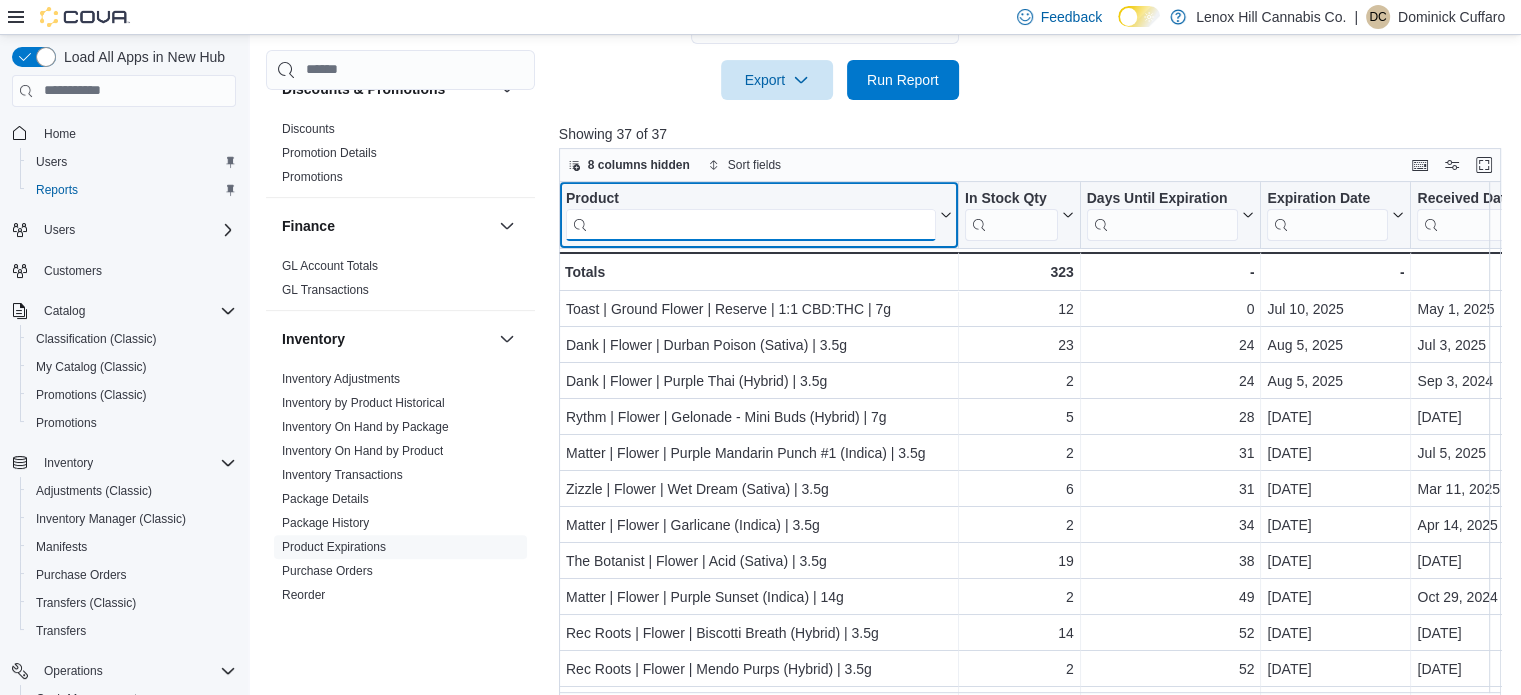 scroll, scrollTop: 653, scrollLeft: 0, axis: vertical 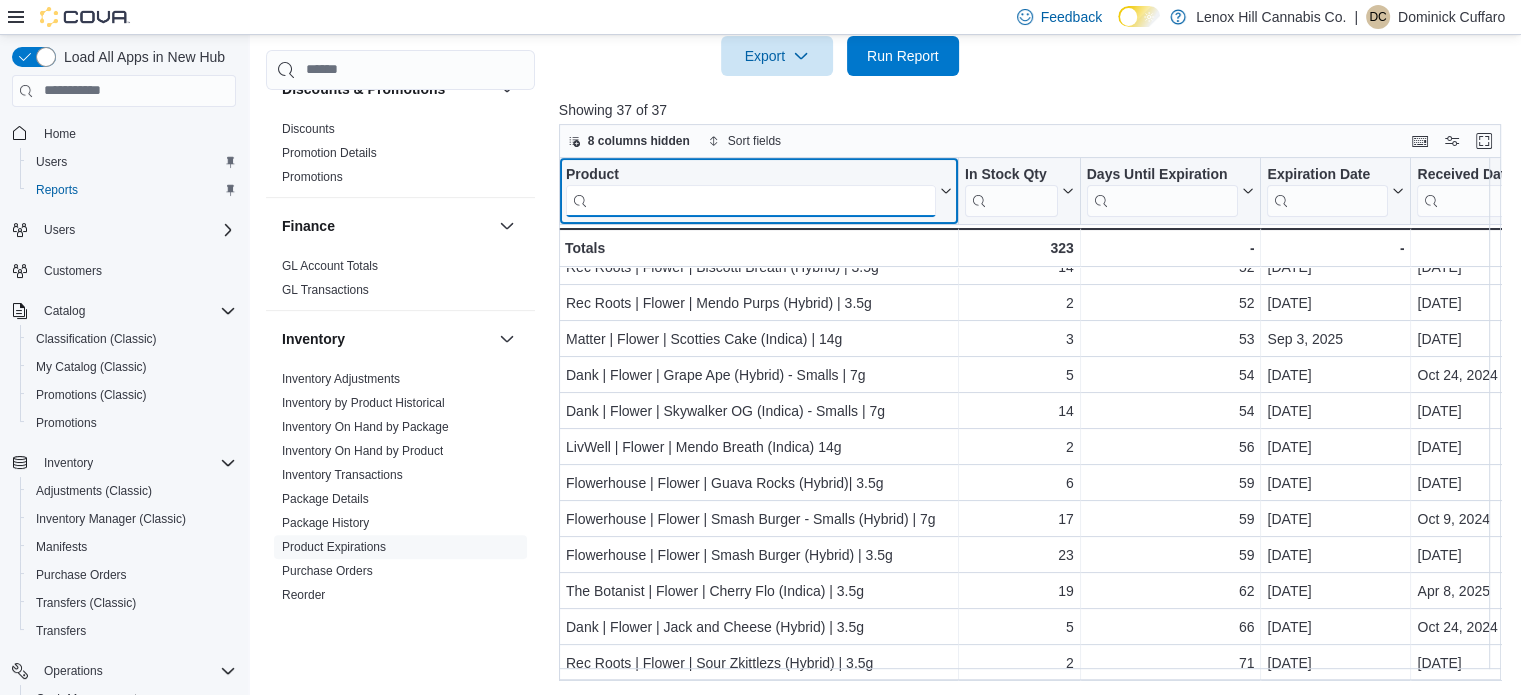 click at bounding box center (751, 200) 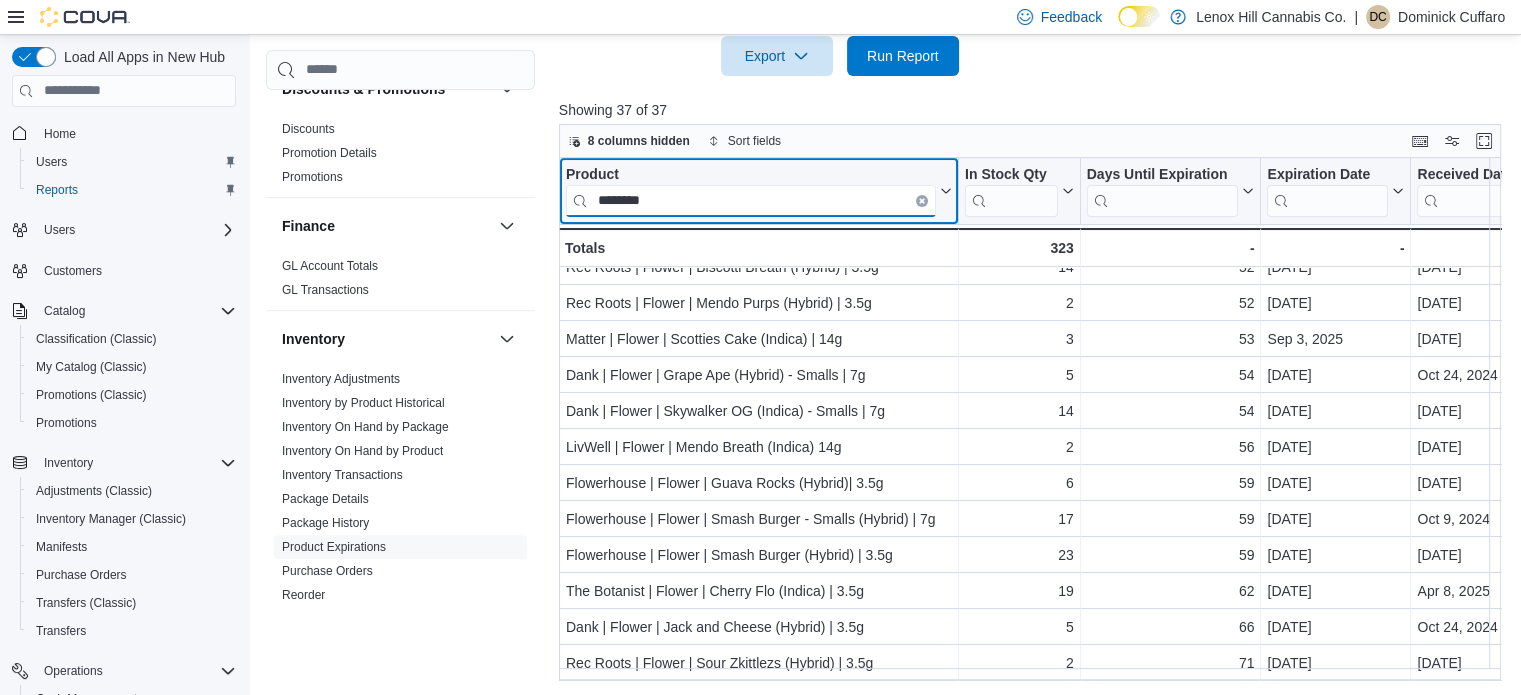 scroll, scrollTop: 0, scrollLeft: 0, axis: both 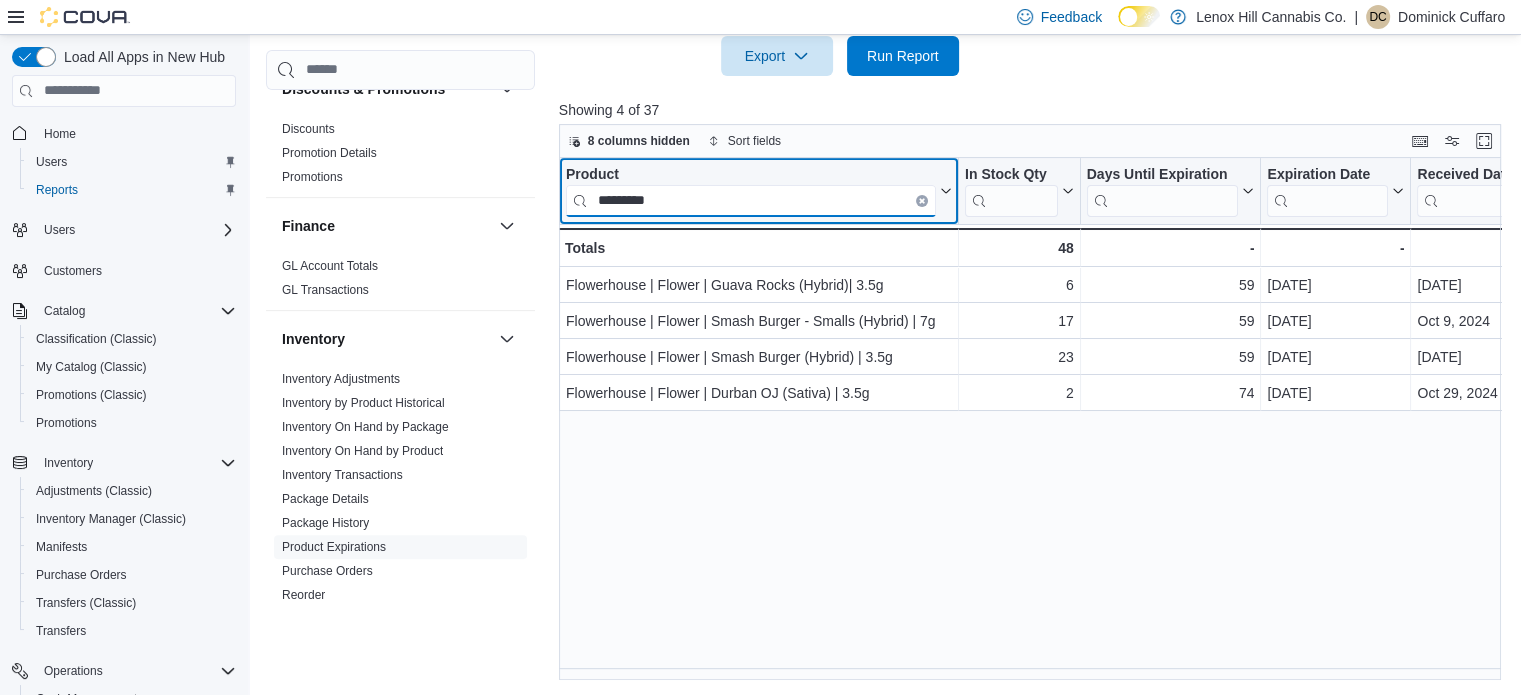 type on "*********" 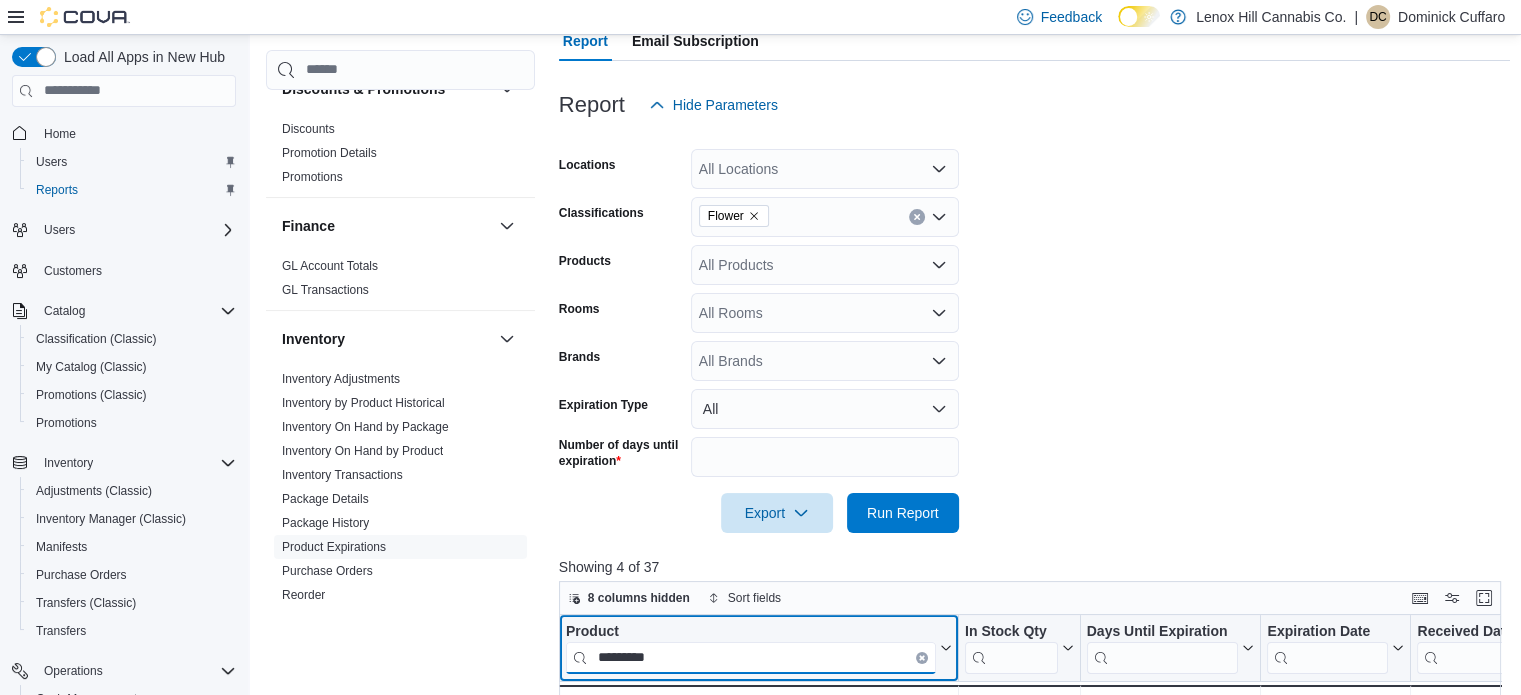 scroll, scrollTop: 193, scrollLeft: 0, axis: vertical 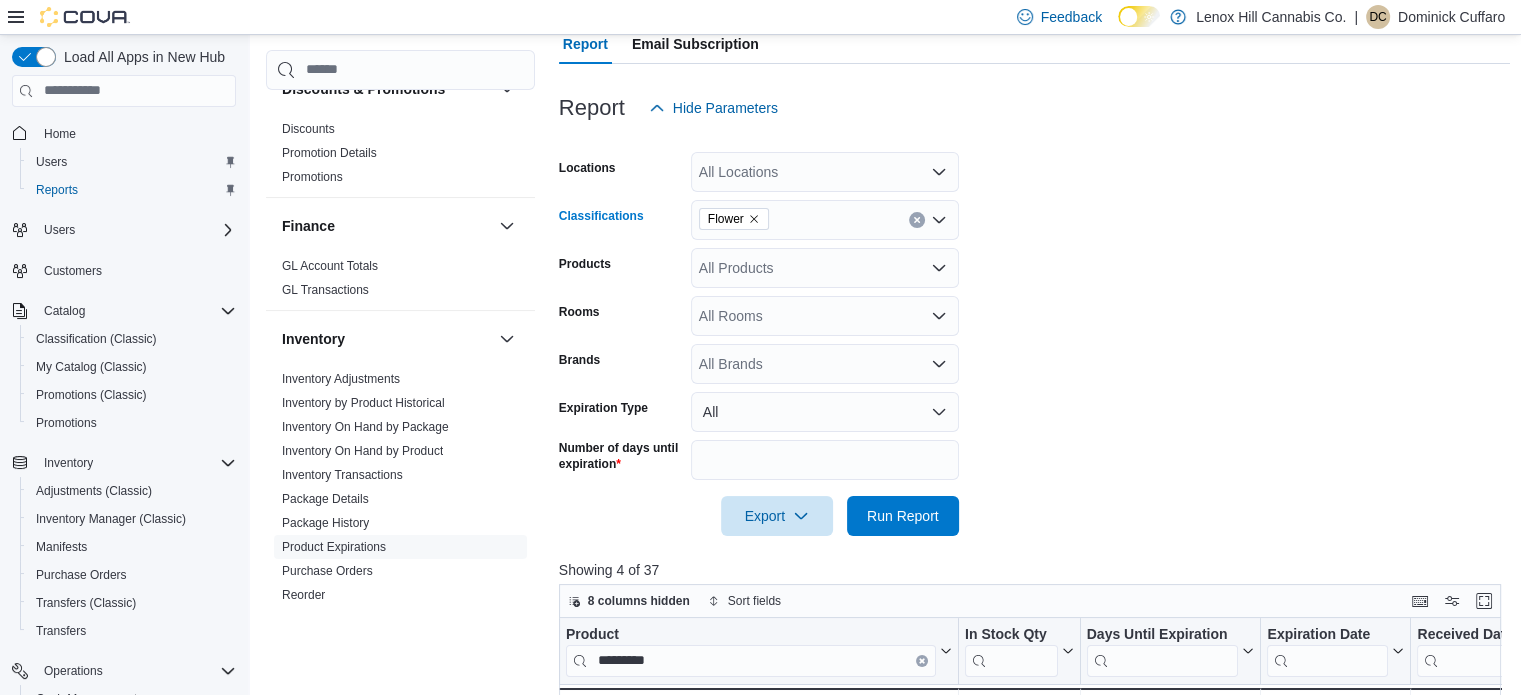 click 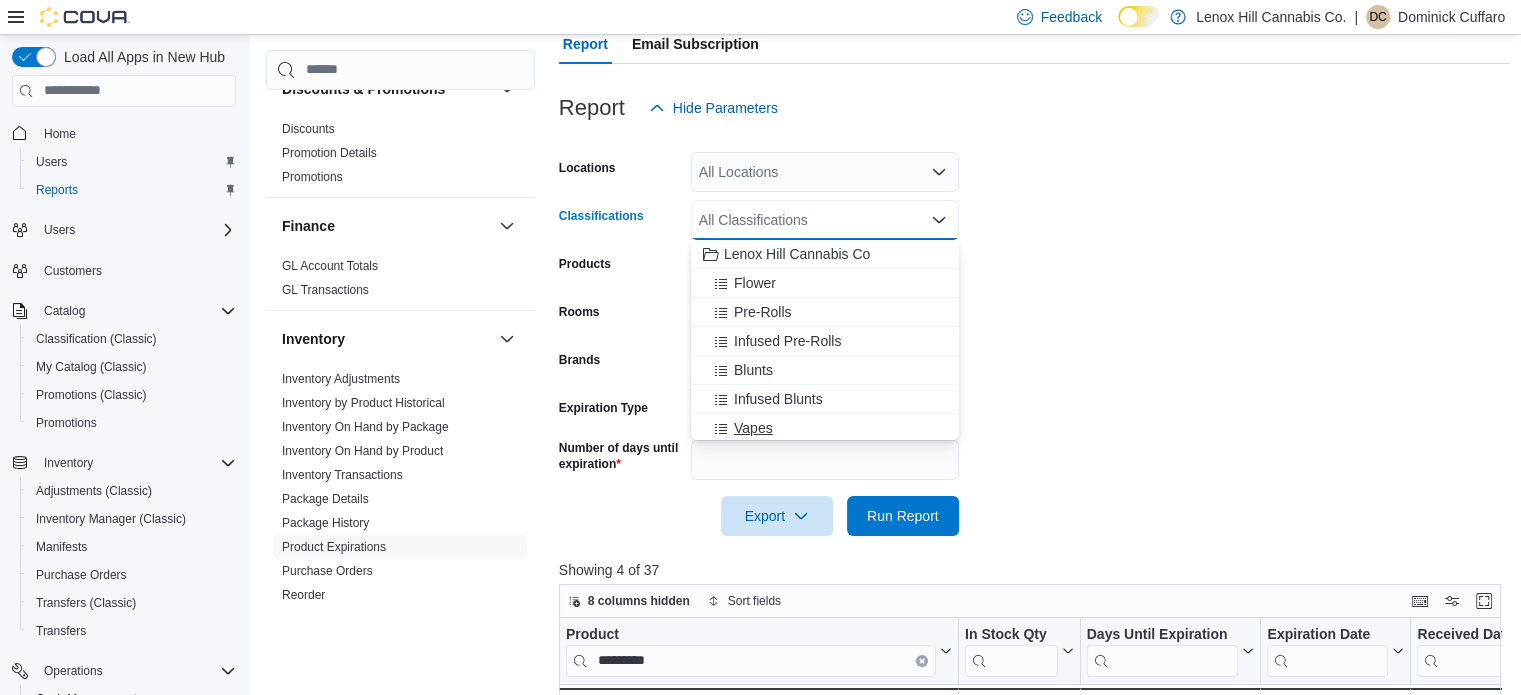 click on "Vapes" at bounding box center [753, 428] 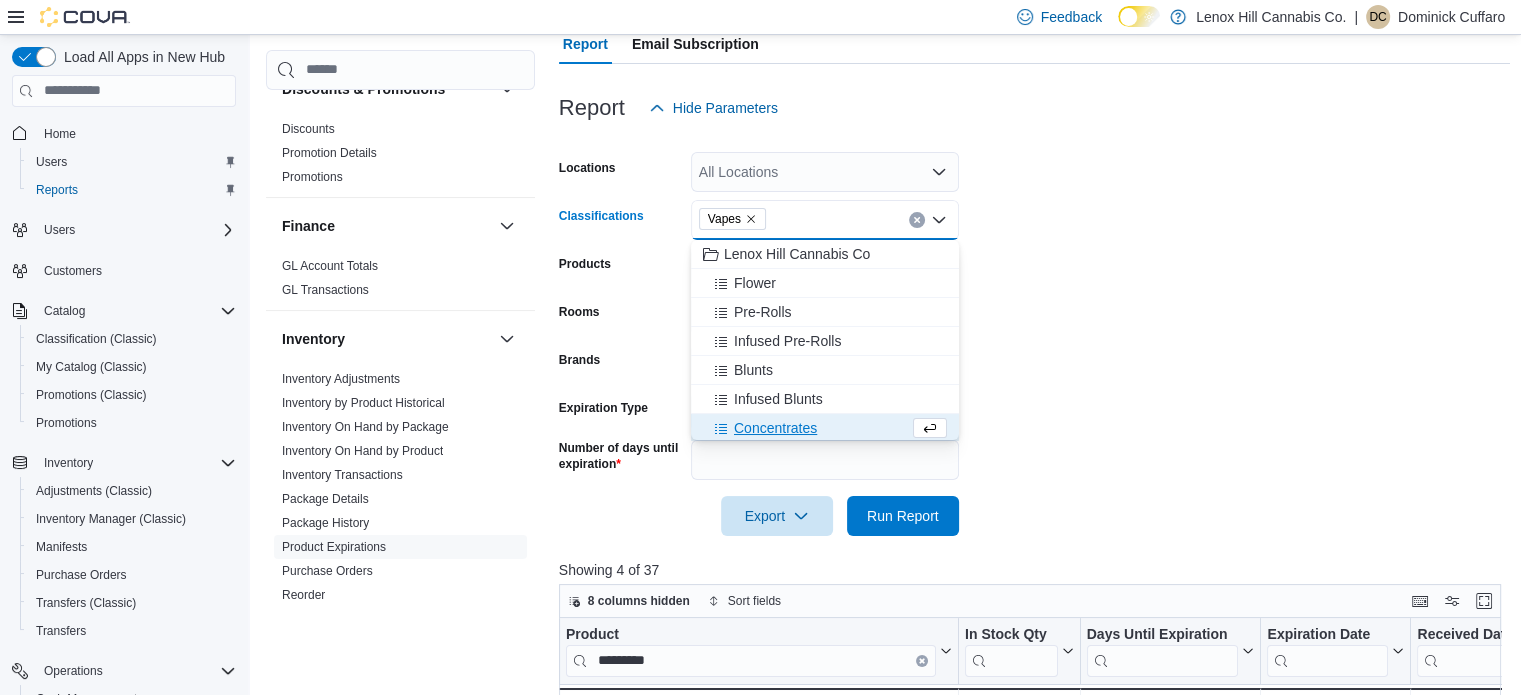 scroll, scrollTop: 3, scrollLeft: 0, axis: vertical 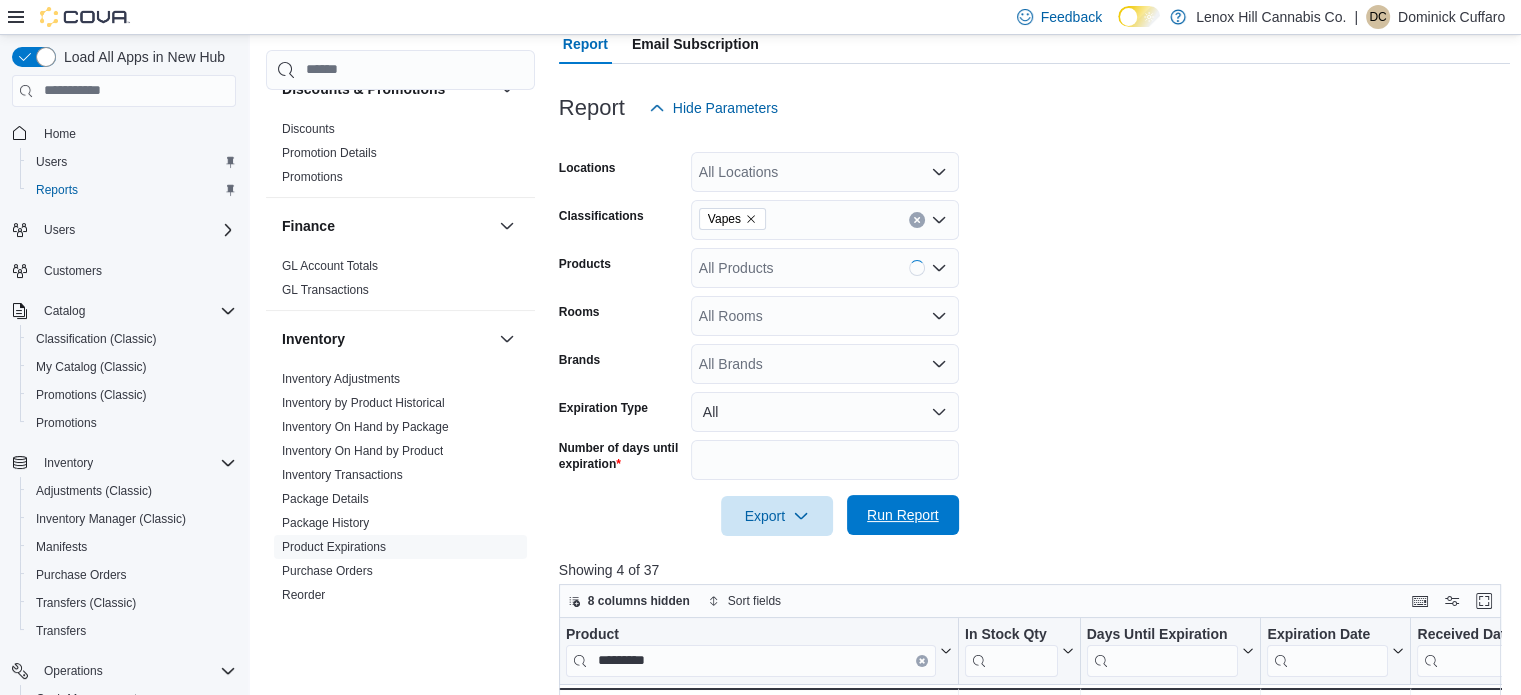 click on "Run Report" at bounding box center [903, 515] 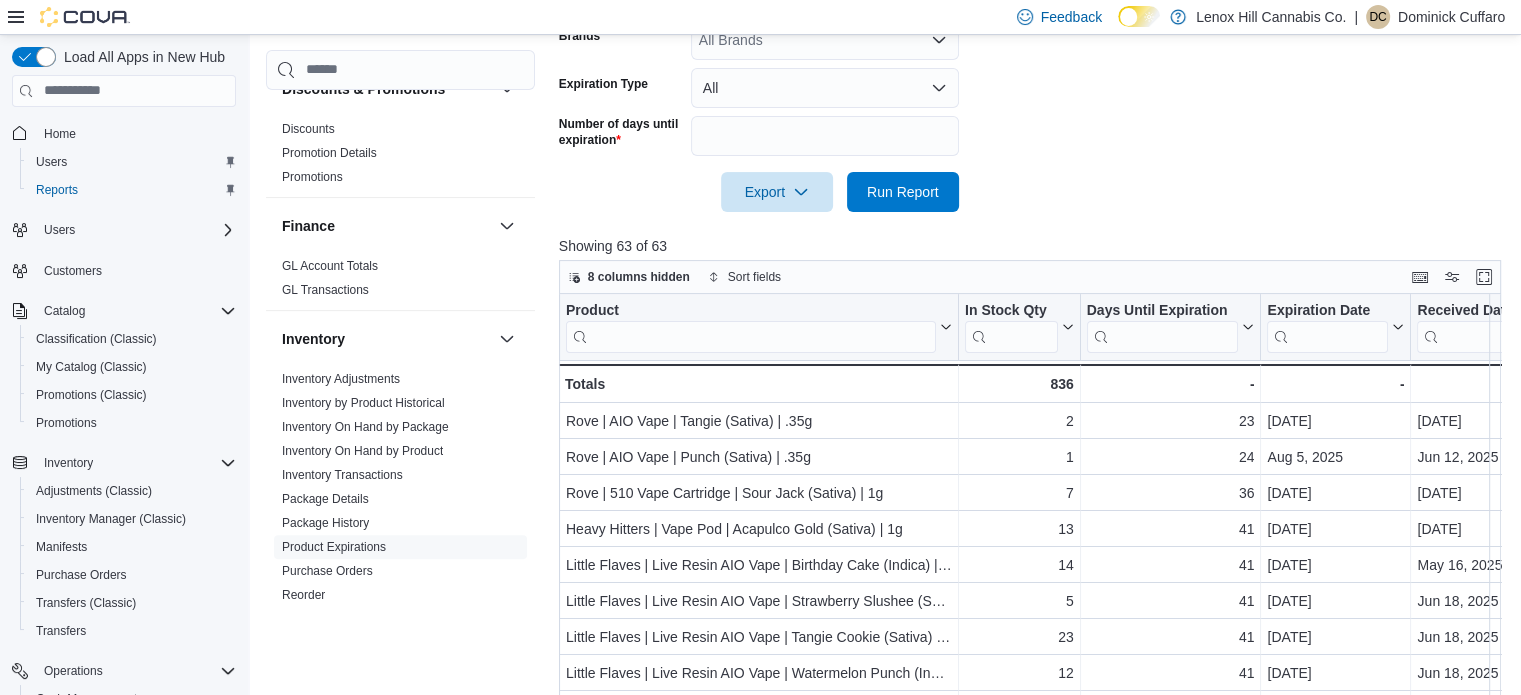 scroll, scrollTop: 524, scrollLeft: 0, axis: vertical 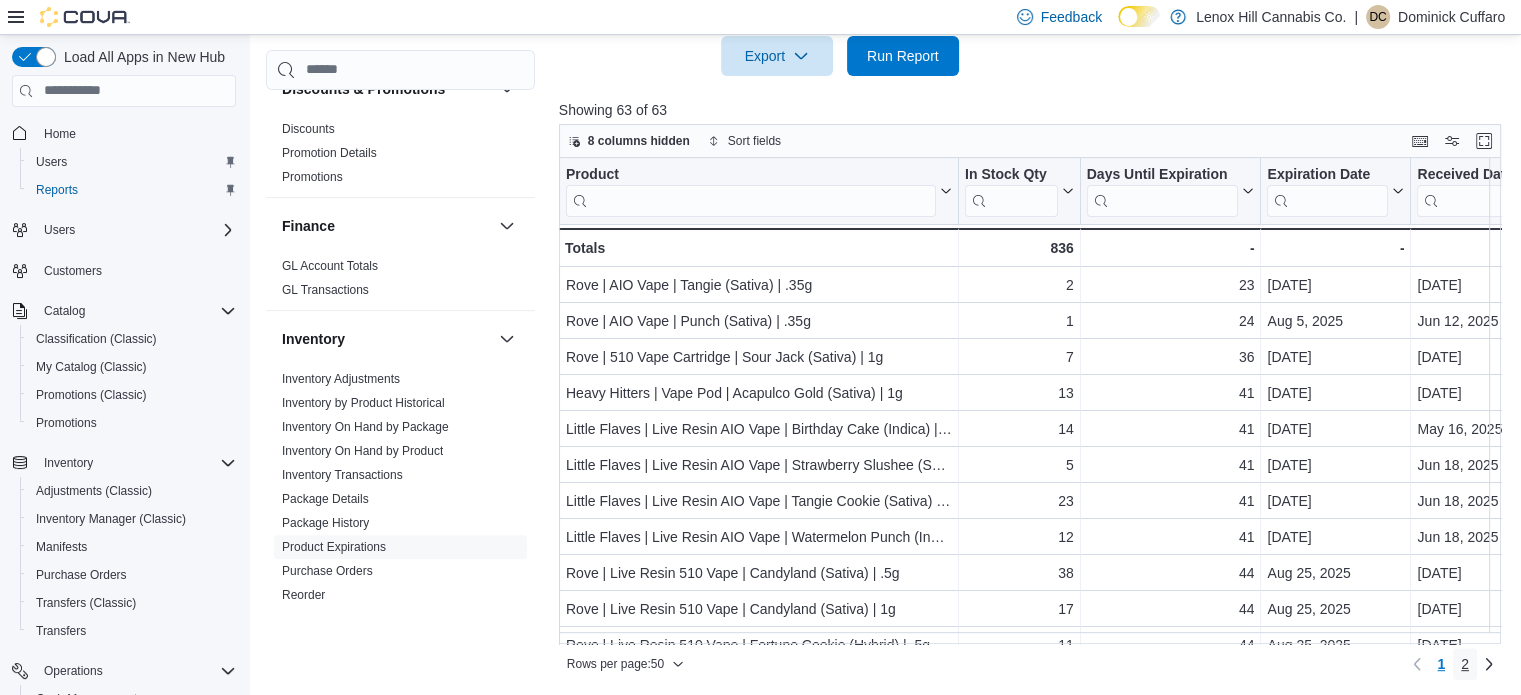 click on "2" at bounding box center (1465, 664) 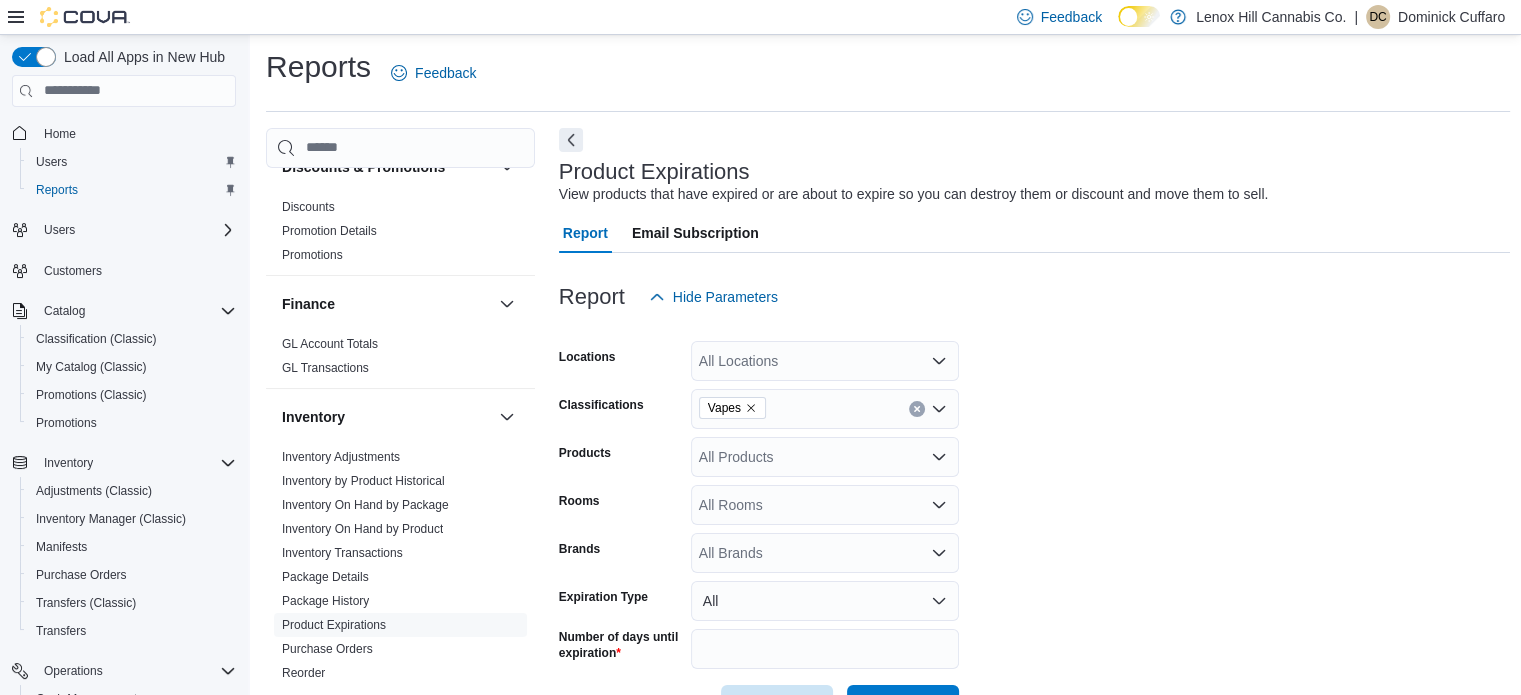 scroll, scrollTop: 0, scrollLeft: 0, axis: both 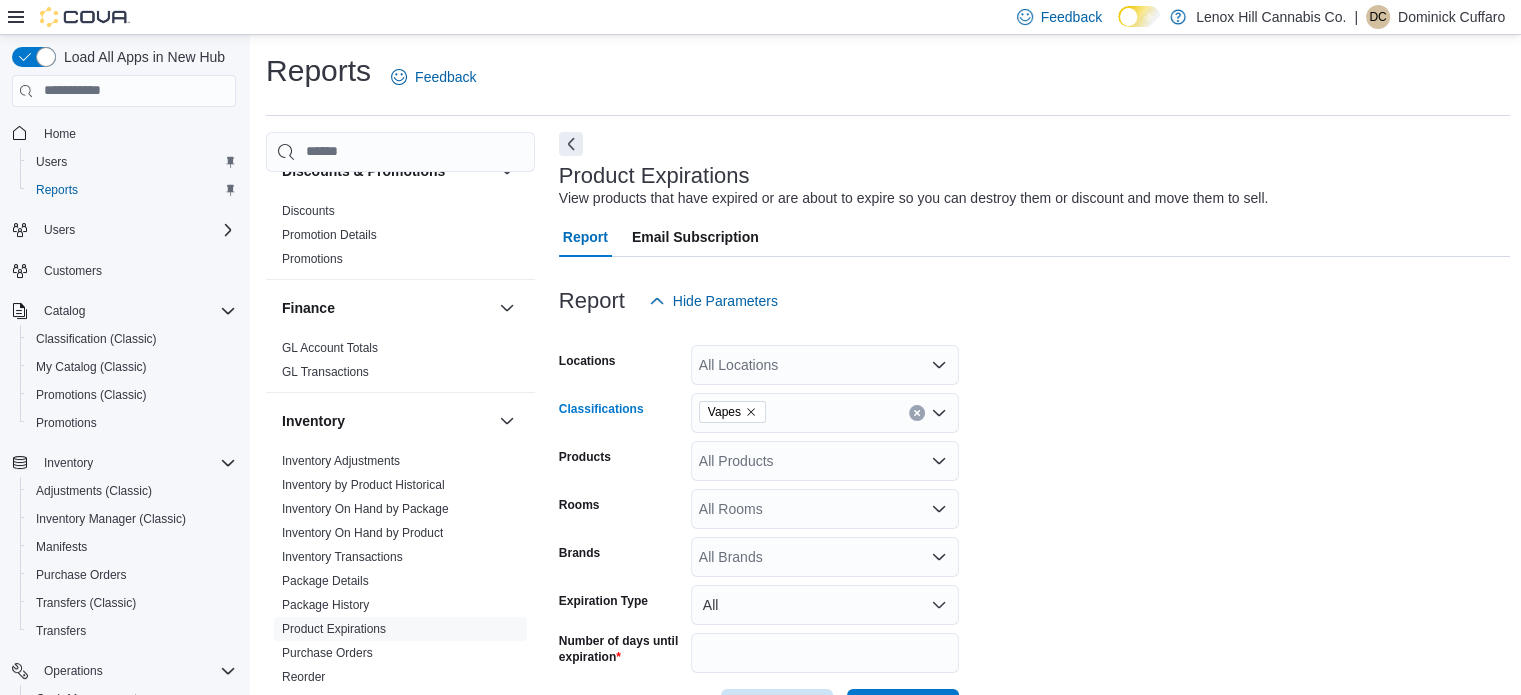 click 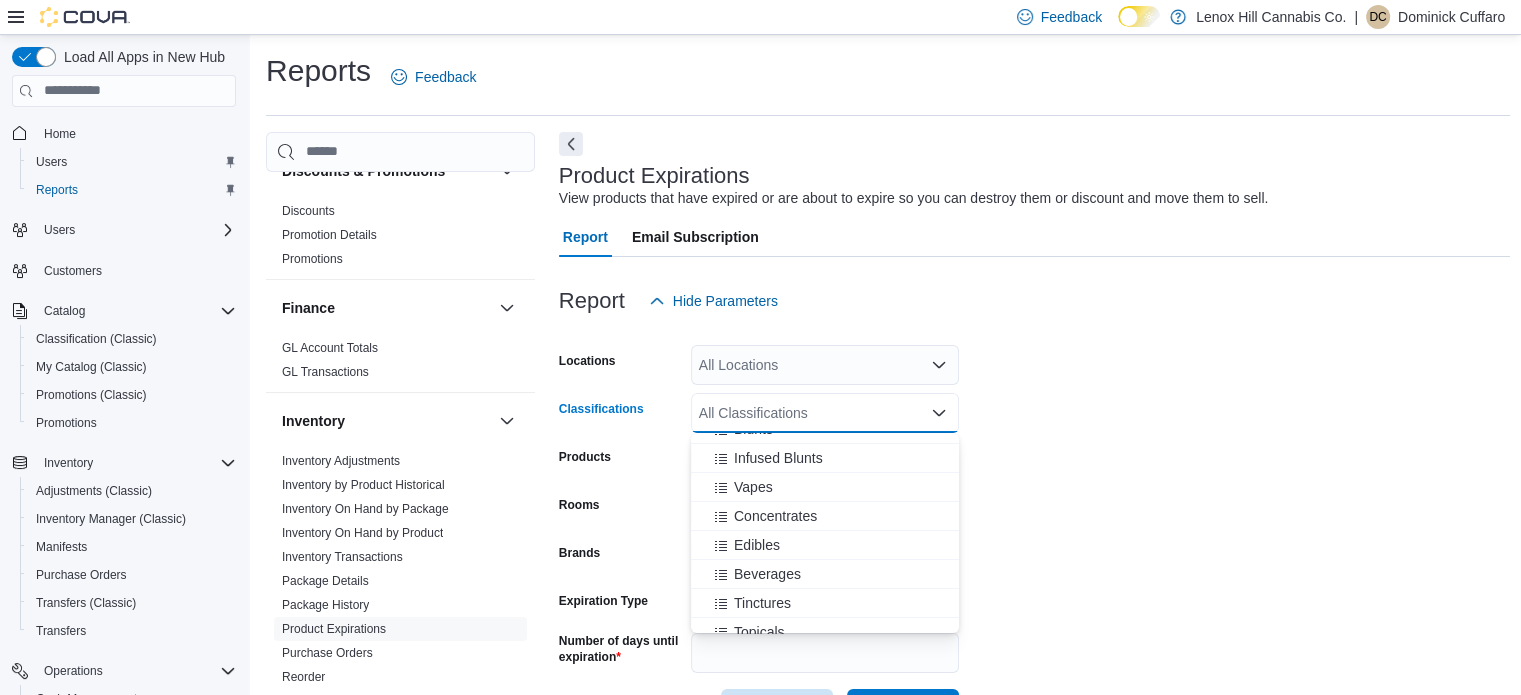 scroll, scrollTop: 144, scrollLeft: 0, axis: vertical 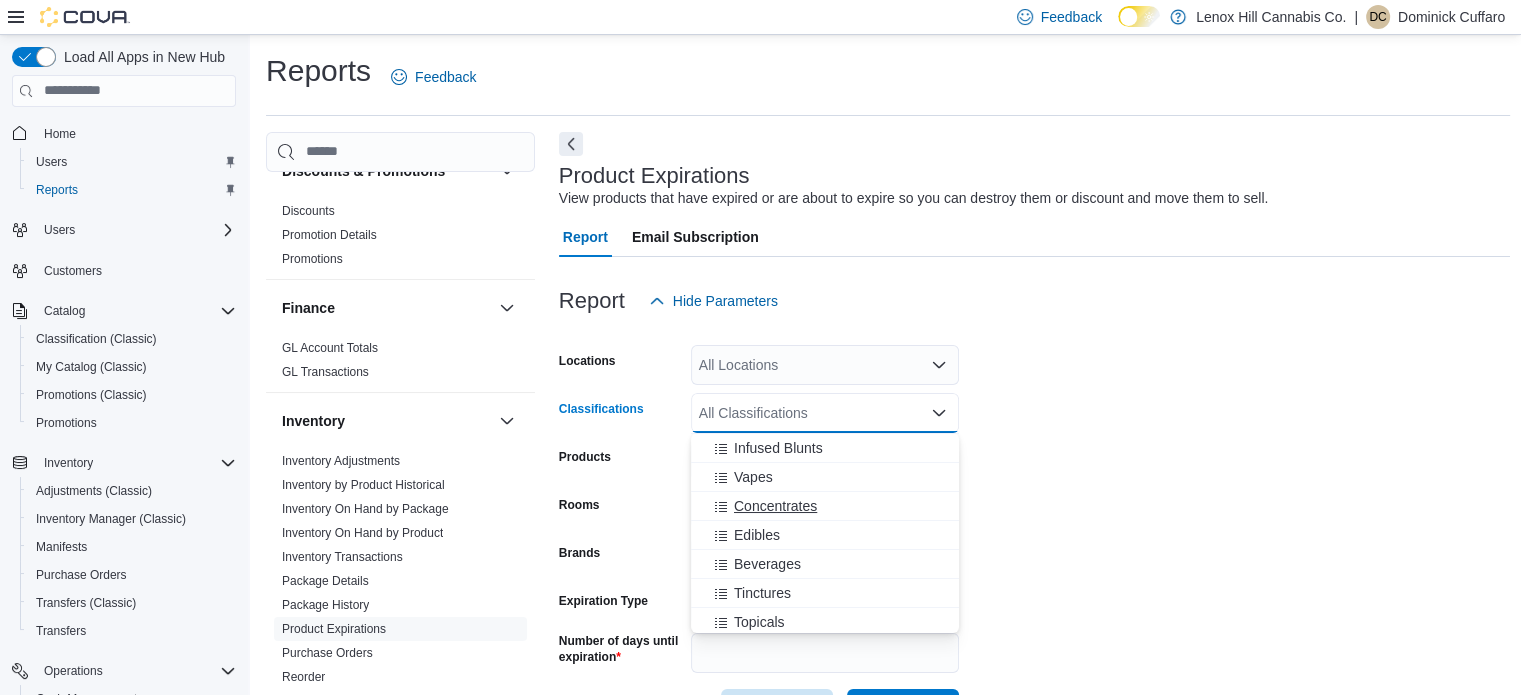 click on "Concentrates" at bounding box center (775, 506) 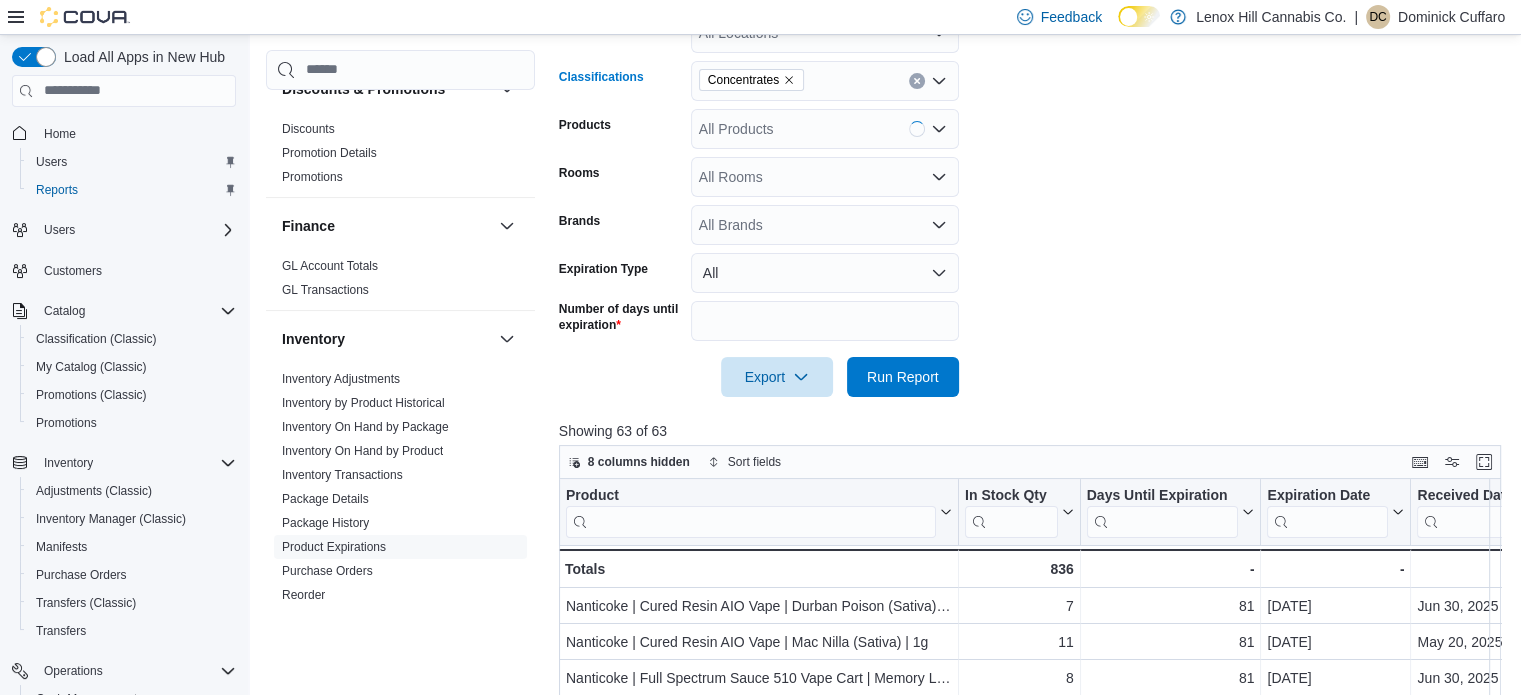 scroll, scrollTop: 364, scrollLeft: 0, axis: vertical 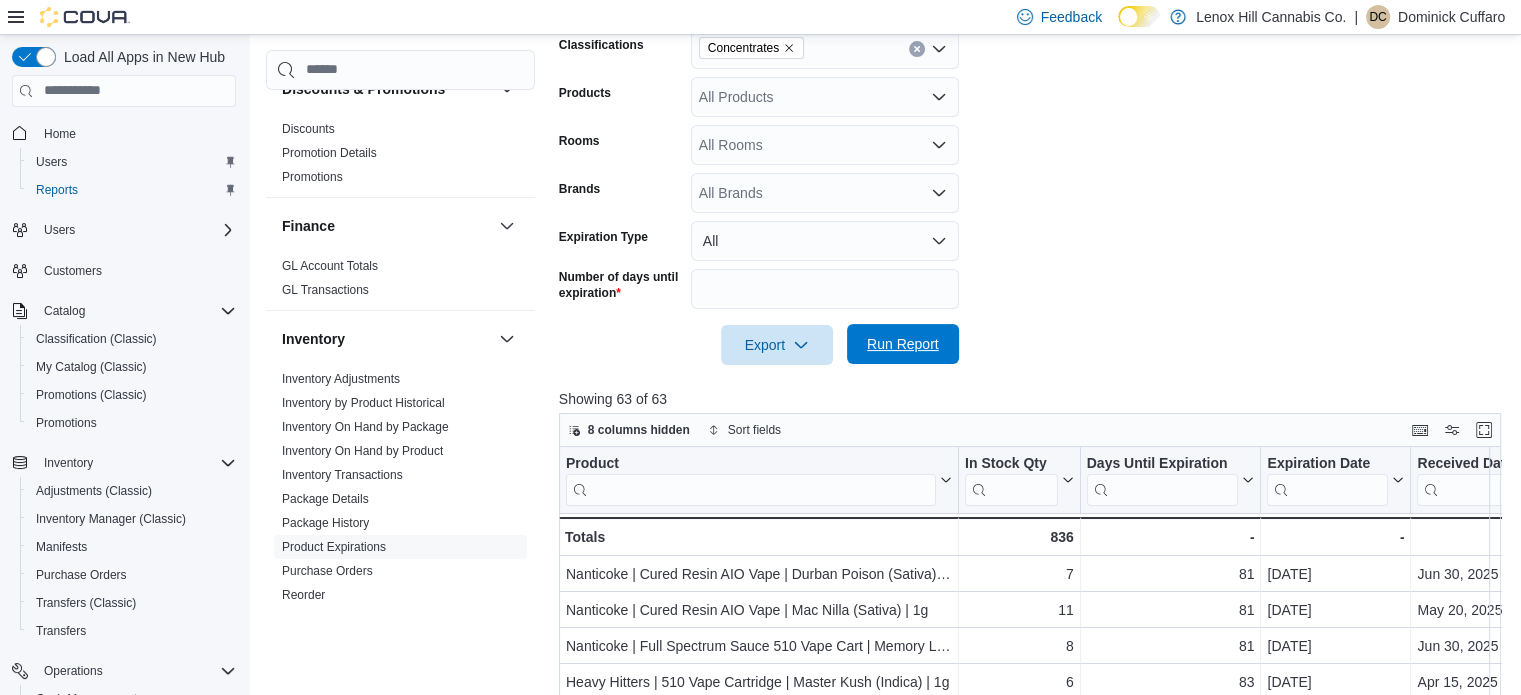 click on "Run Report" at bounding box center (903, 344) 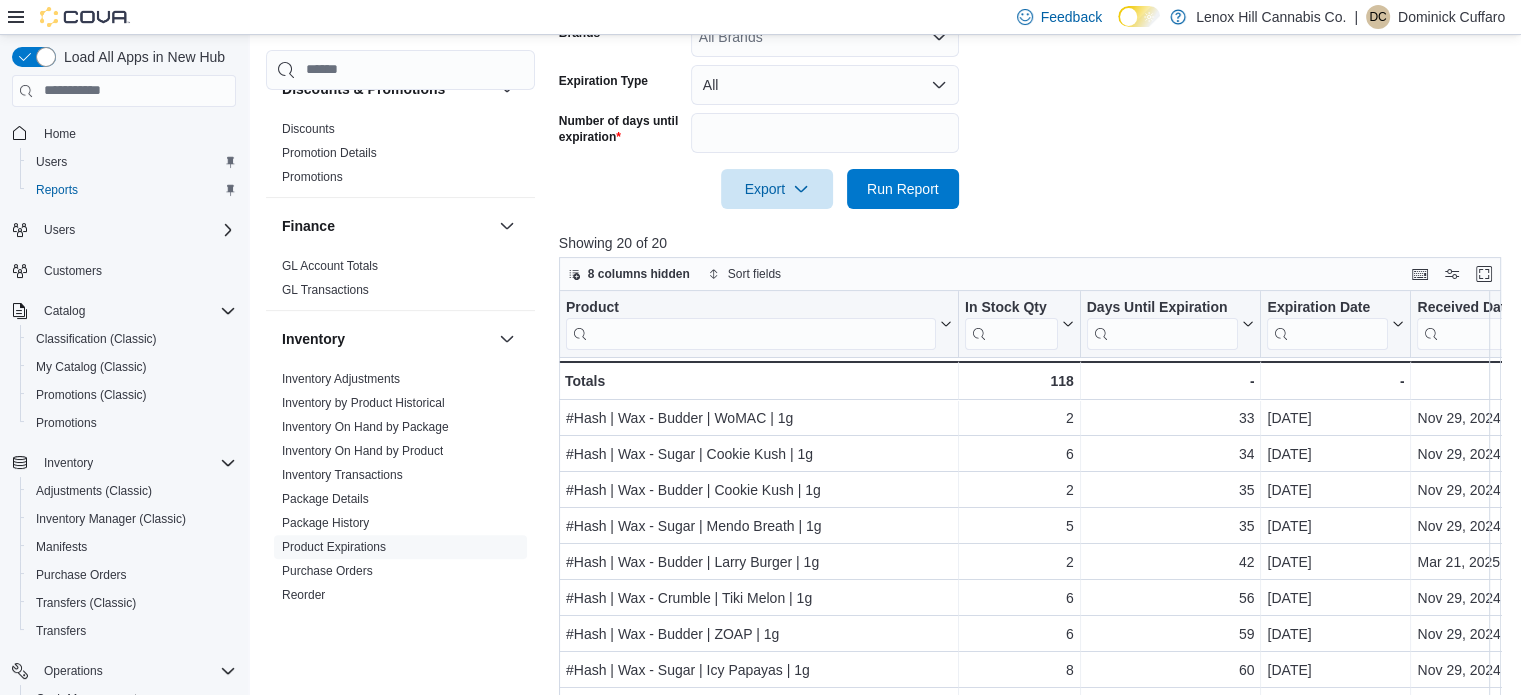 scroll, scrollTop: 536, scrollLeft: 0, axis: vertical 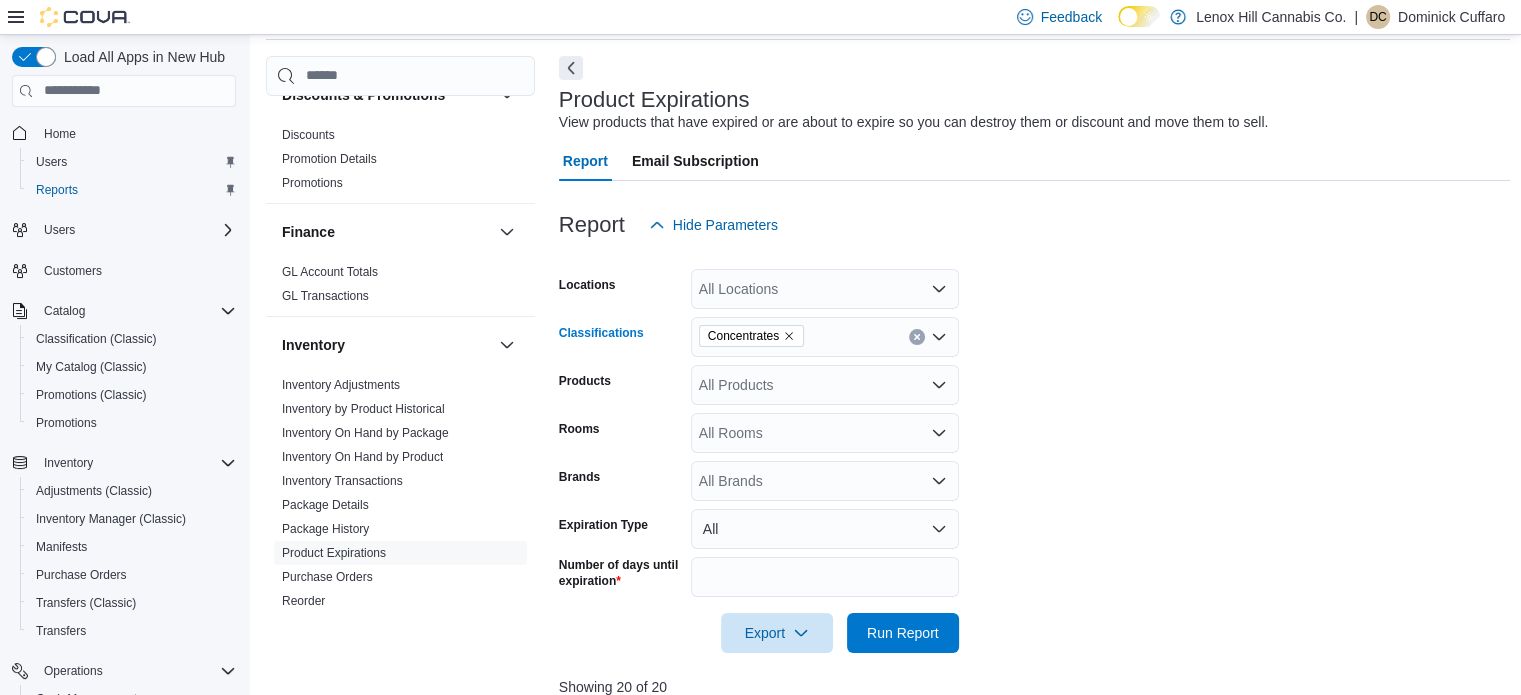 click 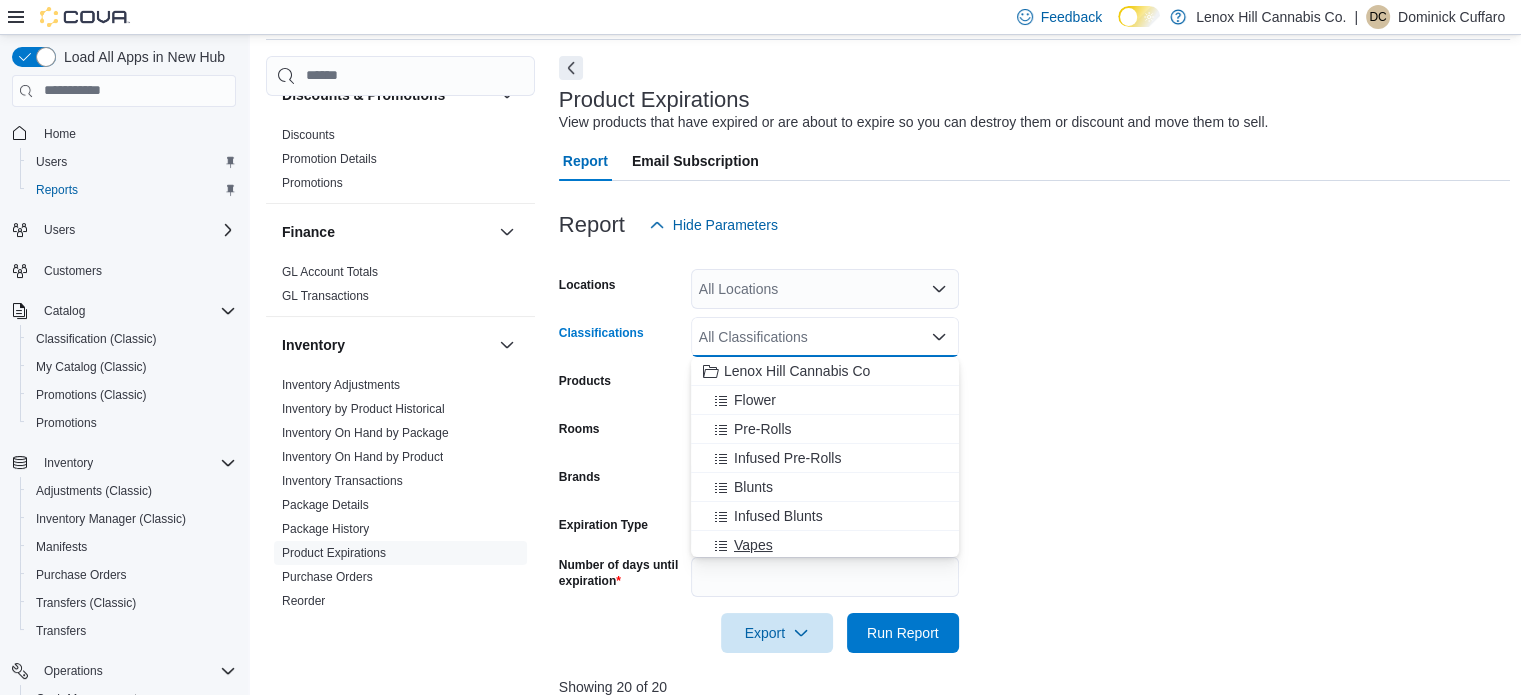 click on "Vapes" at bounding box center [753, 545] 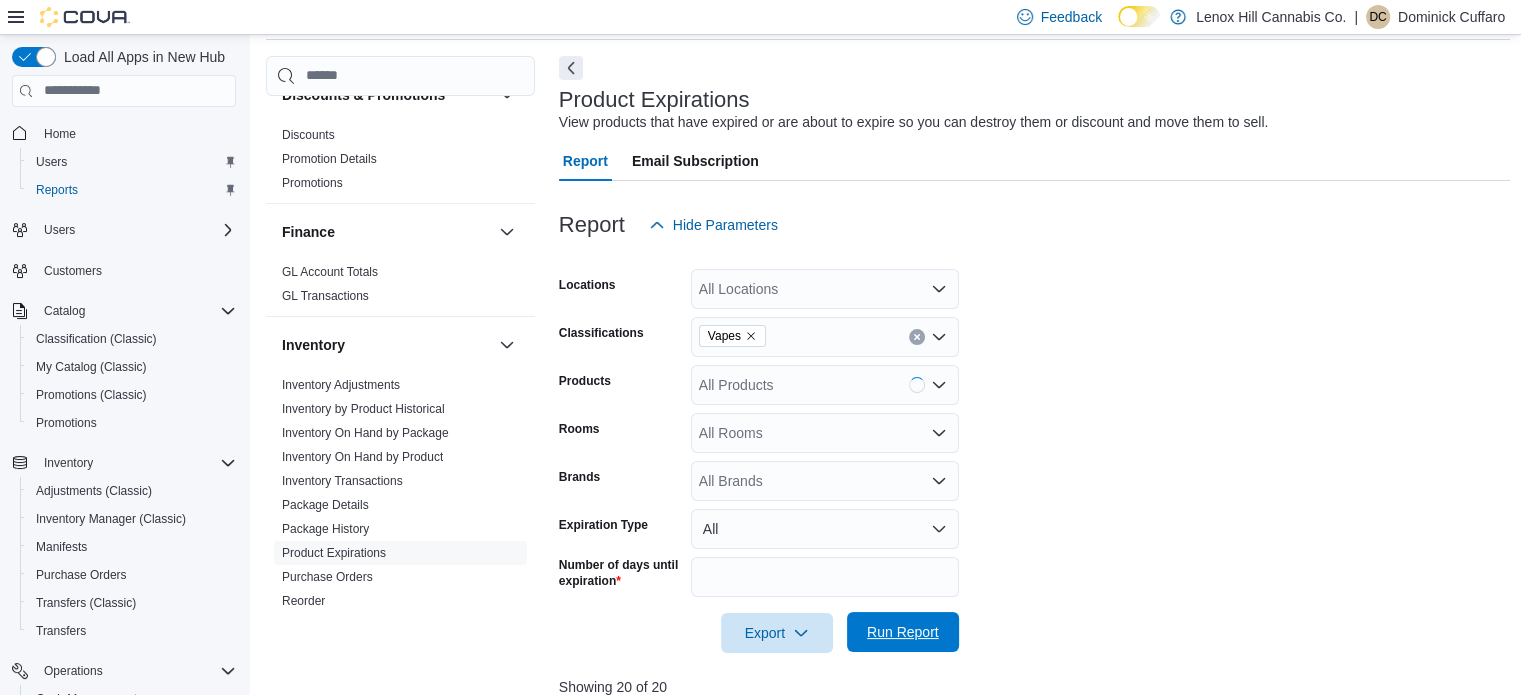 click on "Run Report" at bounding box center (903, 632) 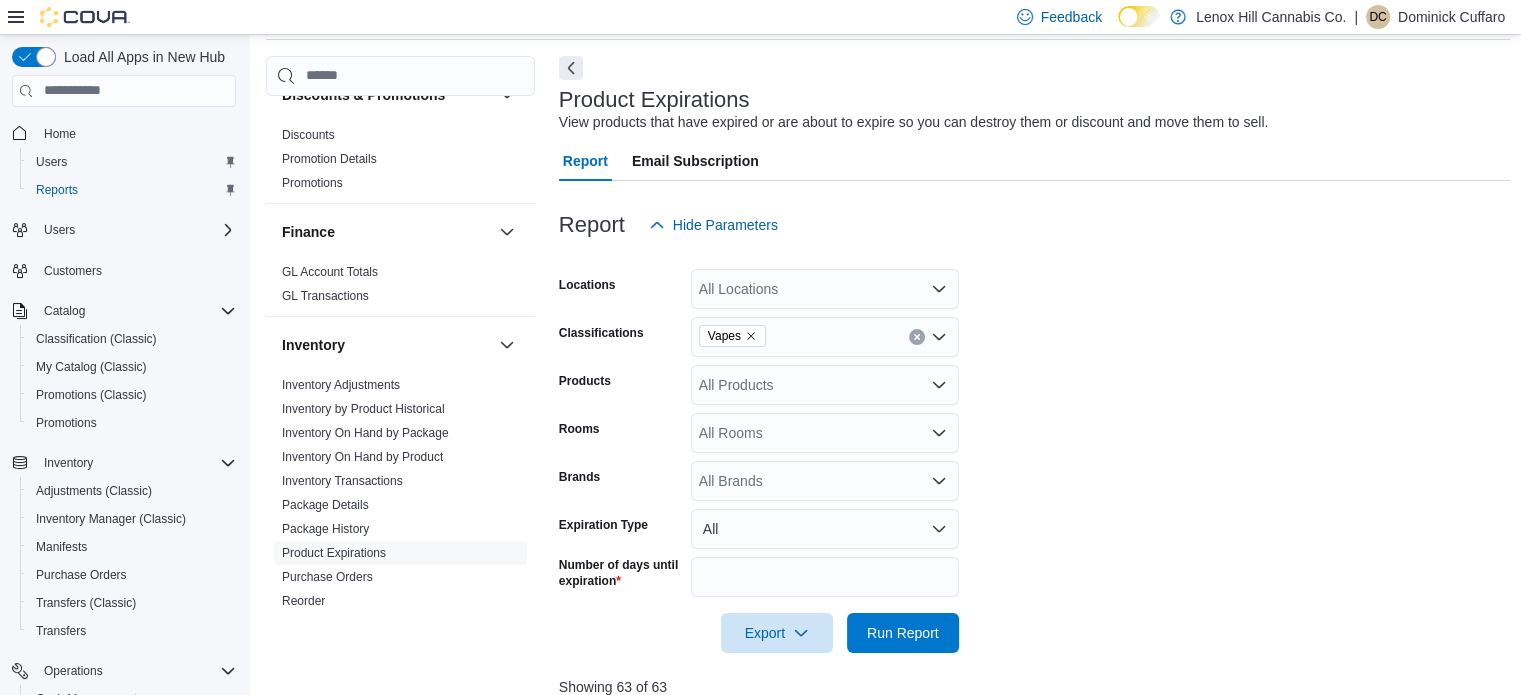 scroll, scrollTop: 653, scrollLeft: 0, axis: vertical 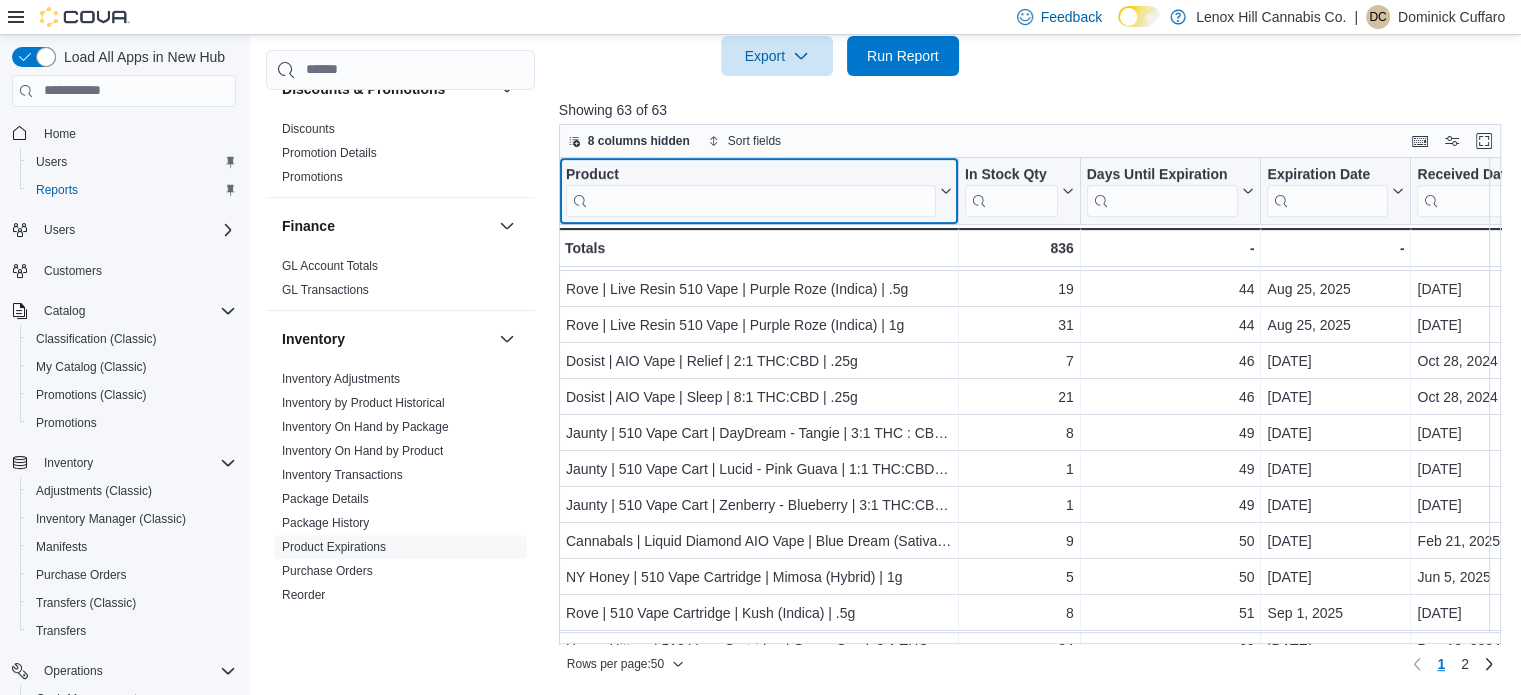 click at bounding box center (751, 200) 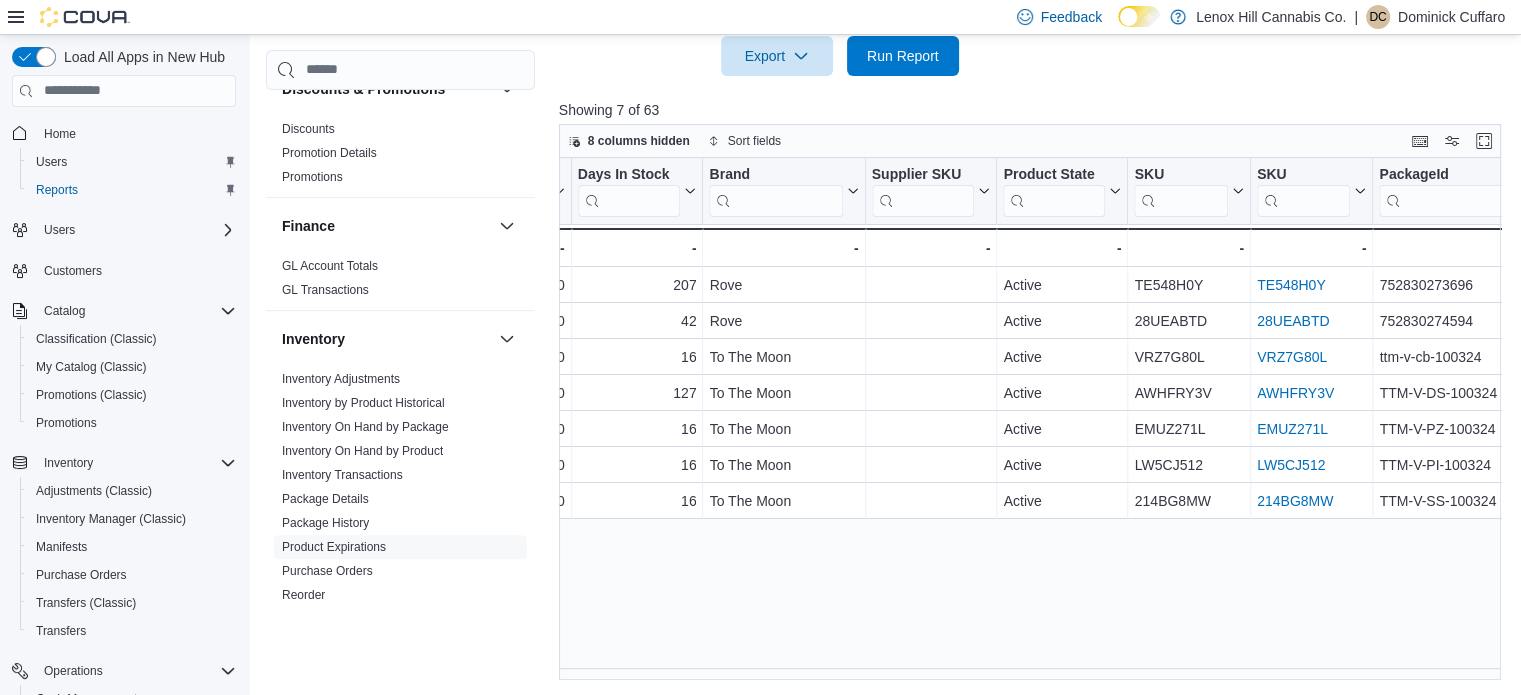 scroll, scrollTop: 0, scrollLeft: 1603, axis: horizontal 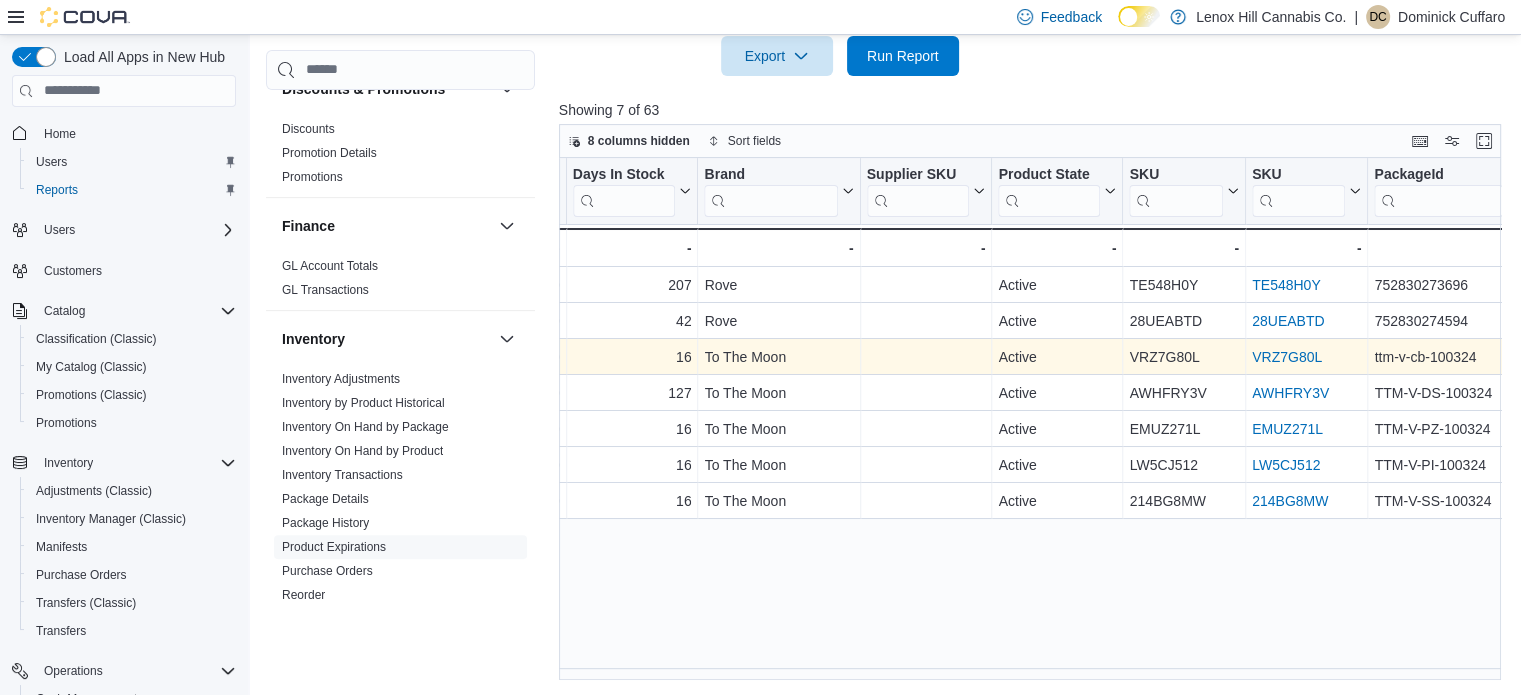 type on "**" 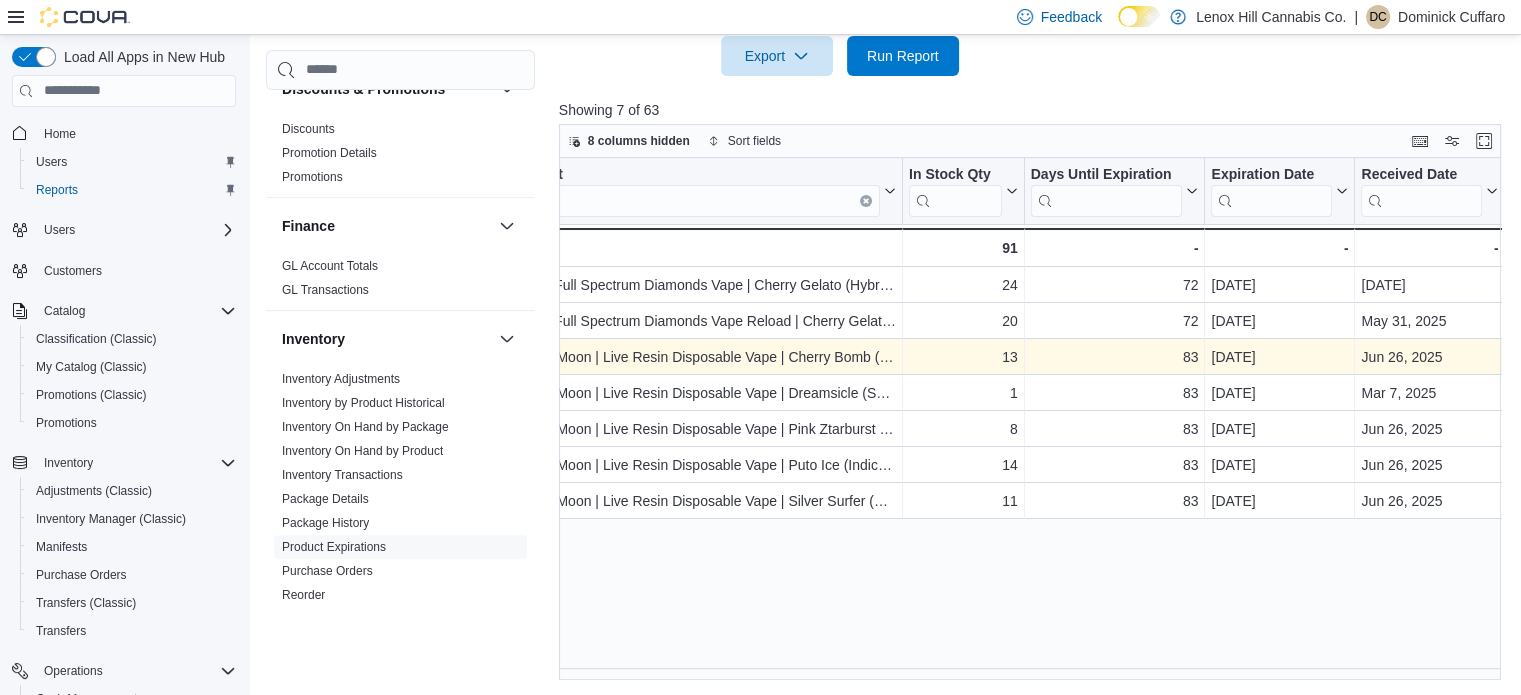 scroll, scrollTop: 0, scrollLeft: 0, axis: both 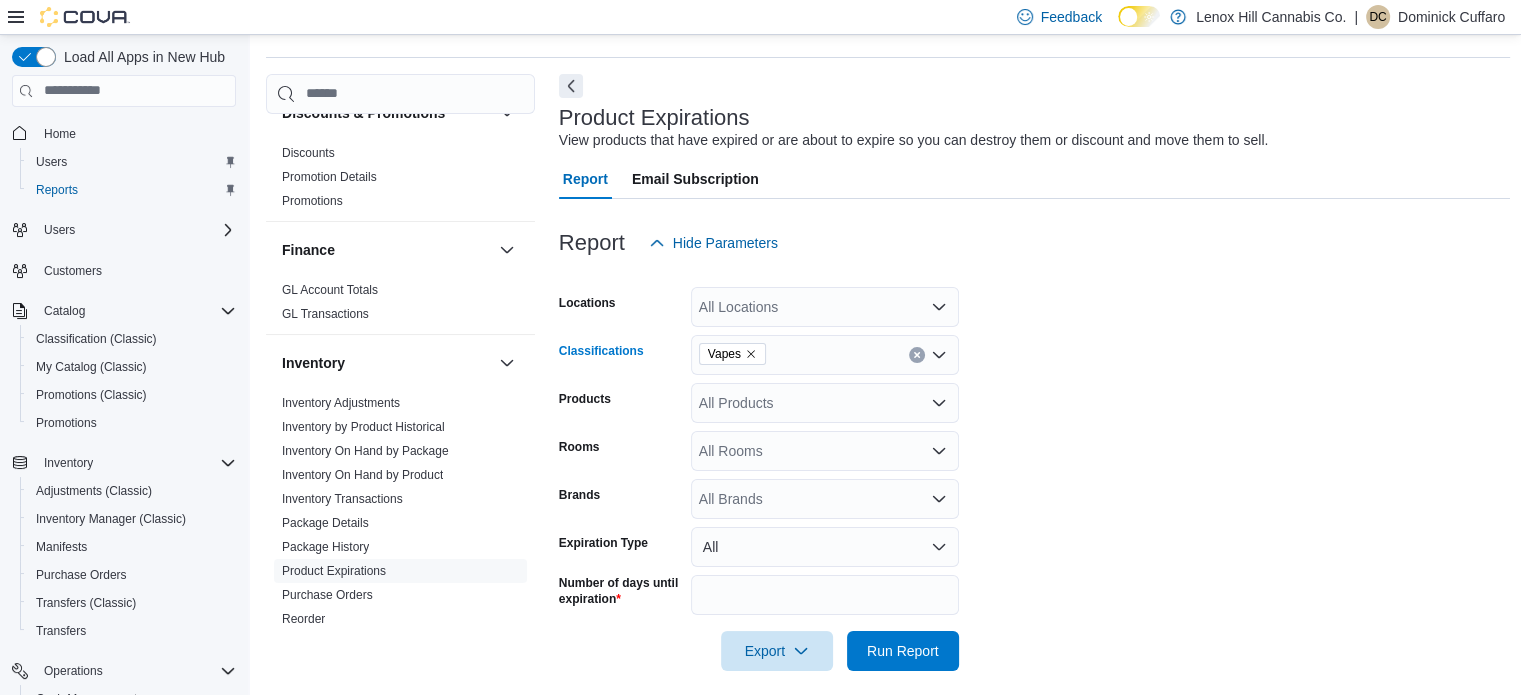 click 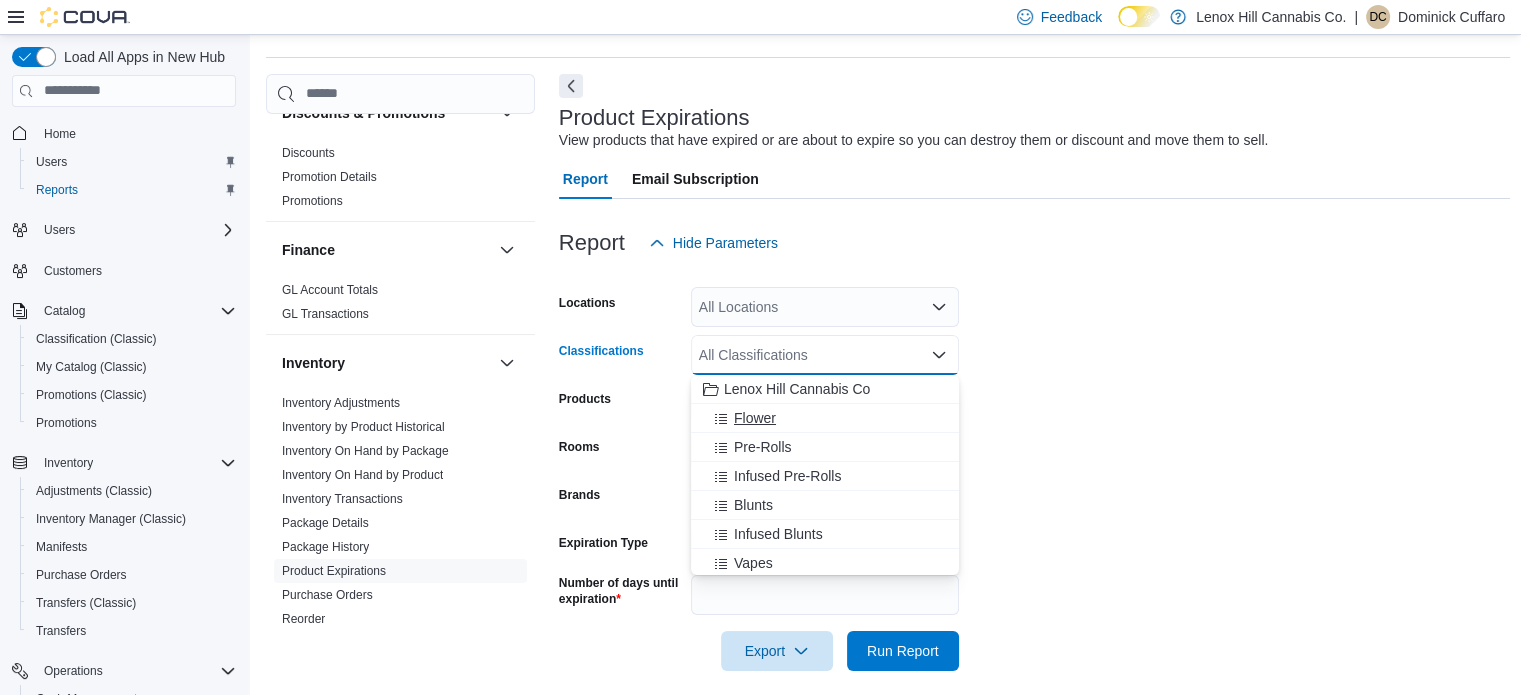 click on "Flower" at bounding box center [755, 418] 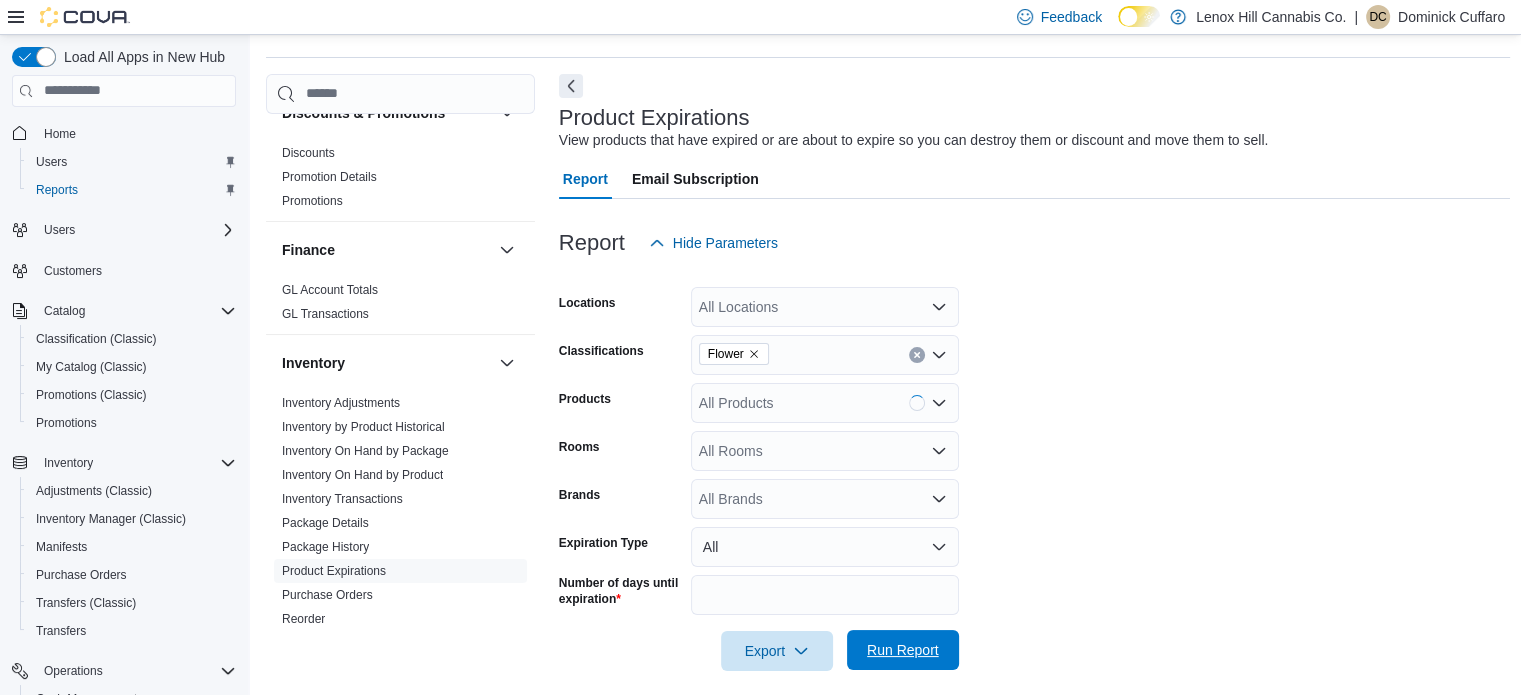 click on "Run Report" at bounding box center [903, 650] 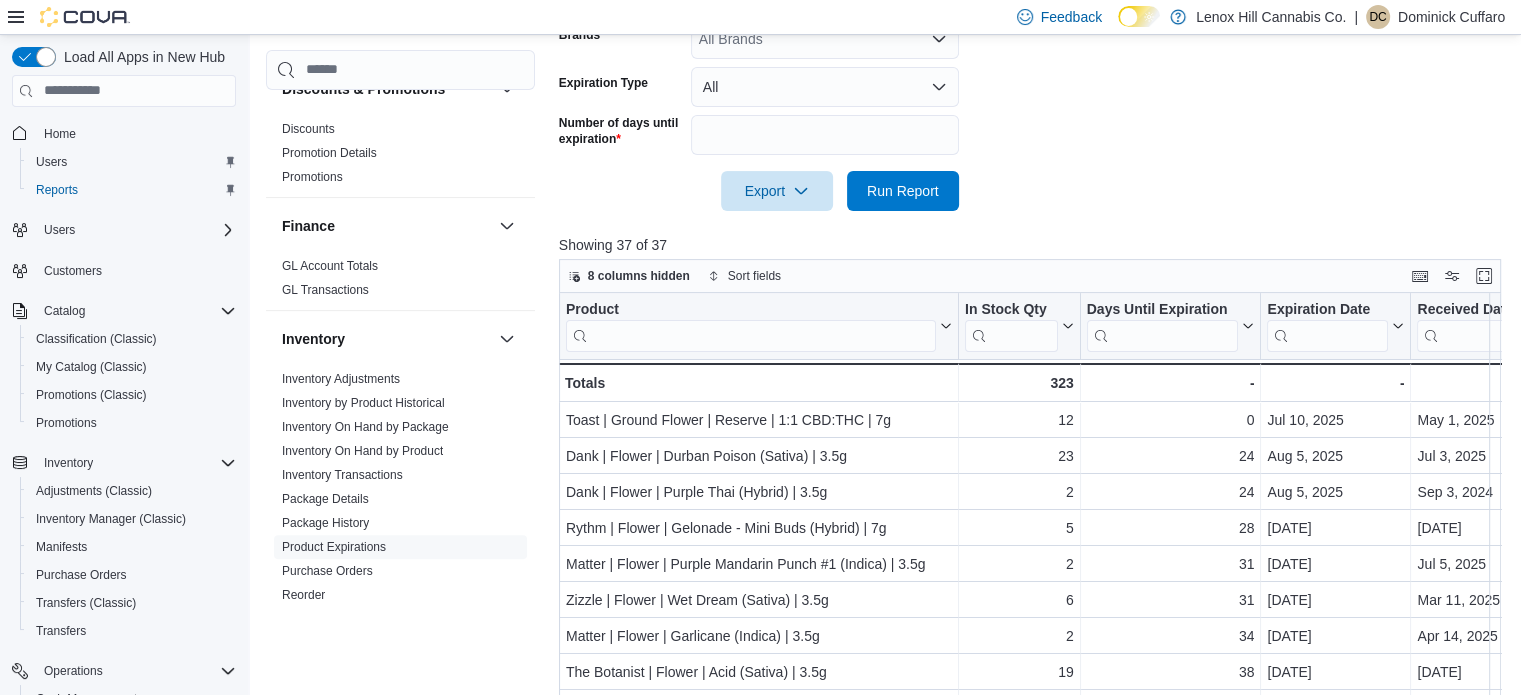 scroll, scrollTop: 521, scrollLeft: 0, axis: vertical 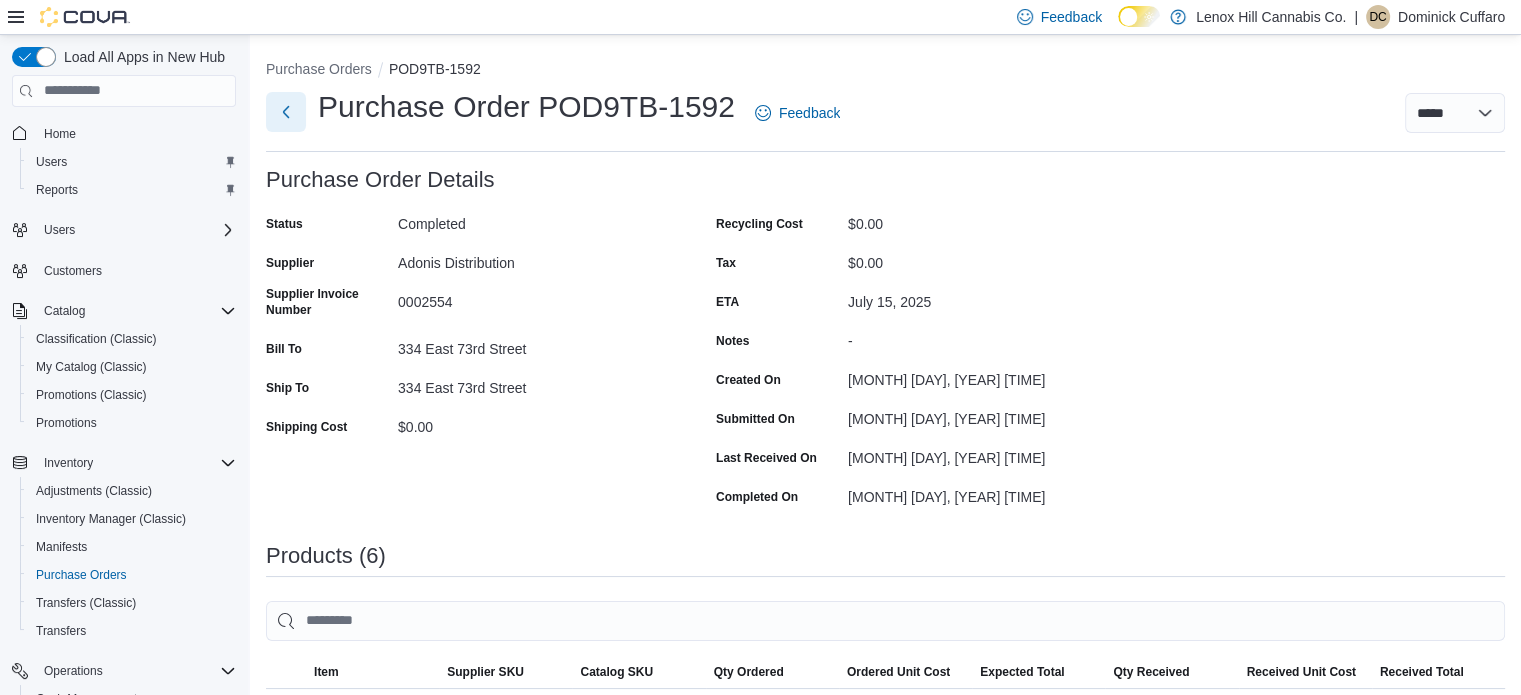 click at bounding box center [286, 112] 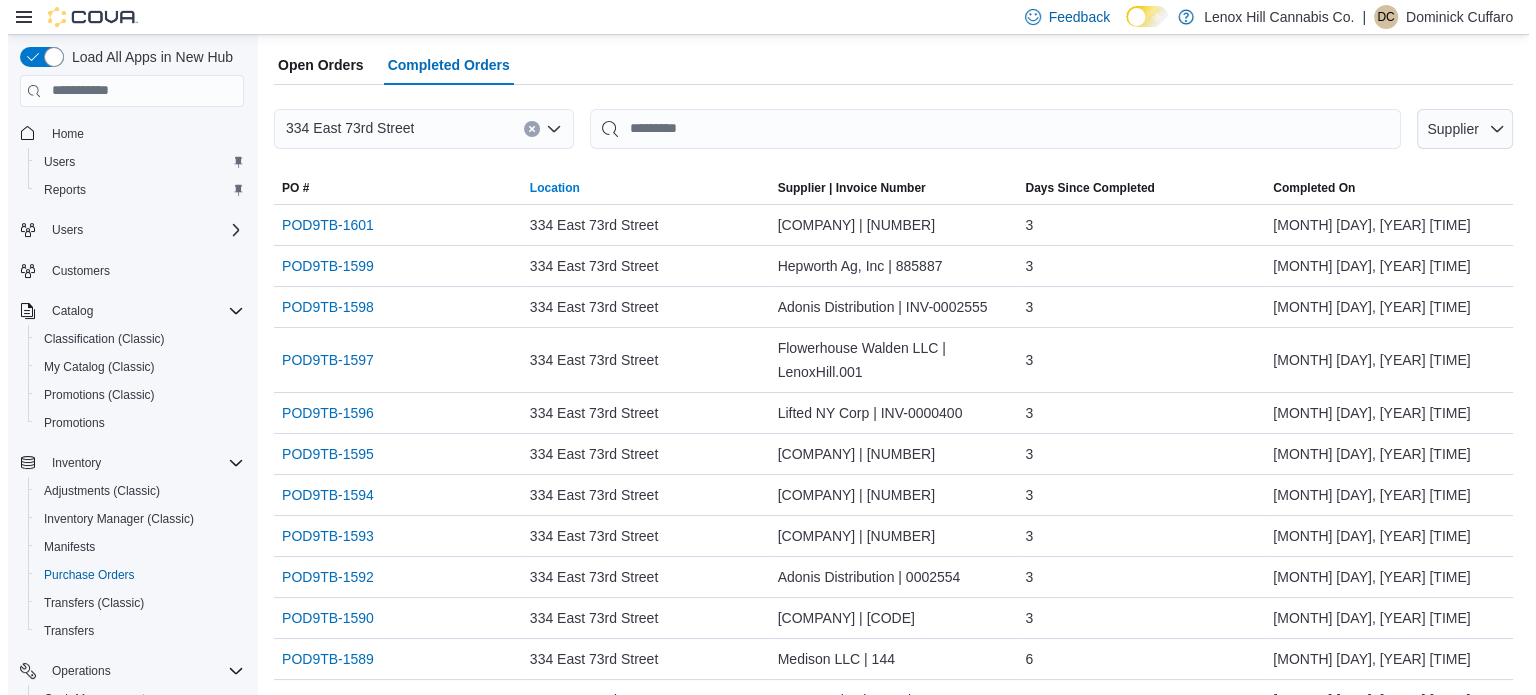 scroll, scrollTop: 0, scrollLeft: 0, axis: both 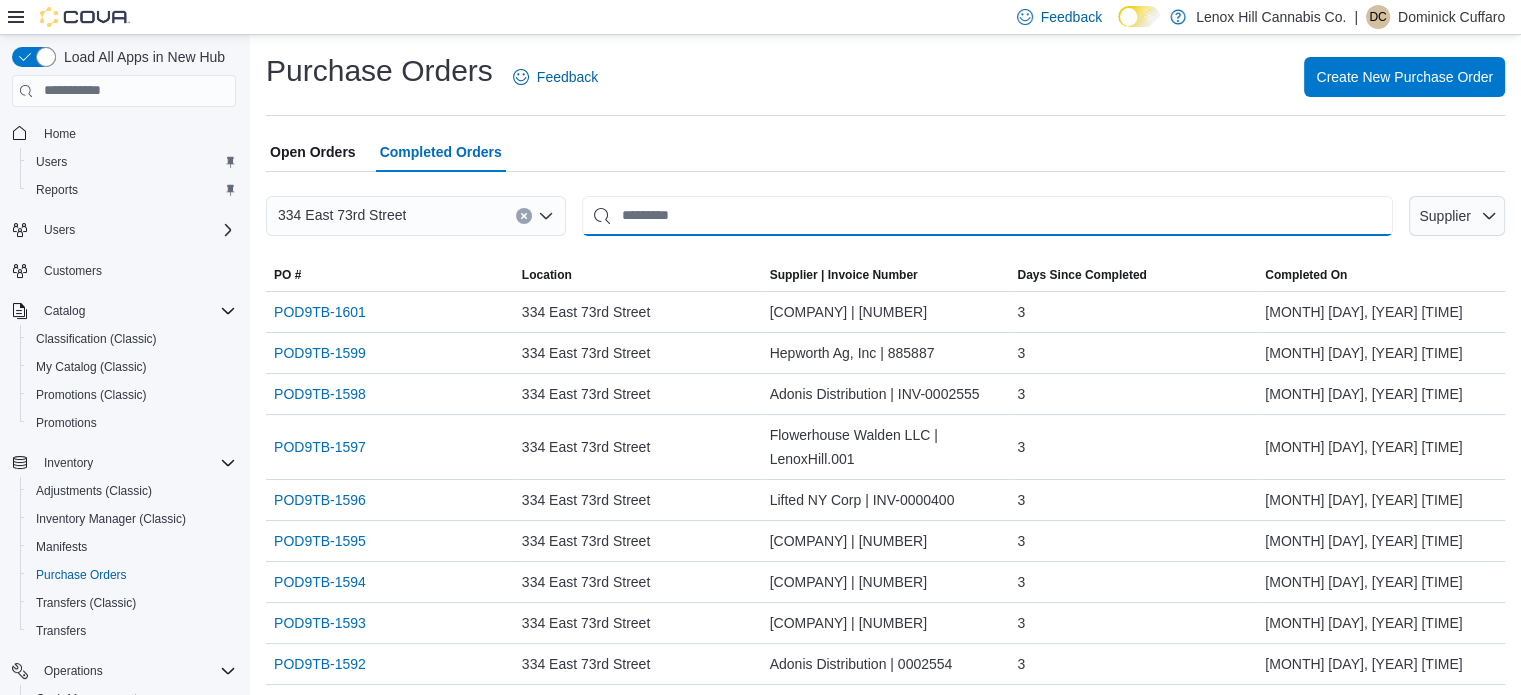 click at bounding box center (987, 216) 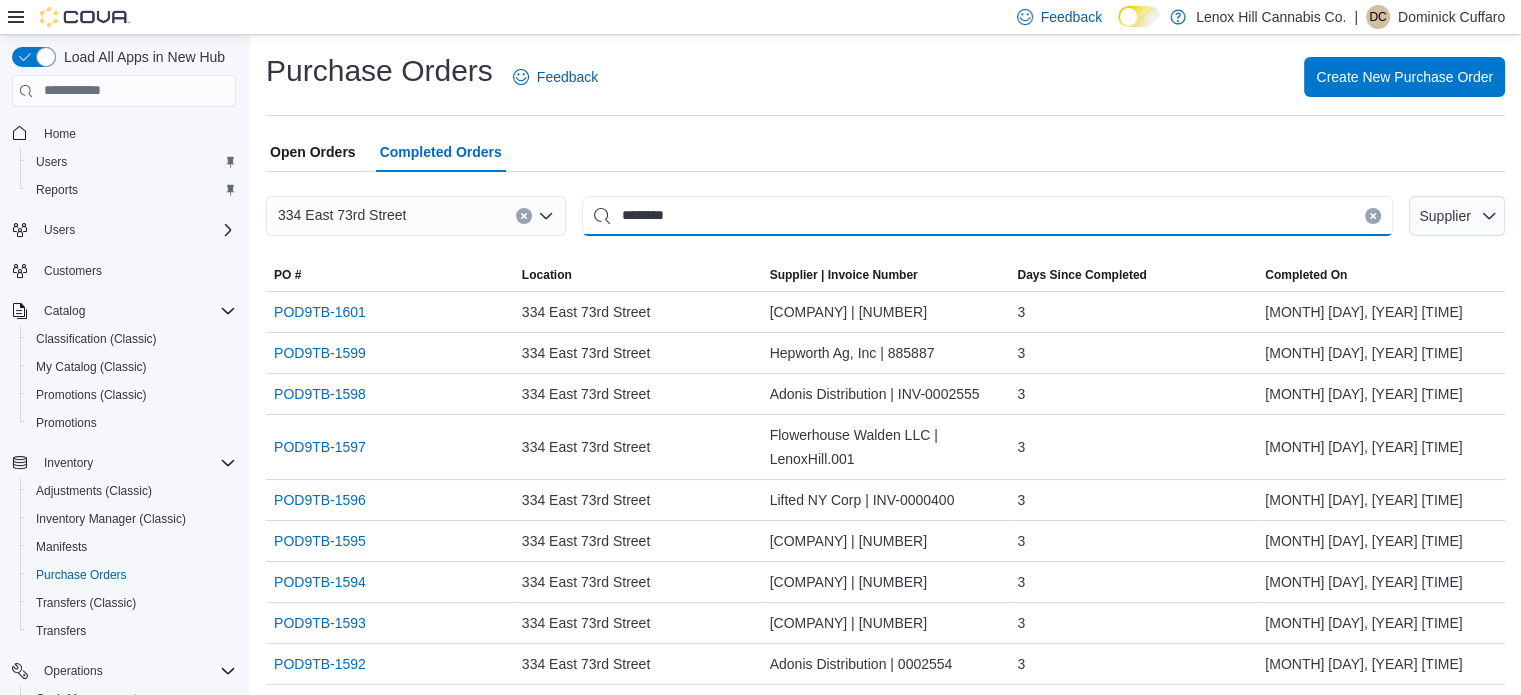 type on "********" 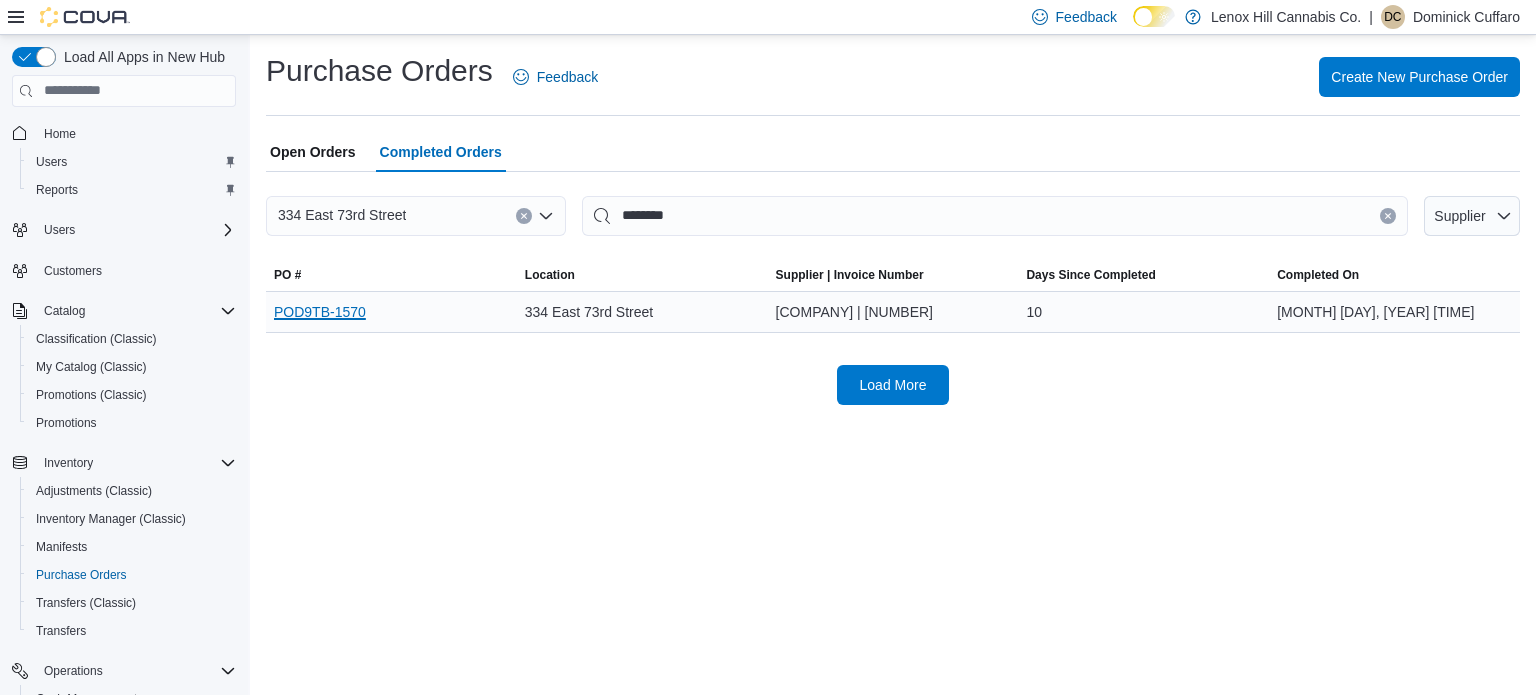 click on "POD9TB-1570" at bounding box center (320, 312) 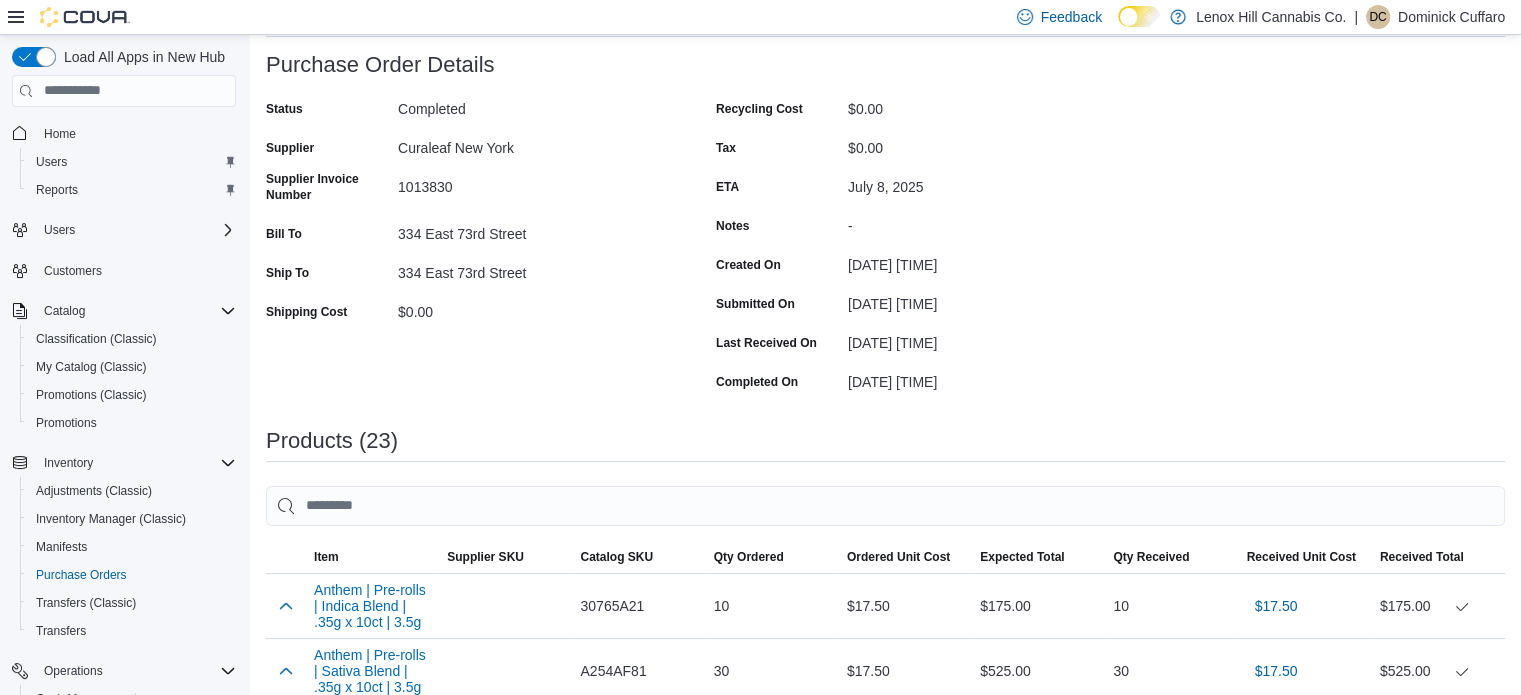 scroll, scrollTop: 0, scrollLeft: 0, axis: both 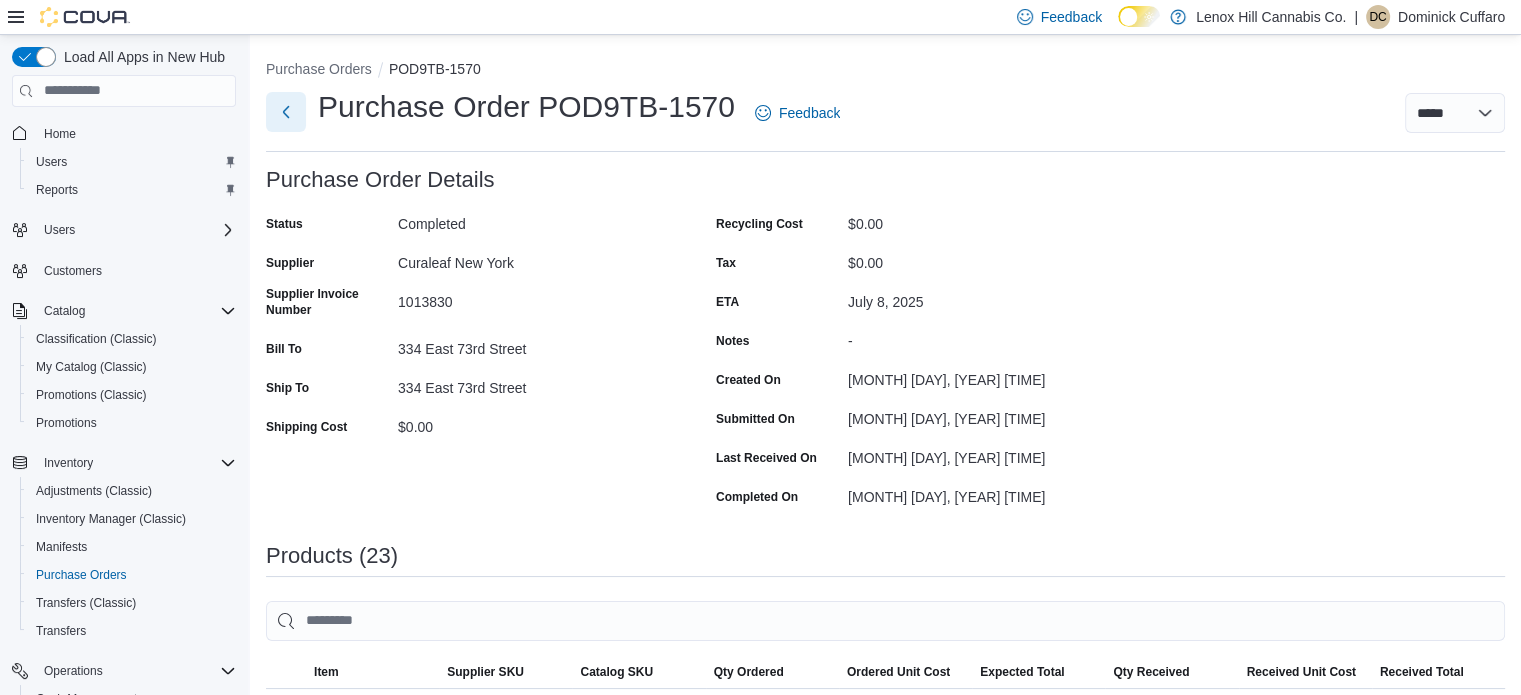 click at bounding box center (286, 112) 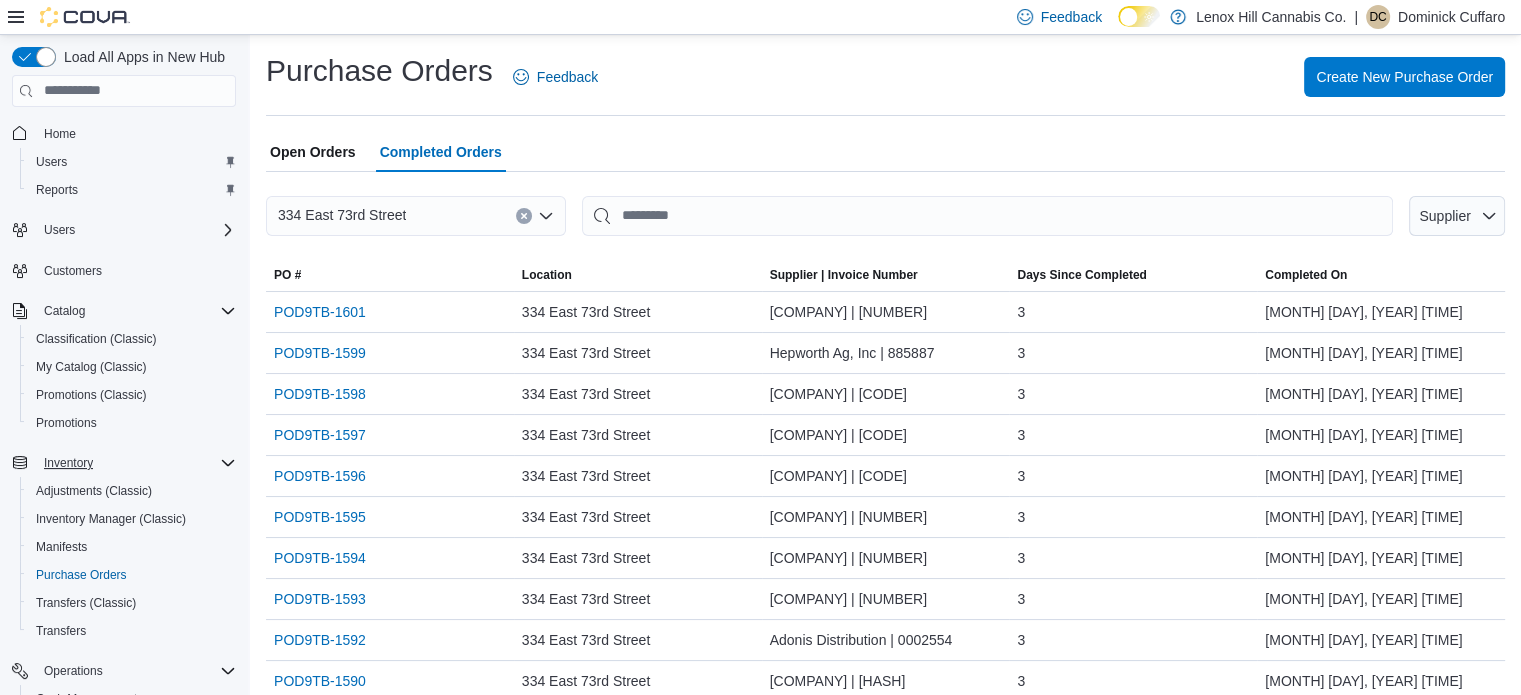 scroll, scrollTop: 228, scrollLeft: 0, axis: vertical 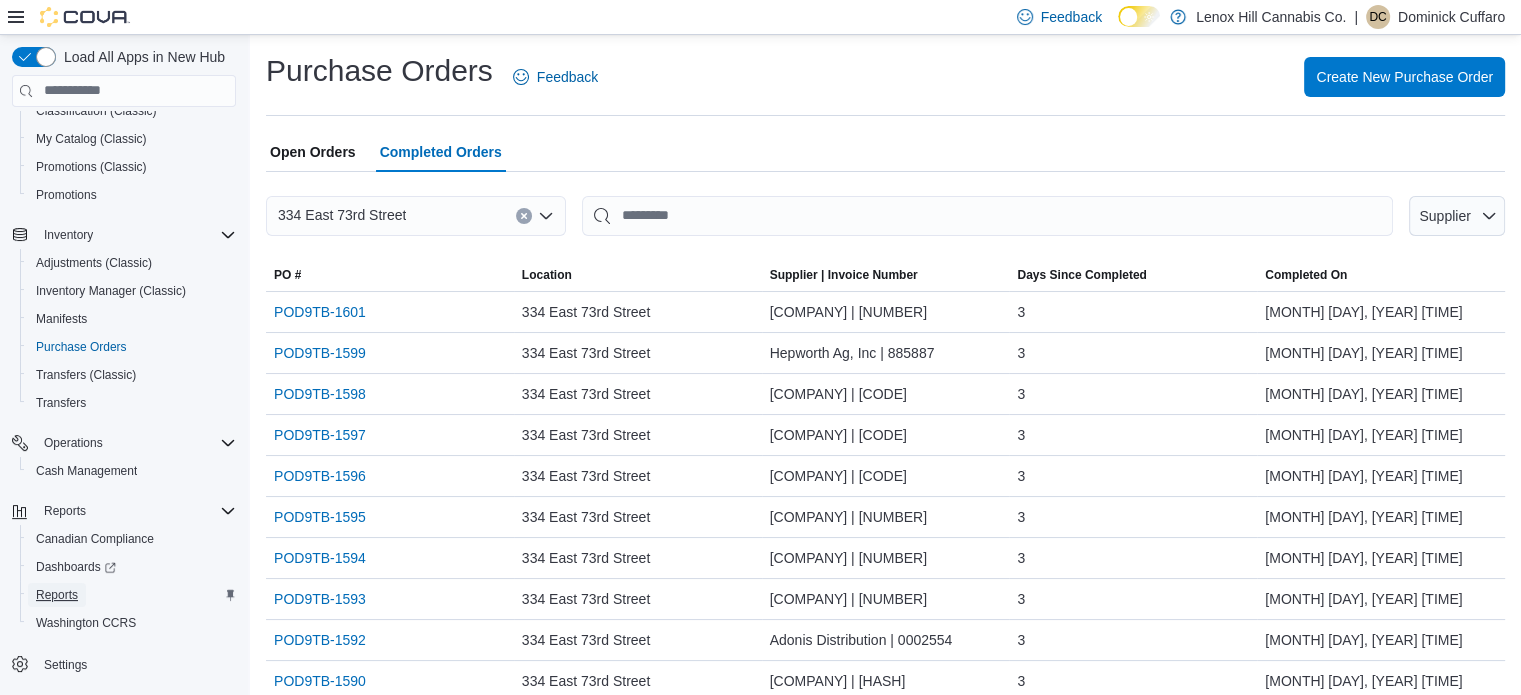 click on "Reports" at bounding box center [57, 595] 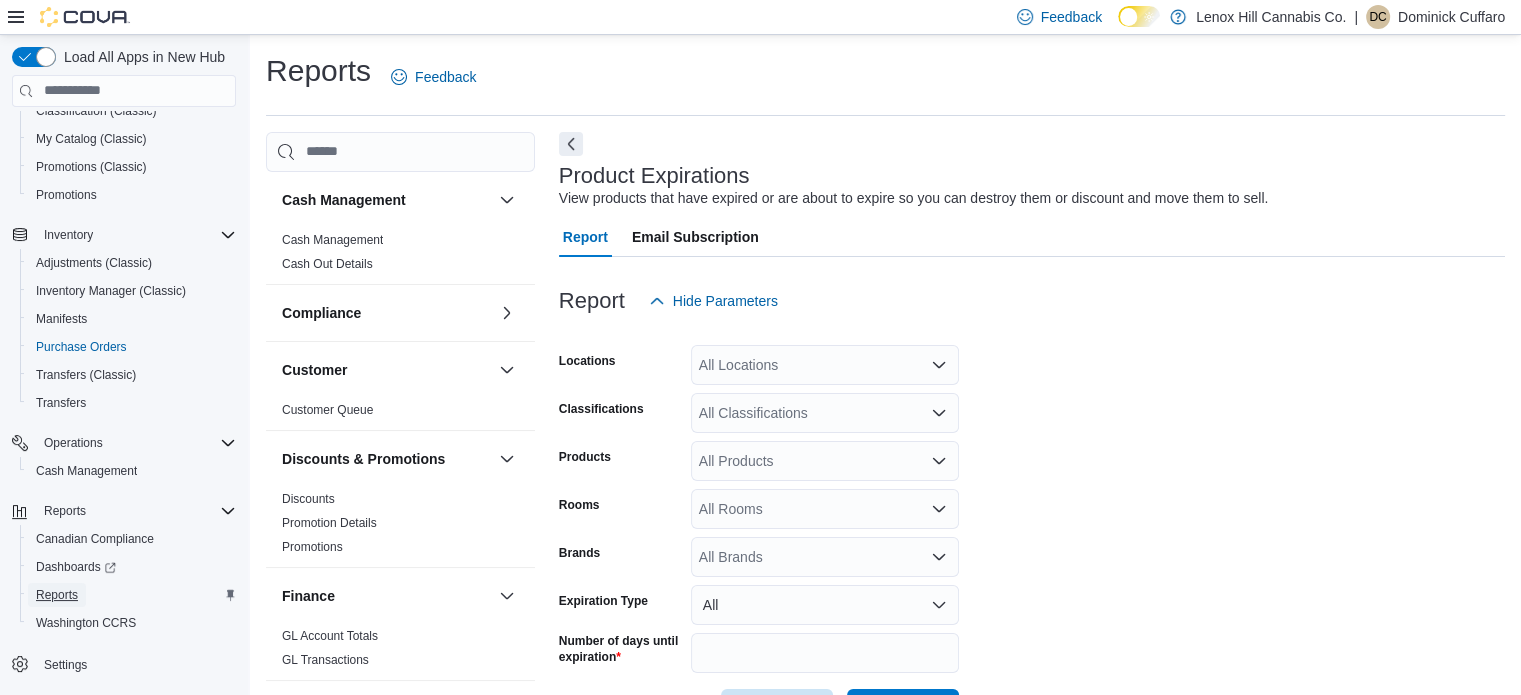 scroll, scrollTop: 46, scrollLeft: 0, axis: vertical 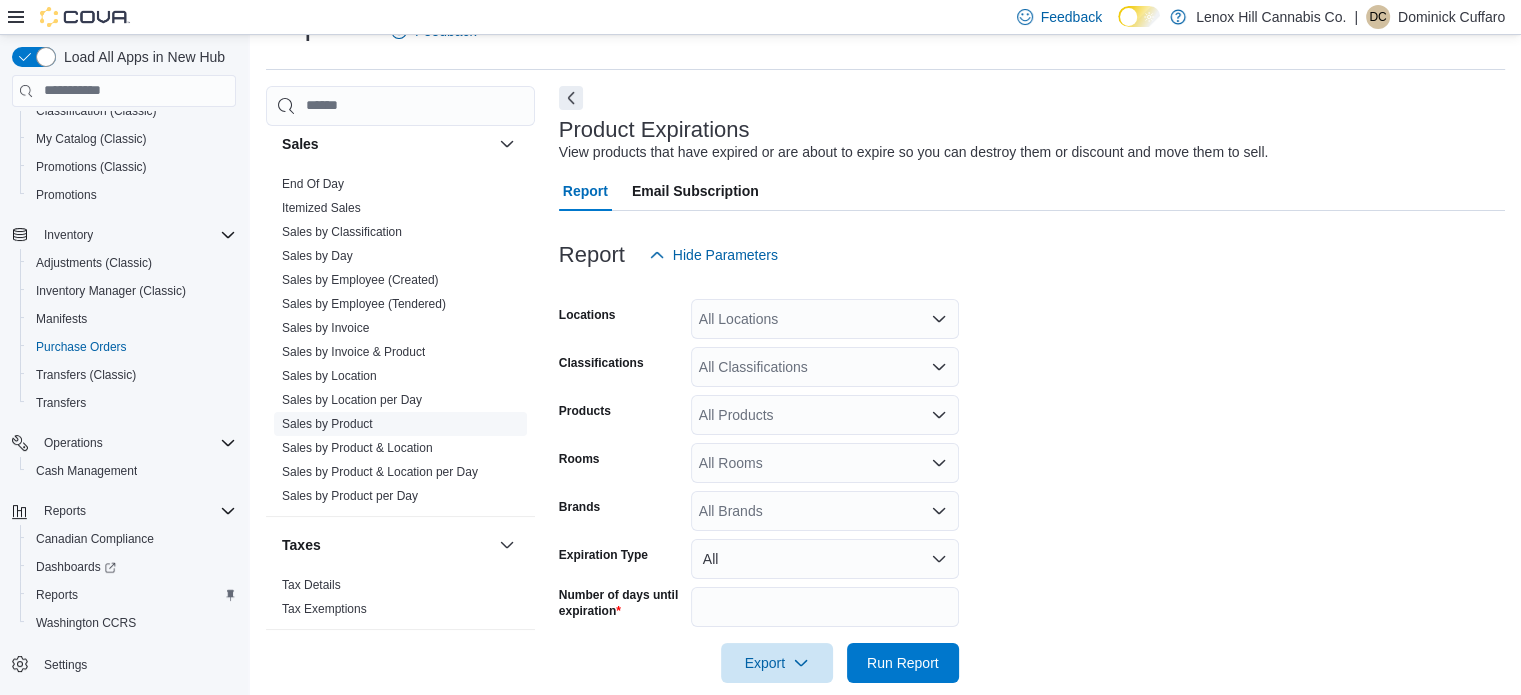 click on "Sales by Product" at bounding box center (327, 424) 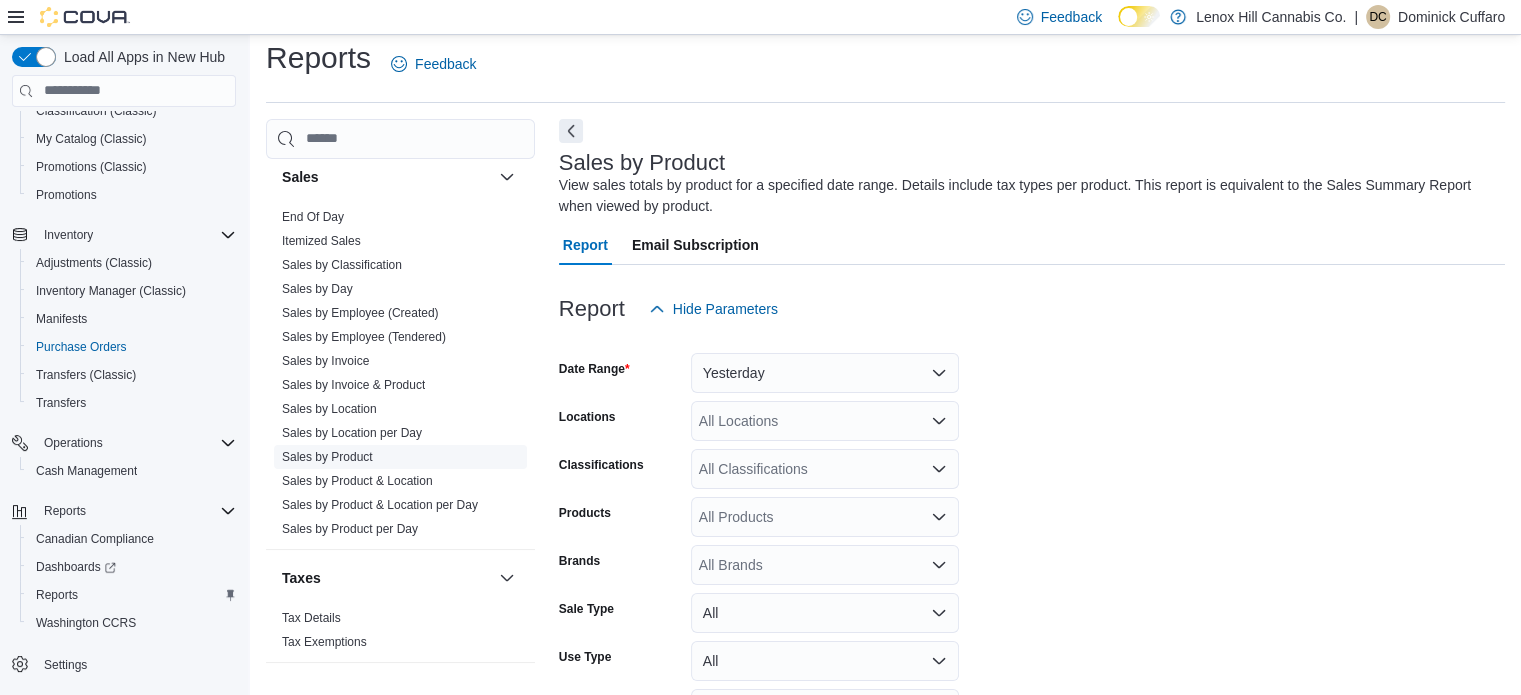 scroll, scrollTop: 67, scrollLeft: 0, axis: vertical 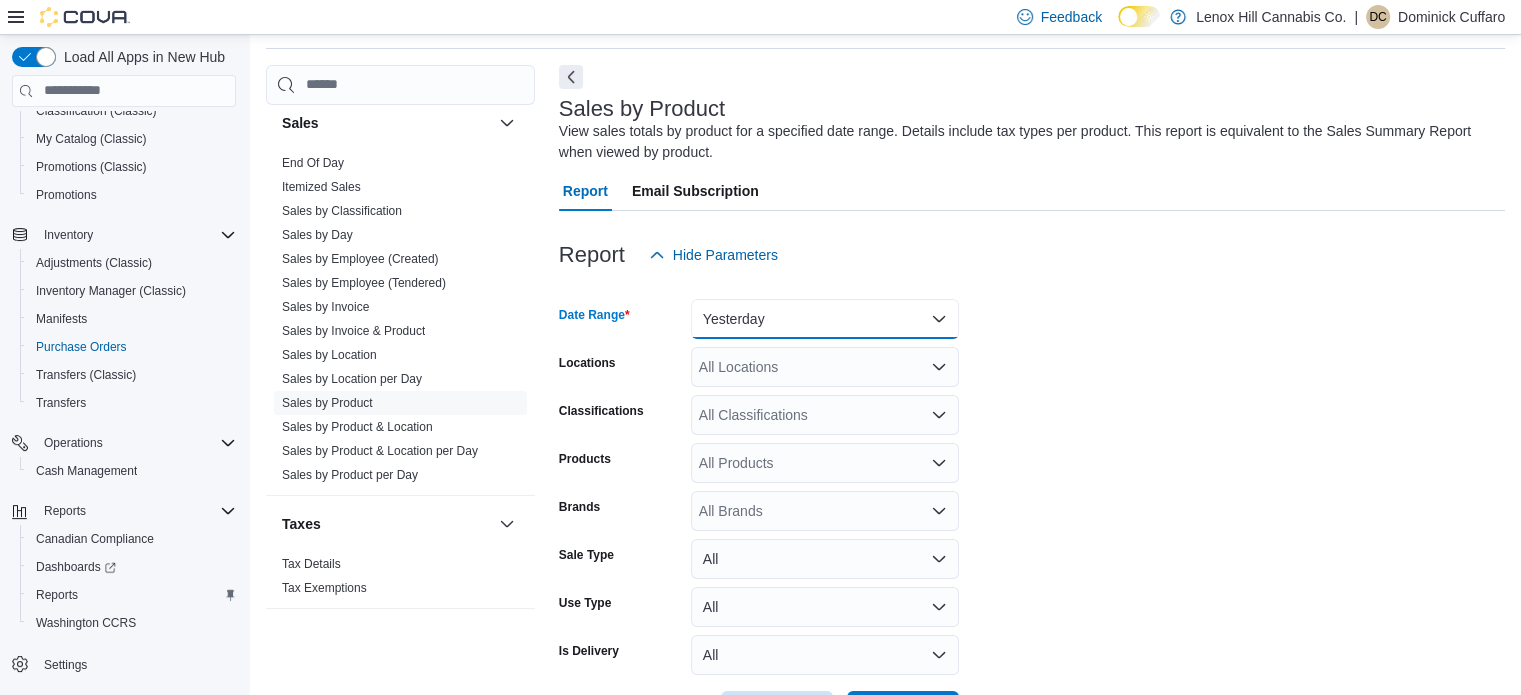click on "Yesterday" at bounding box center (825, 319) 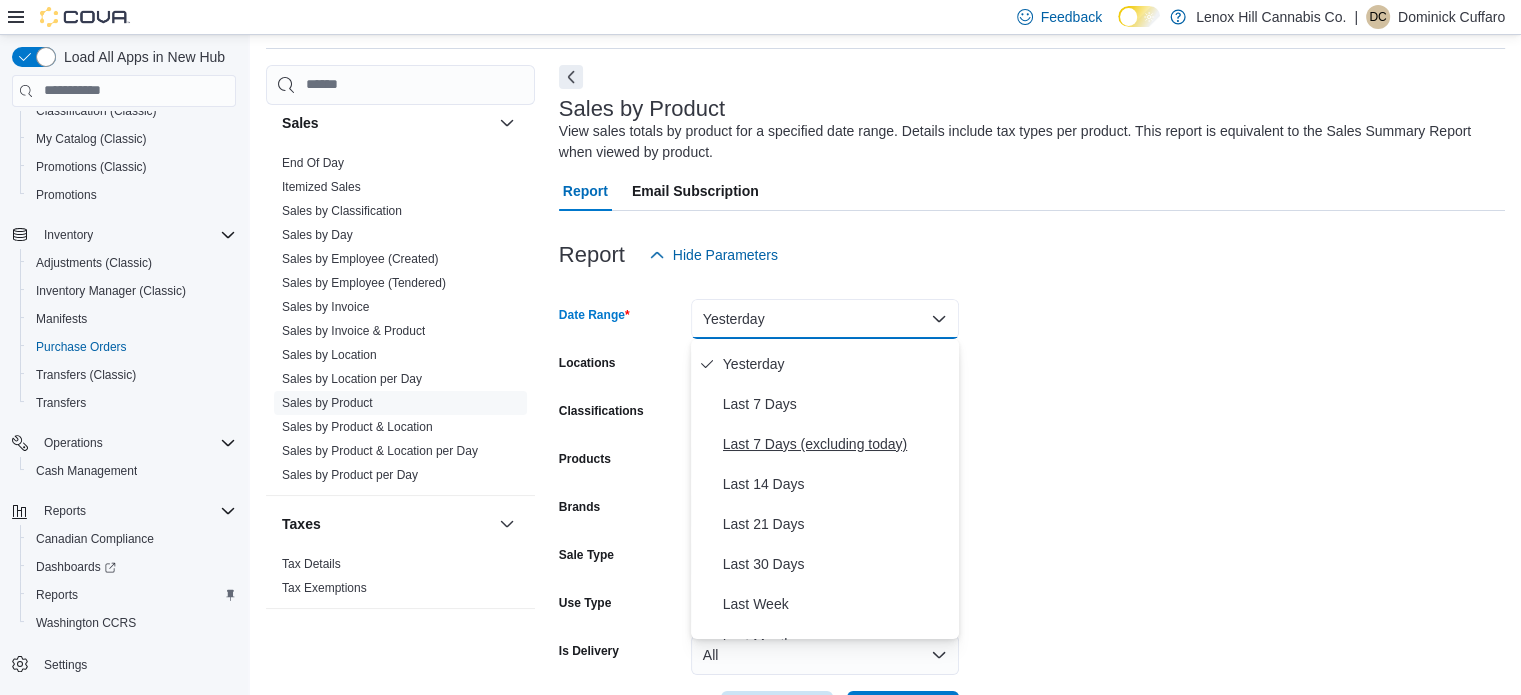 scroll, scrollTop: 80, scrollLeft: 0, axis: vertical 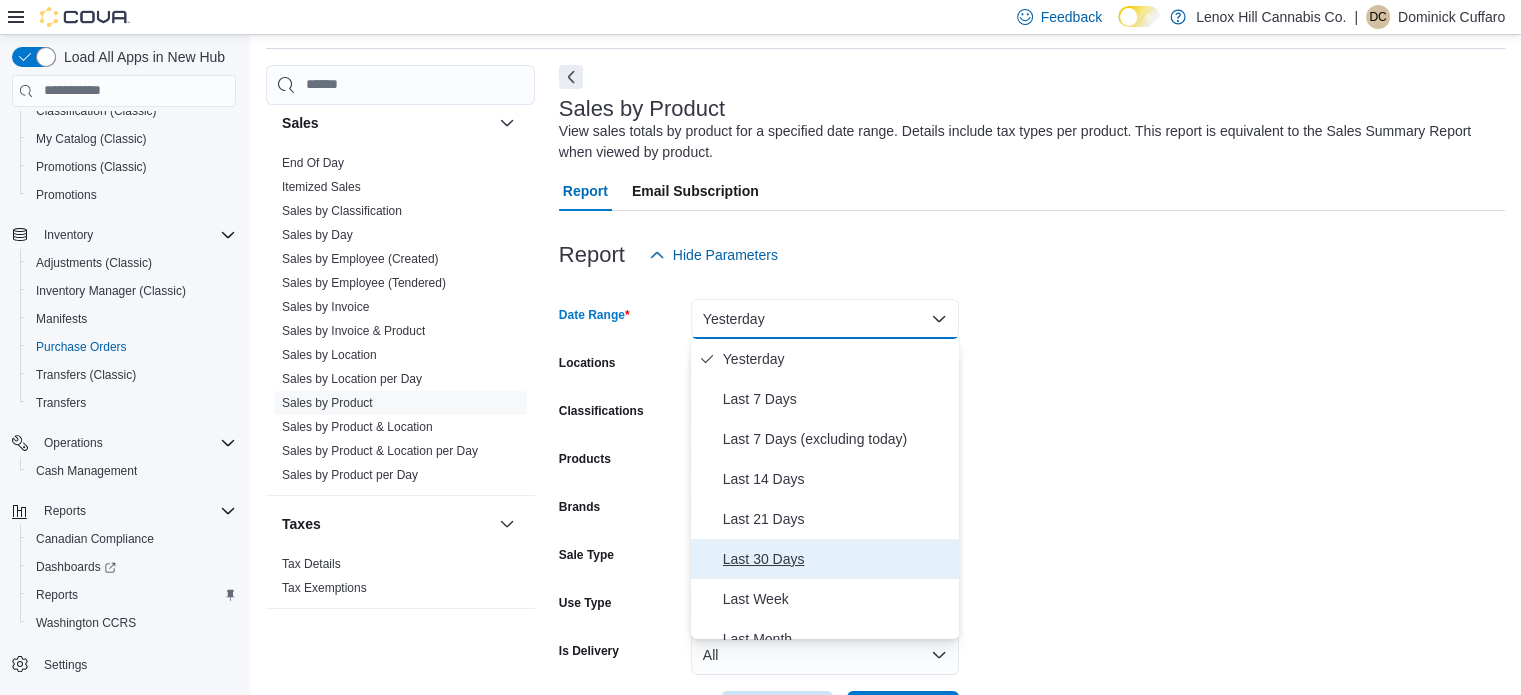 click on "Last 30 Days" at bounding box center (837, 559) 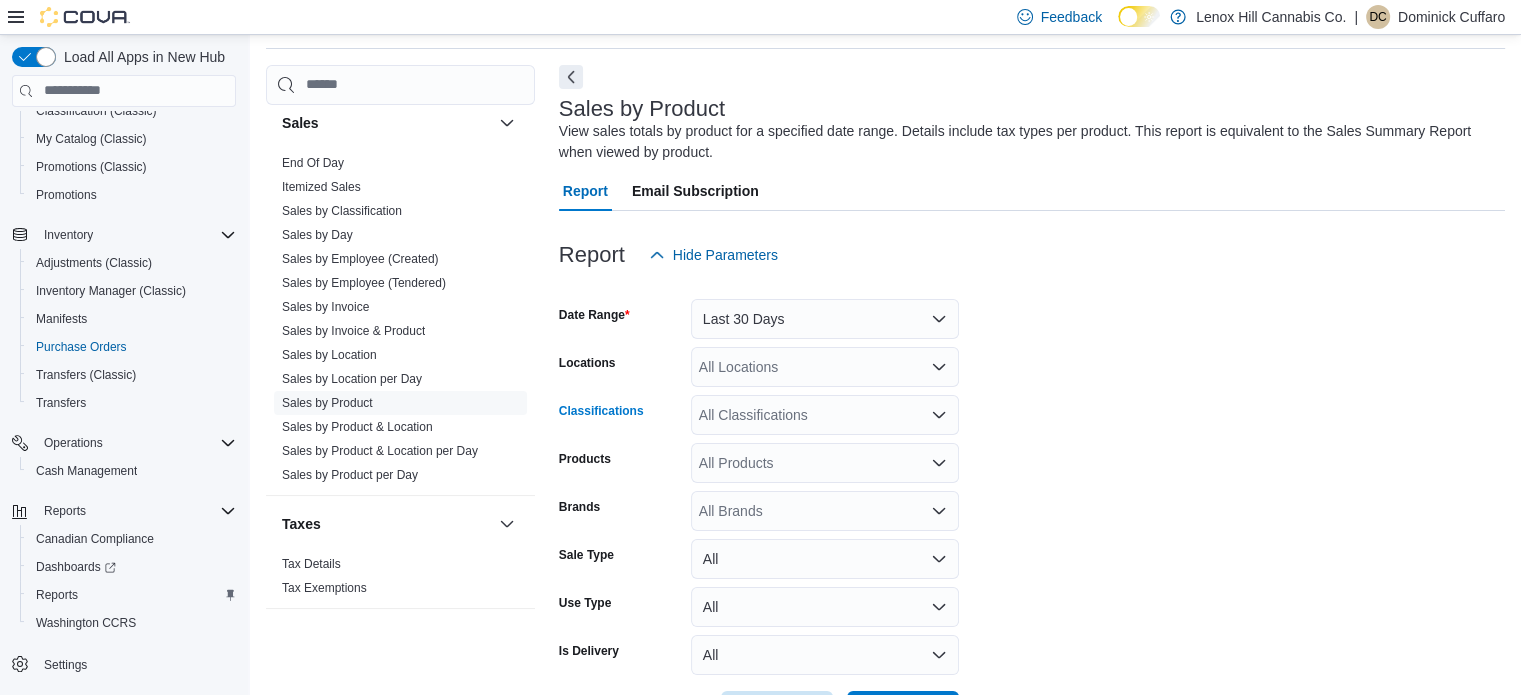 click on "All Classifications" at bounding box center [825, 415] 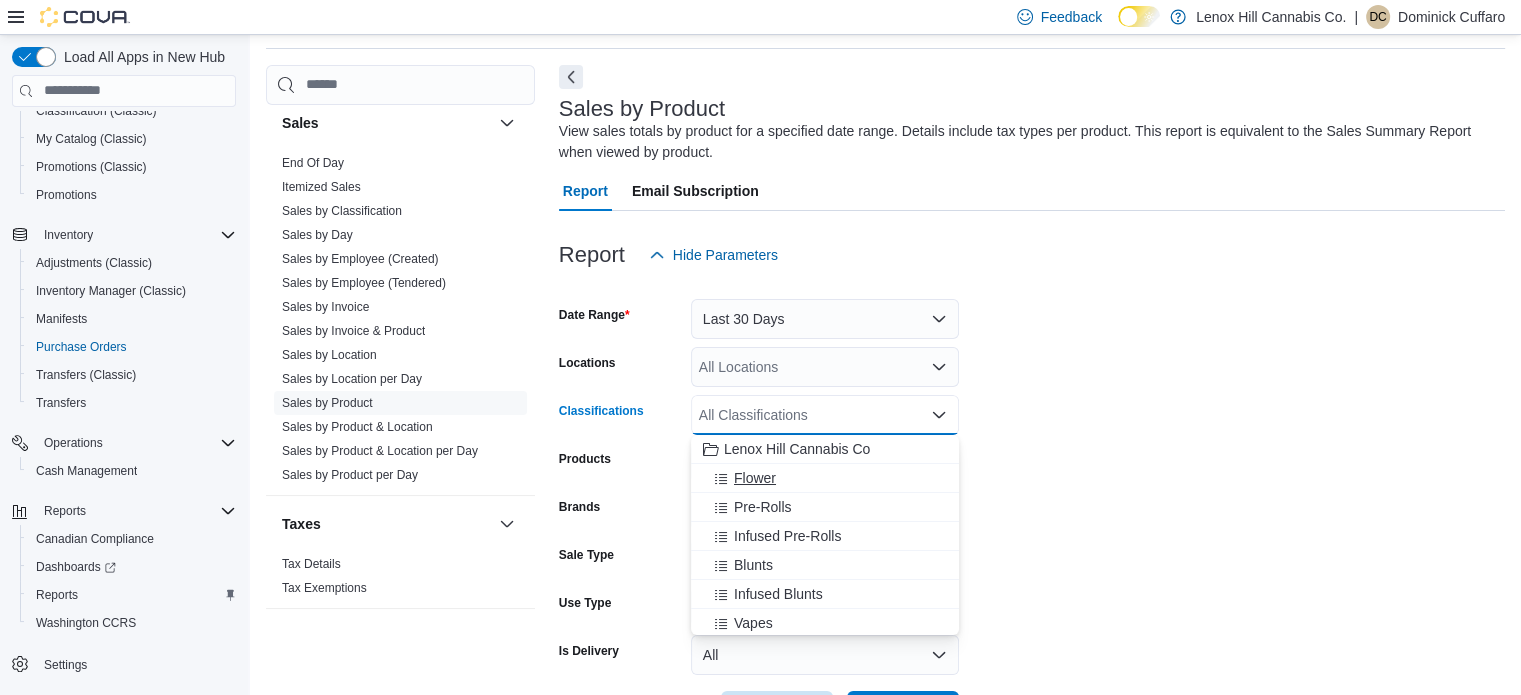 click on "Flower" at bounding box center (755, 478) 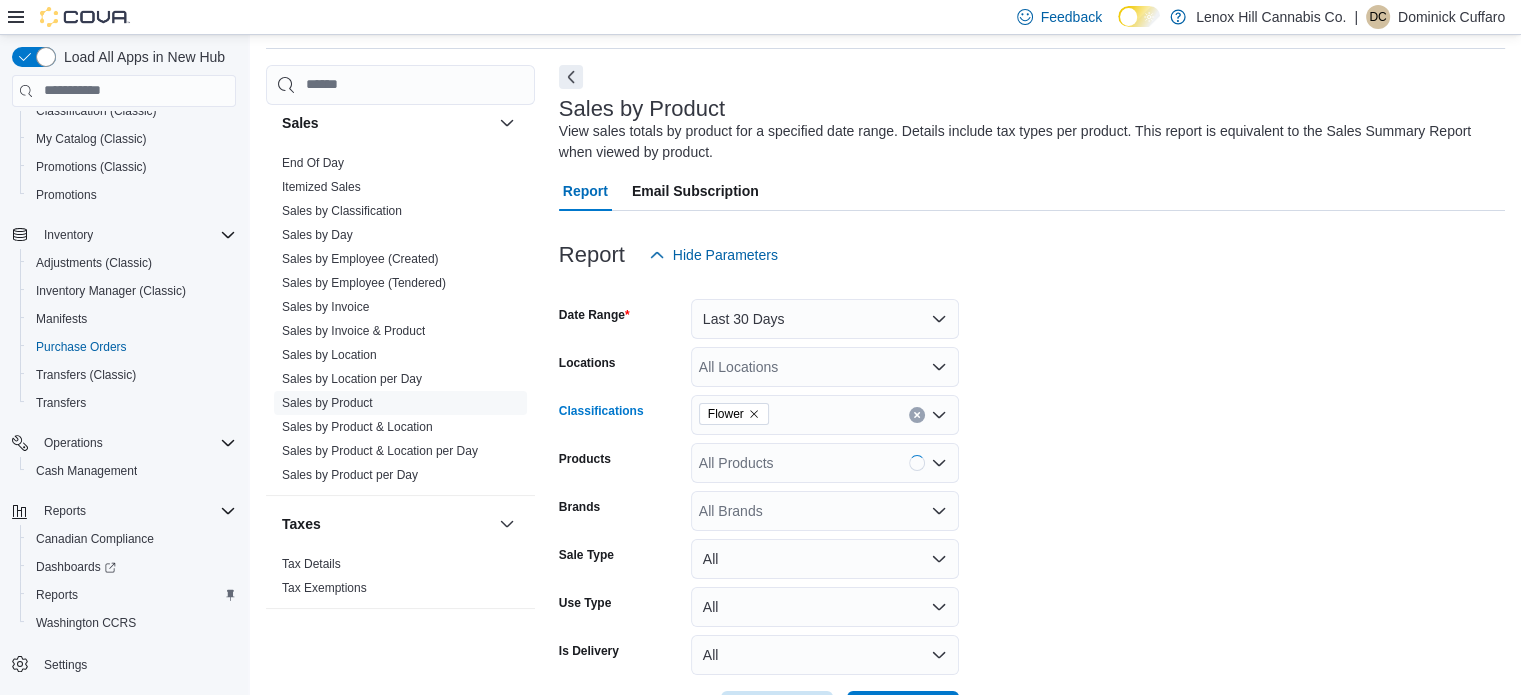 scroll, scrollTop: 142, scrollLeft: 0, axis: vertical 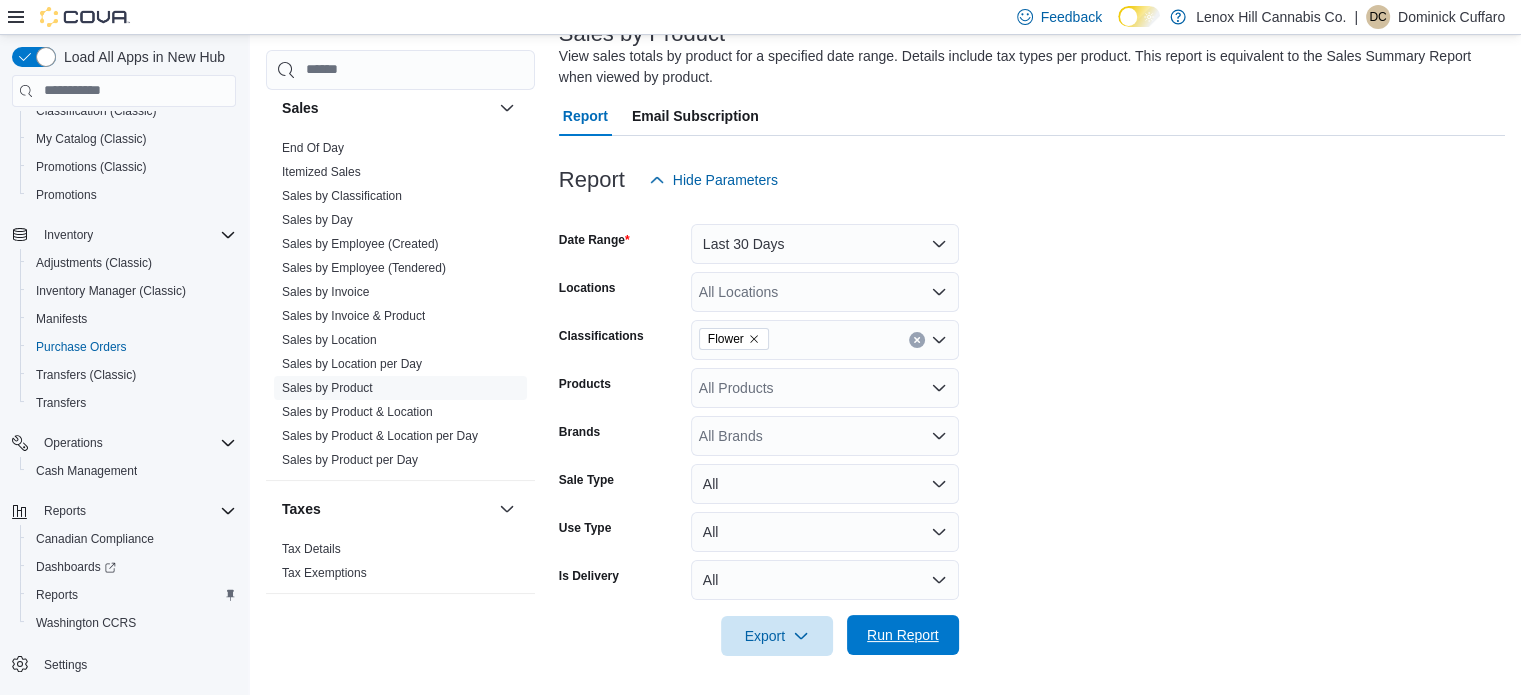 click on "Run Report" at bounding box center [903, 635] 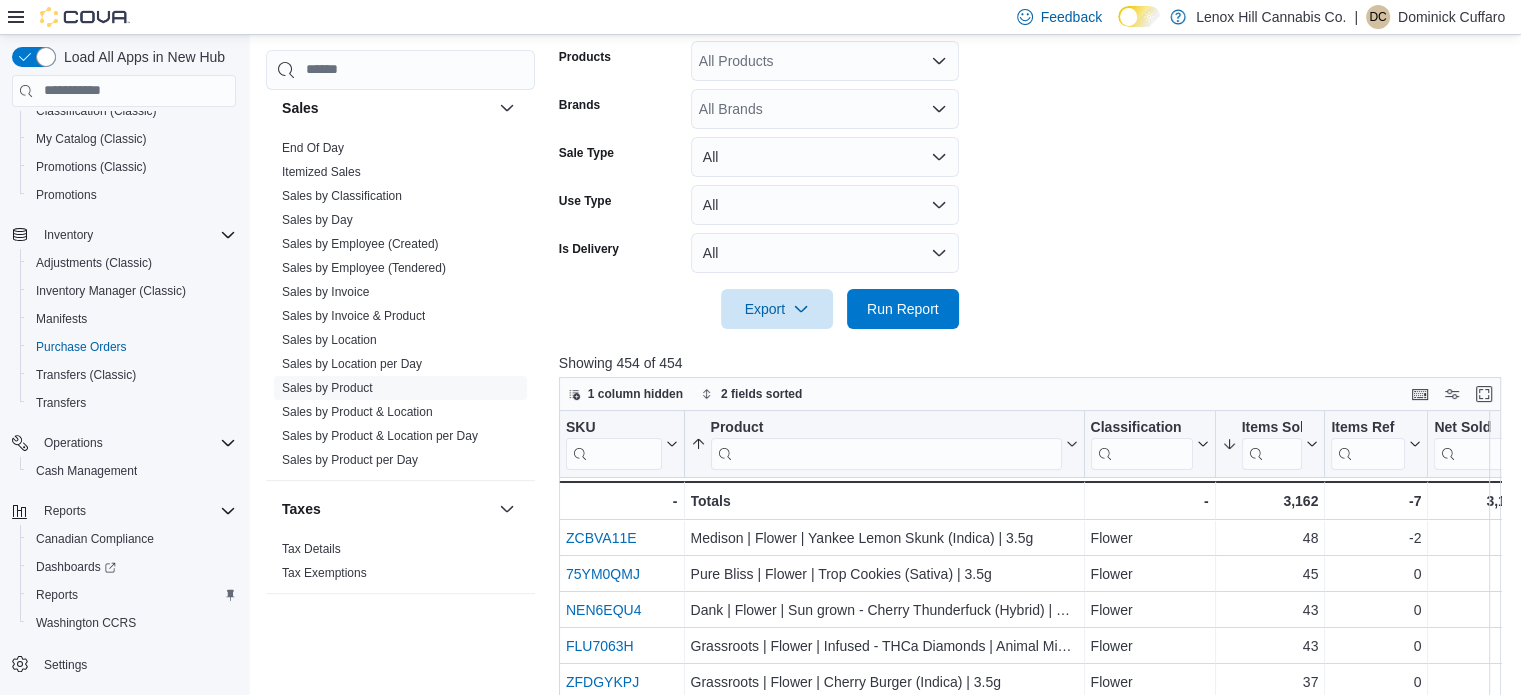 scroll, scrollTop: 470, scrollLeft: 0, axis: vertical 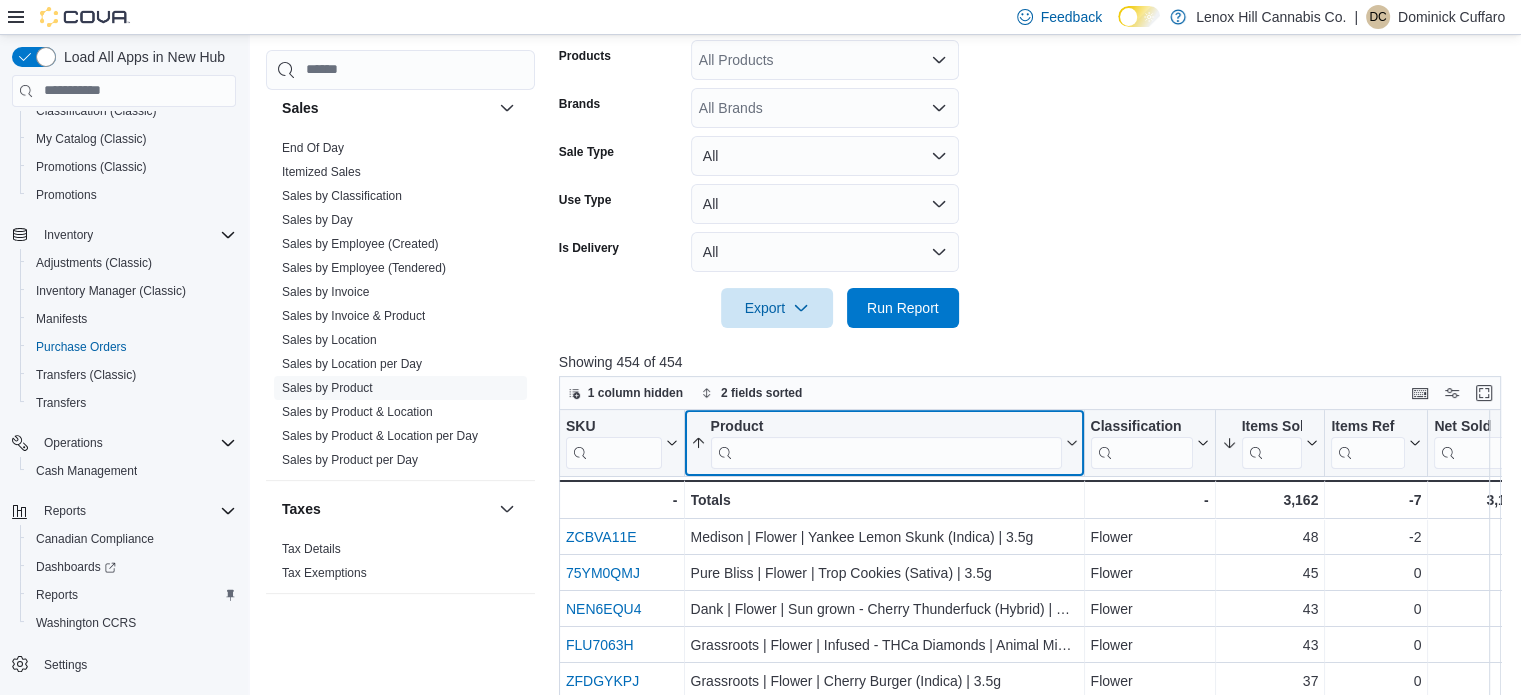 click at bounding box center [885, 452] 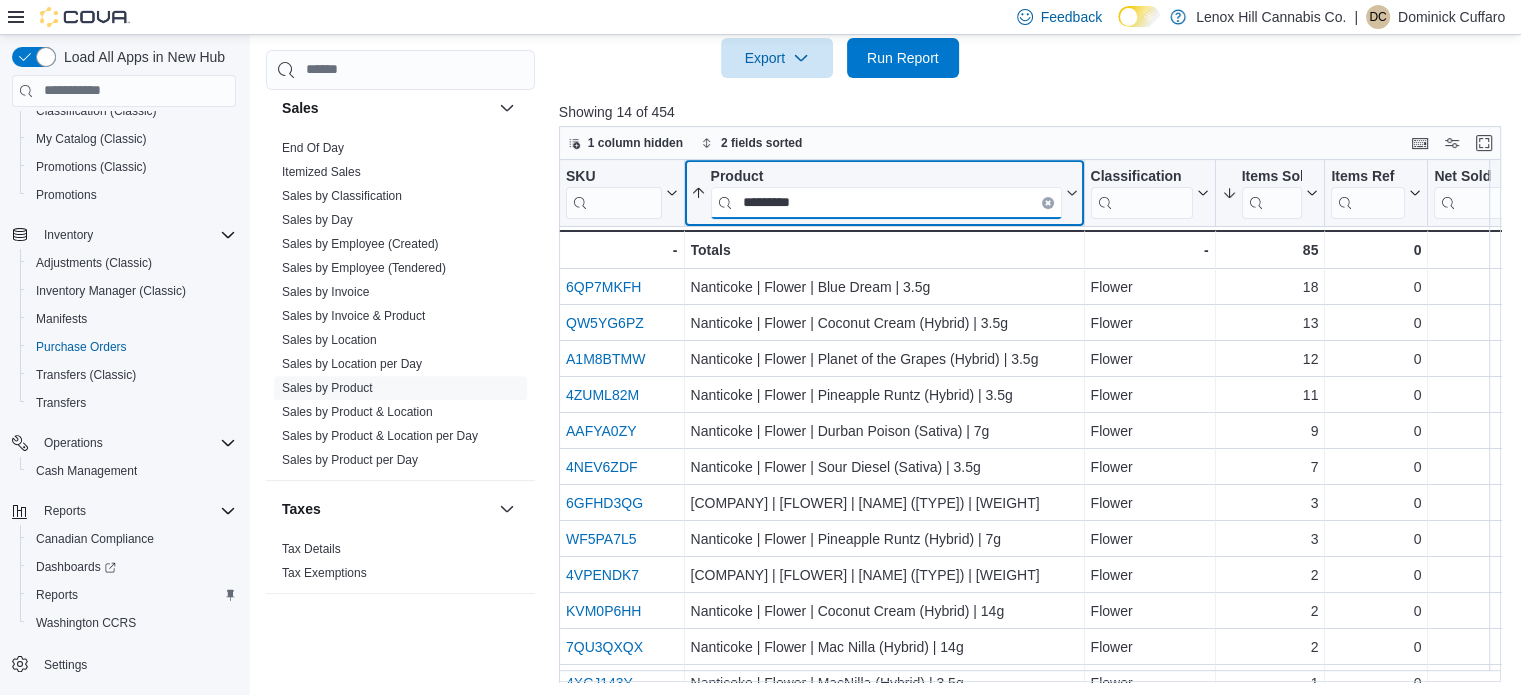 scroll, scrollTop: 722, scrollLeft: 0, axis: vertical 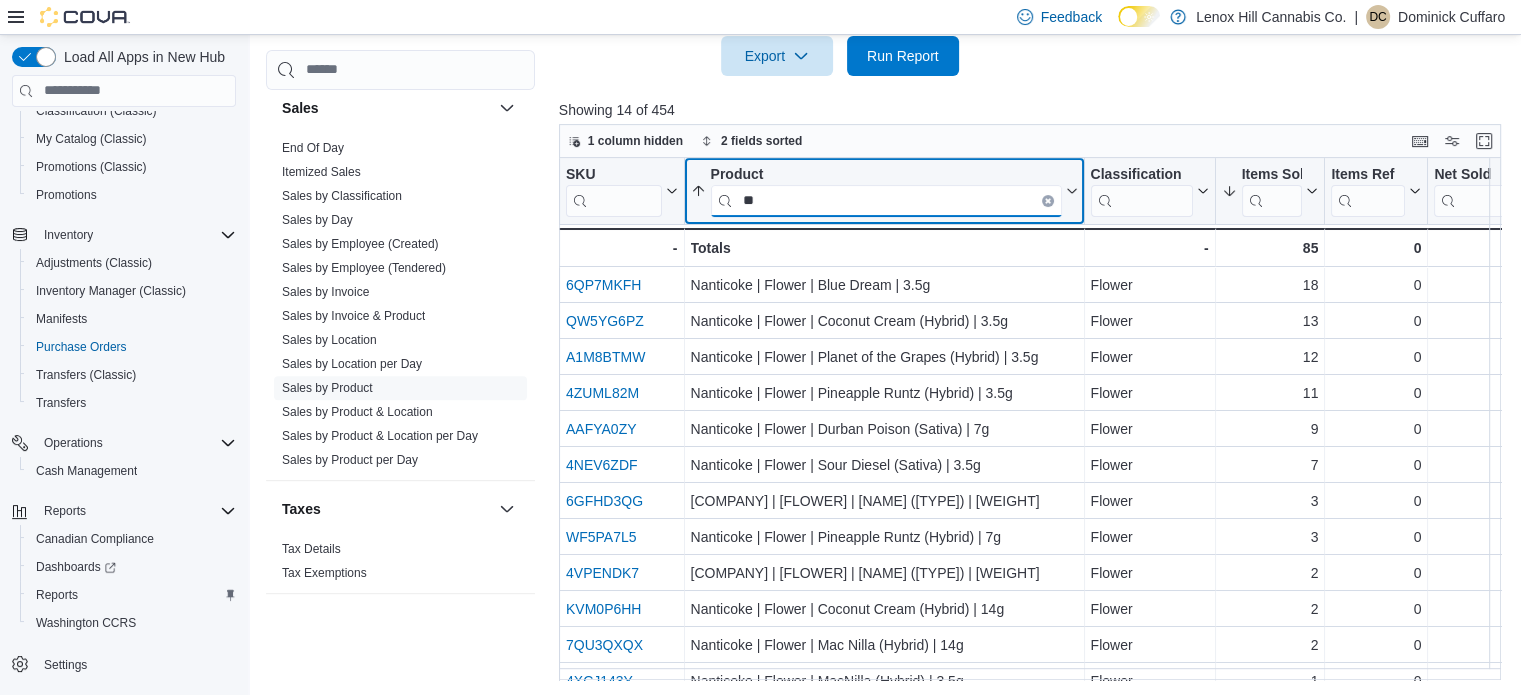 type on "*" 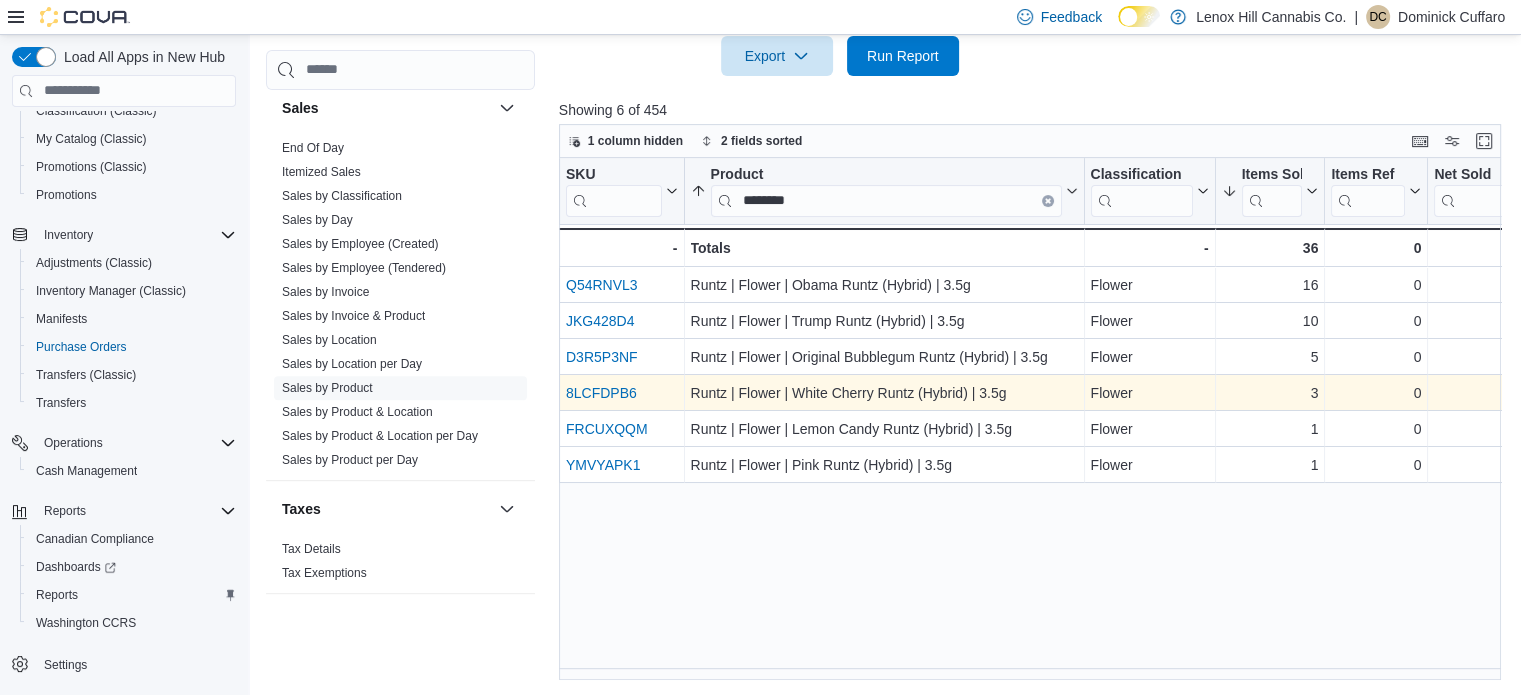click on "8LCFDPB6" at bounding box center (601, 393) 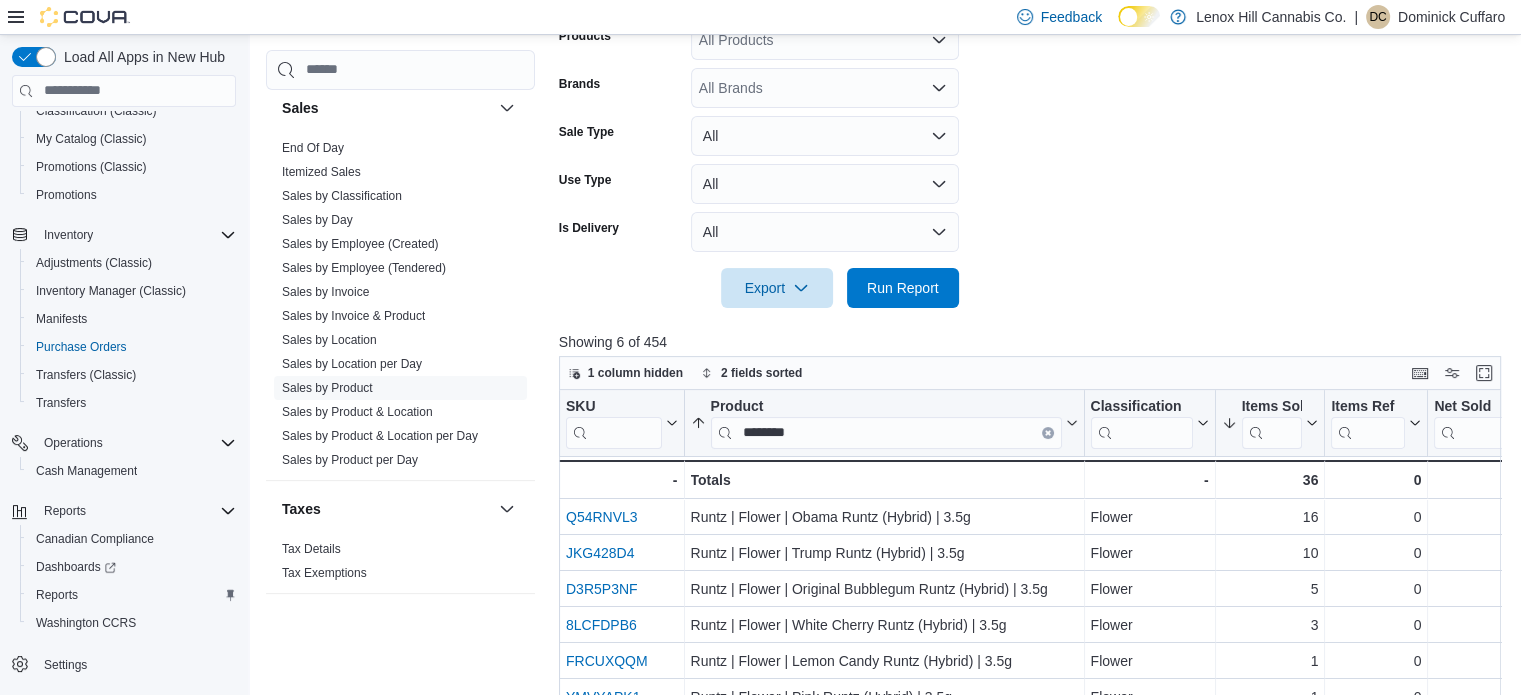 scroll, scrollTop: 720, scrollLeft: 0, axis: vertical 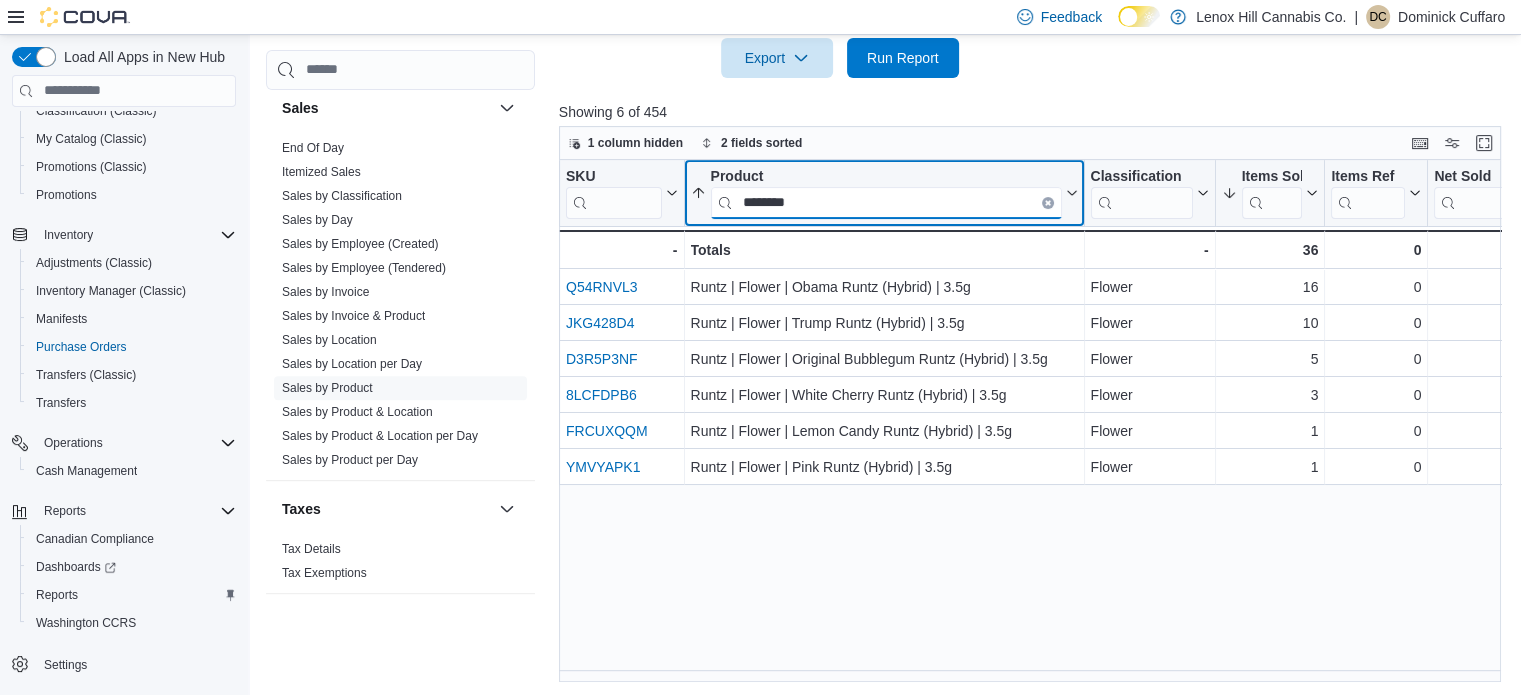 click on "*******" at bounding box center (885, 202) 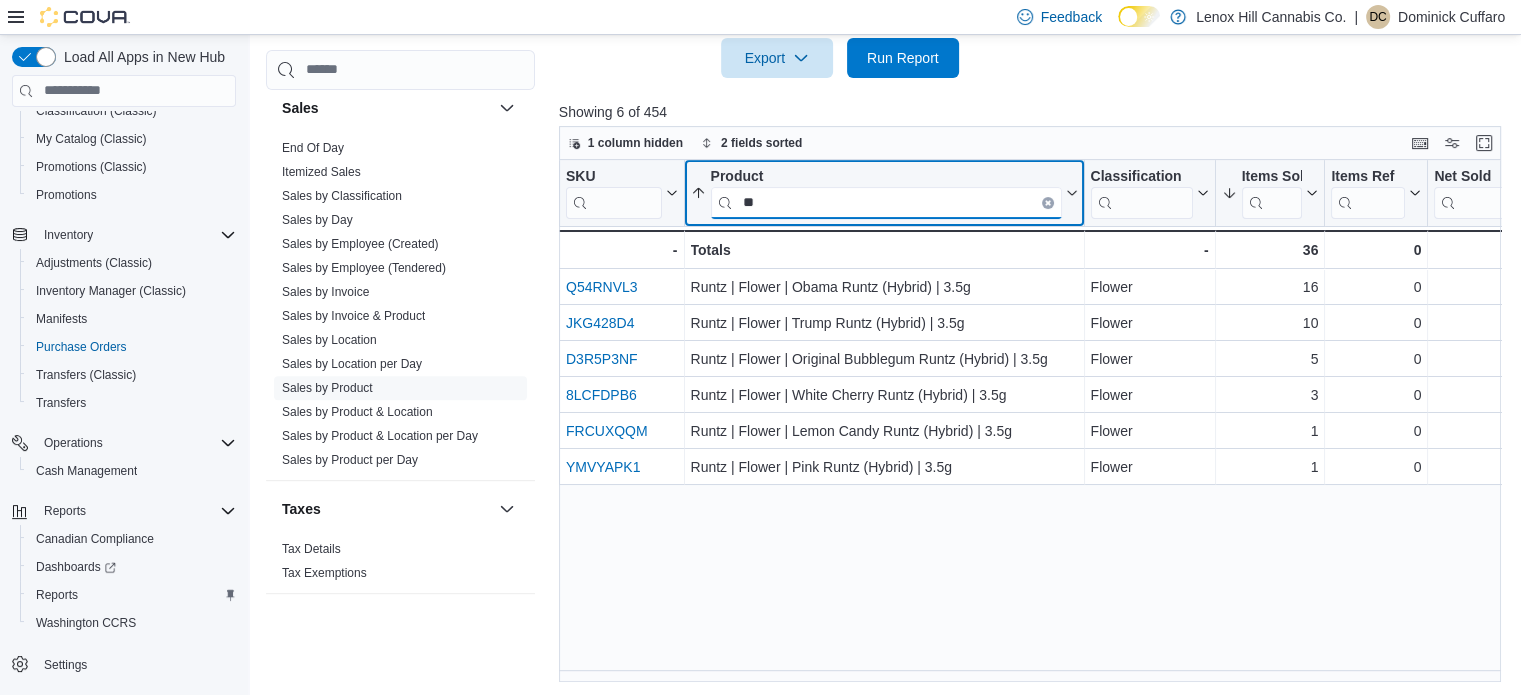 type on "*" 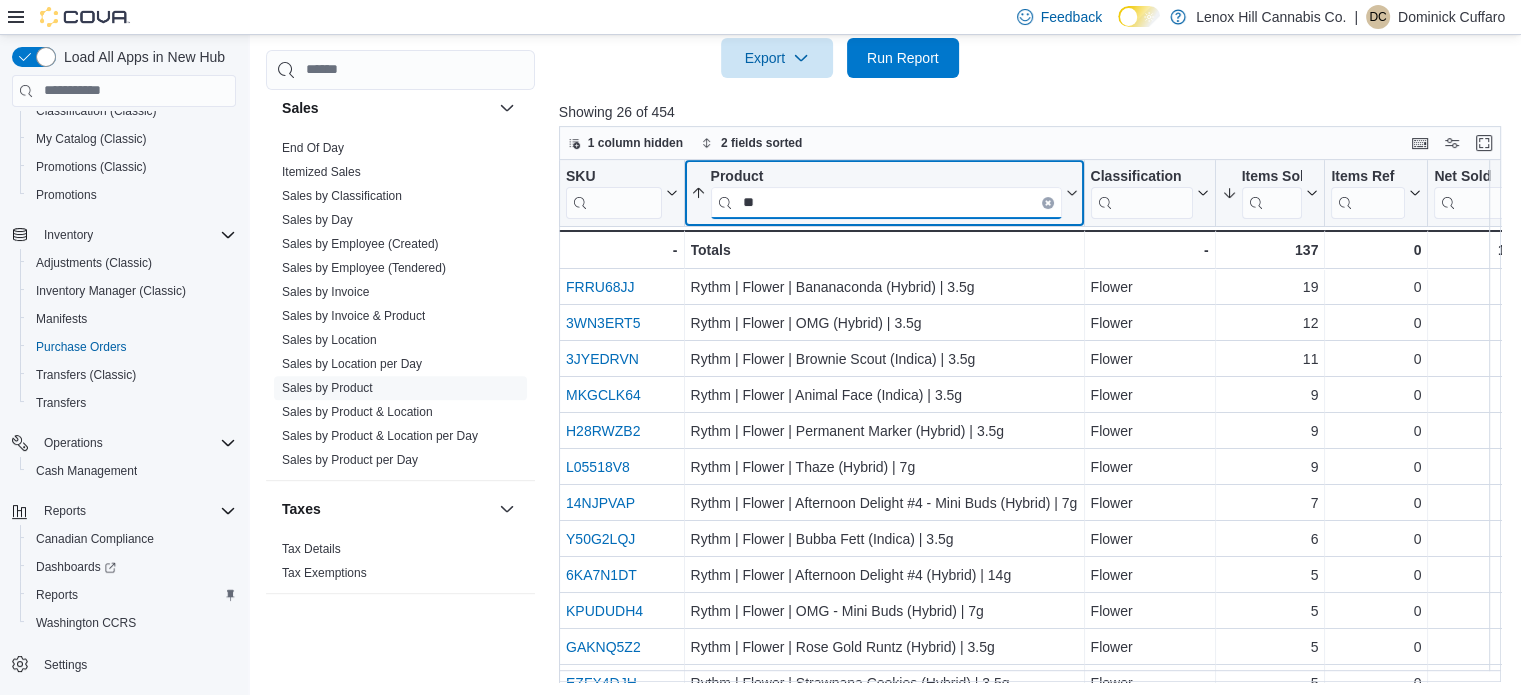 type on "*" 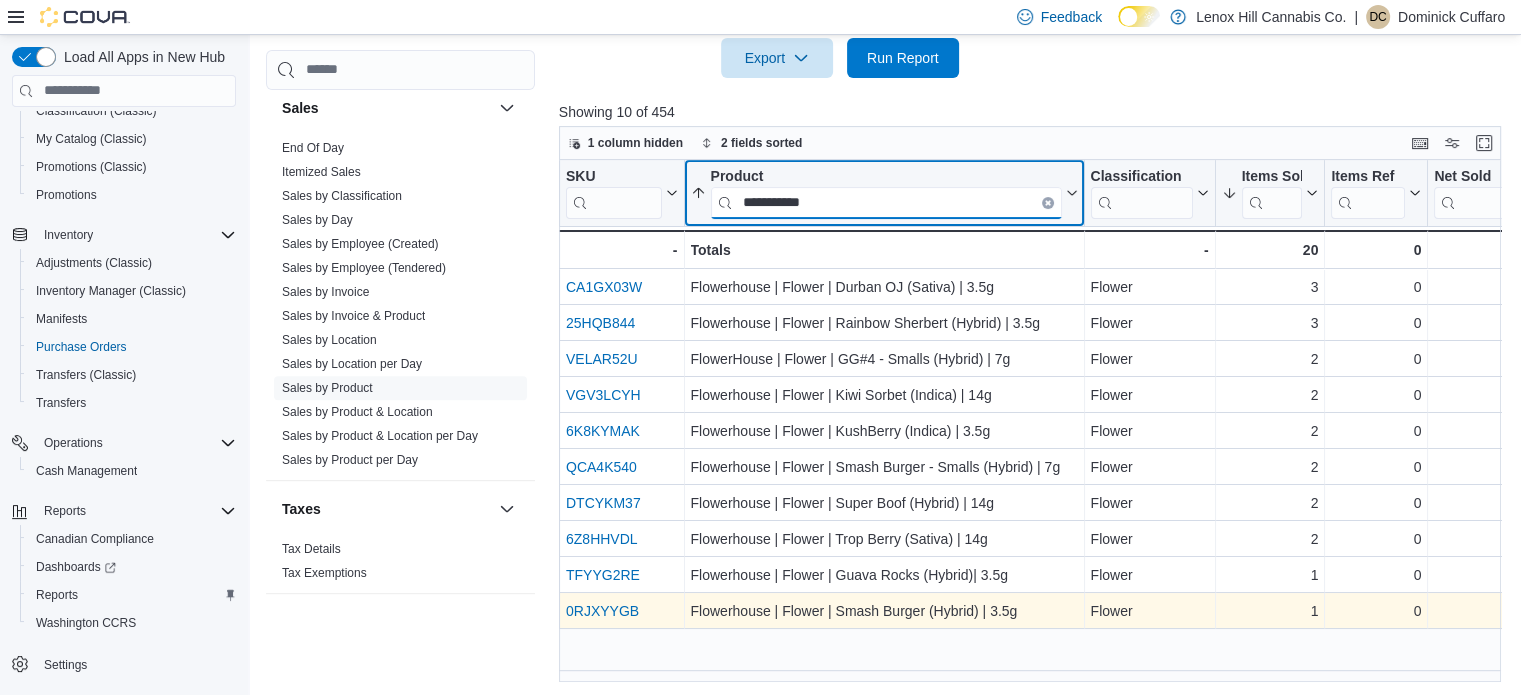type on "**********" 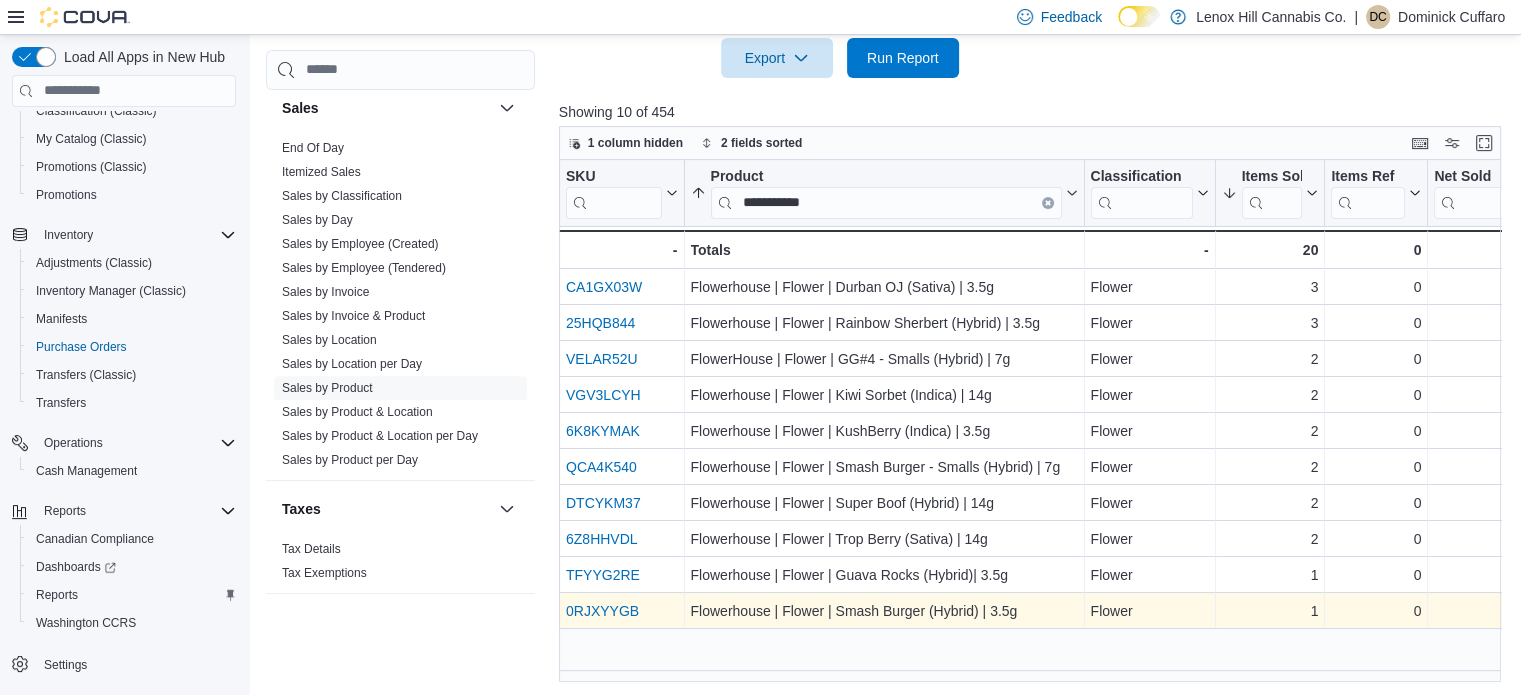 click on "0RJXYYGB" at bounding box center [602, 611] 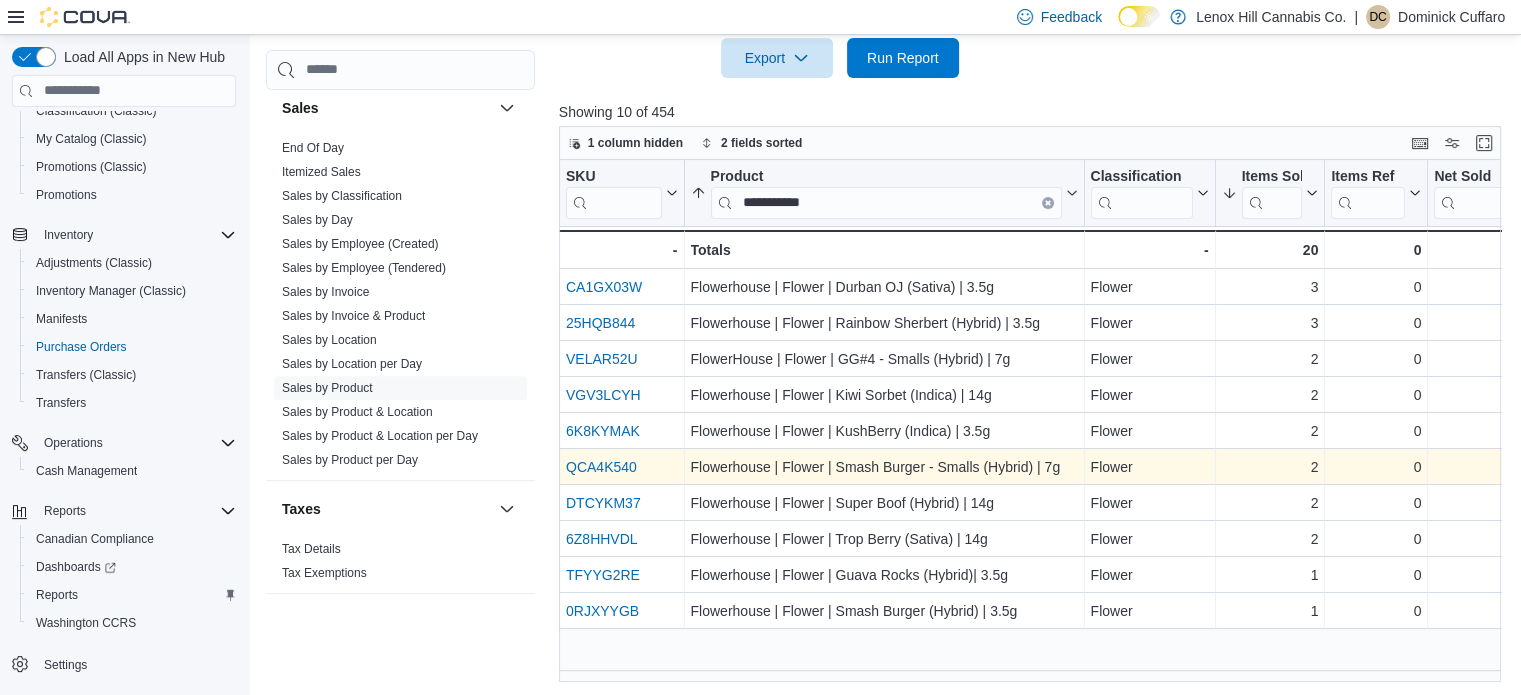 click on "QCA4K540" at bounding box center [601, 467] 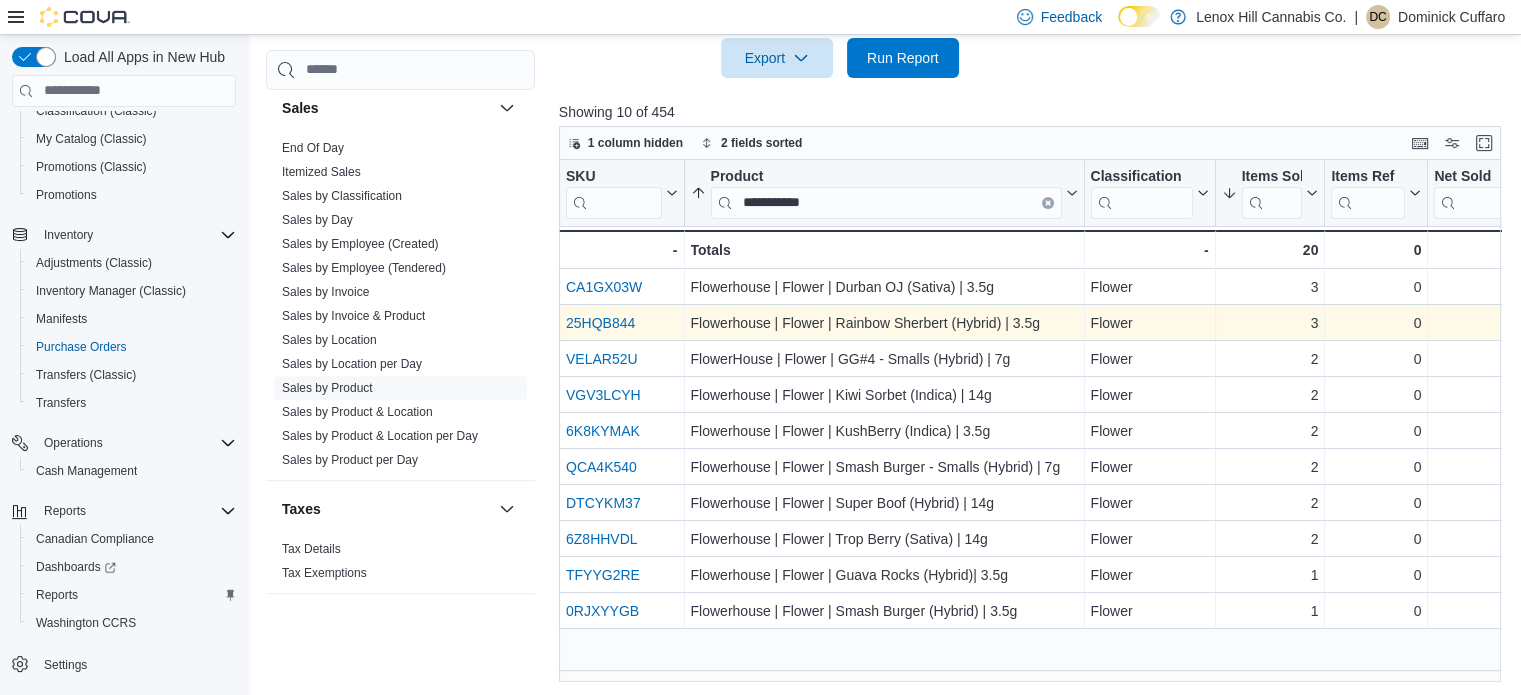 scroll, scrollTop: 722, scrollLeft: 0, axis: vertical 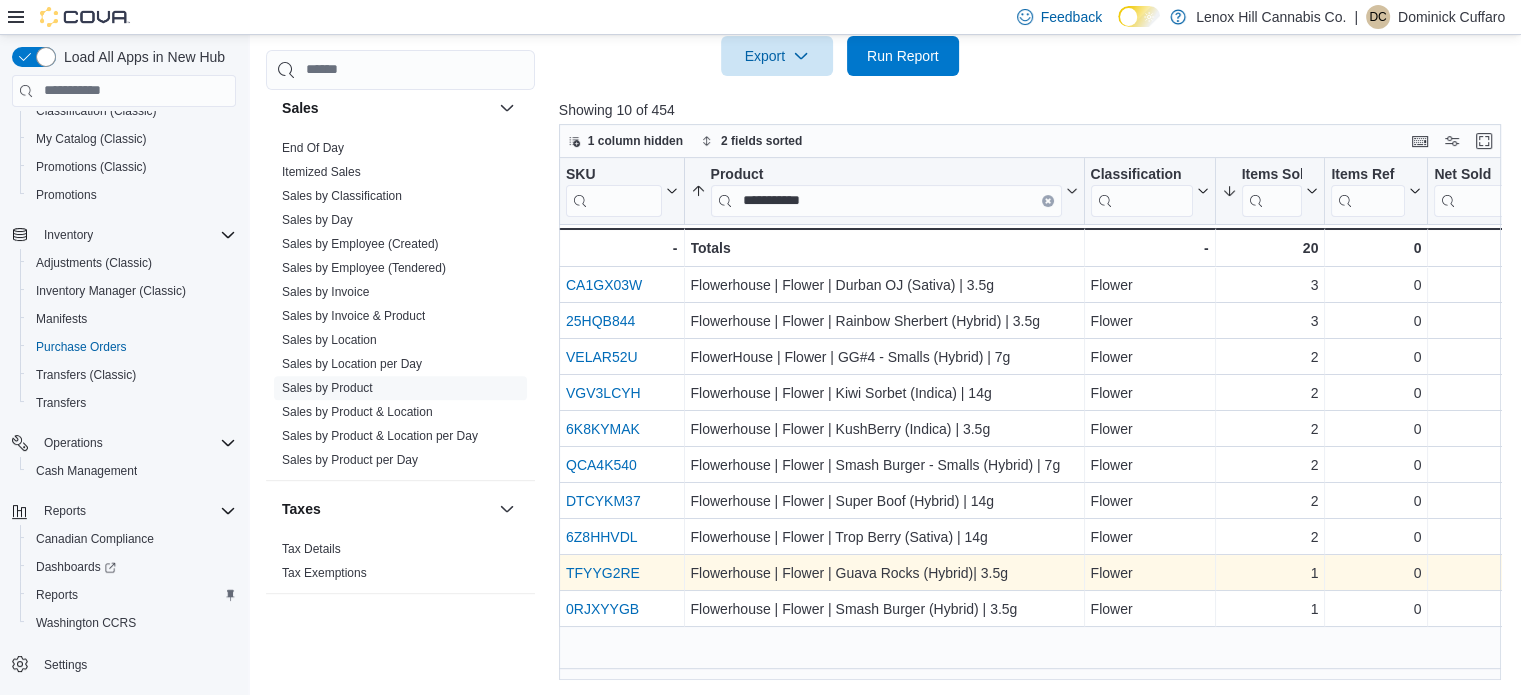 click on "TFYYG2RE" at bounding box center (603, 573) 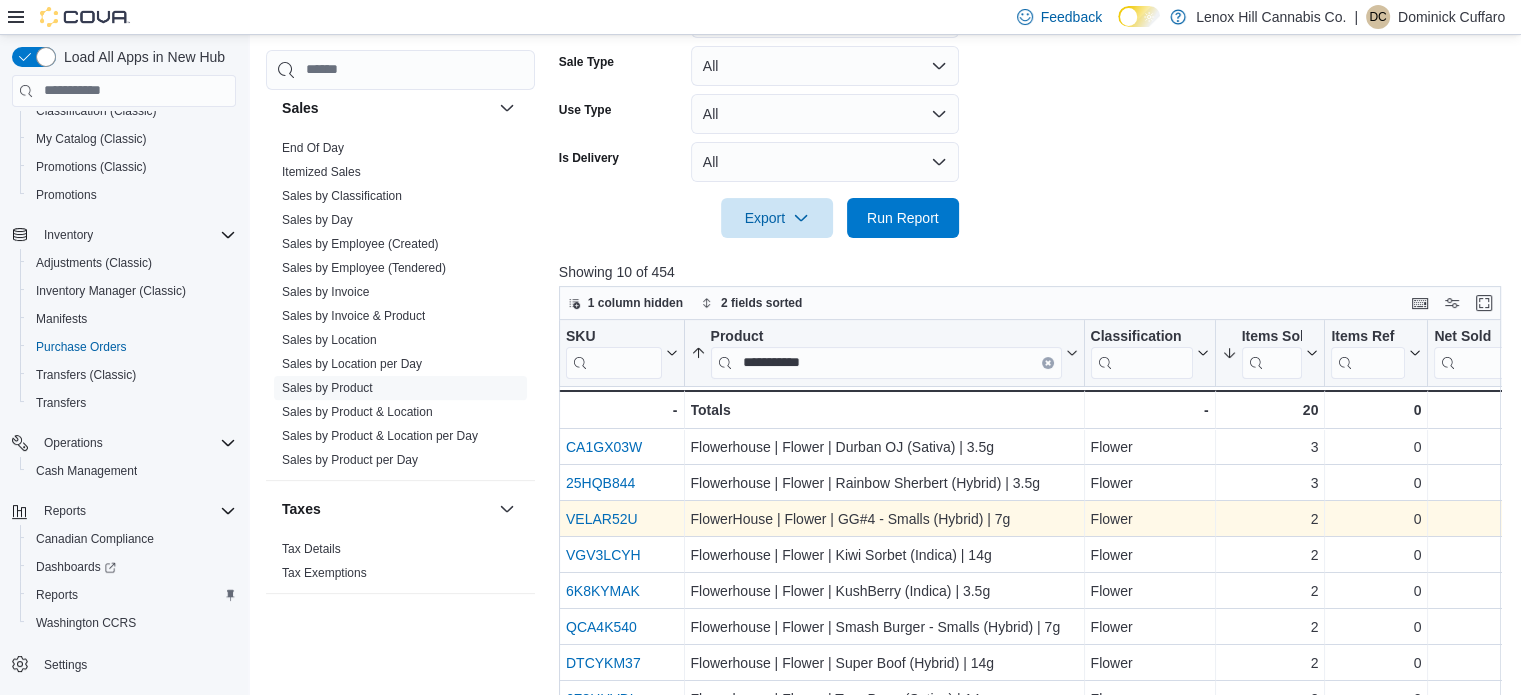 scroll, scrollTop: 722, scrollLeft: 0, axis: vertical 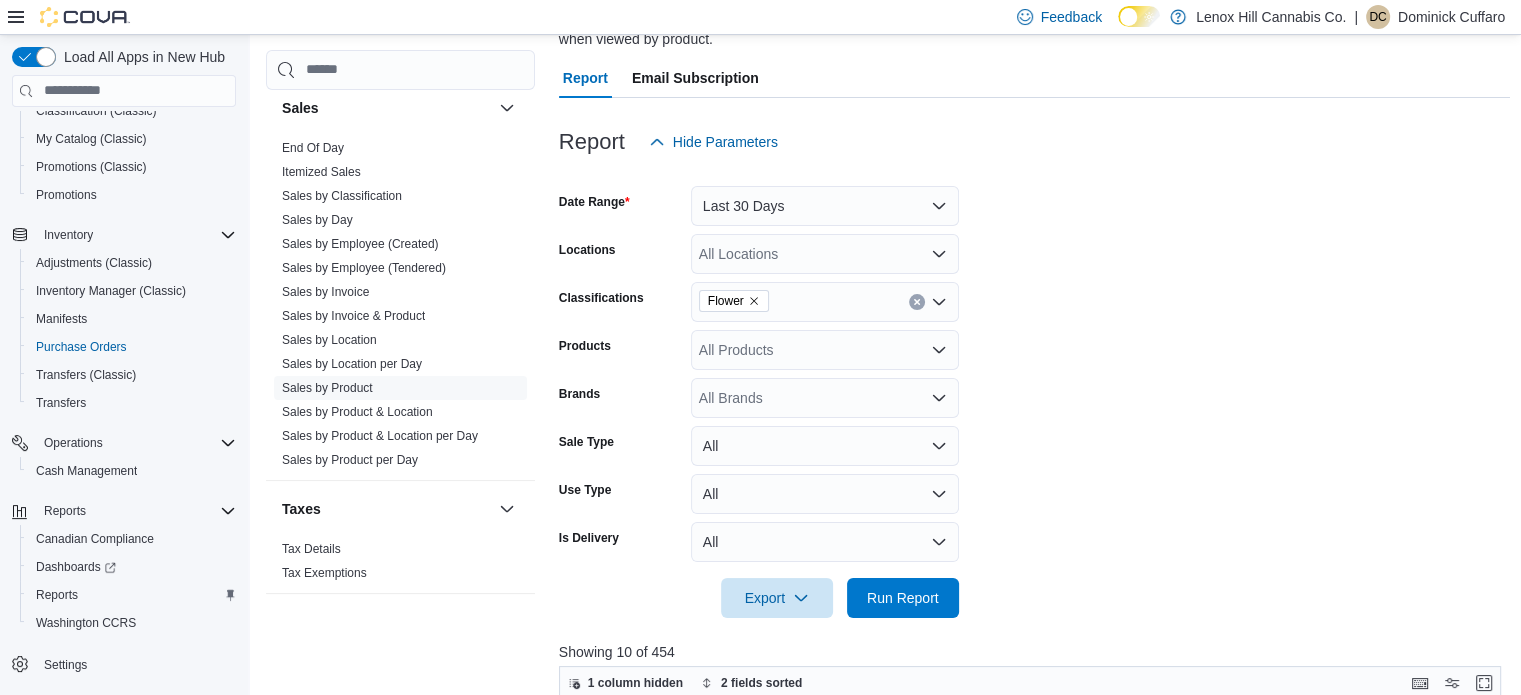 click 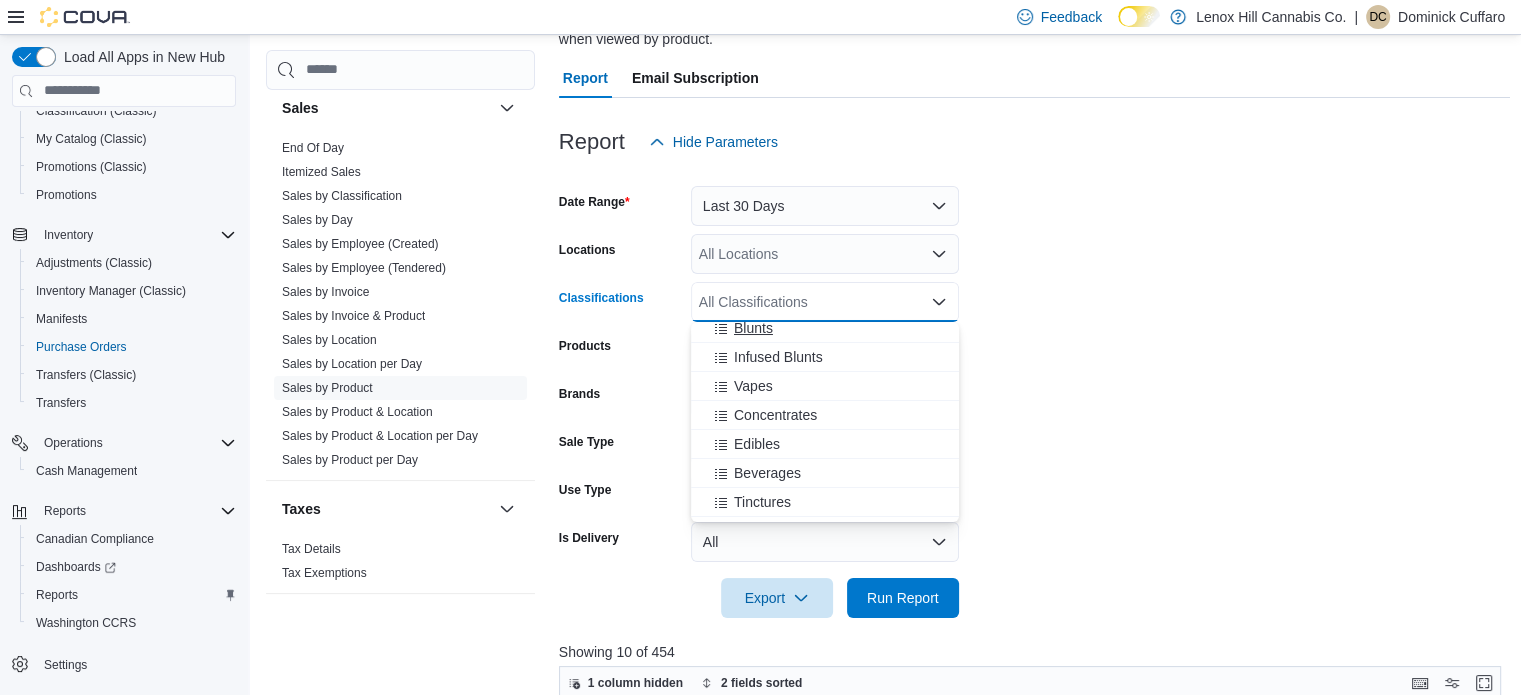 scroll, scrollTop: 126, scrollLeft: 0, axis: vertical 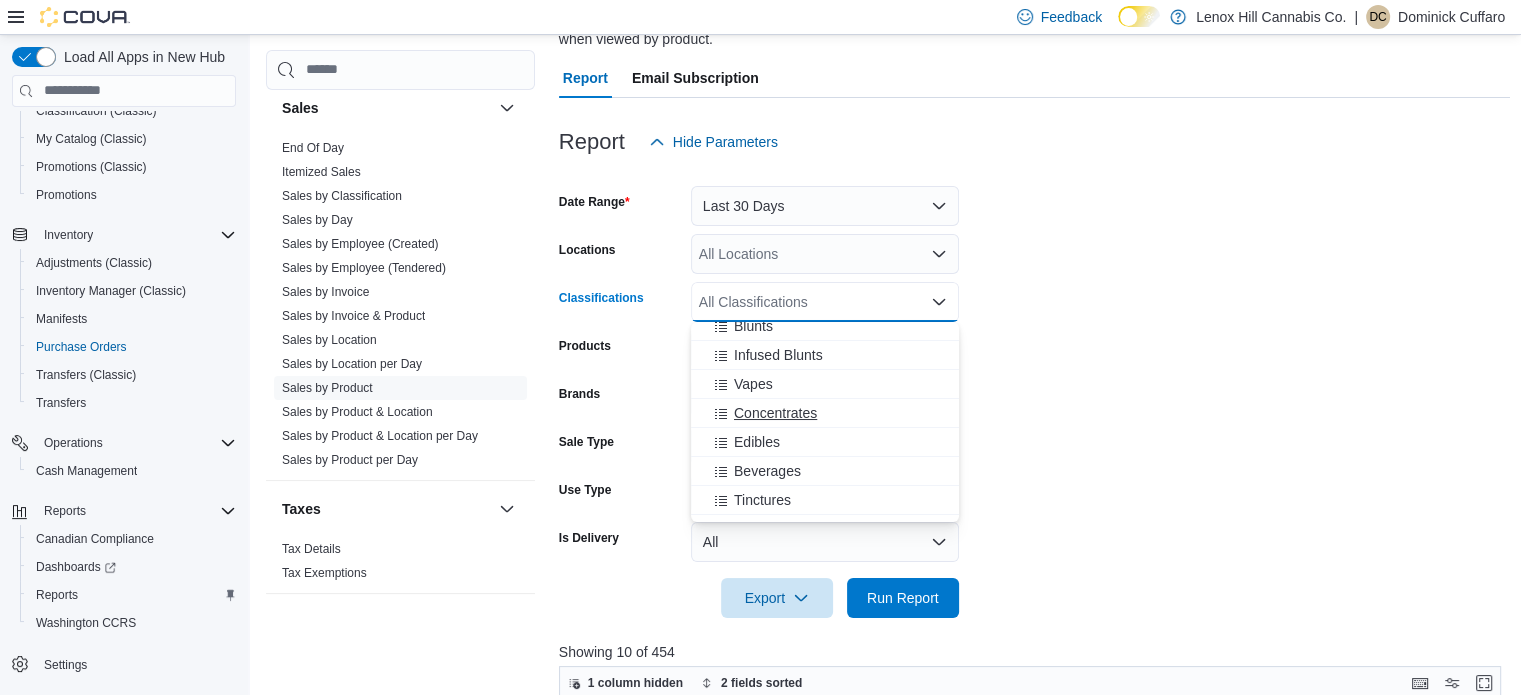 click on "Concentrates" at bounding box center (775, 413) 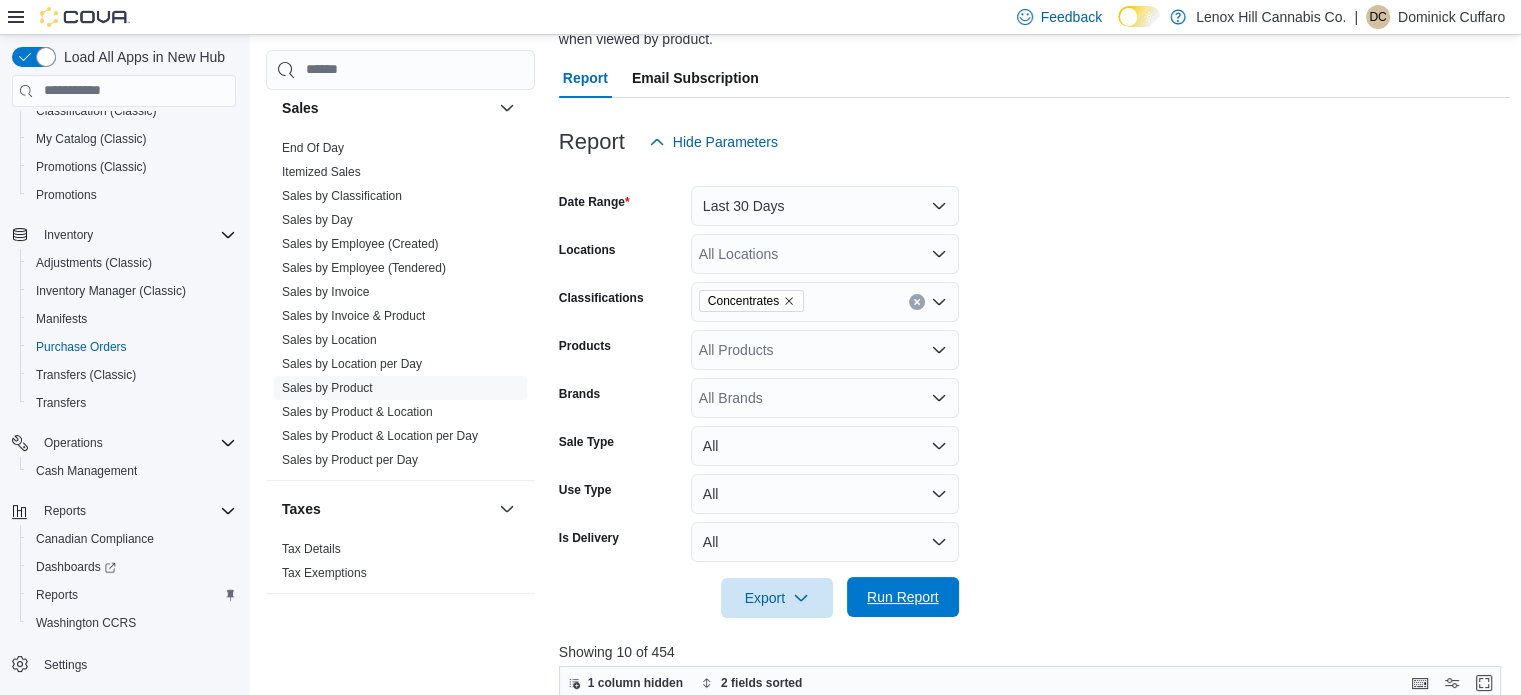 click on "Run Report" at bounding box center [903, 597] 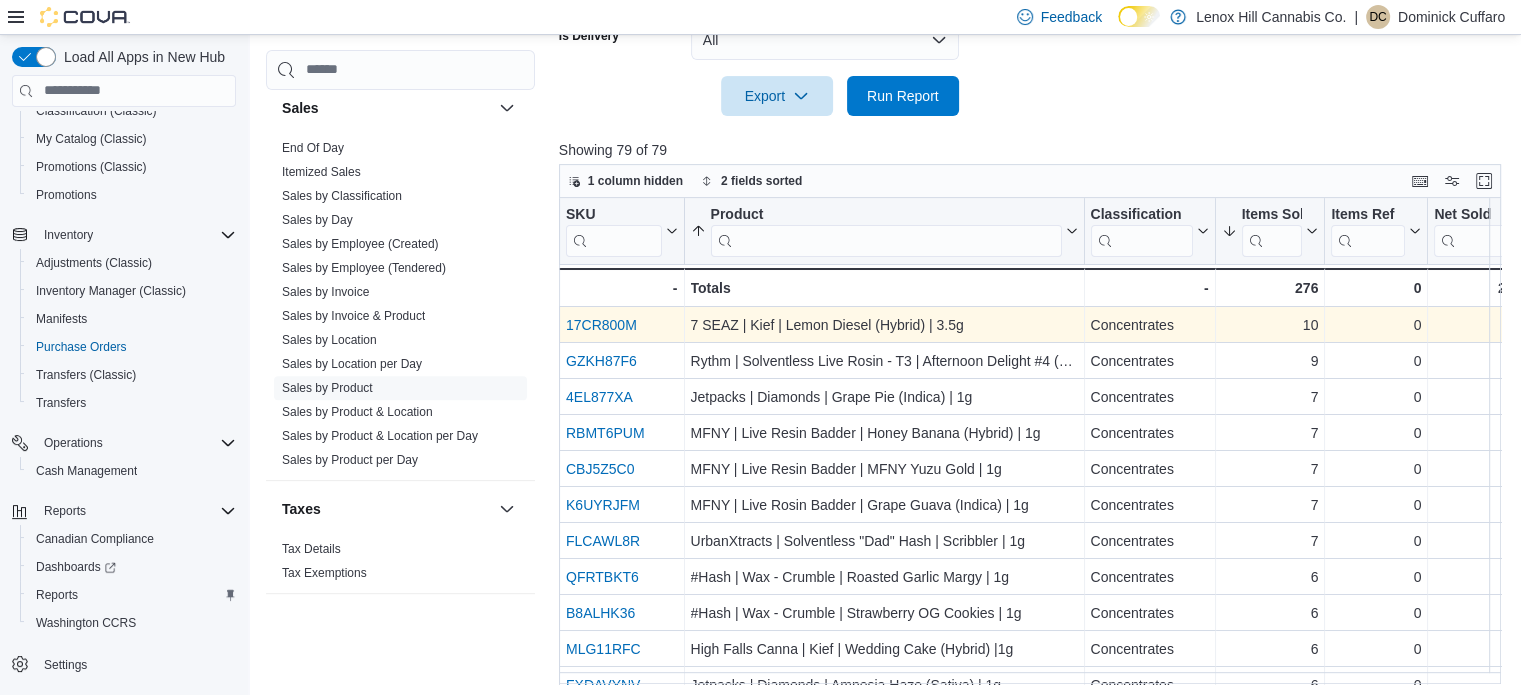 scroll, scrollTop: 722, scrollLeft: 0, axis: vertical 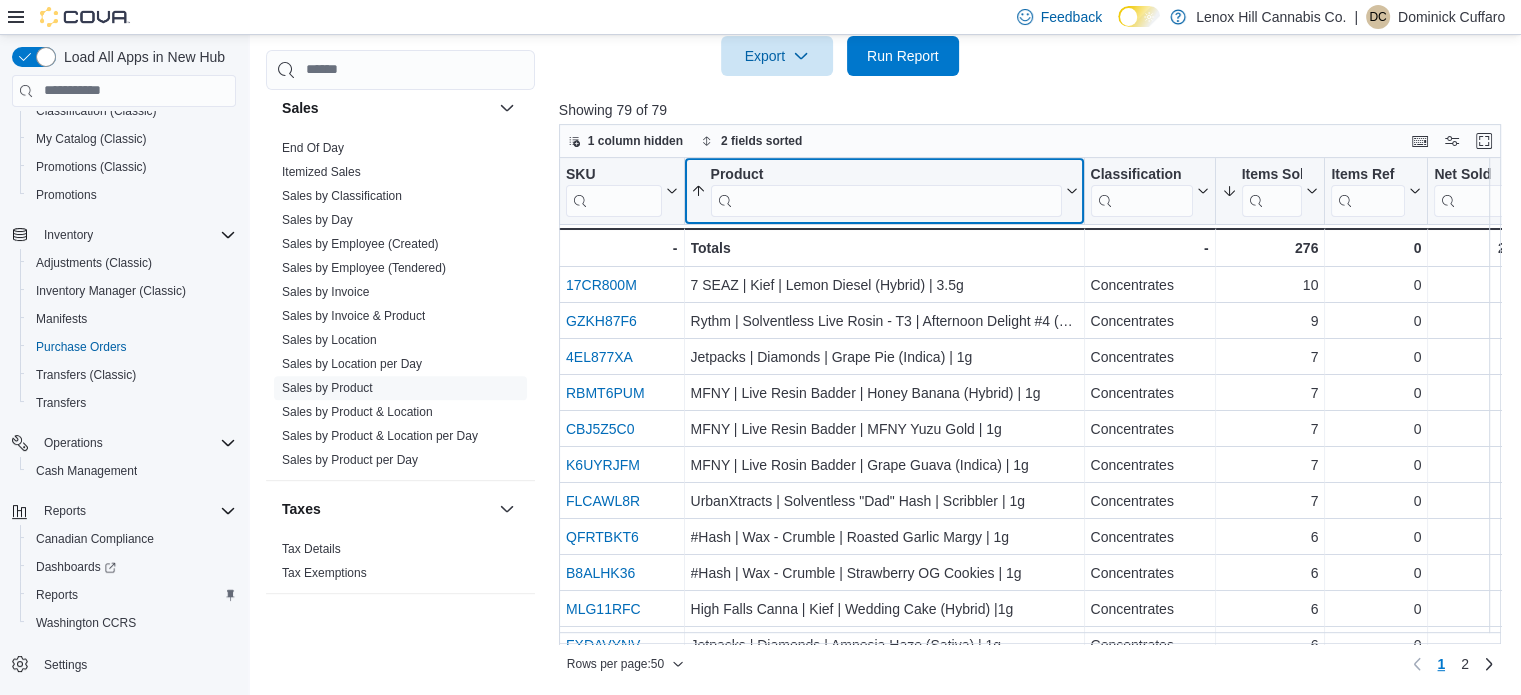 click at bounding box center [885, 200] 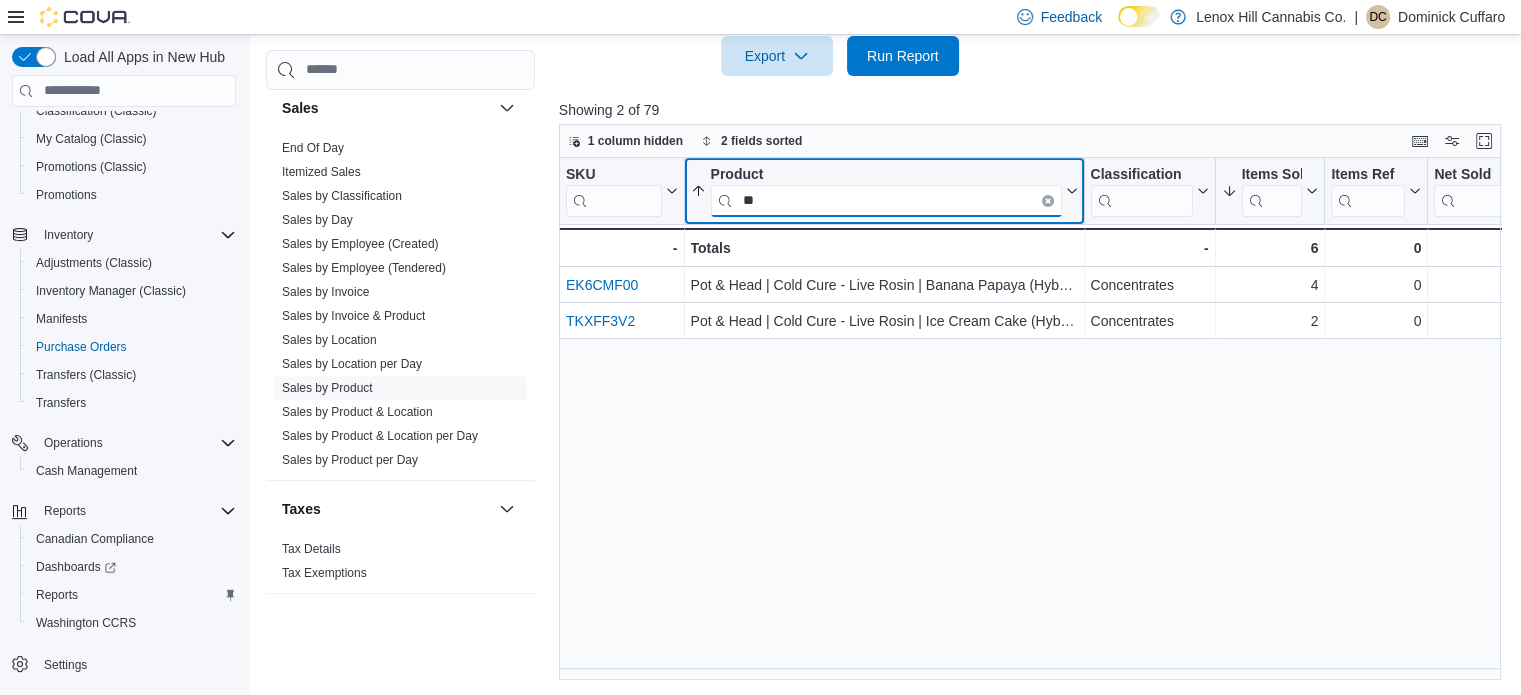 type on "*" 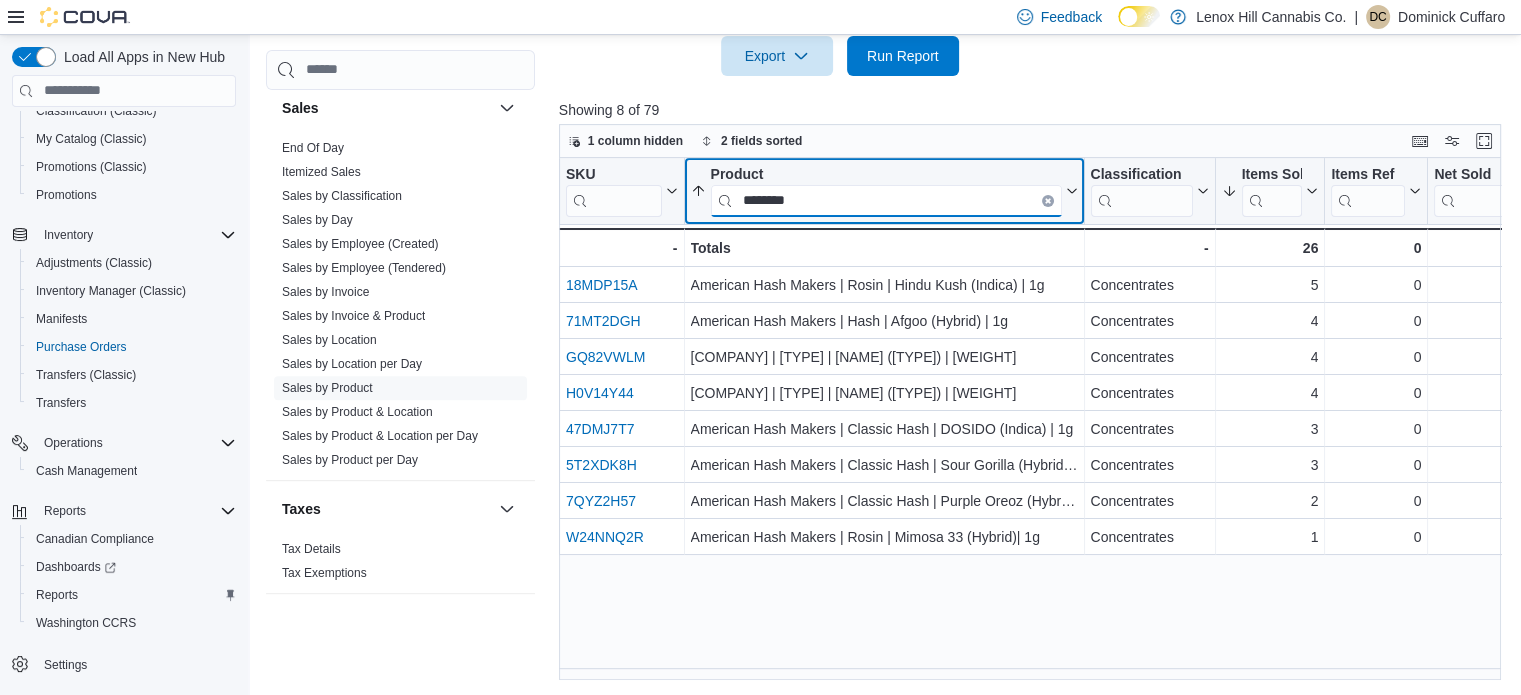 type on "********" 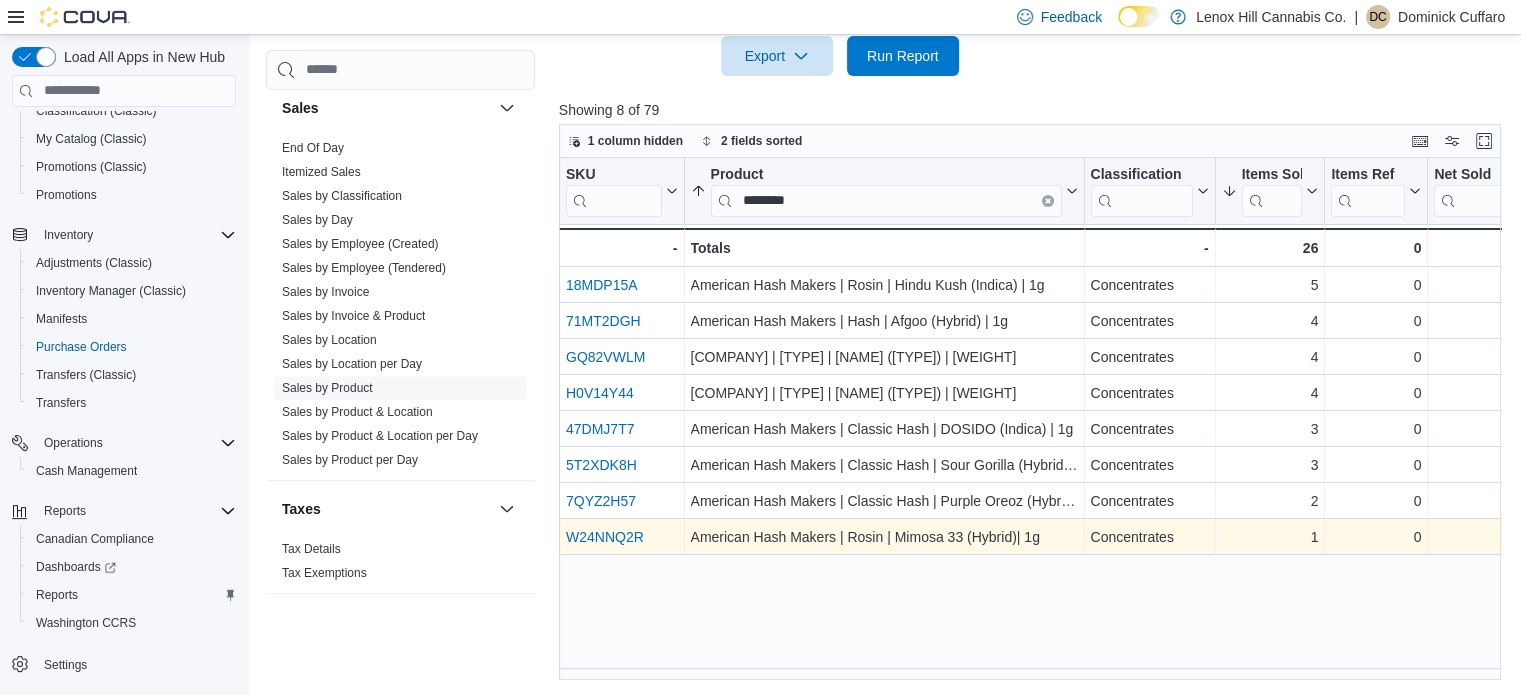 click on "W24NNQ2R" at bounding box center [605, 537] 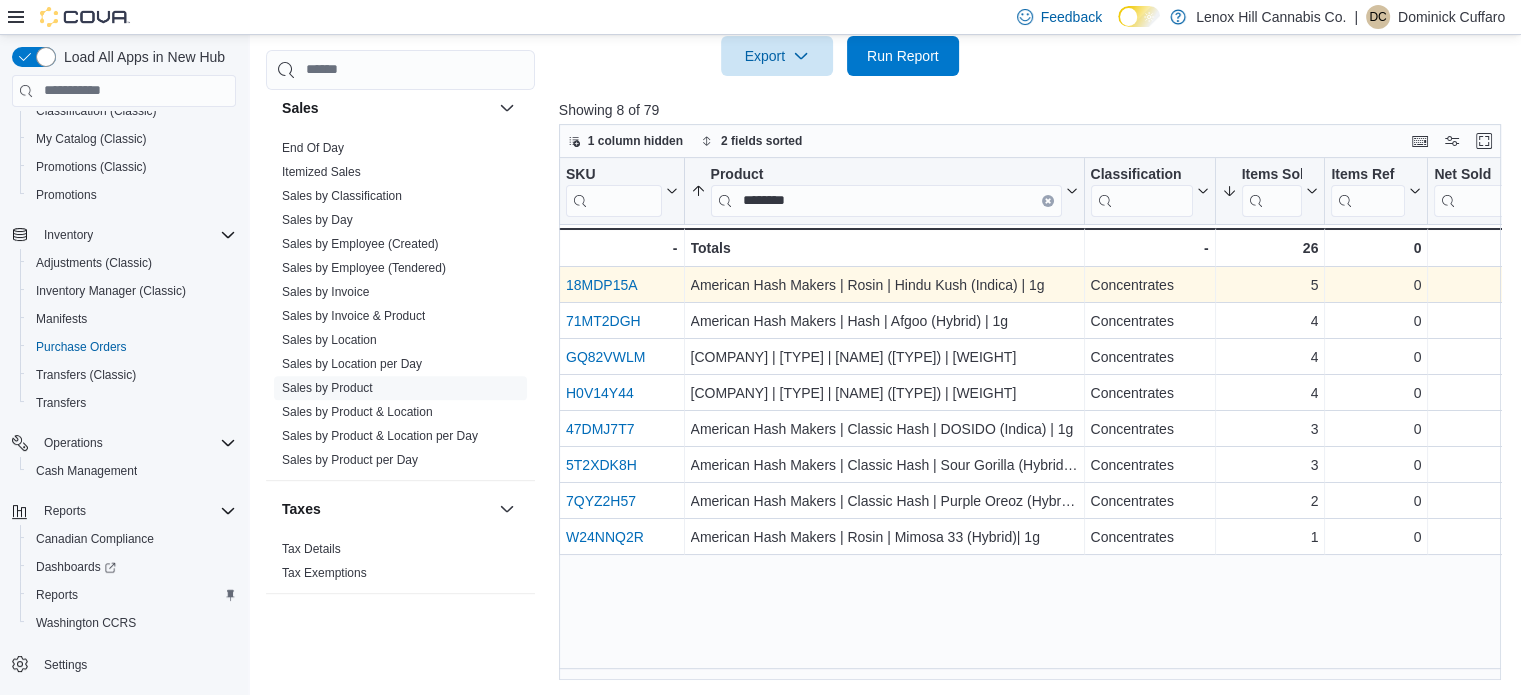 click on "18MDP15A" at bounding box center [602, 285] 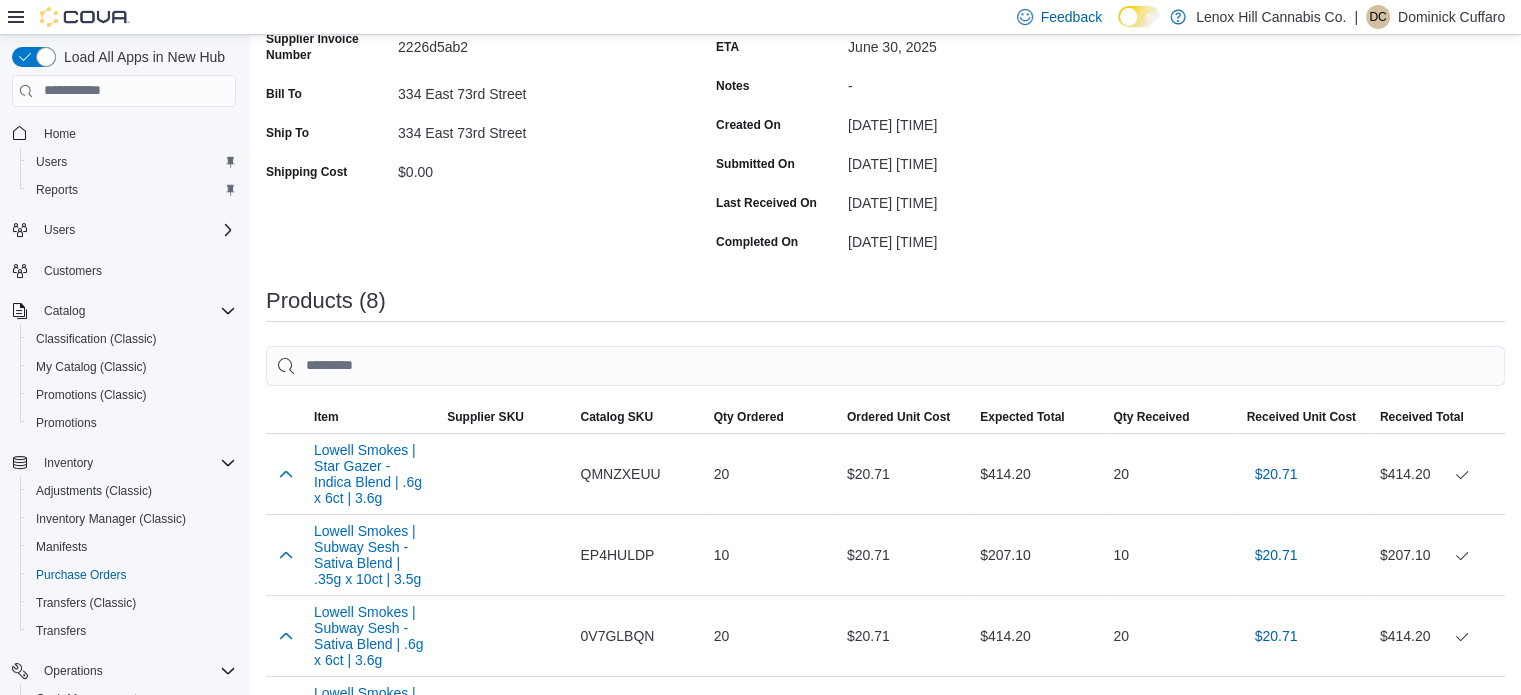 scroll, scrollTop: 348, scrollLeft: 0, axis: vertical 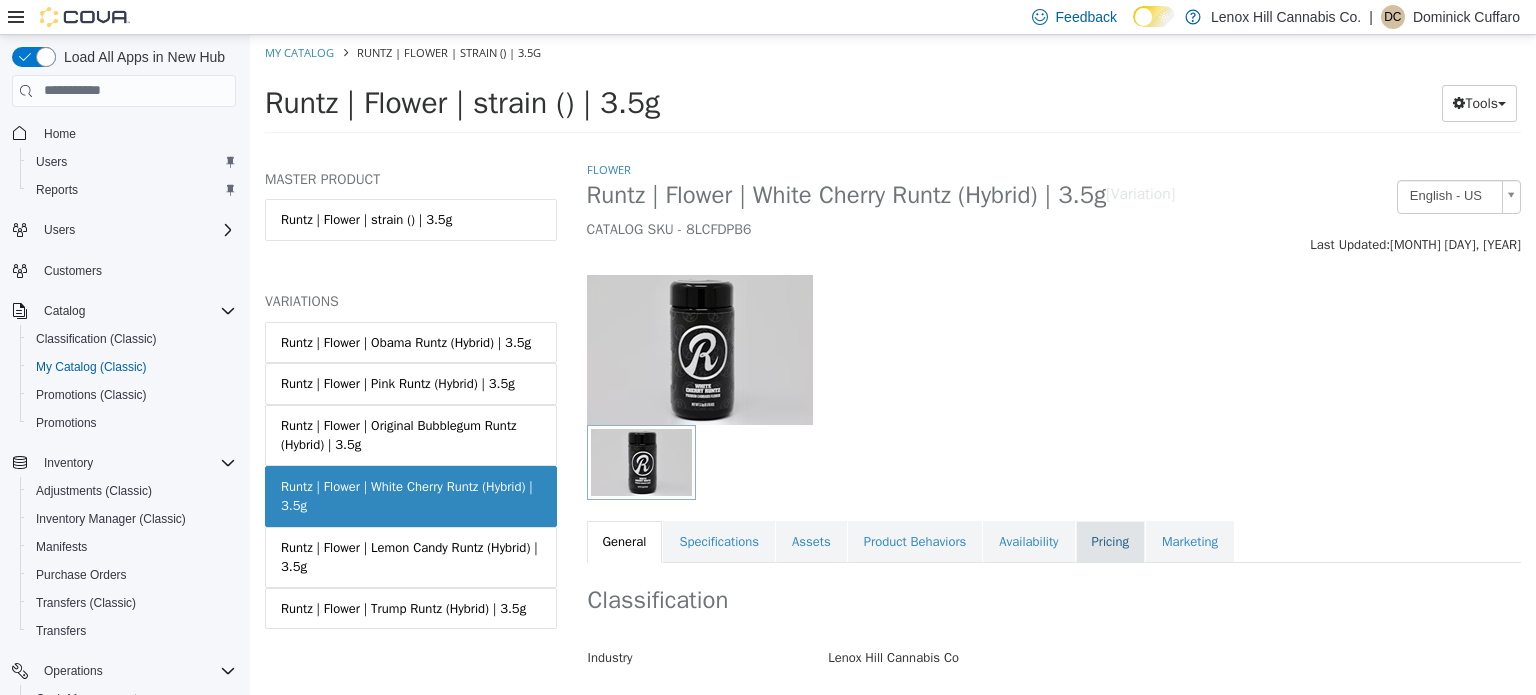 click on "Pricing" at bounding box center (1110, 541) 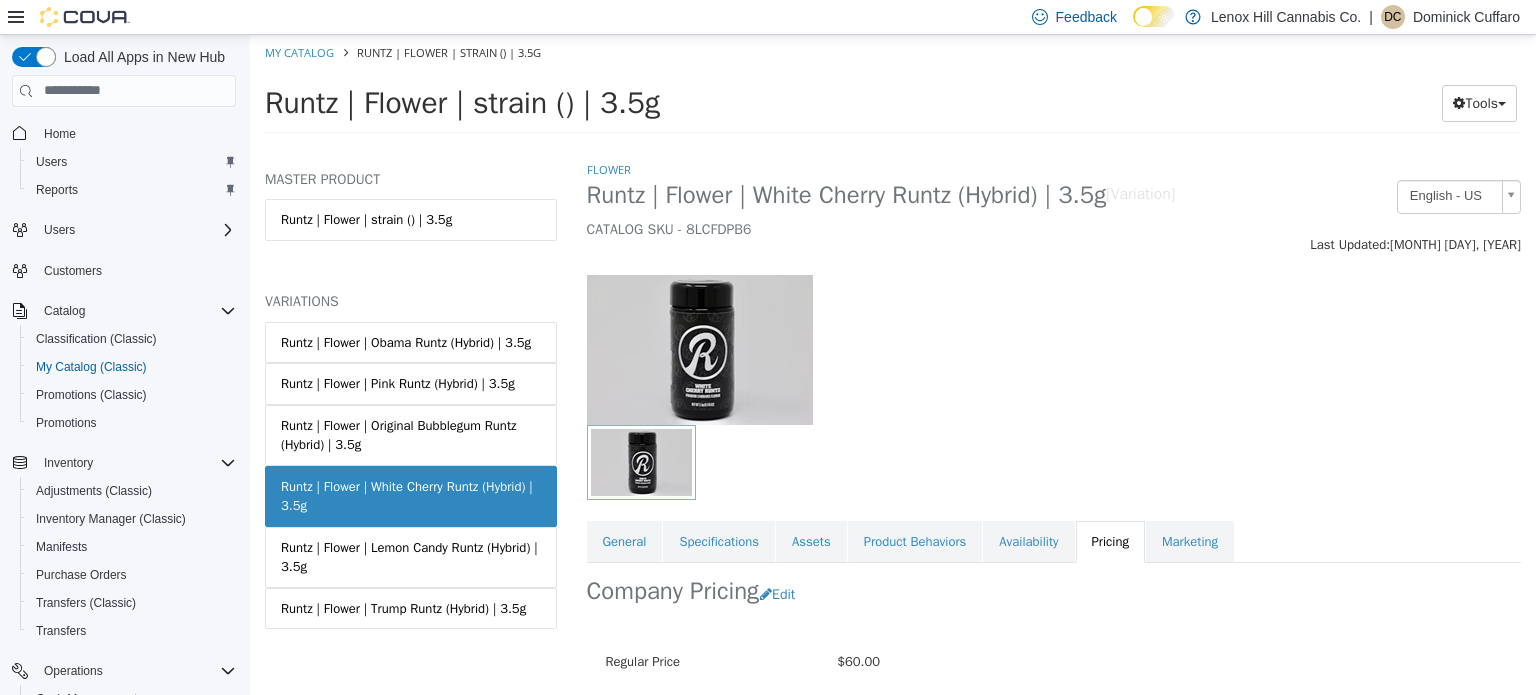 scroll, scrollTop: 177, scrollLeft: 0, axis: vertical 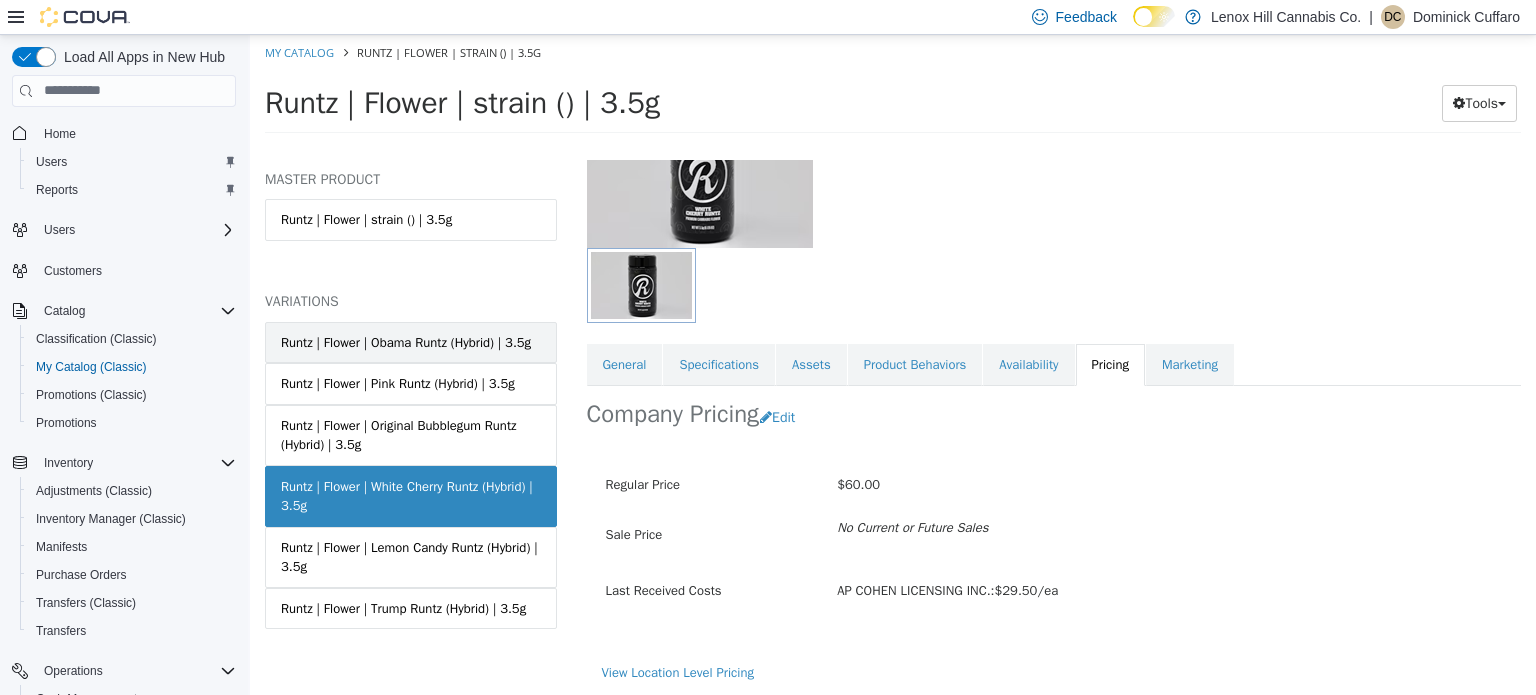 click on "Runtz | Flower | Obama Runtz (Hybrid) | 3.5g" at bounding box center (411, 342) 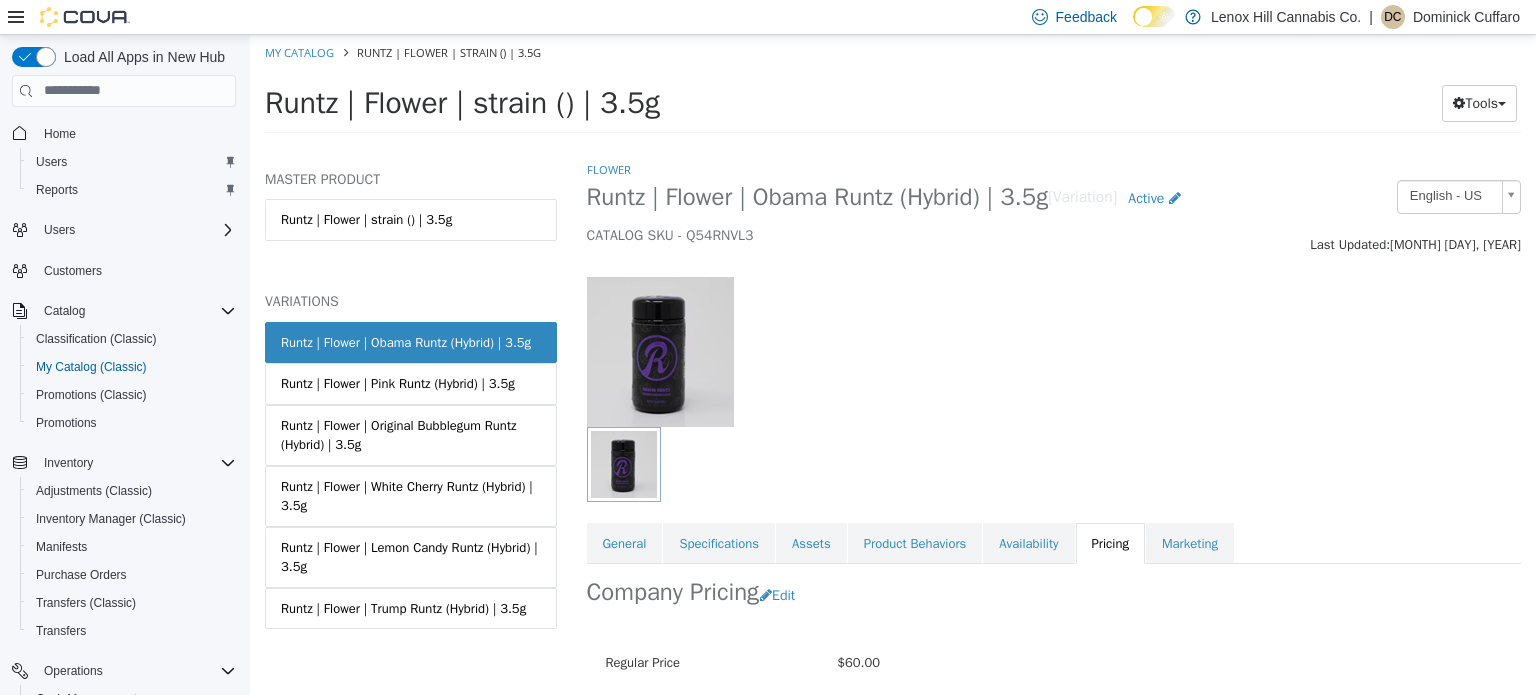 scroll, scrollTop: 179, scrollLeft: 0, axis: vertical 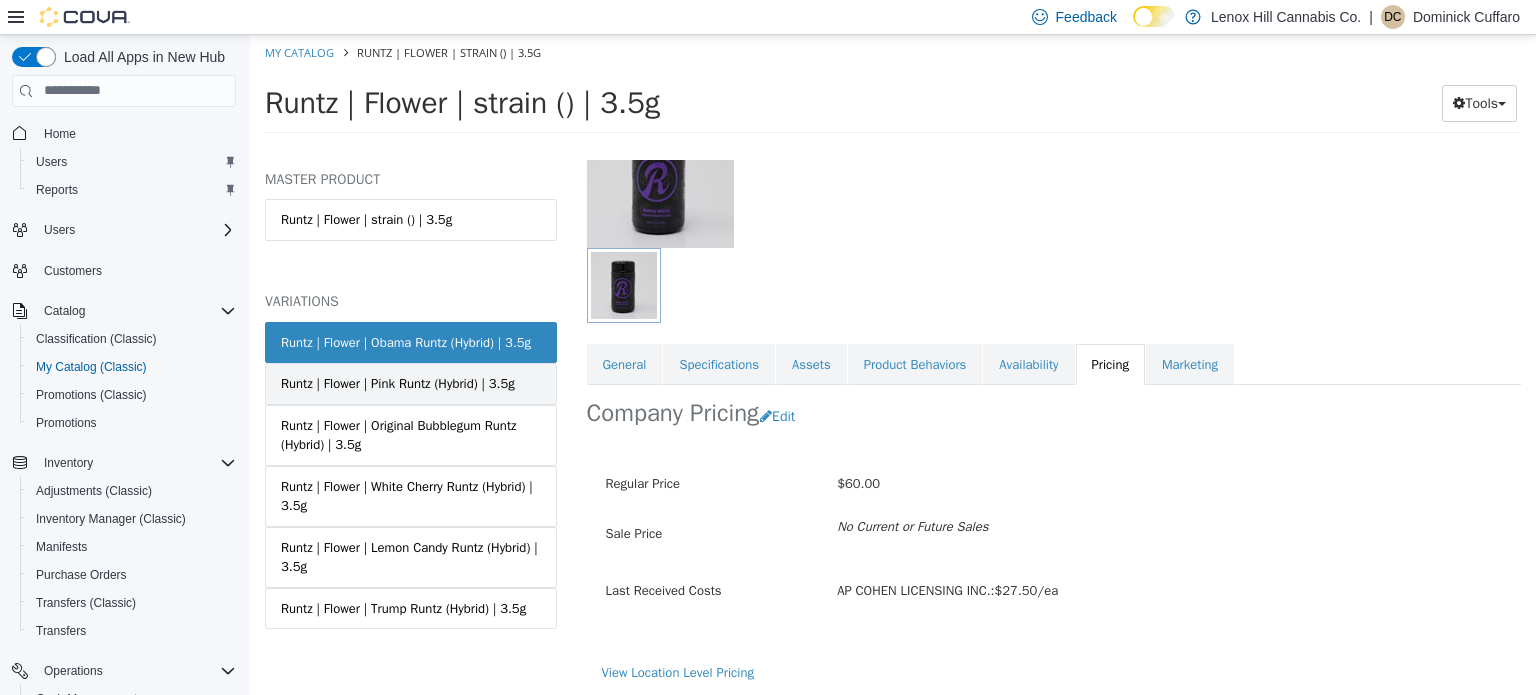 click on "Runtz | Flower | Pink Runtz (Hybrid) | 3.5g" at bounding box center [411, 383] 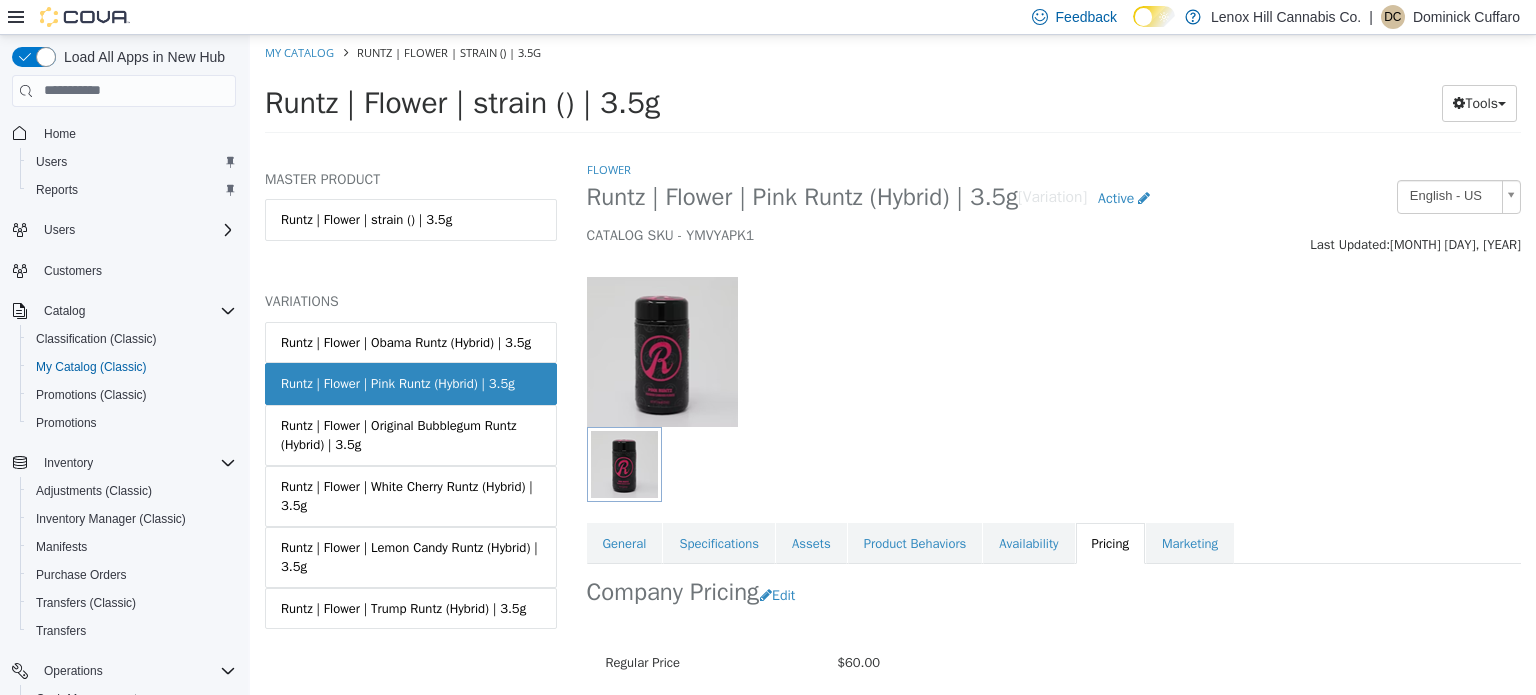 scroll, scrollTop: 179, scrollLeft: 0, axis: vertical 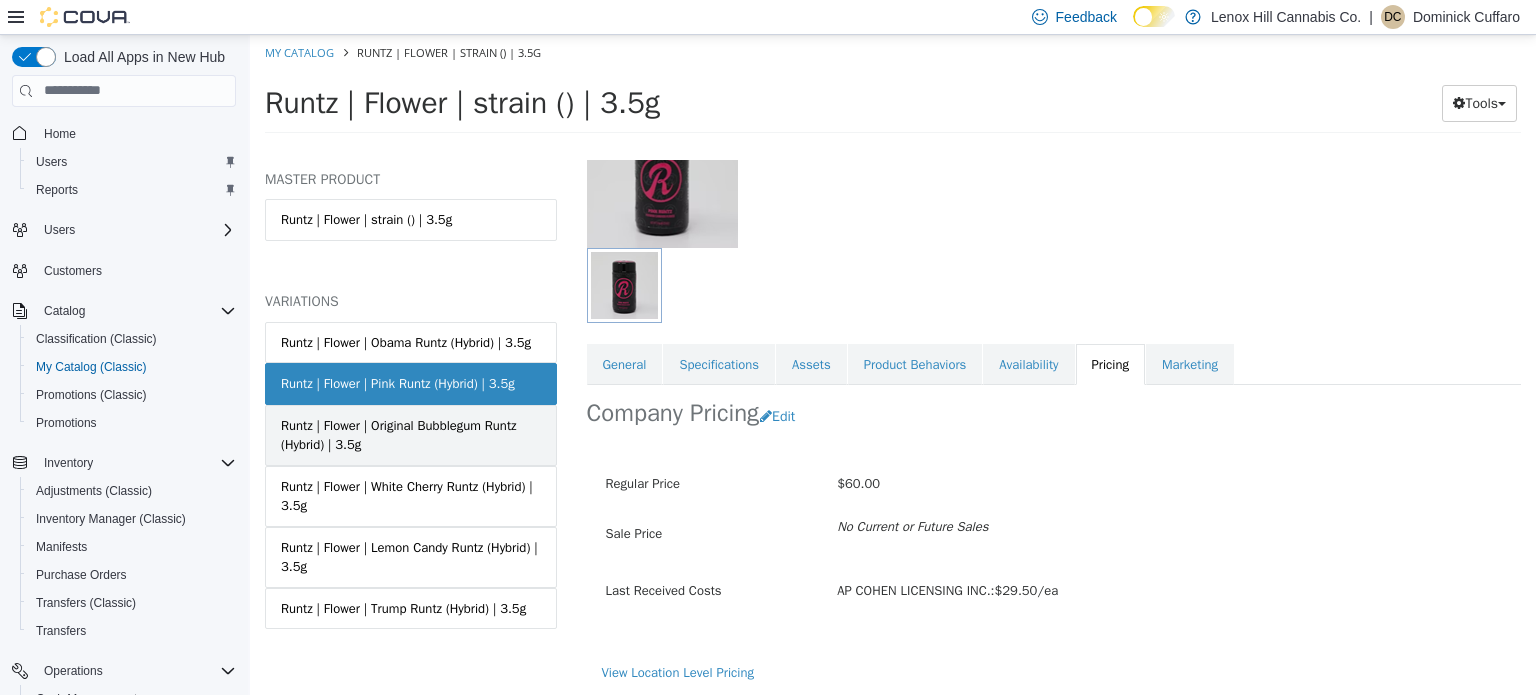 click on "Runtz | Flower | Original Bubblegum Runtz (Hybrid) | 3.5g" at bounding box center [411, 434] 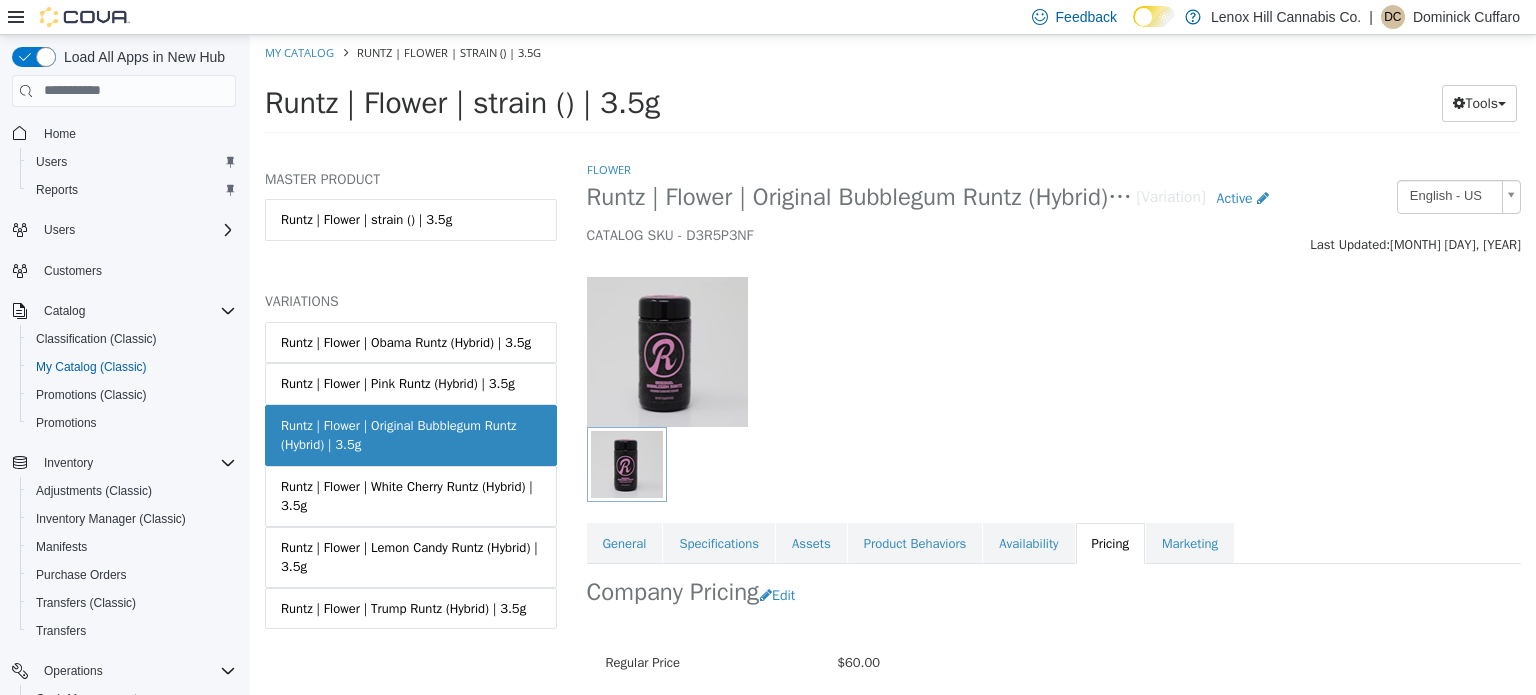 scroll, scrollTop: 179, scrollLeft: 0, axis: vertical 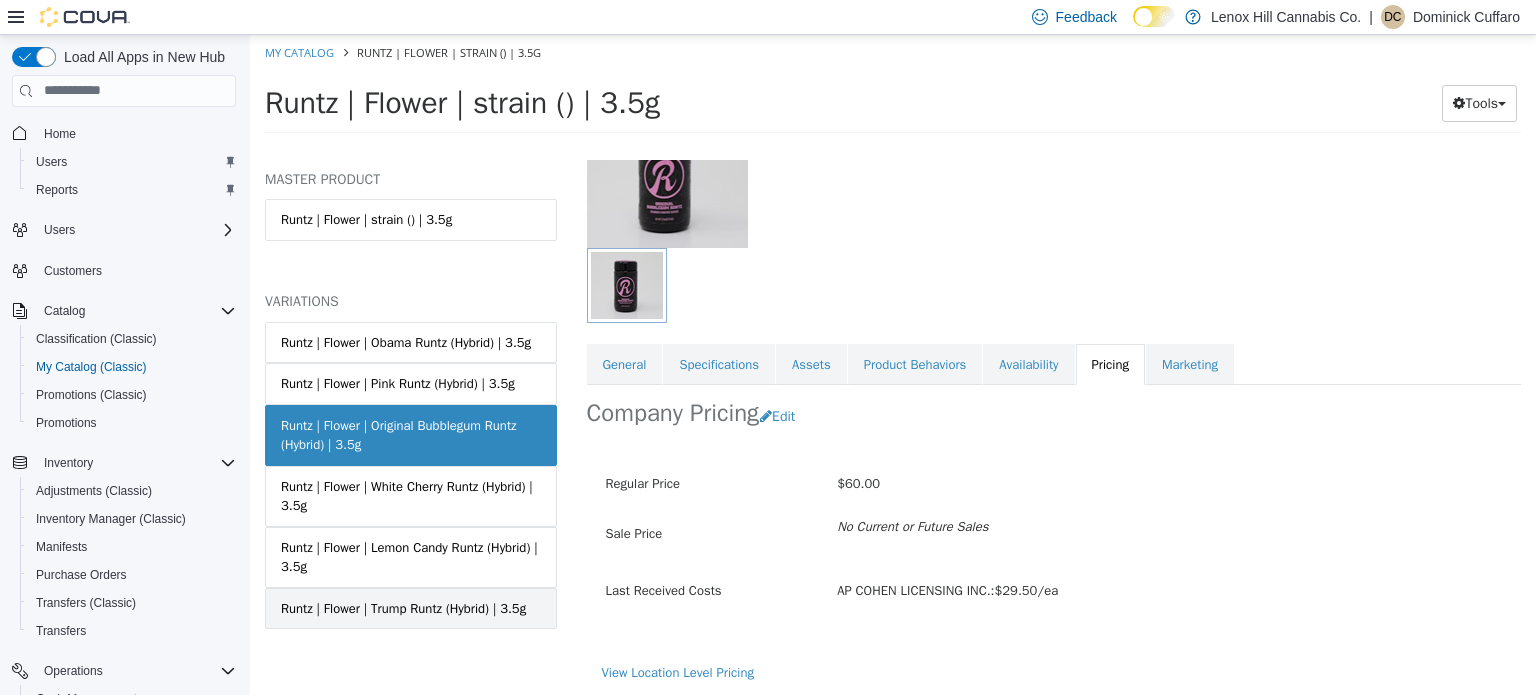 click on "Runtz | Flower | Trump Runtz (Hybrid) | 3.5g" at bounding box center [403, 608] 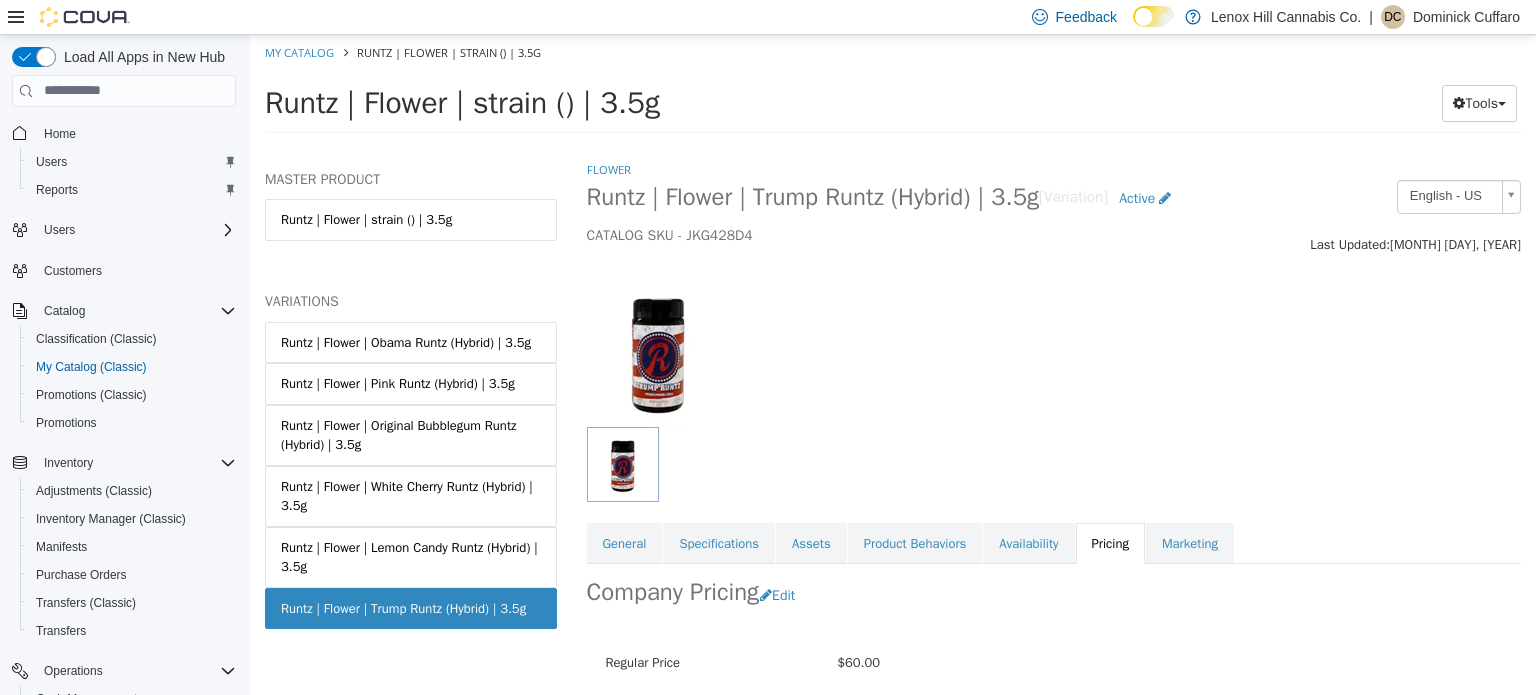 scroll, scrollTop: 179, scrollLeft: 0, axis: vertical 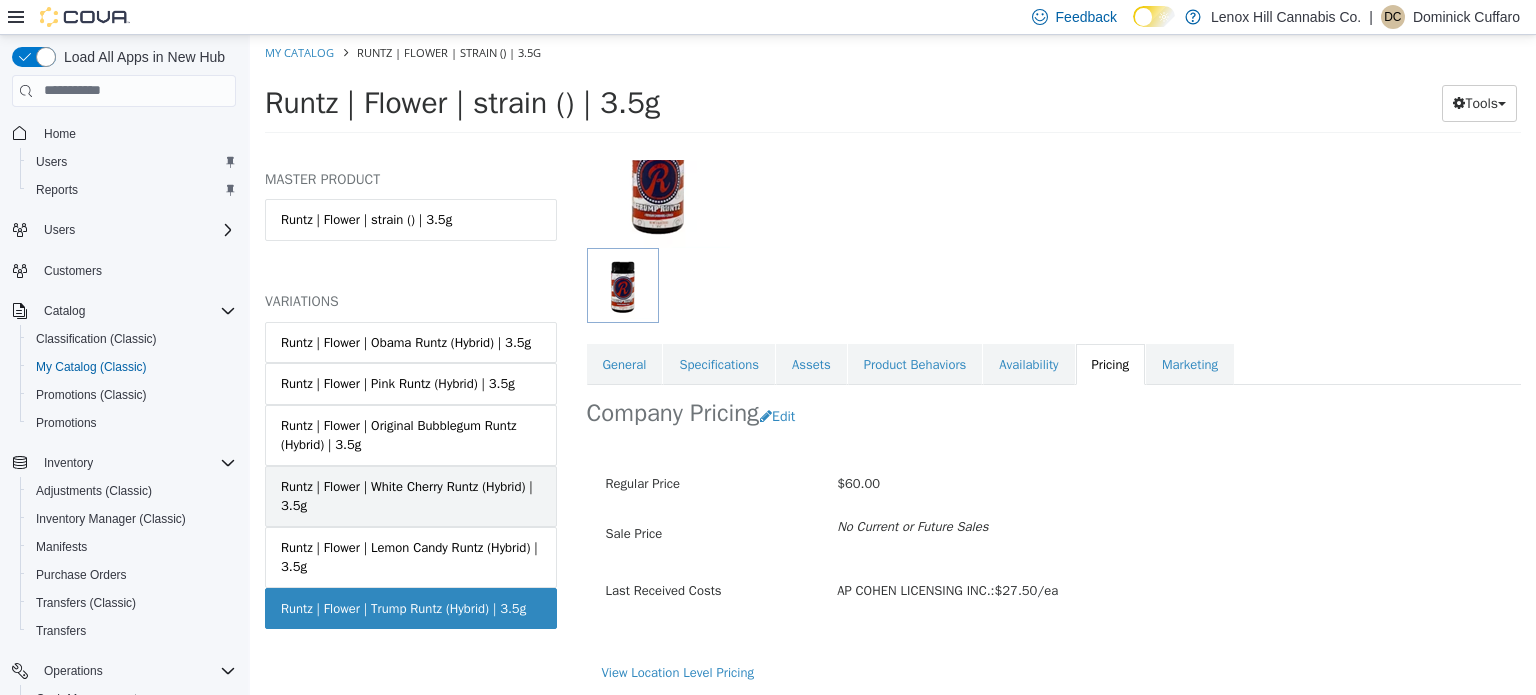click on "Runtz | Flower | White Cherry Runtz (Hybrid) | 3.5g" at bounding box center [411, 495] 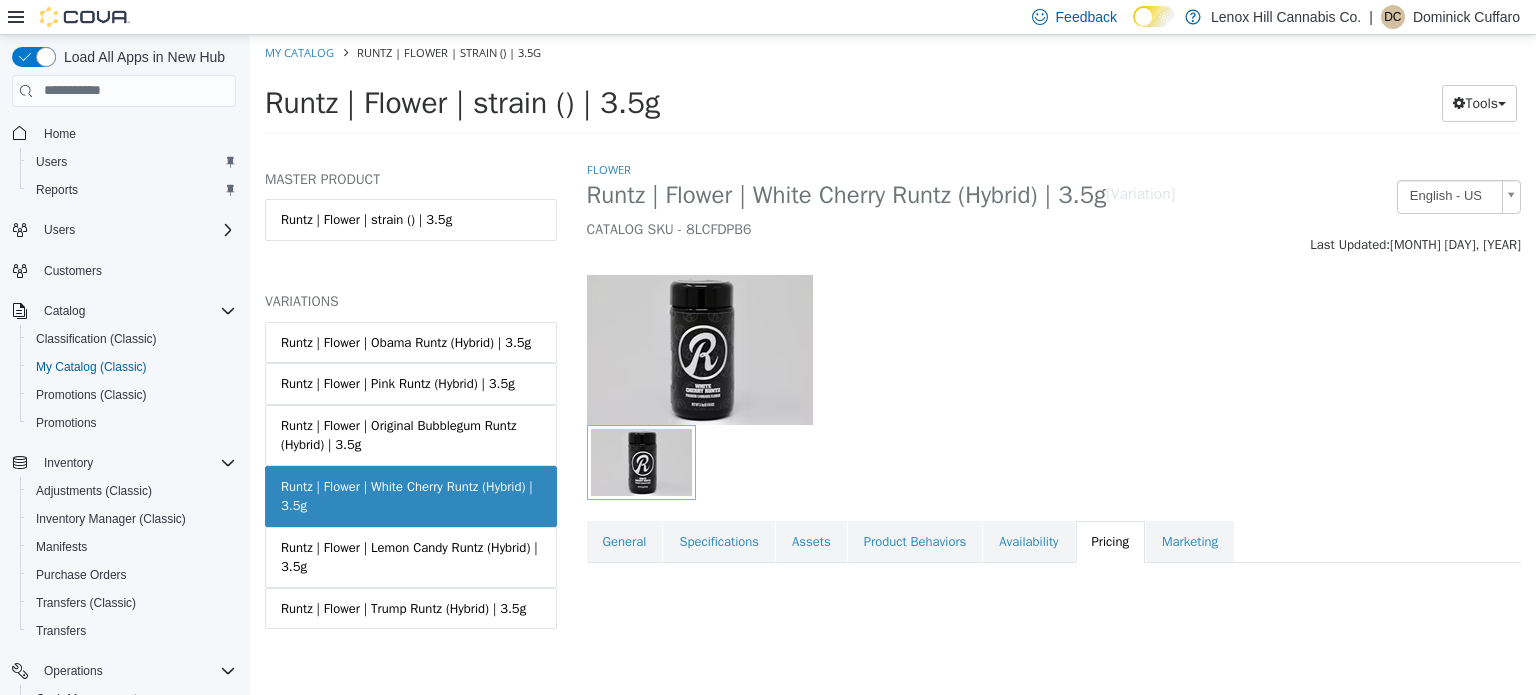 scroll, scrollTop: 0, scrollLeft: 0, axis: both 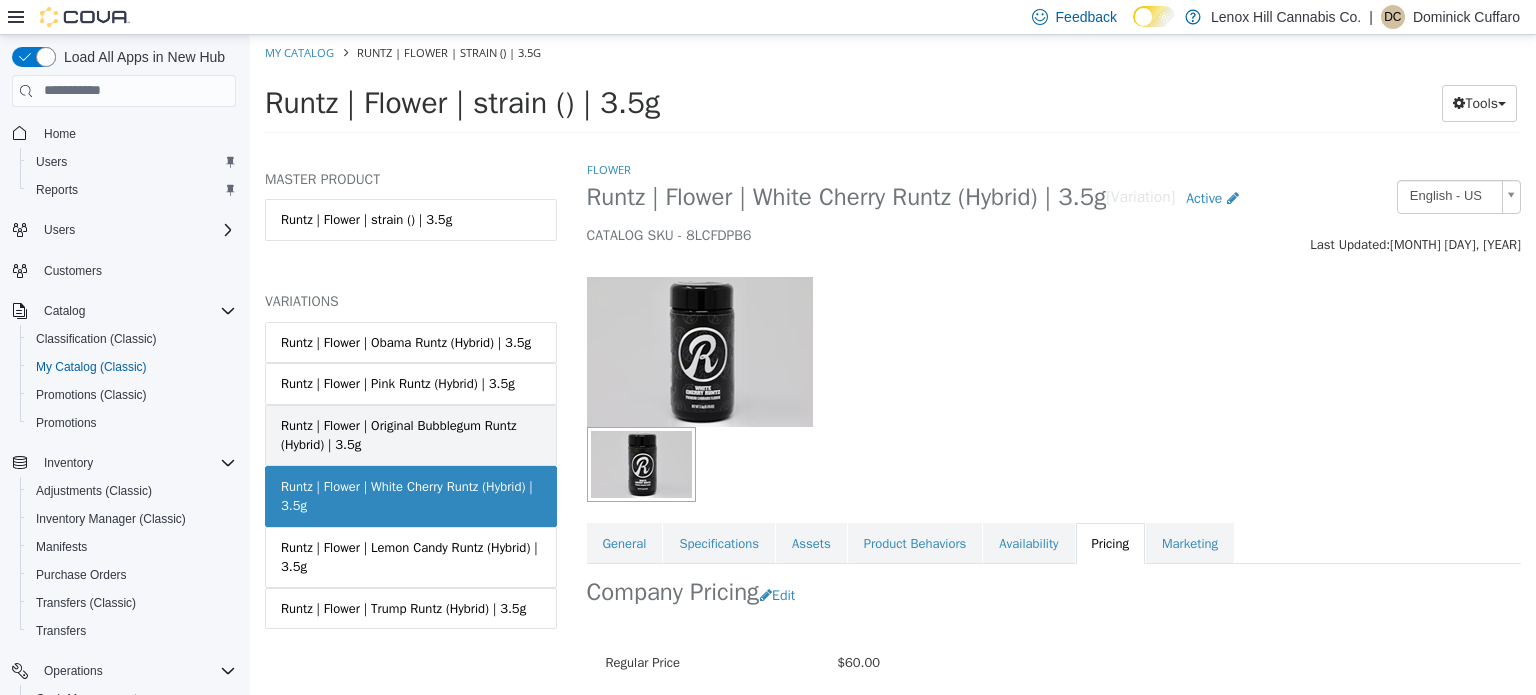 click on "Runtz | Flower | Original Bubblegum Runtz (Hybrid) | 3.5g" at bounding box center (411, 434) 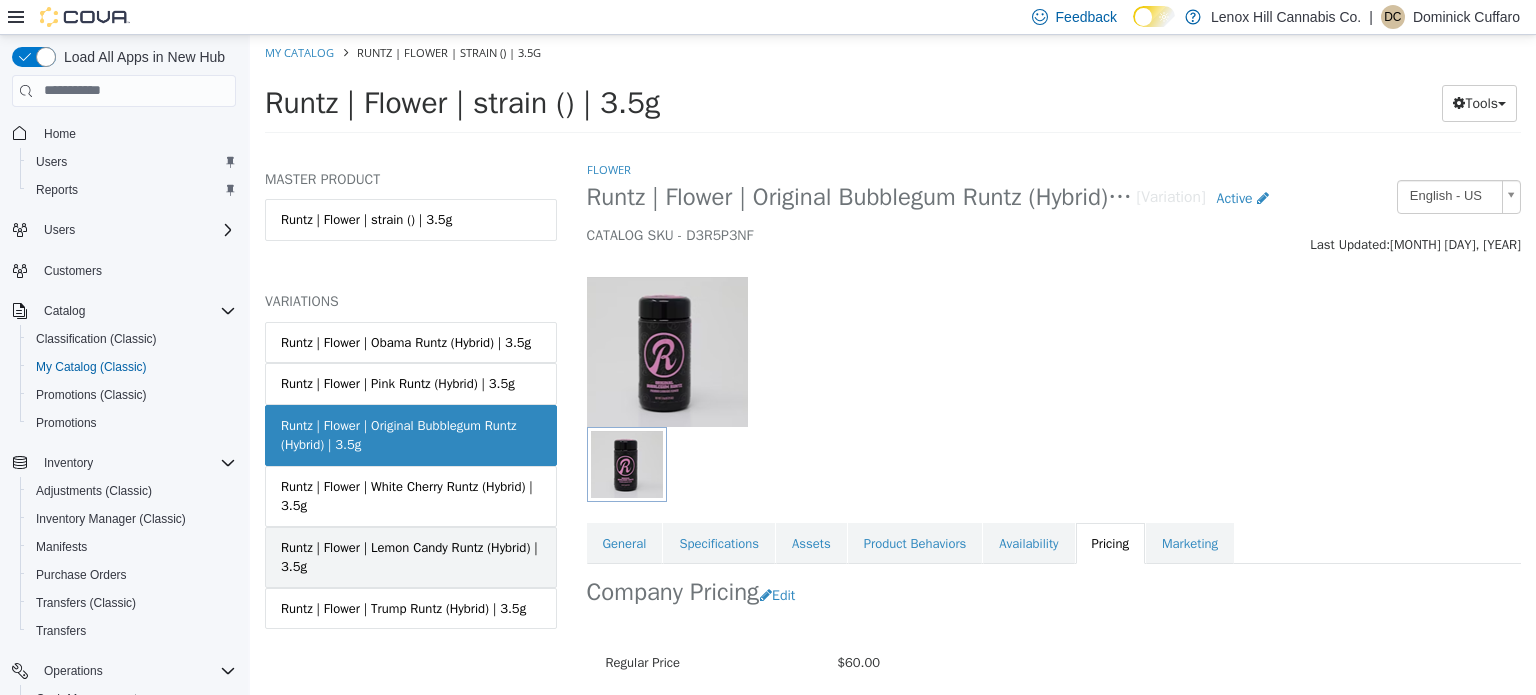 click on "Runtz | Flower | Lemon Candy Runtz (Hybrid) | 3.5g" at bounding box center [411, 556] 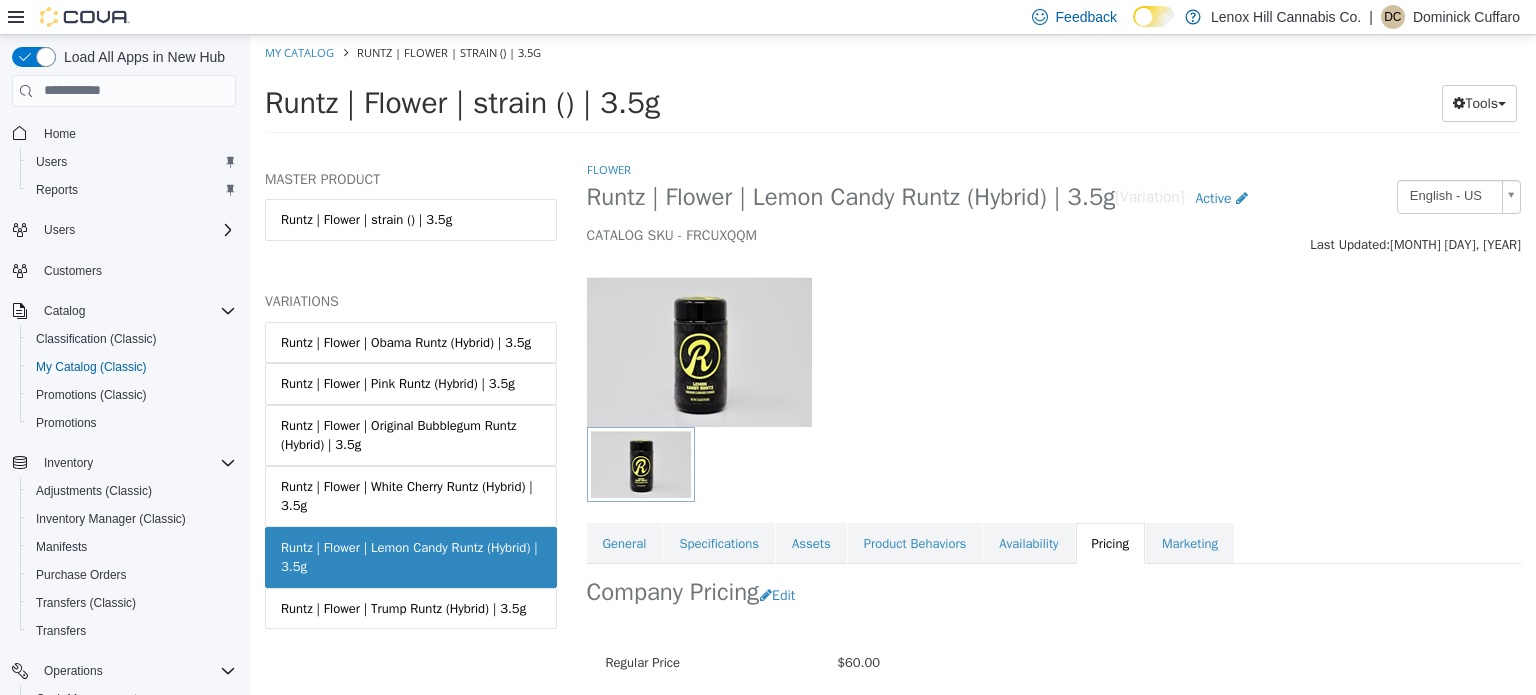 scroll, scrollTop: 179, scrollLeft: 0, axis: vertical 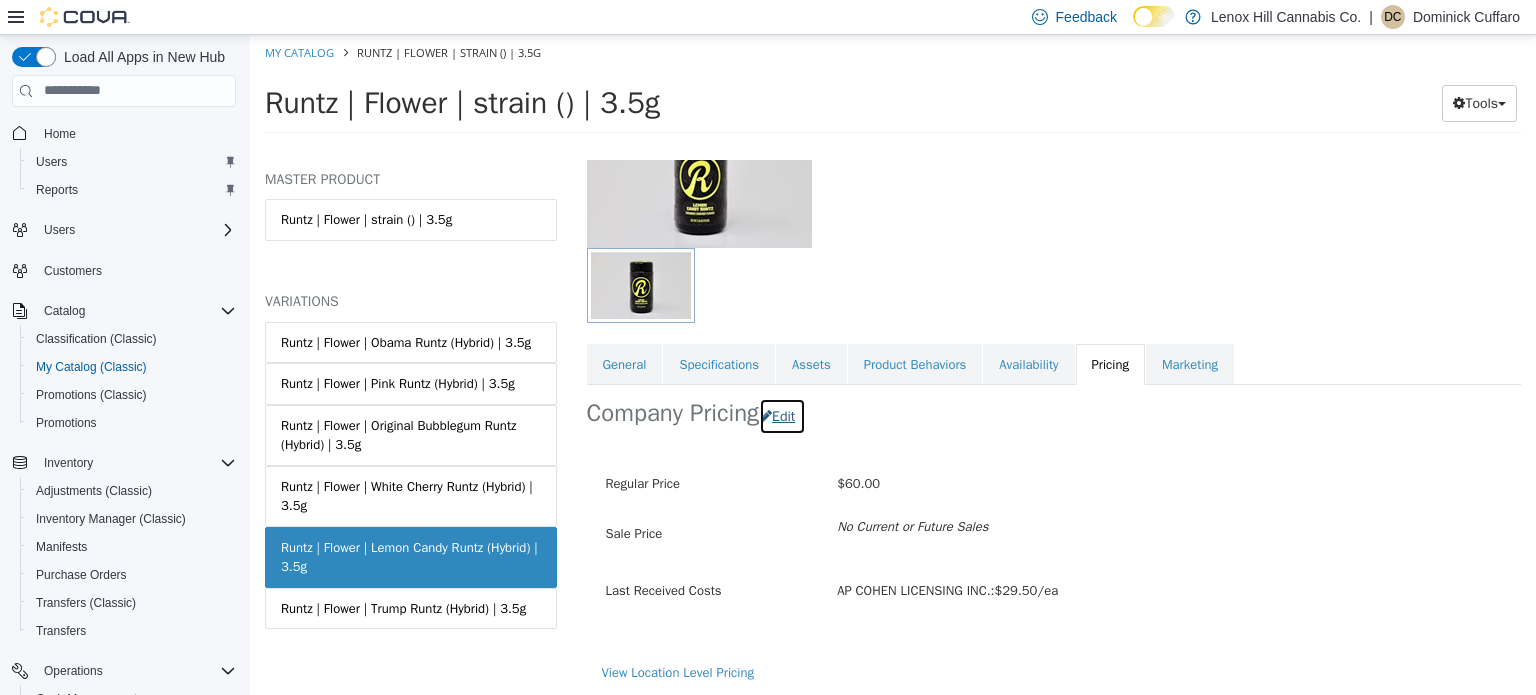 click on "Edit" at bounding box center (782, 415) 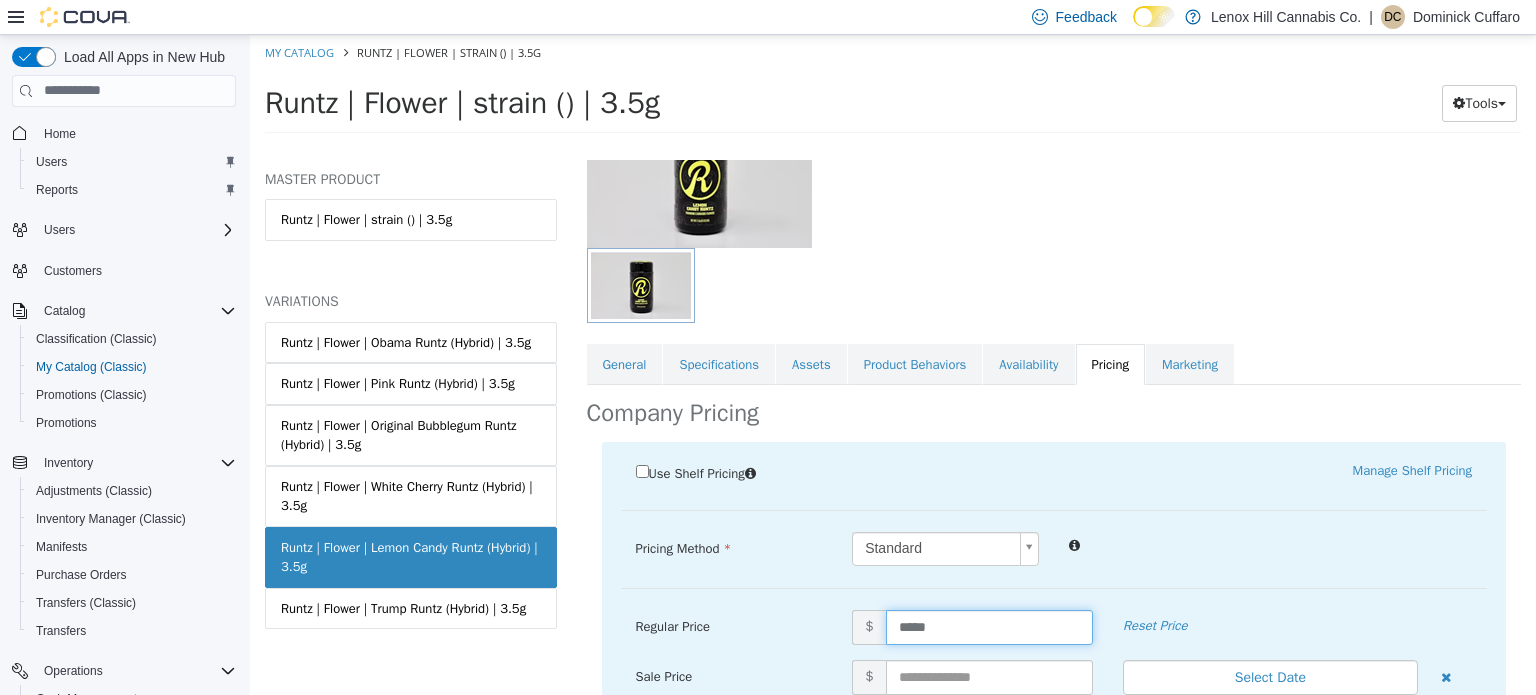 click on "*****" at bounding box center (989, 626) 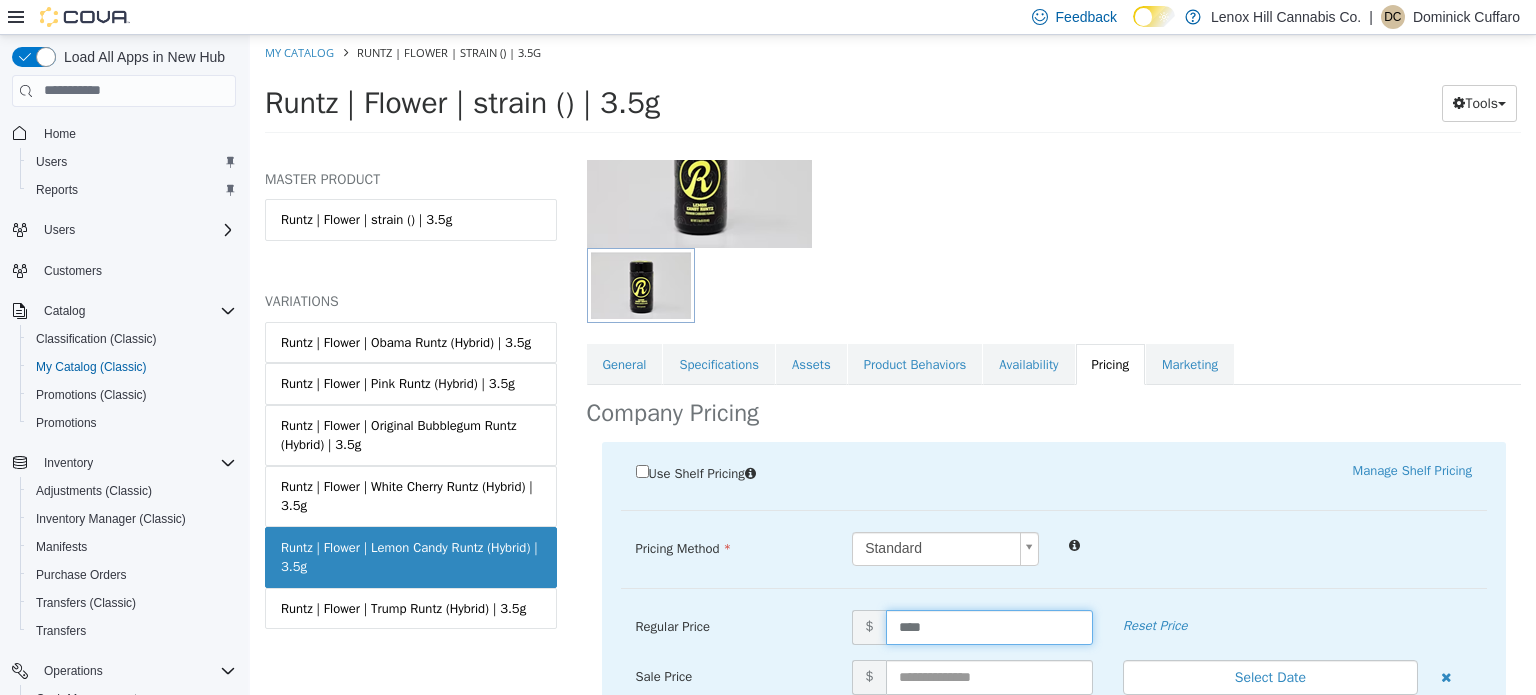 type on "*****" 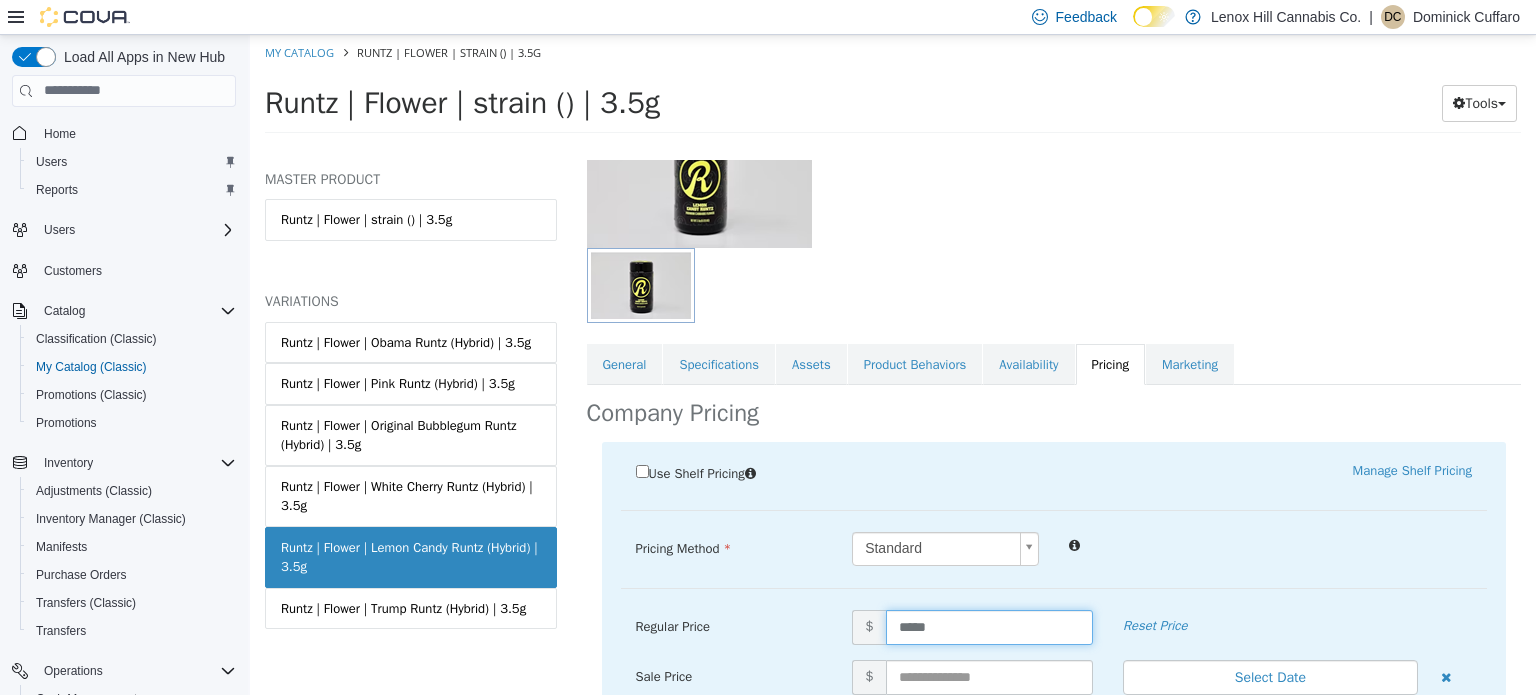 scroll, scrollTop: 403, scrollLeft: 0, axis: vertical 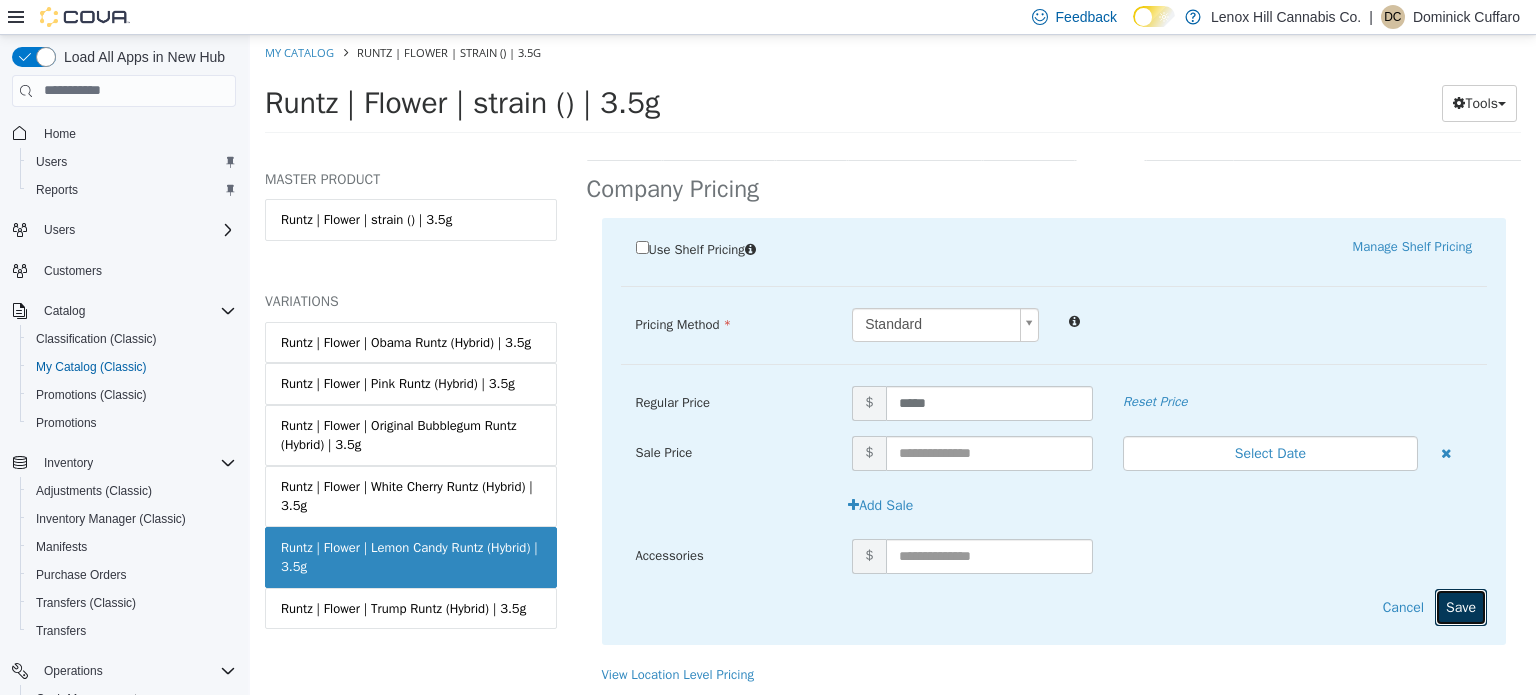 click on "Save" at bounding box center (1461, 606) 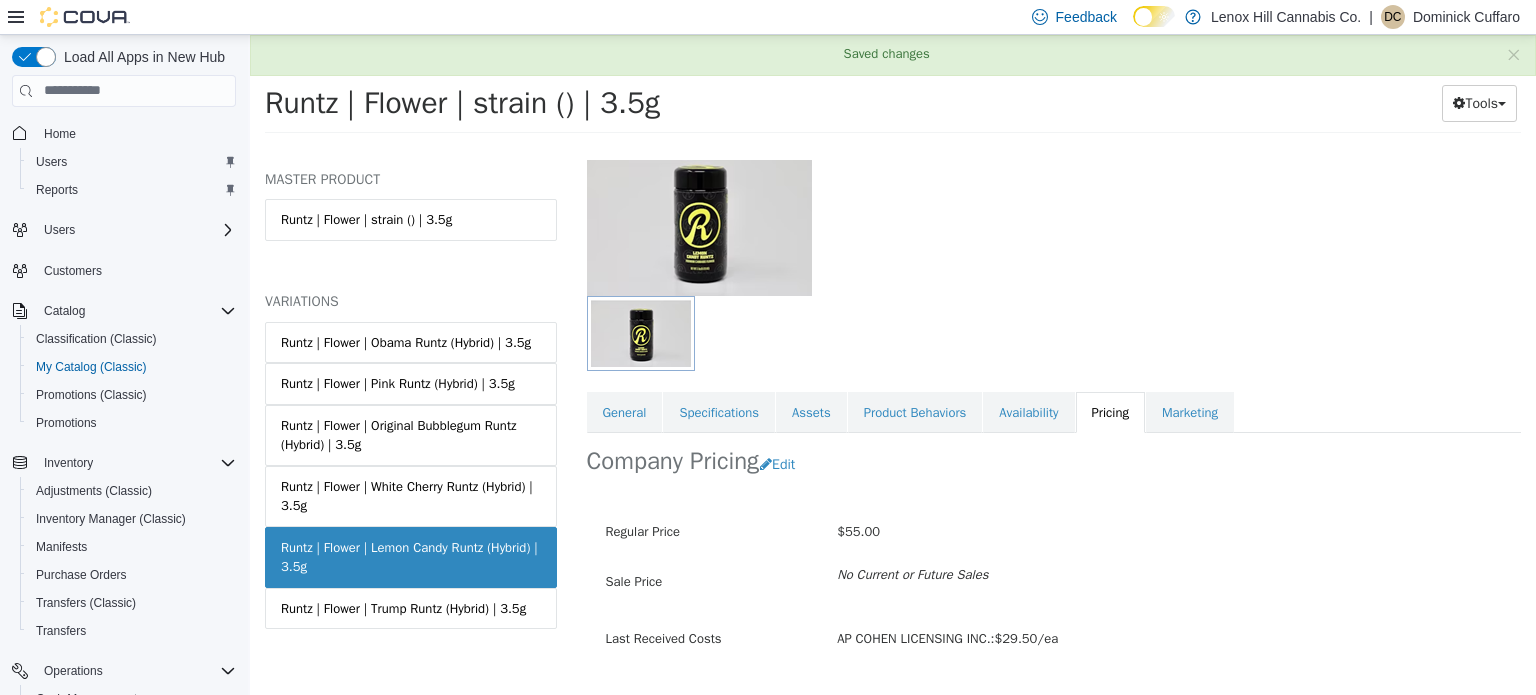 scroll, scrollTop: 179, scrollLeft: 0, axis: vertical 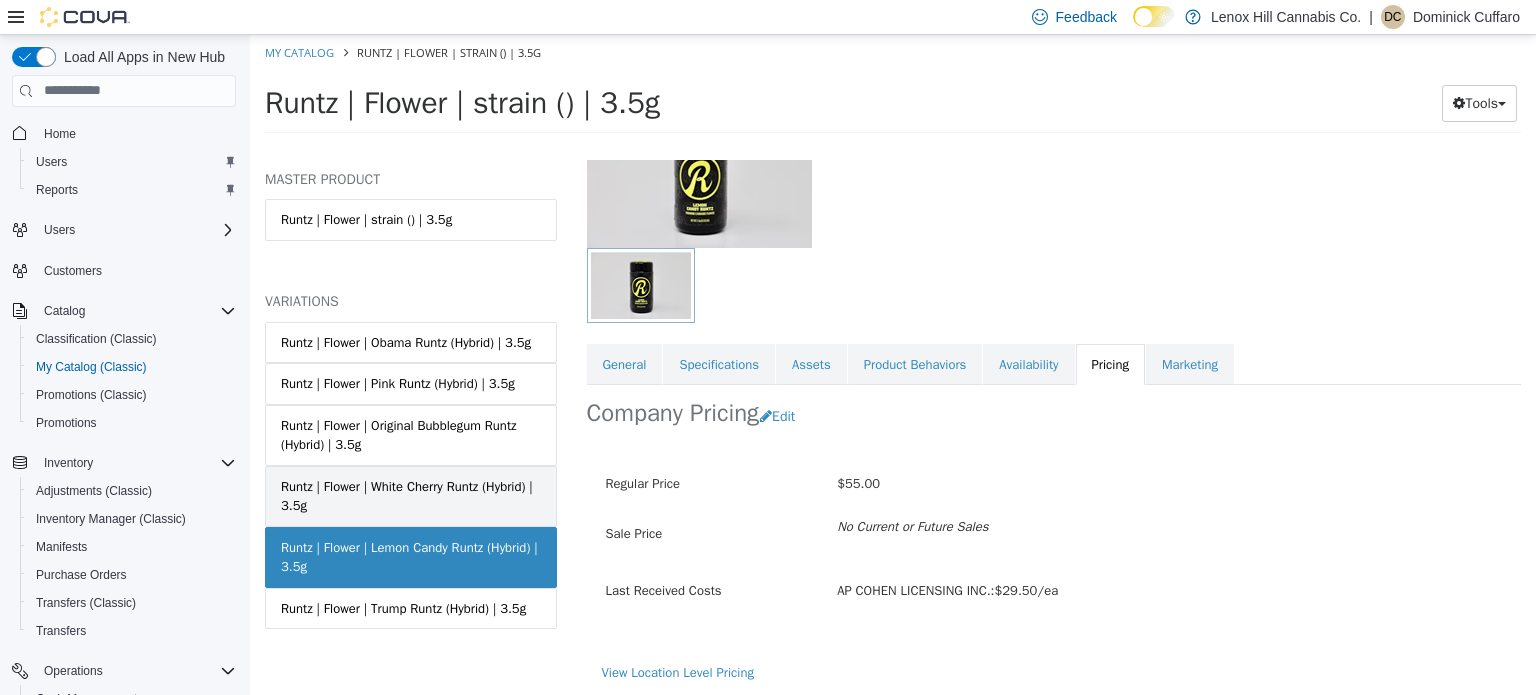 click on "Runtz | Flower | White Cherry Runtz (Hybrid) | 3.5g" at bounding box center [411, 495] 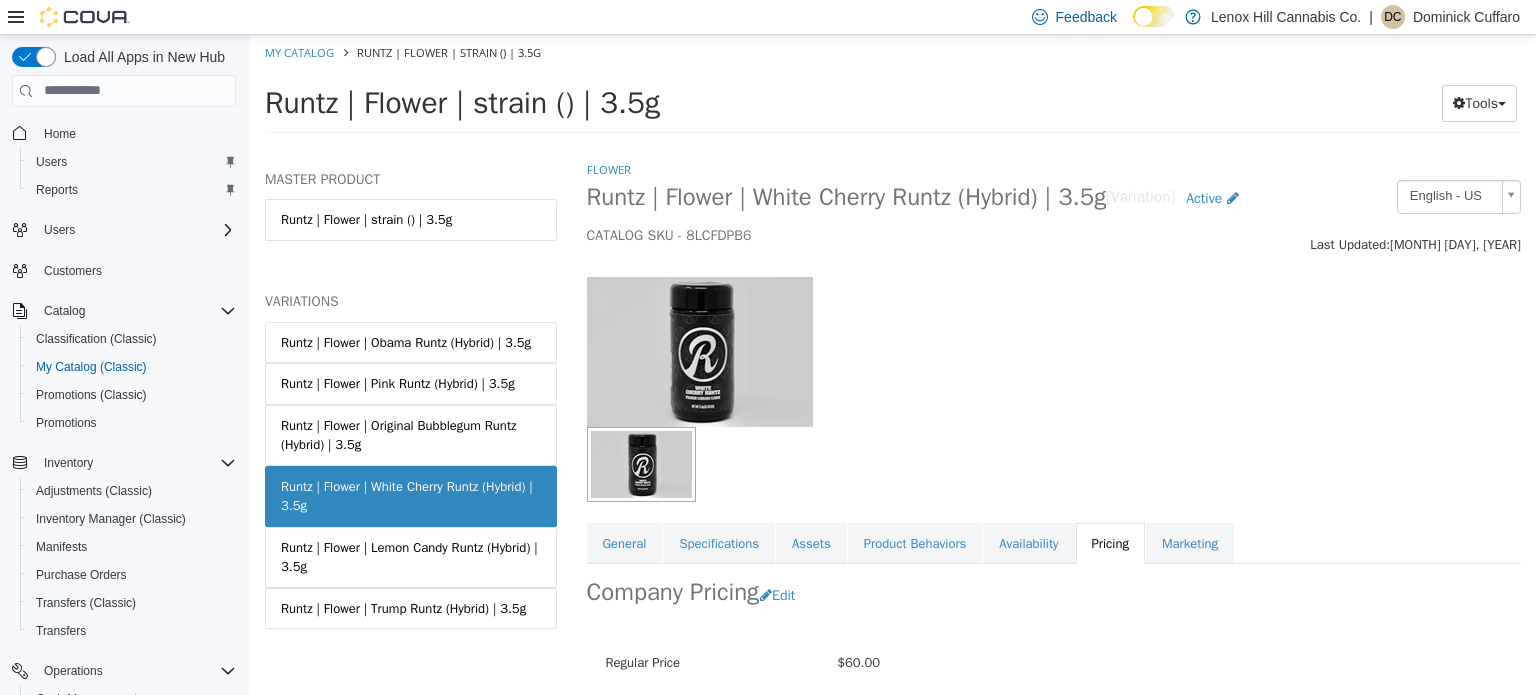 scroll, scrollTop: 179, scrollLeft: 0, axis: vertical 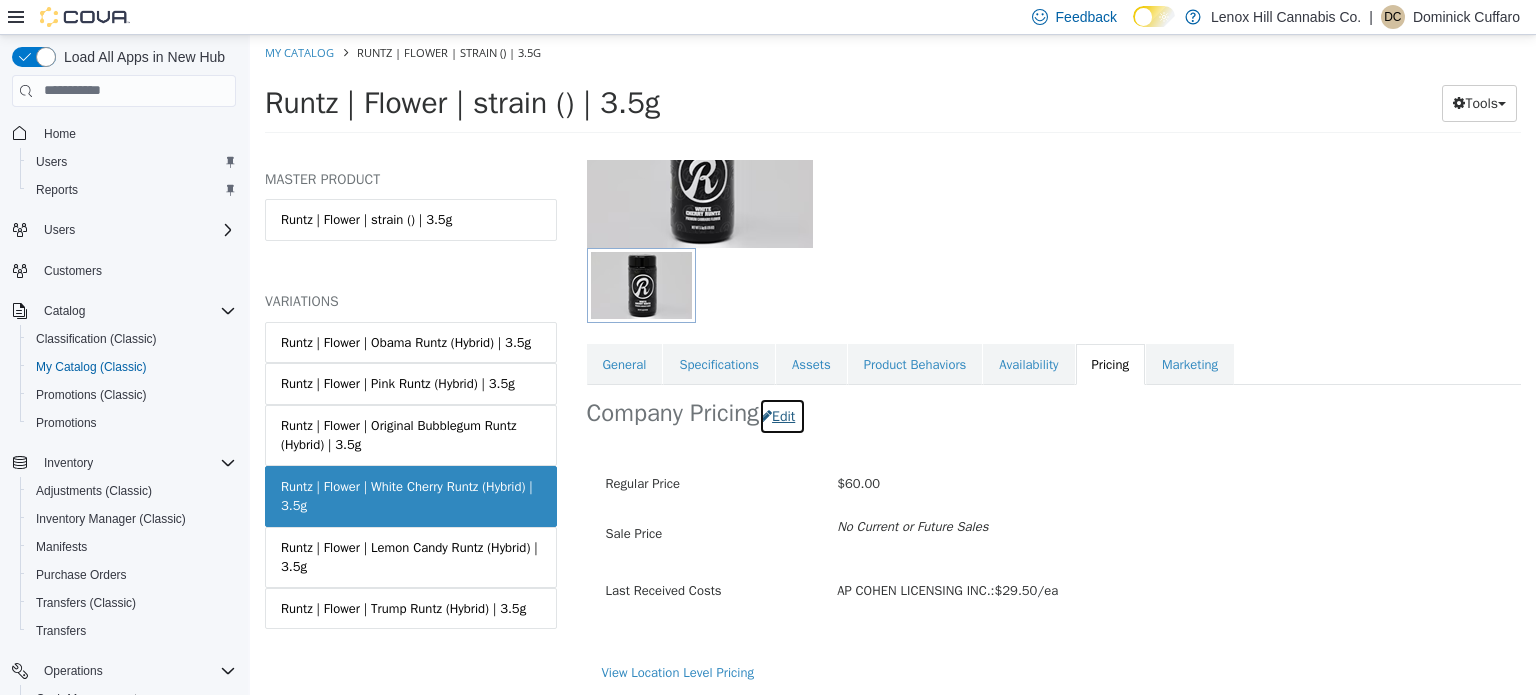 click on "Edit" at bounding box center (782, 415) 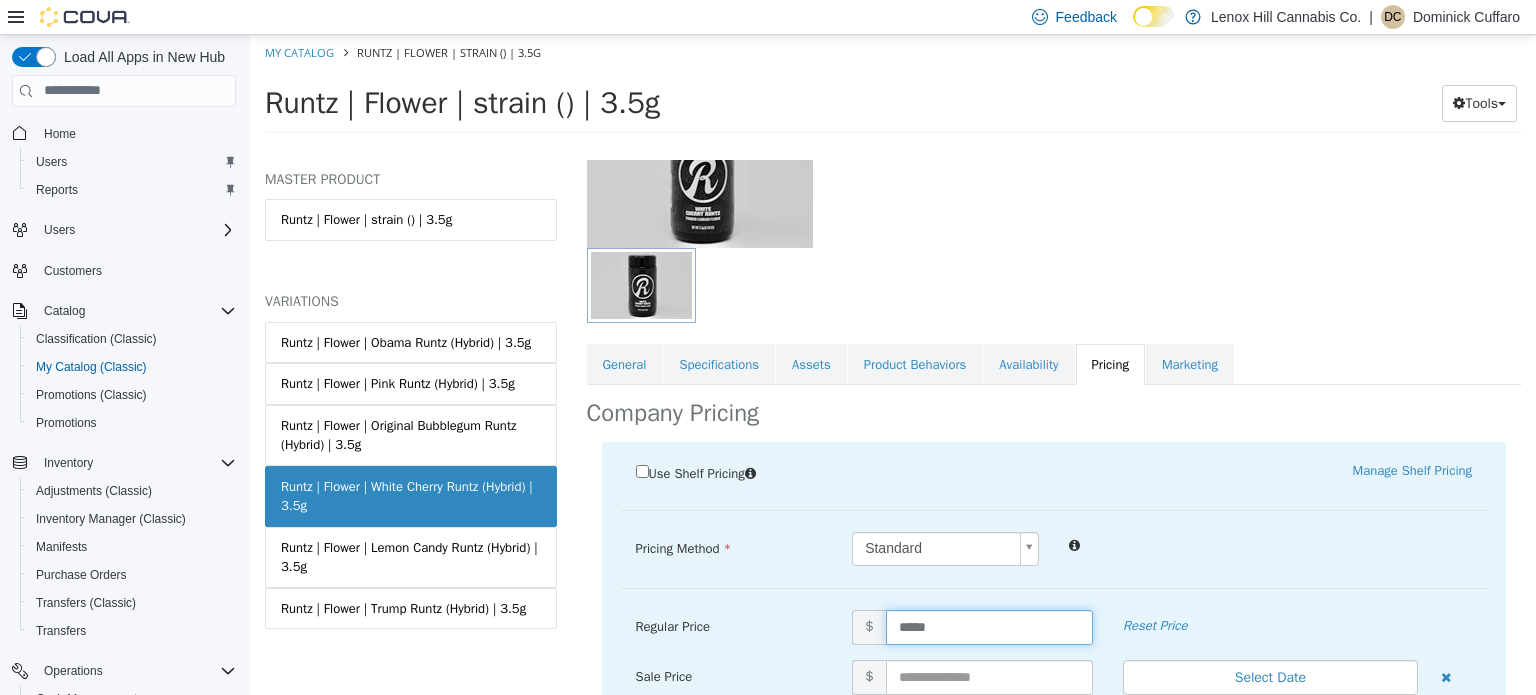 click on "*****" at bounding box center [989, 626] 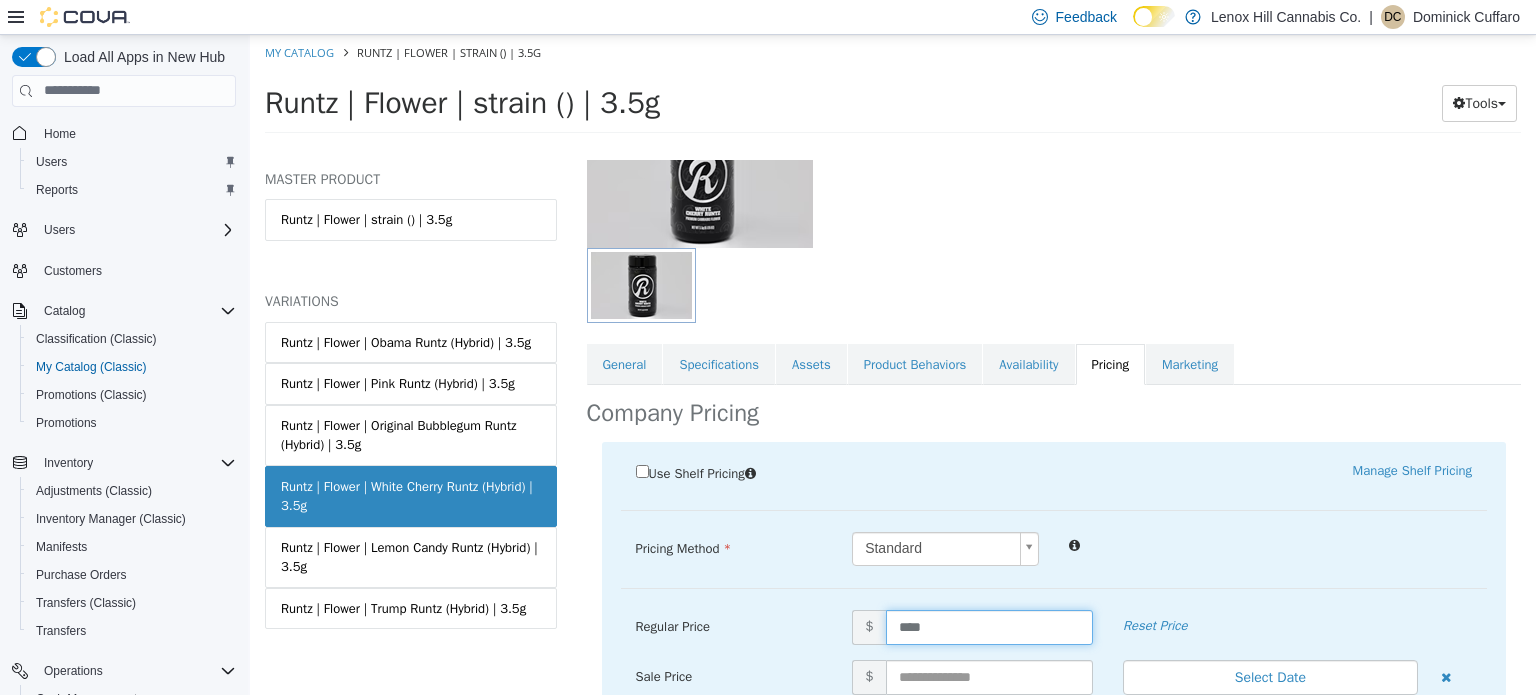 type on "*****" 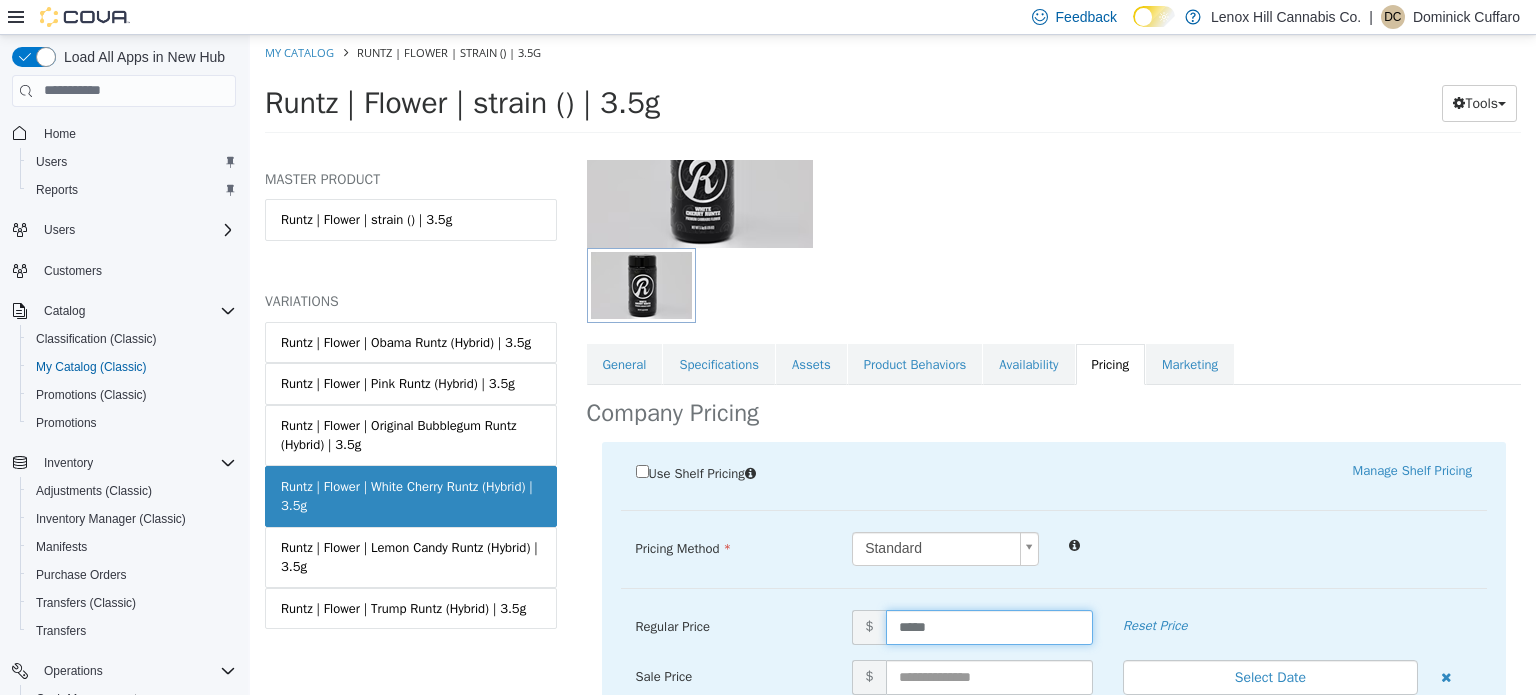 scroll, scrollTop: 403, scrollLeft: 0, axis: vertical 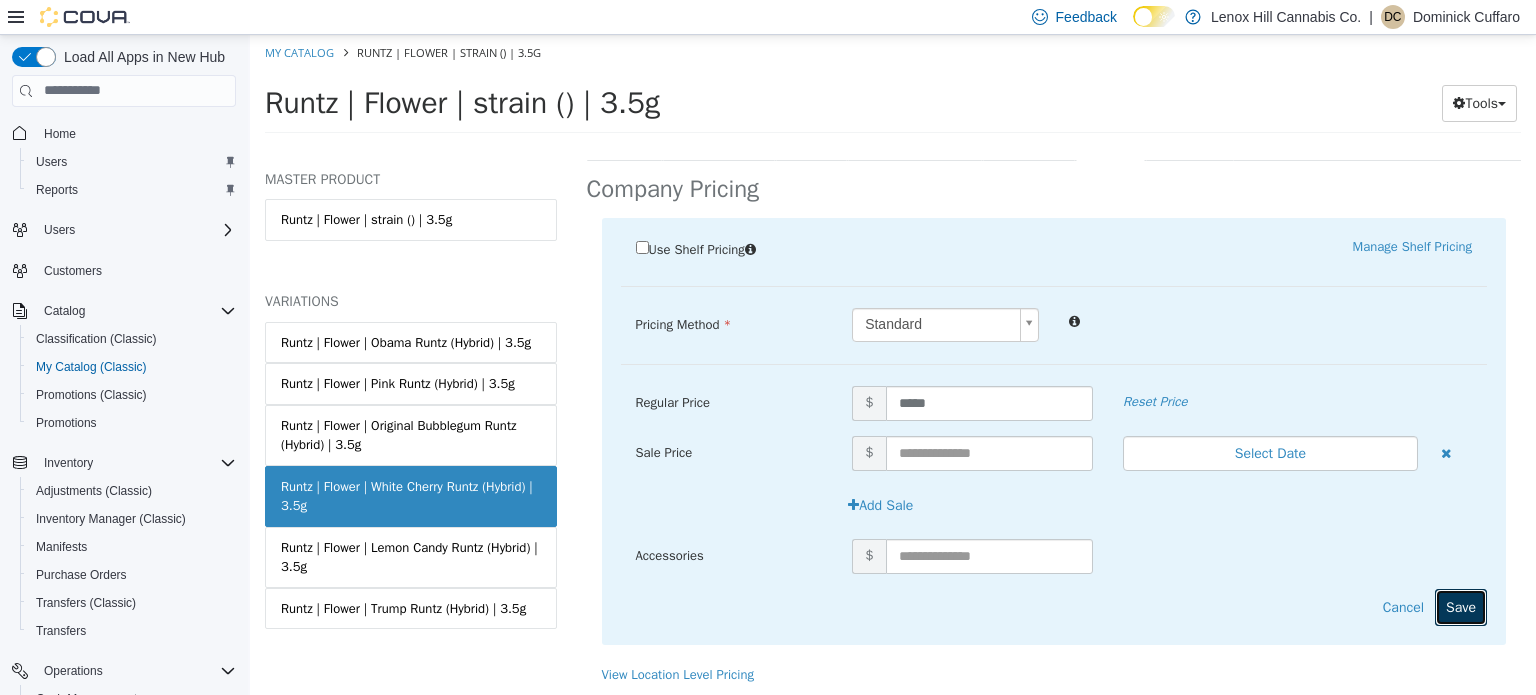 click on "Save" at bounding box center (1461, 606) 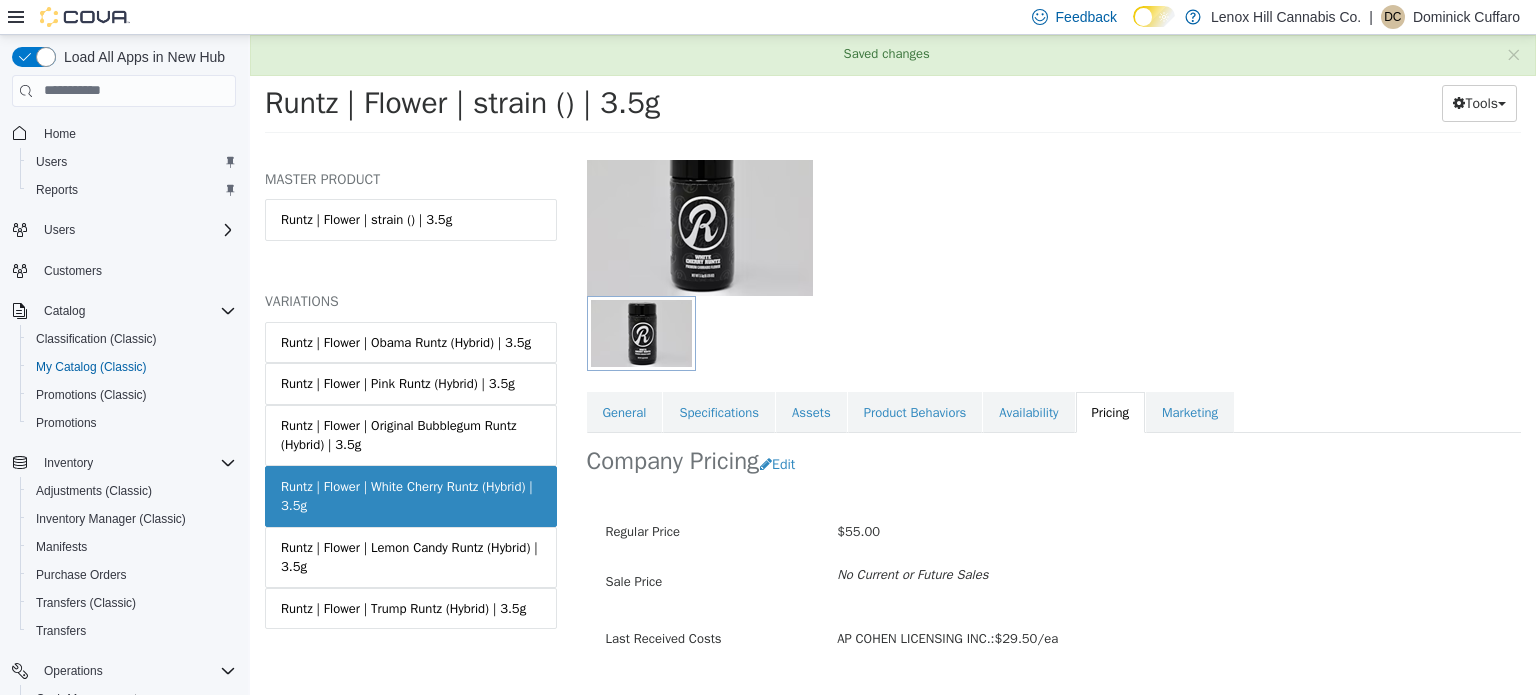 scroll, scrollTop: 179, scrollLeft: 0, axis: vertical 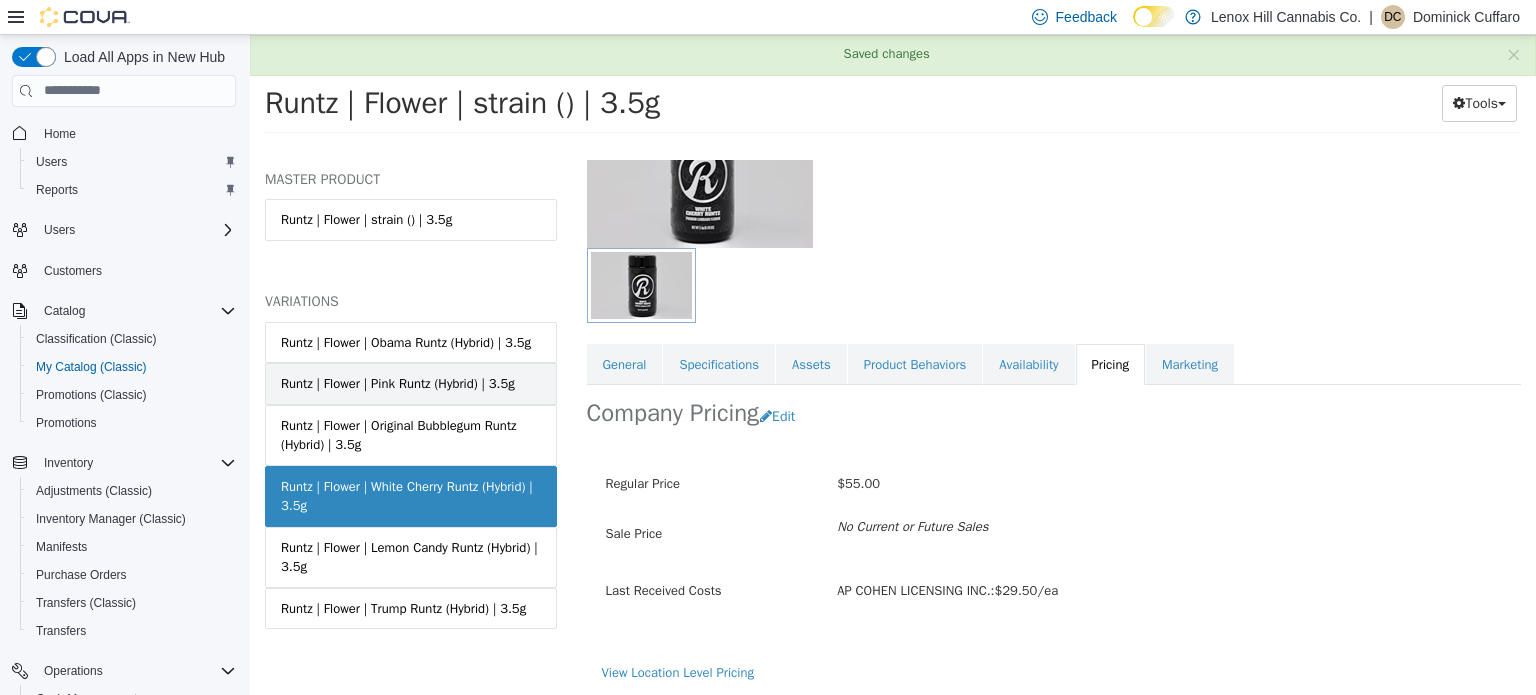 click on "Runtz | Flower | Pink Runtz (Hybrid) | 3.5g" at bounding box center (398, 383) 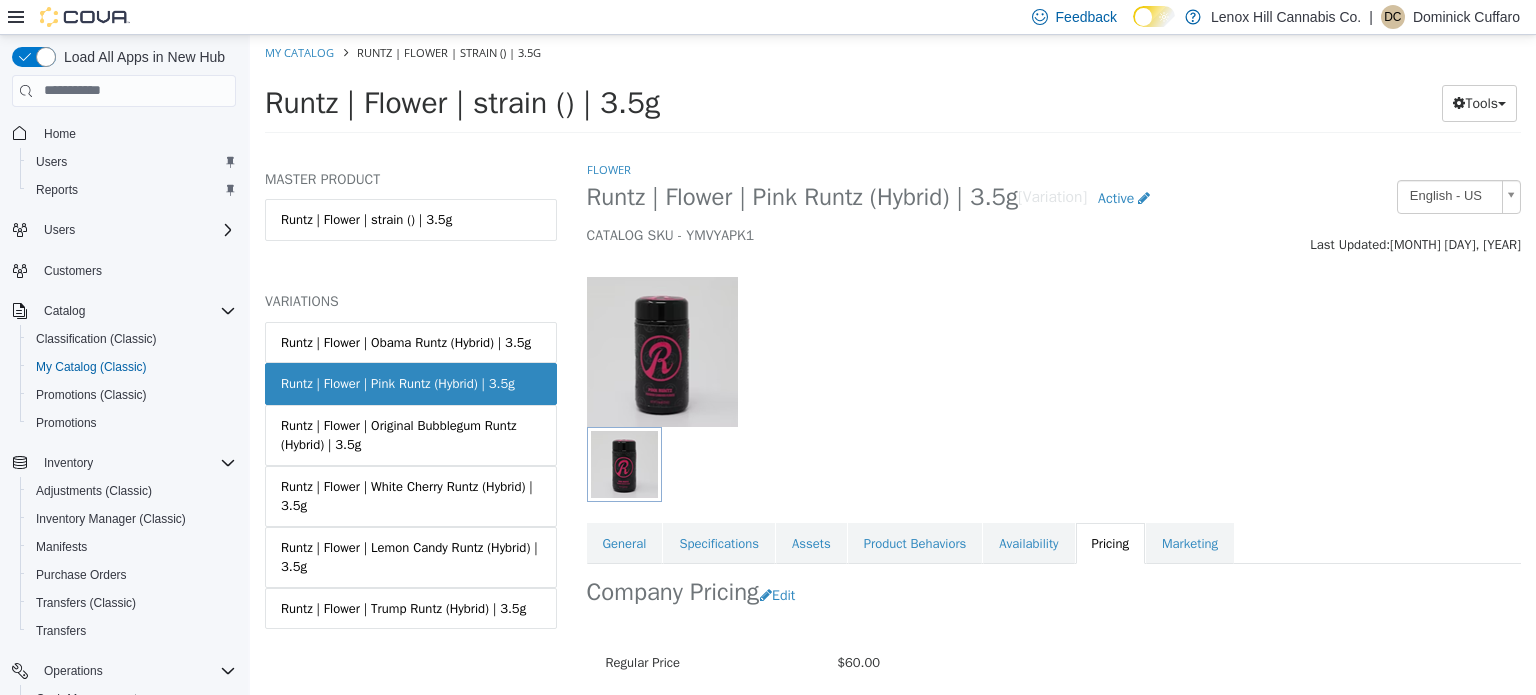 scroll, scrollTop: 179, scrollLeft: 0, axis: vertical 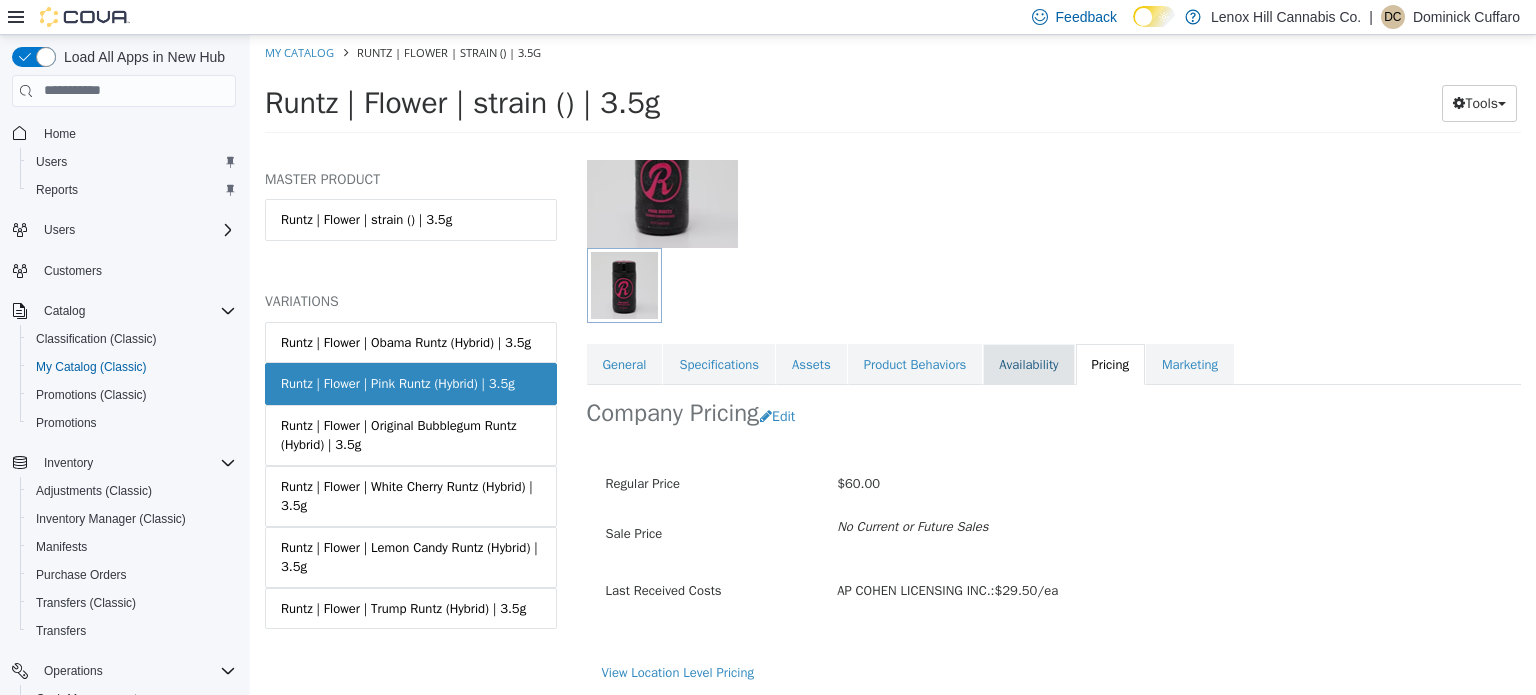 click on "Availability" at bounding box center [1028, 364] 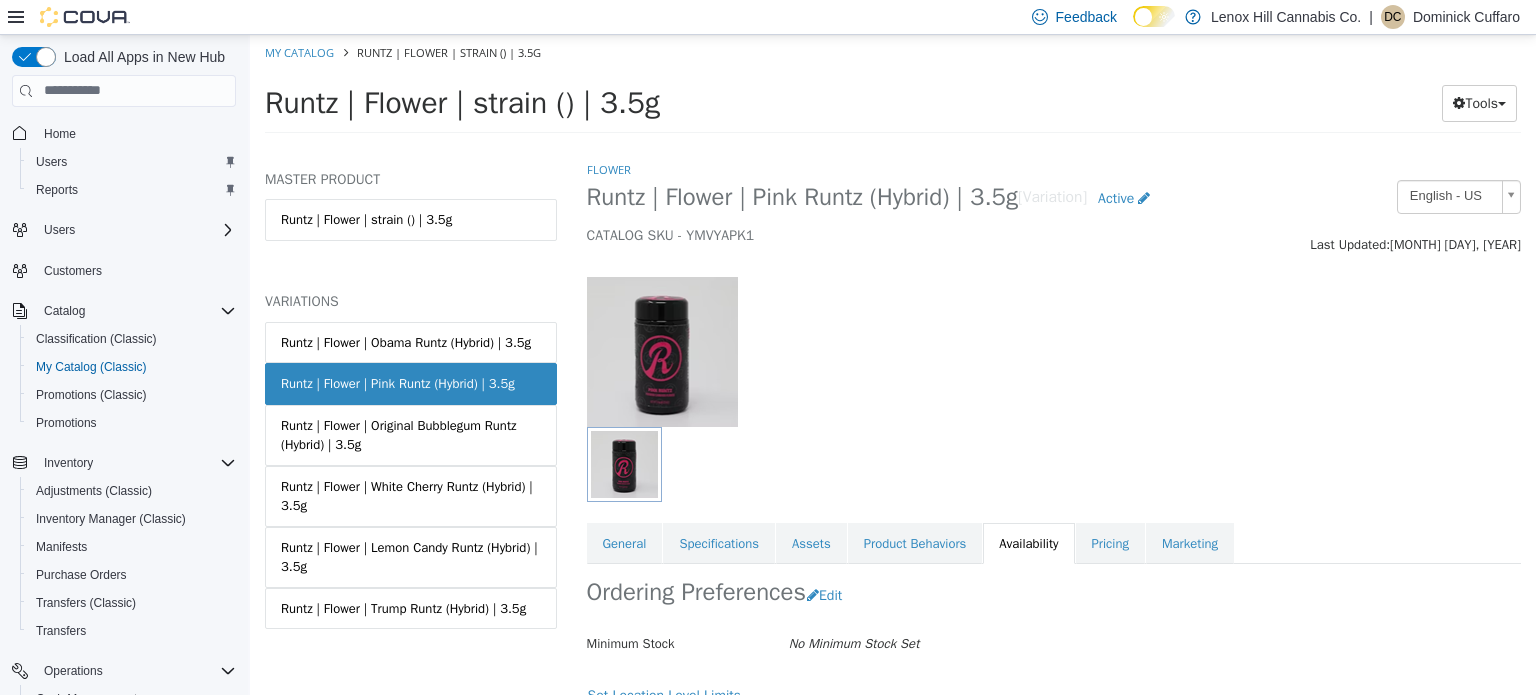 scroll, scrollTop: 184, scrollLeft: 0, axis: vertical 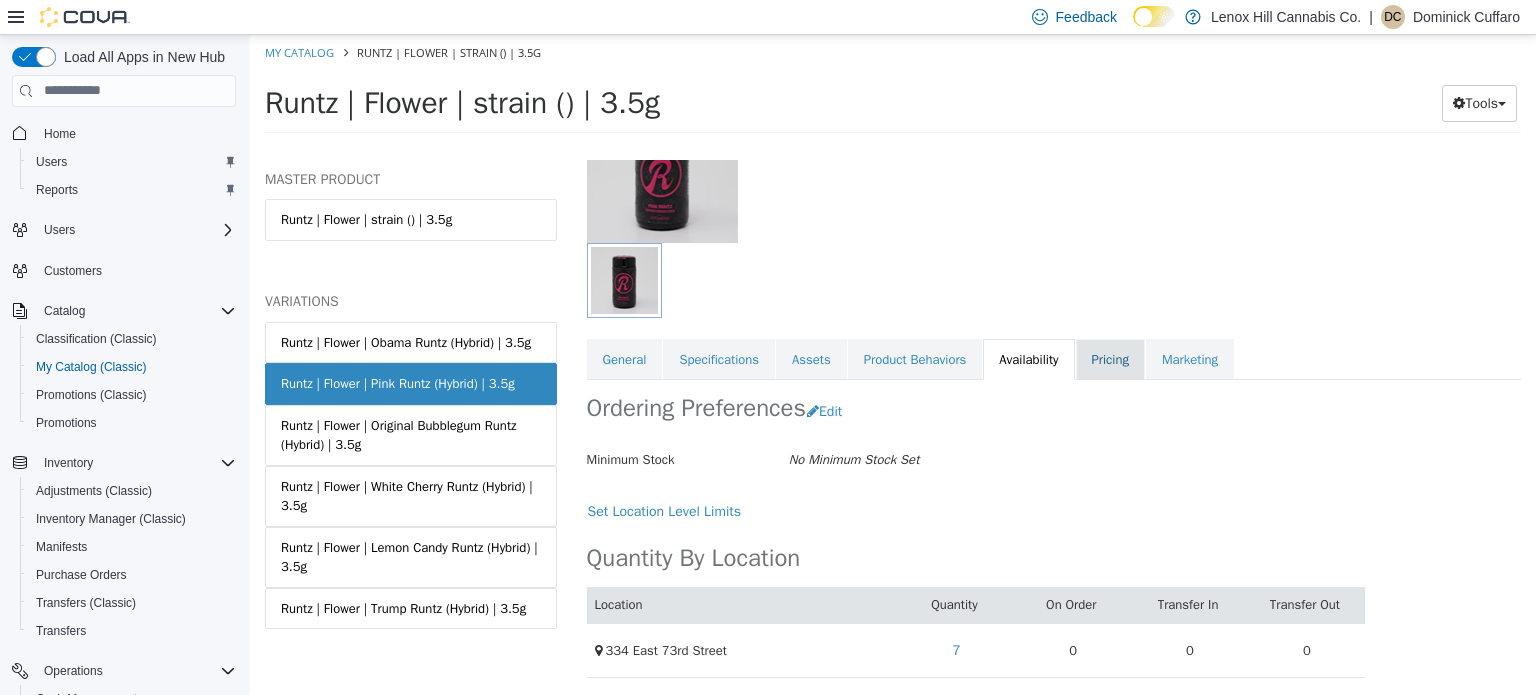 click on "Pricing" at bounding box center (1110, 359) 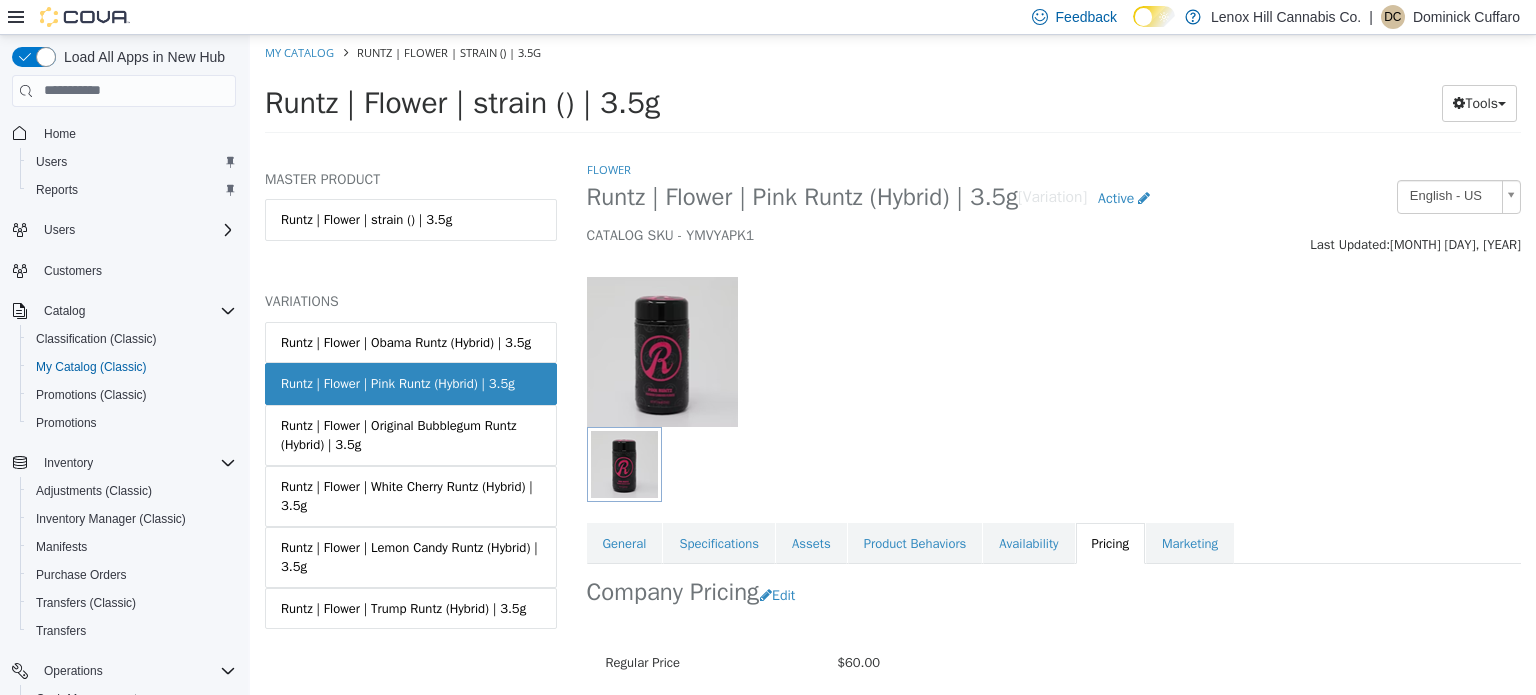 scroll, scrollTop: 179, scrollLeft: 0, axis: vertical 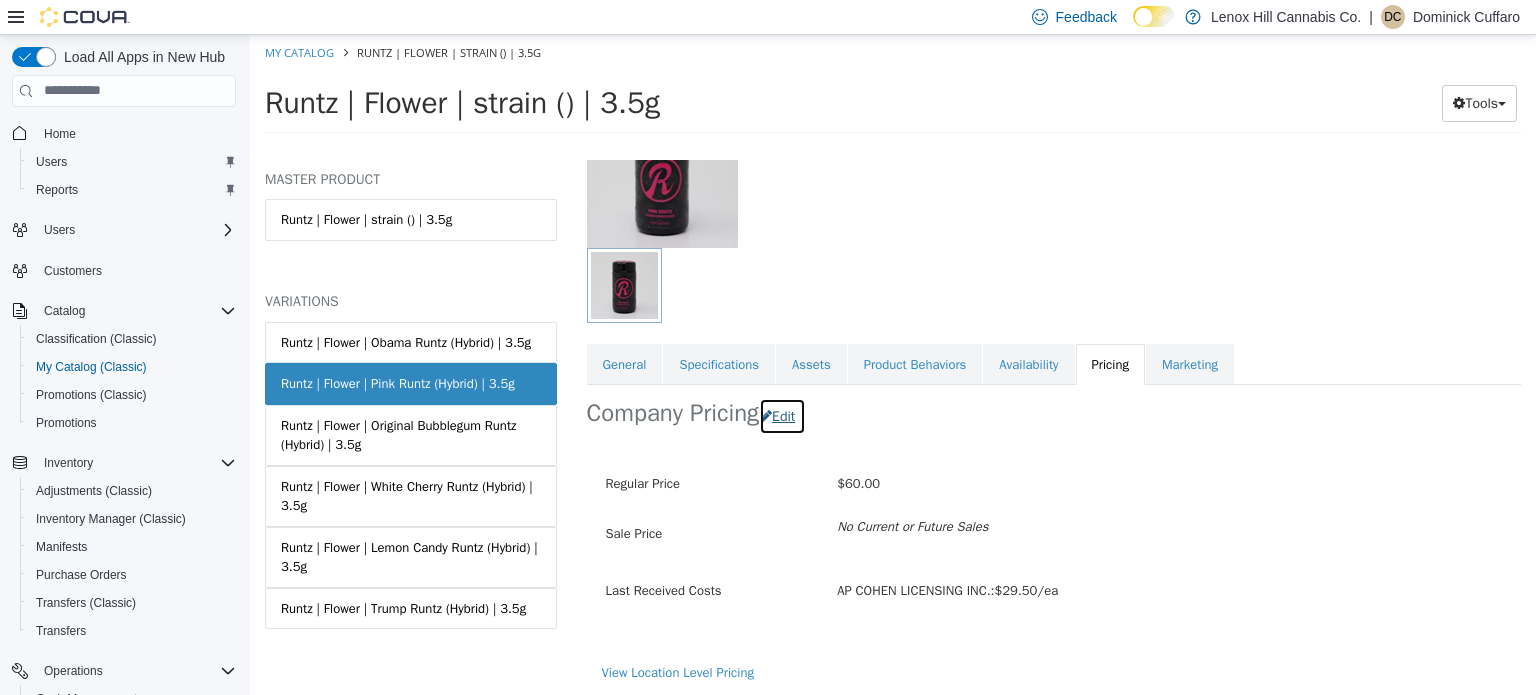 click on "Edit" at bounding box center [782, 415] 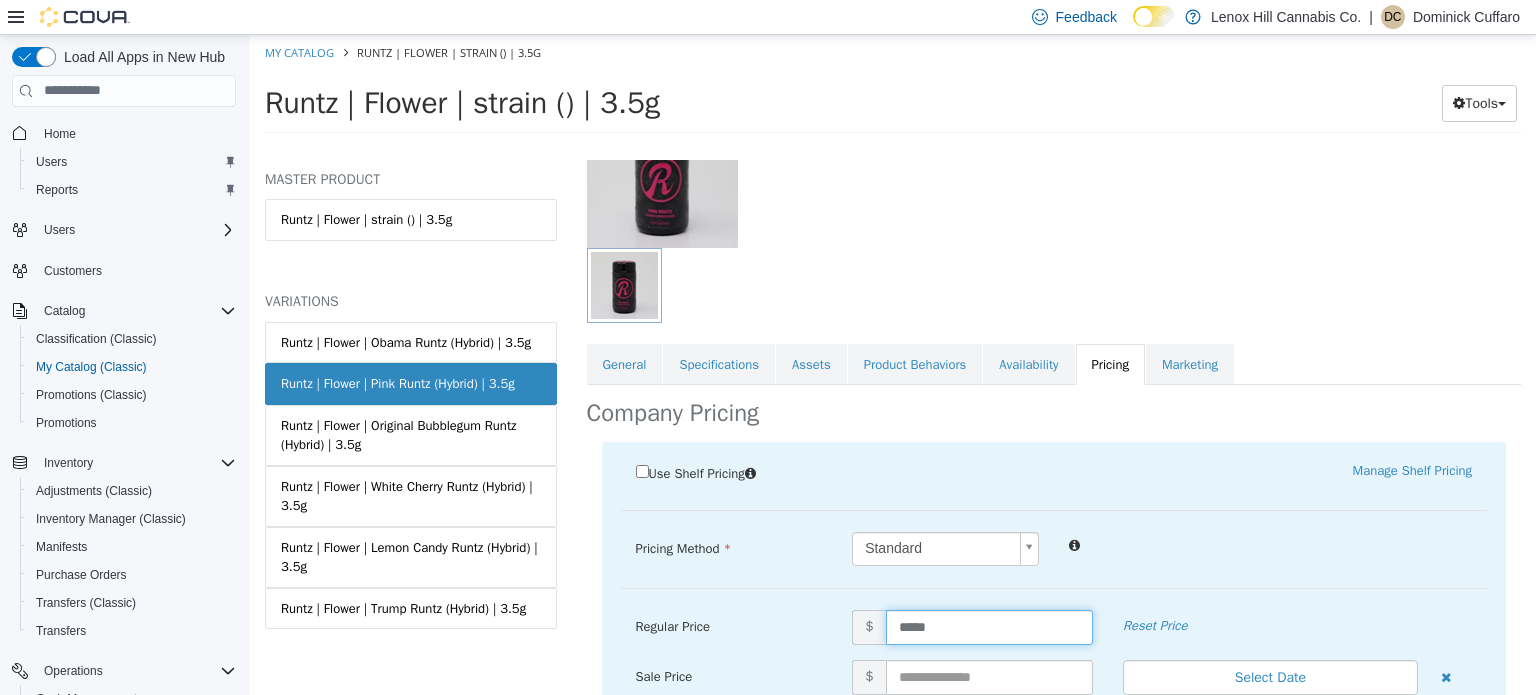 click on "*****" at bounding box center (989, 626) 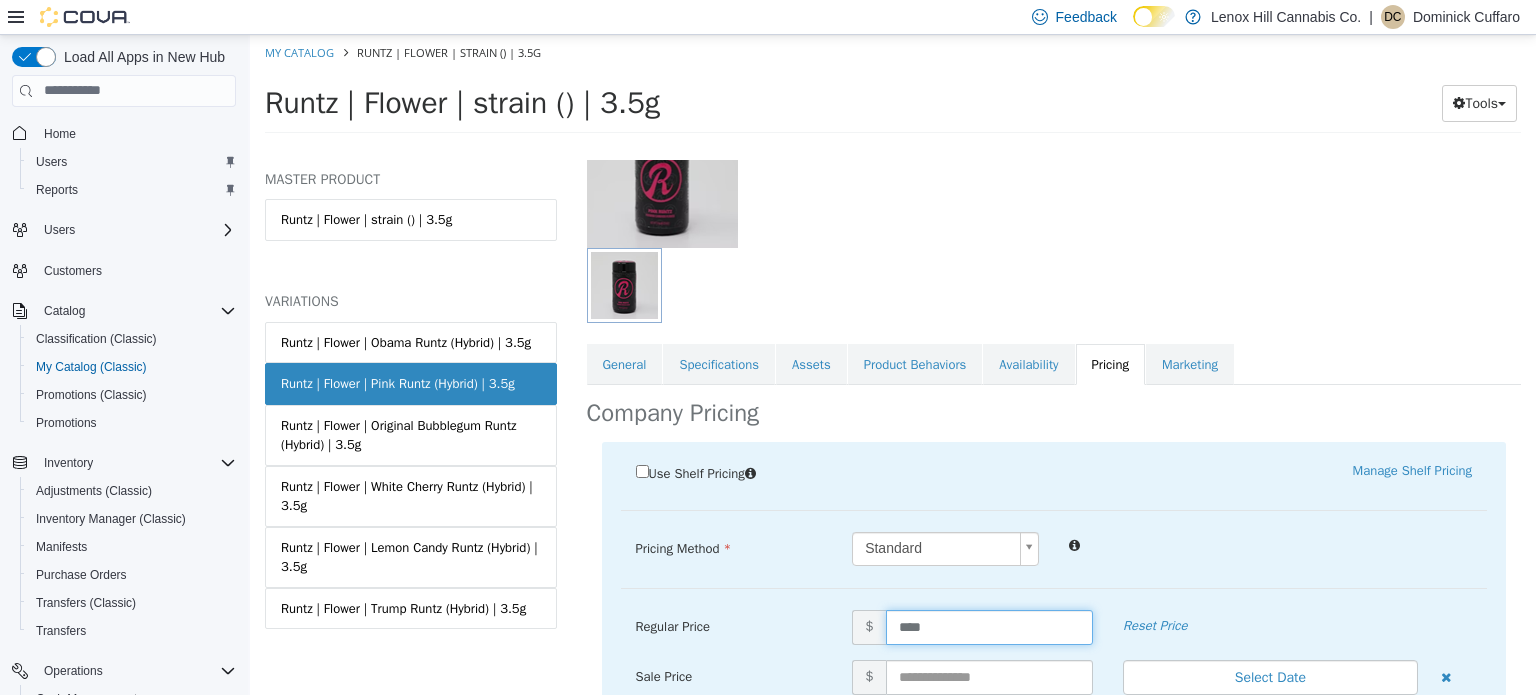 type on "*****" 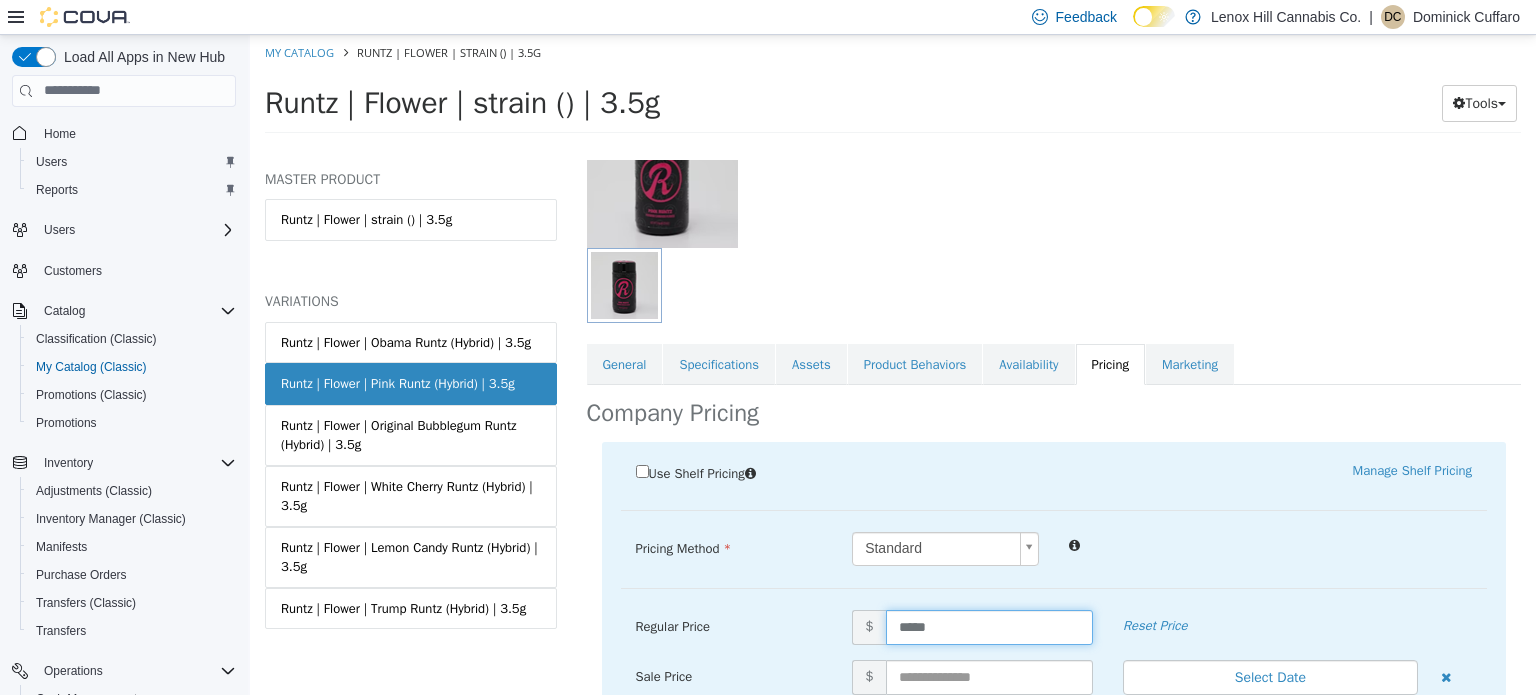 scroll, scrollTop: 403, scrollLeft: 0, axis: vertical 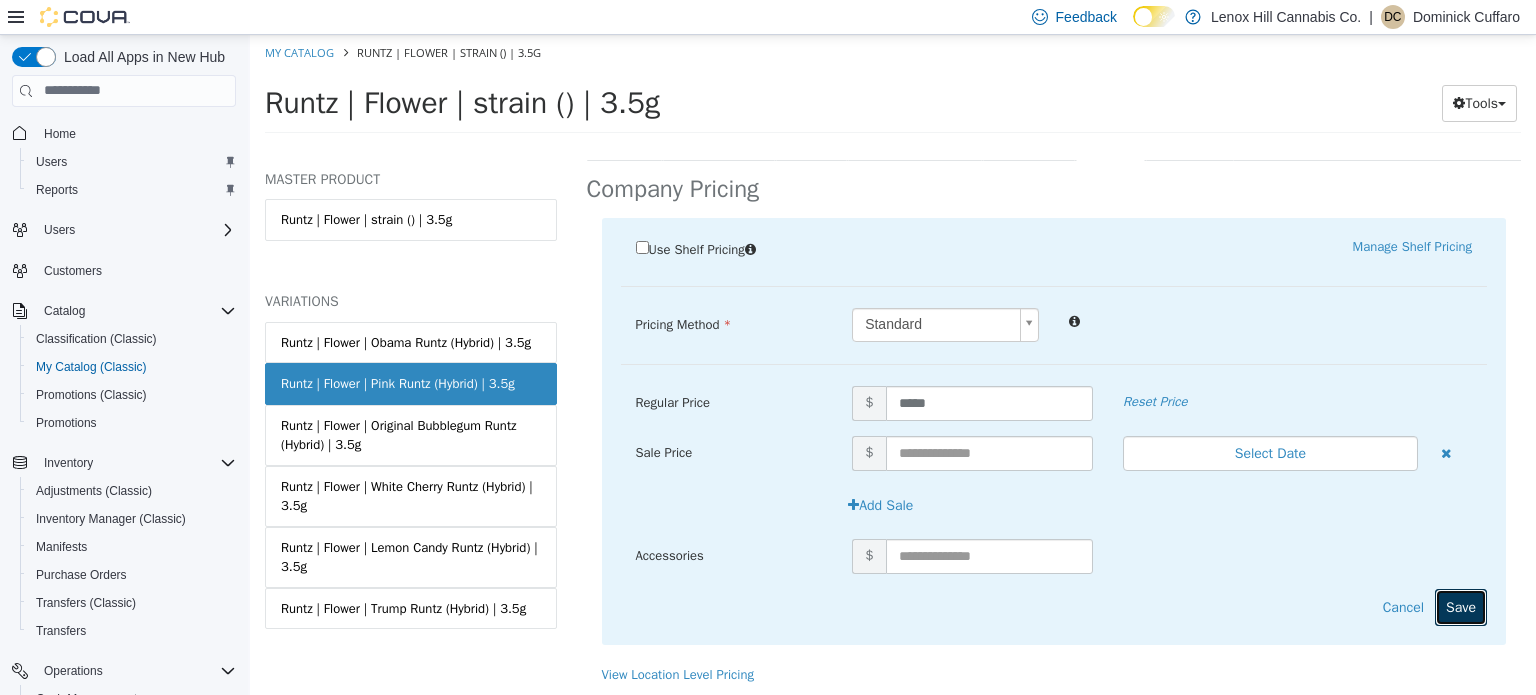 click on "Save" at bounding box center [1461, 606] 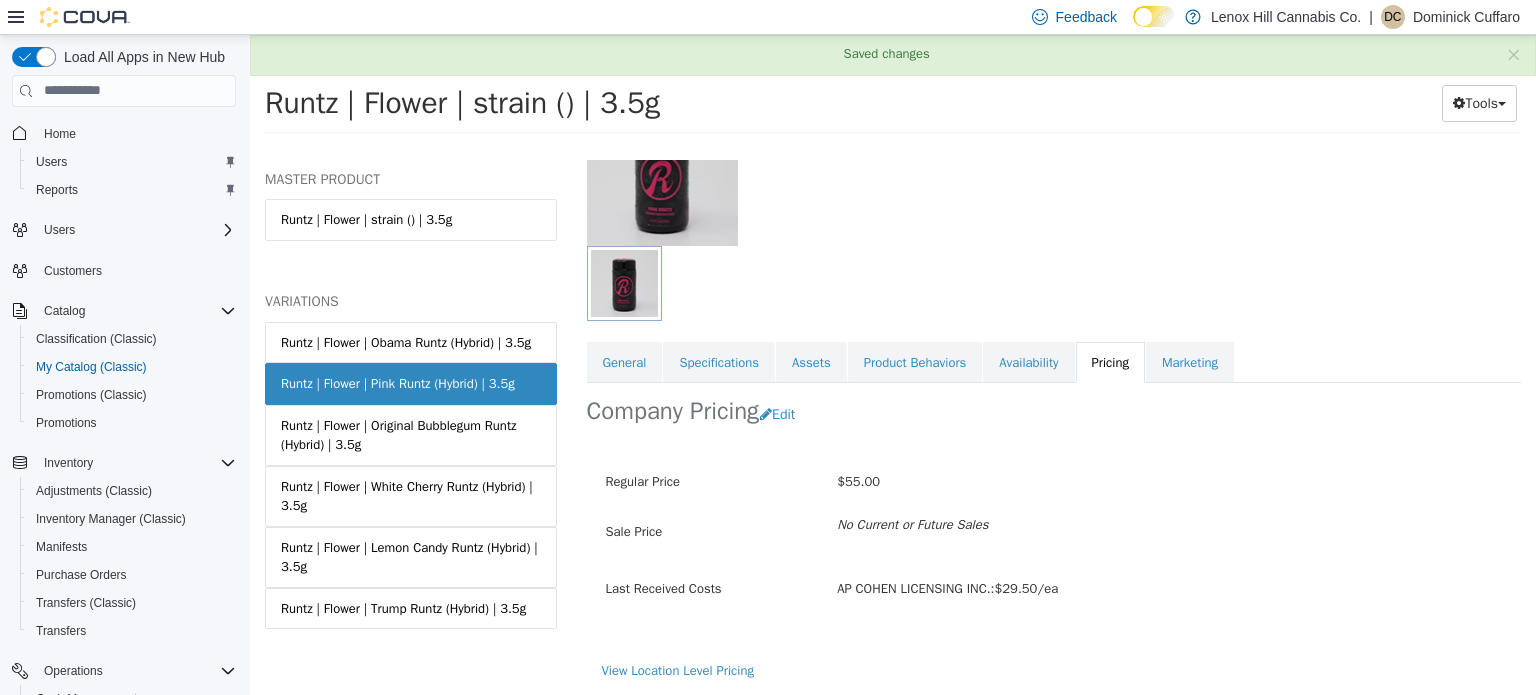 scroll, scrollTop: 179, scrollLeft: 0, axis: vertical 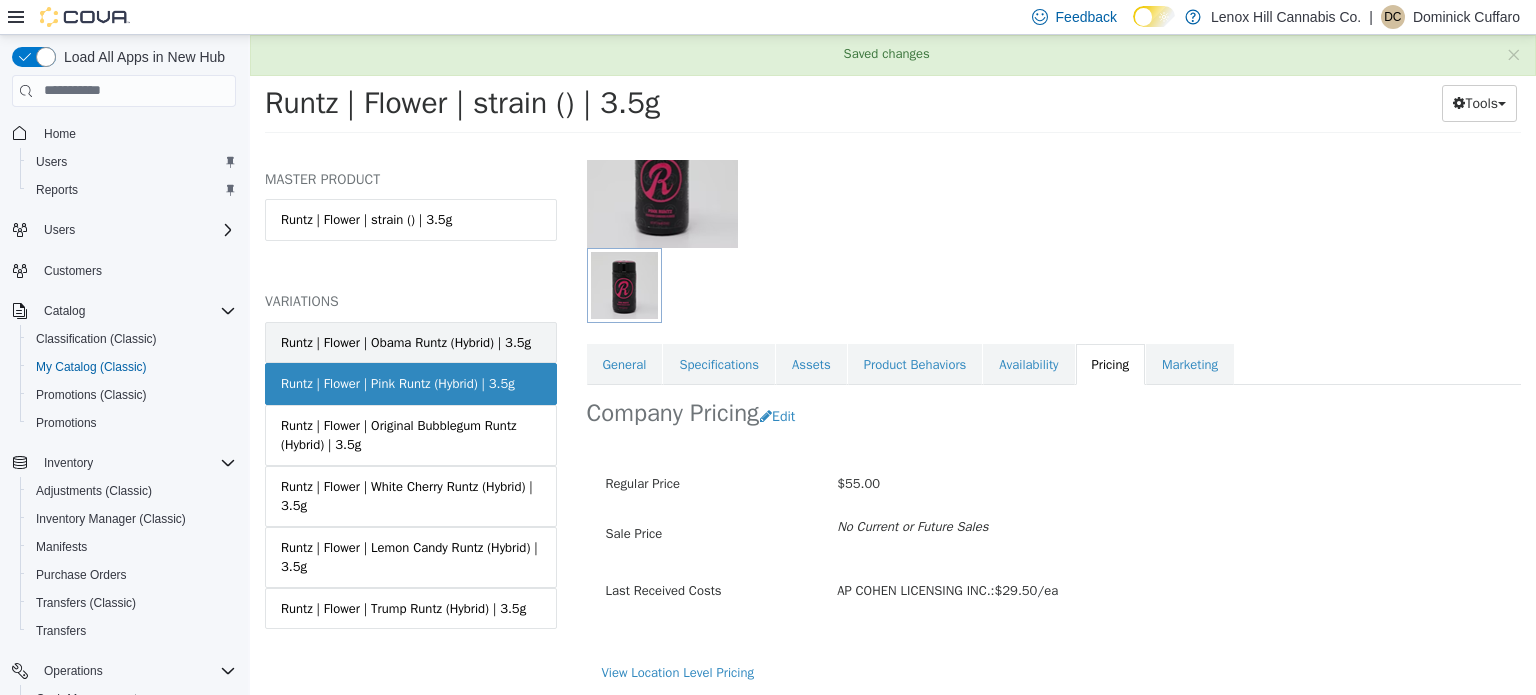 click on "Runtz | Flower | Obama Runtz (Hybrid) | 3.5g" at bounding box center (411, 342) 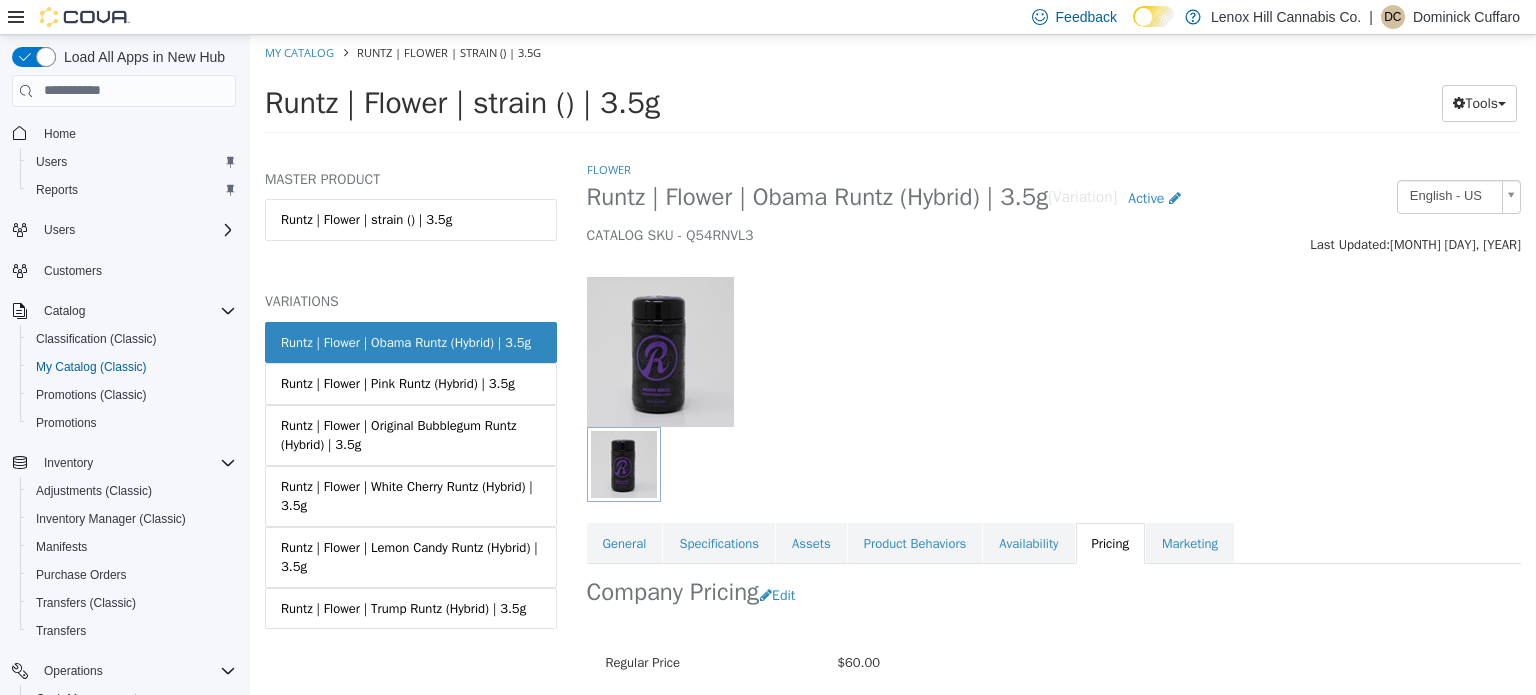 scroll, scrollTop: 179, scrollLeft: 0, axis: vertical 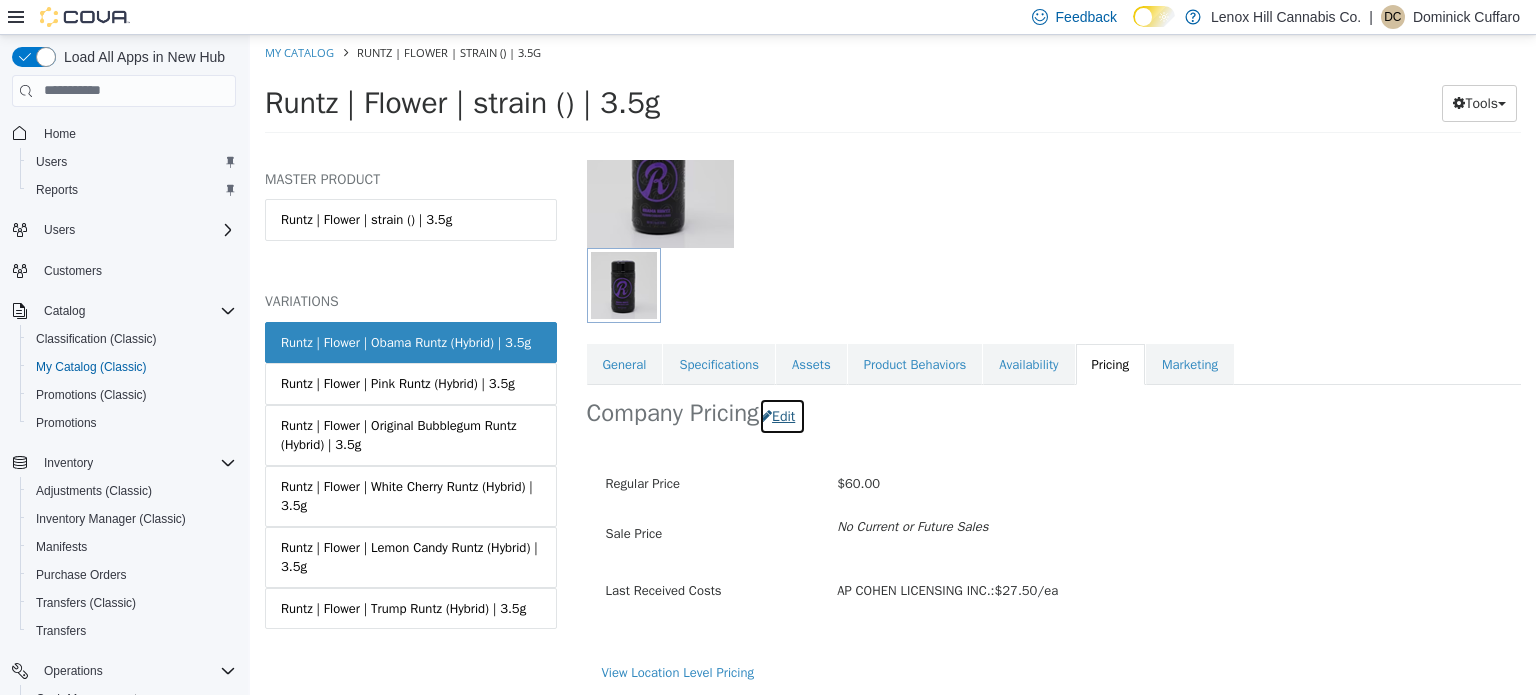 click at bounding box center (766, 415) 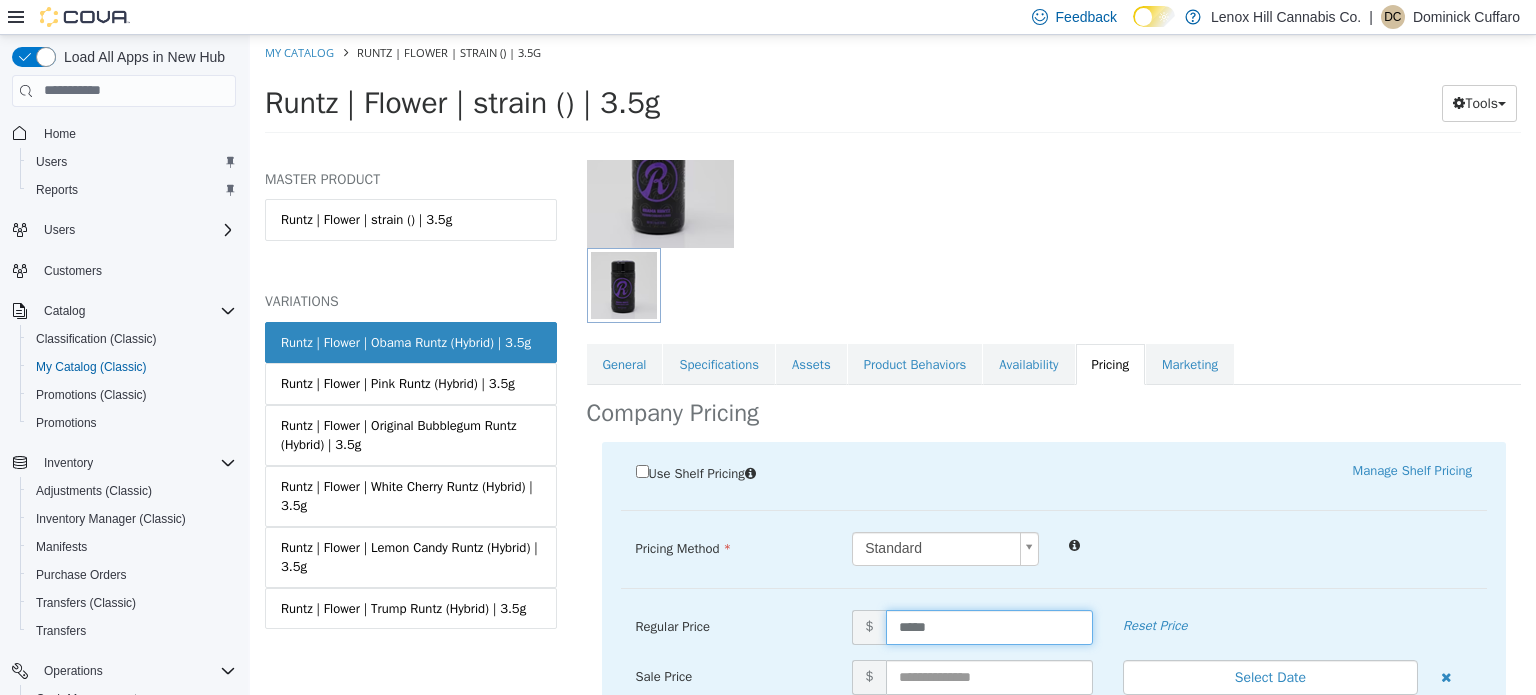 click on "*****" at bounding box center (989, 626) 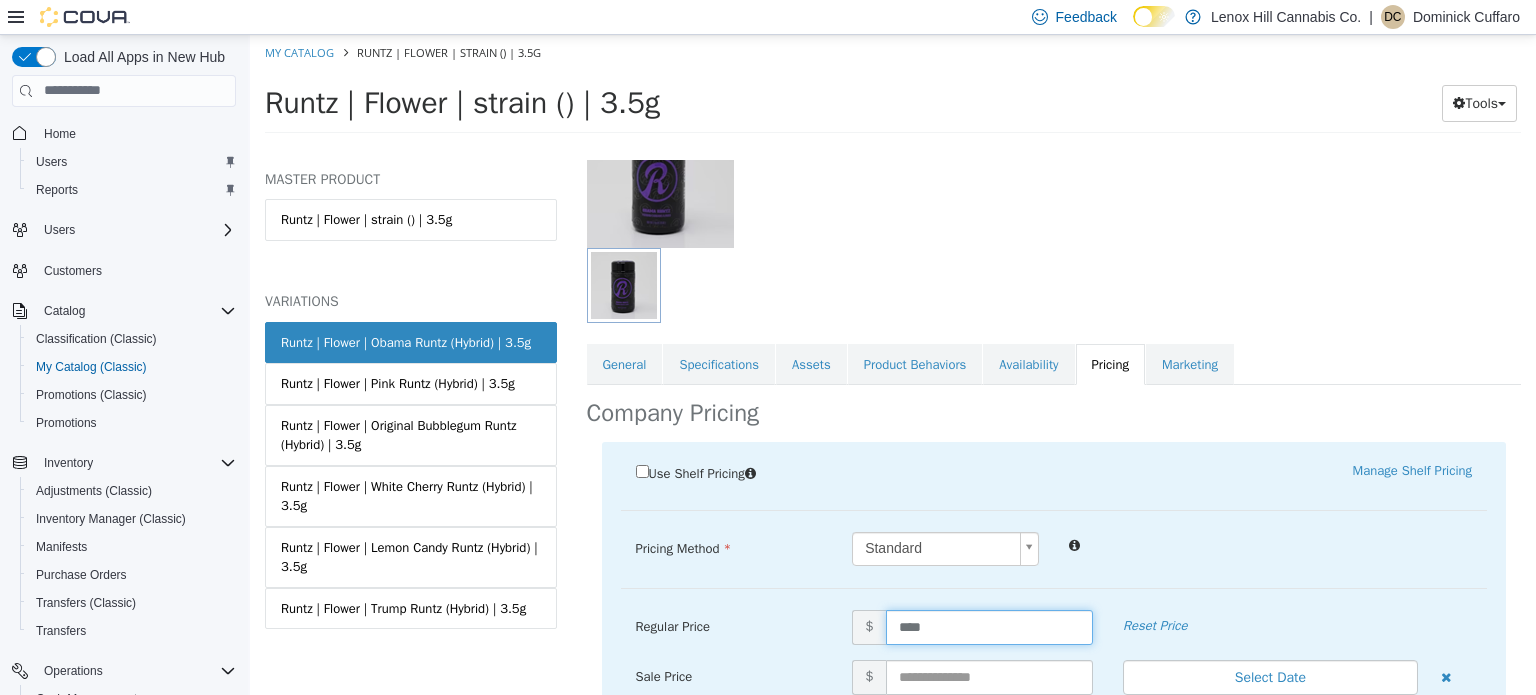 type on "*****" 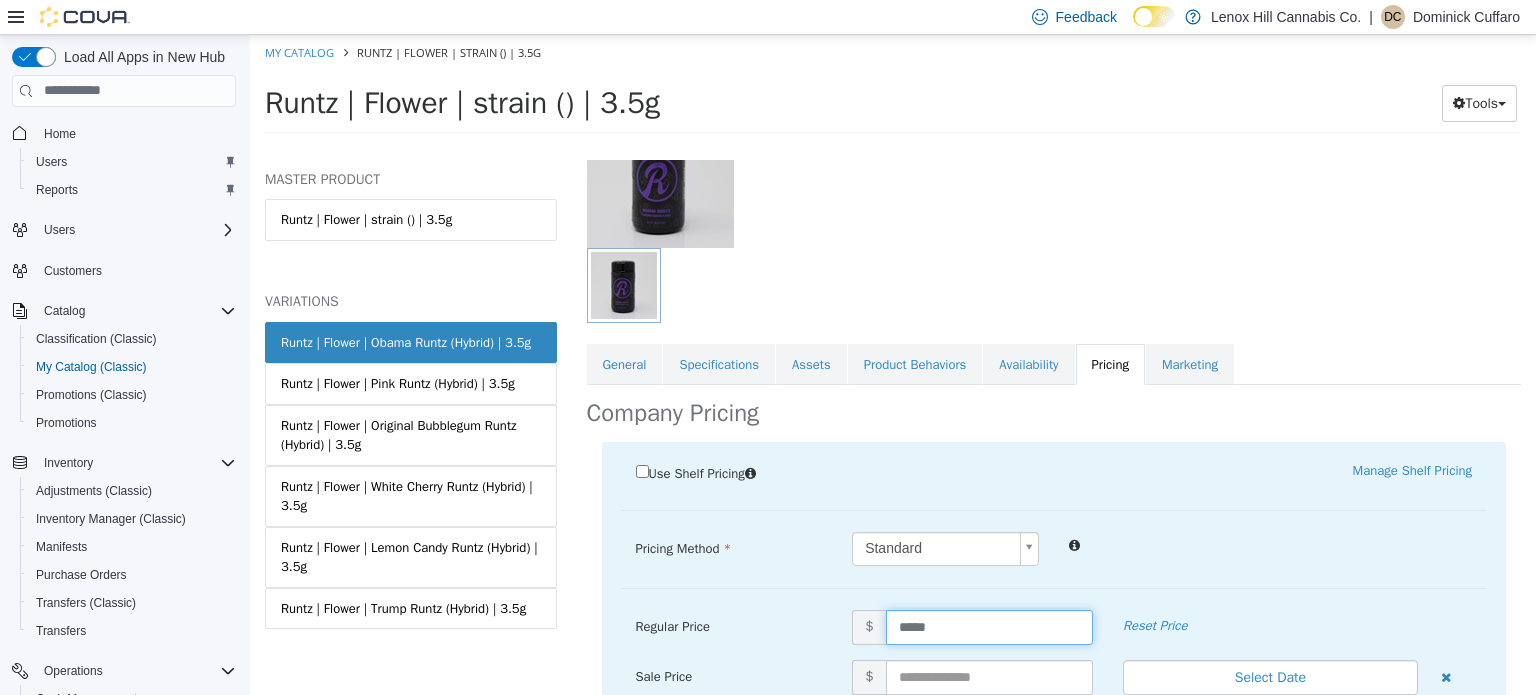scroll, scrollTop: 403, scrollLeft: 0, axis: vertical 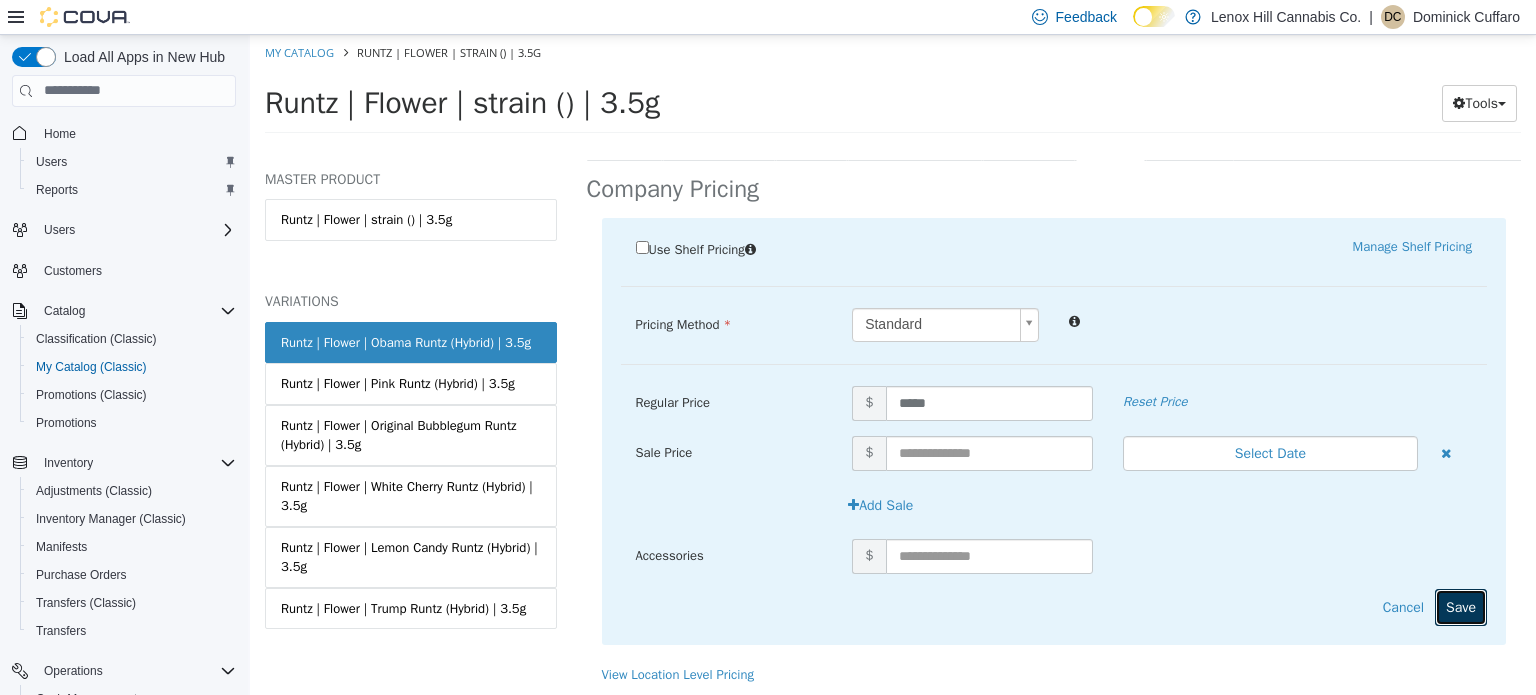 click on "Save" at bounding box center [1461, 606] 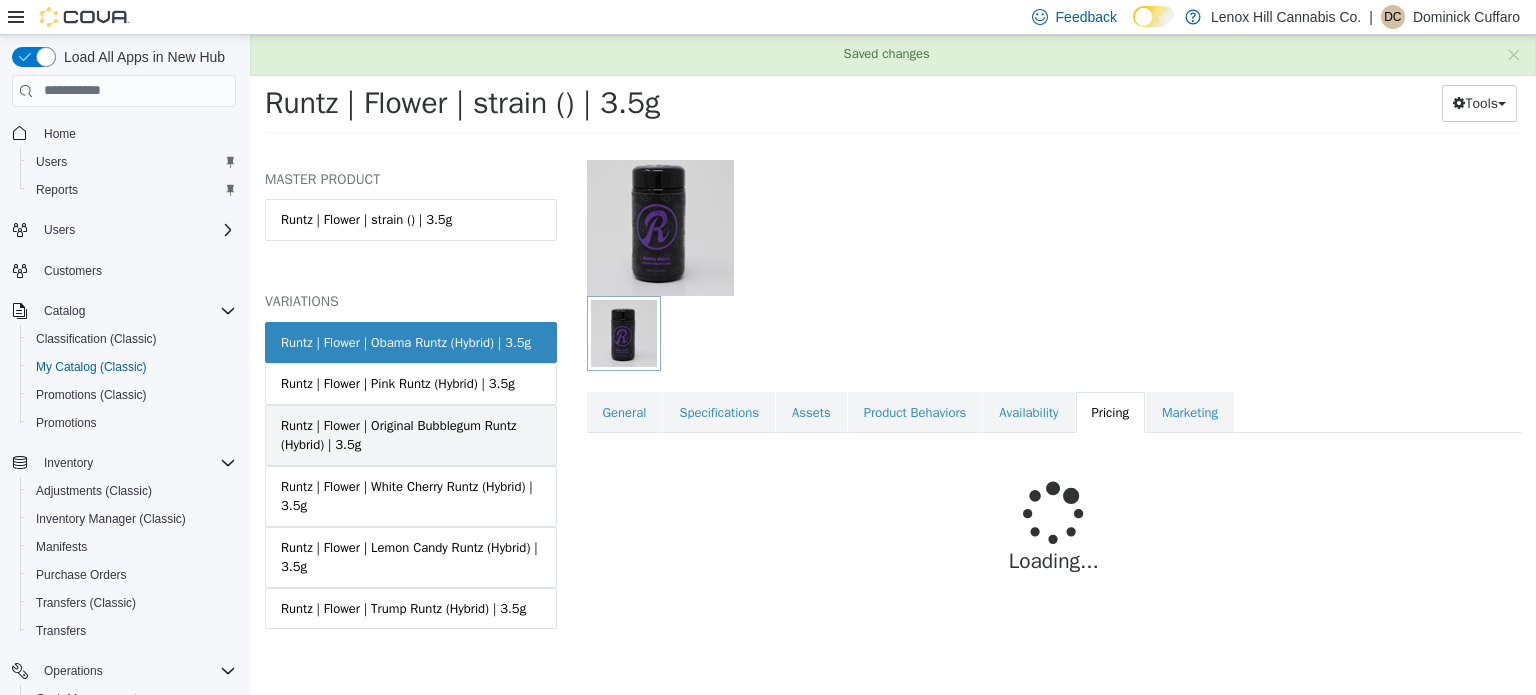 scroll, scrollTop: 179, scrollLeft: 0, axis: vertical 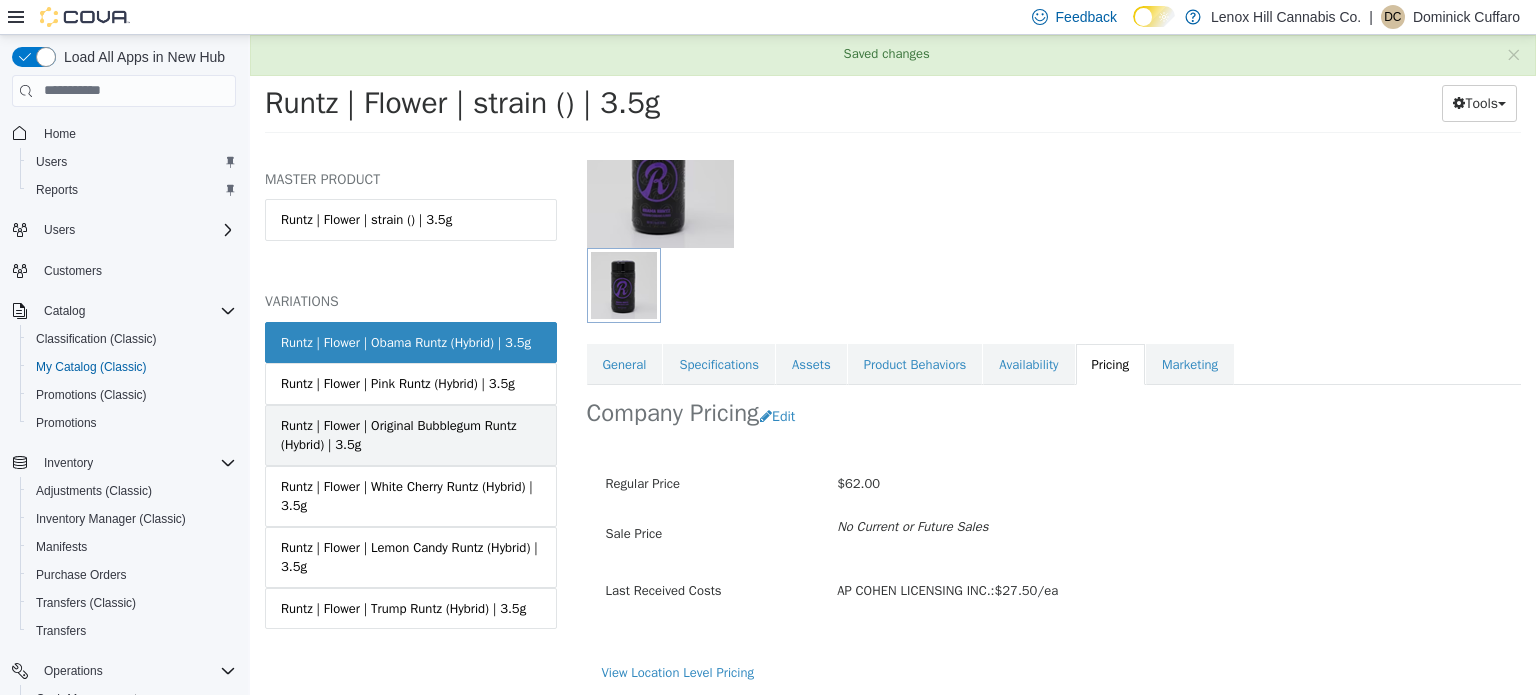click on "Runtz | Flower | Original Bubblegum Runtz (Hybrid) | 3.5g" at bounding box center (411, 434) 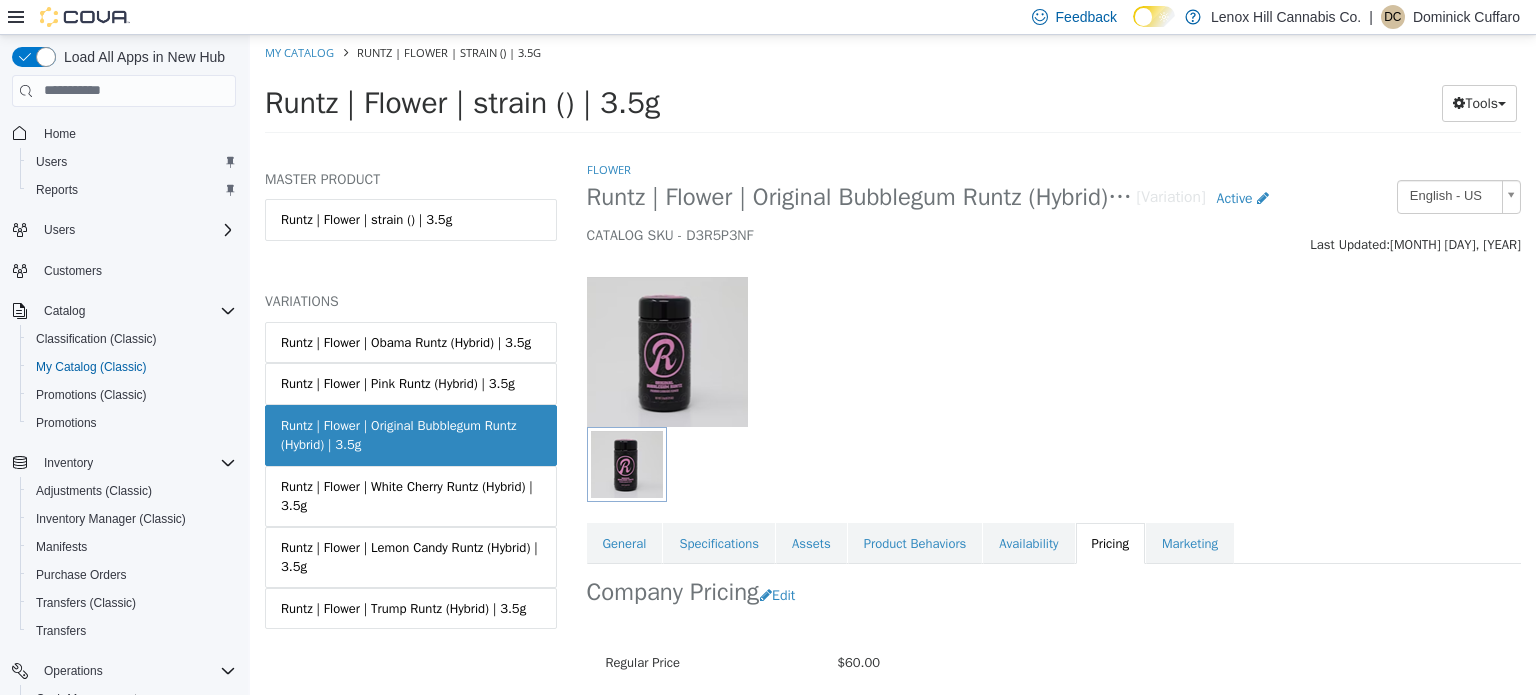 scroll, scrollTop: 179, scrollLeft: 0, axis: vertical 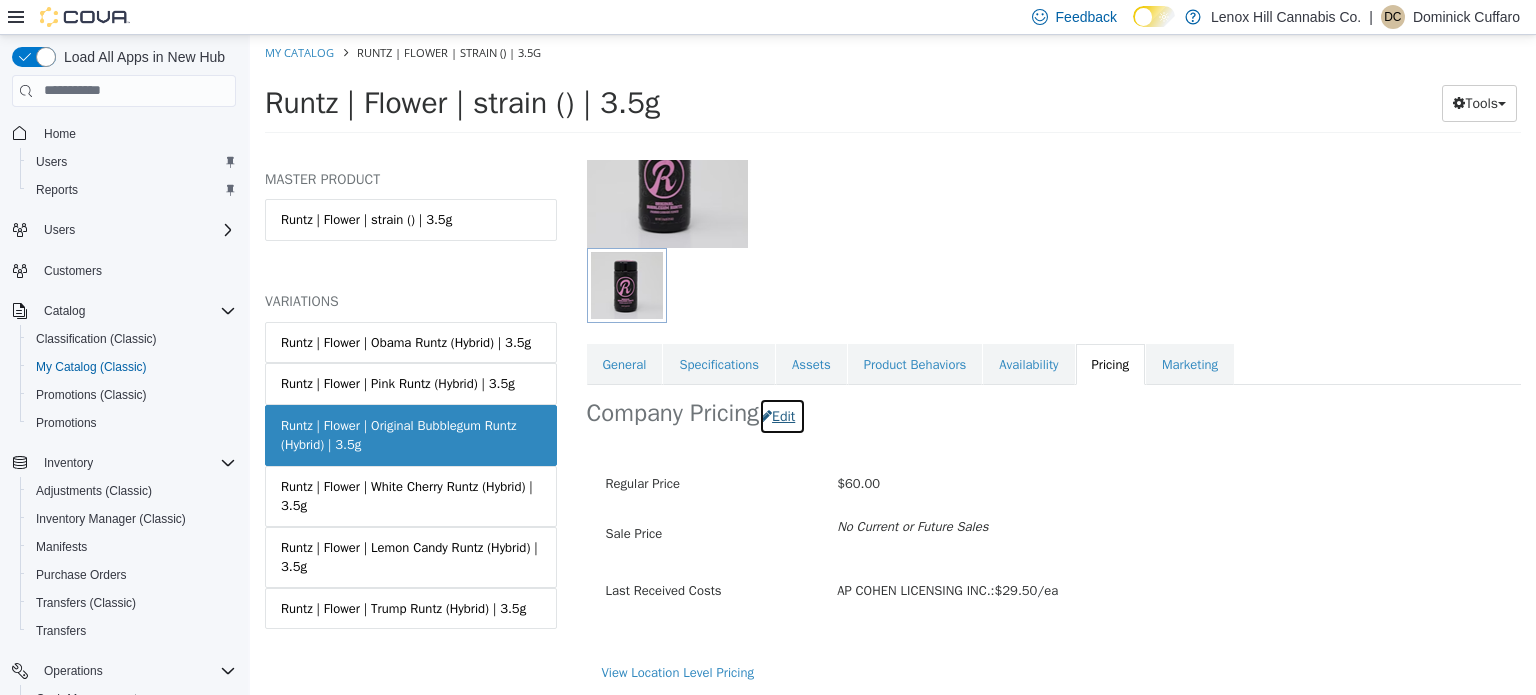 click on "Edit" at bounding box center [782, 415] 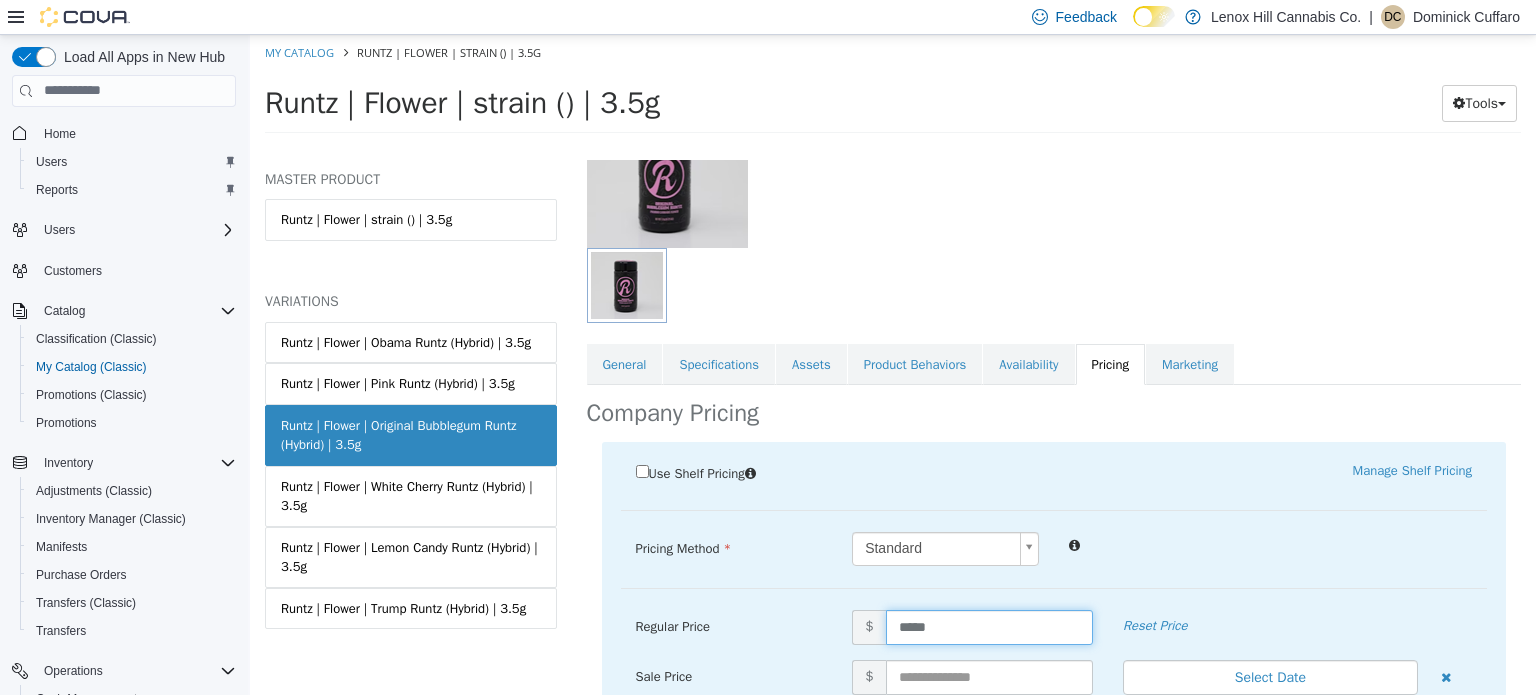 click on "*****" at bounding box center [989, 626] 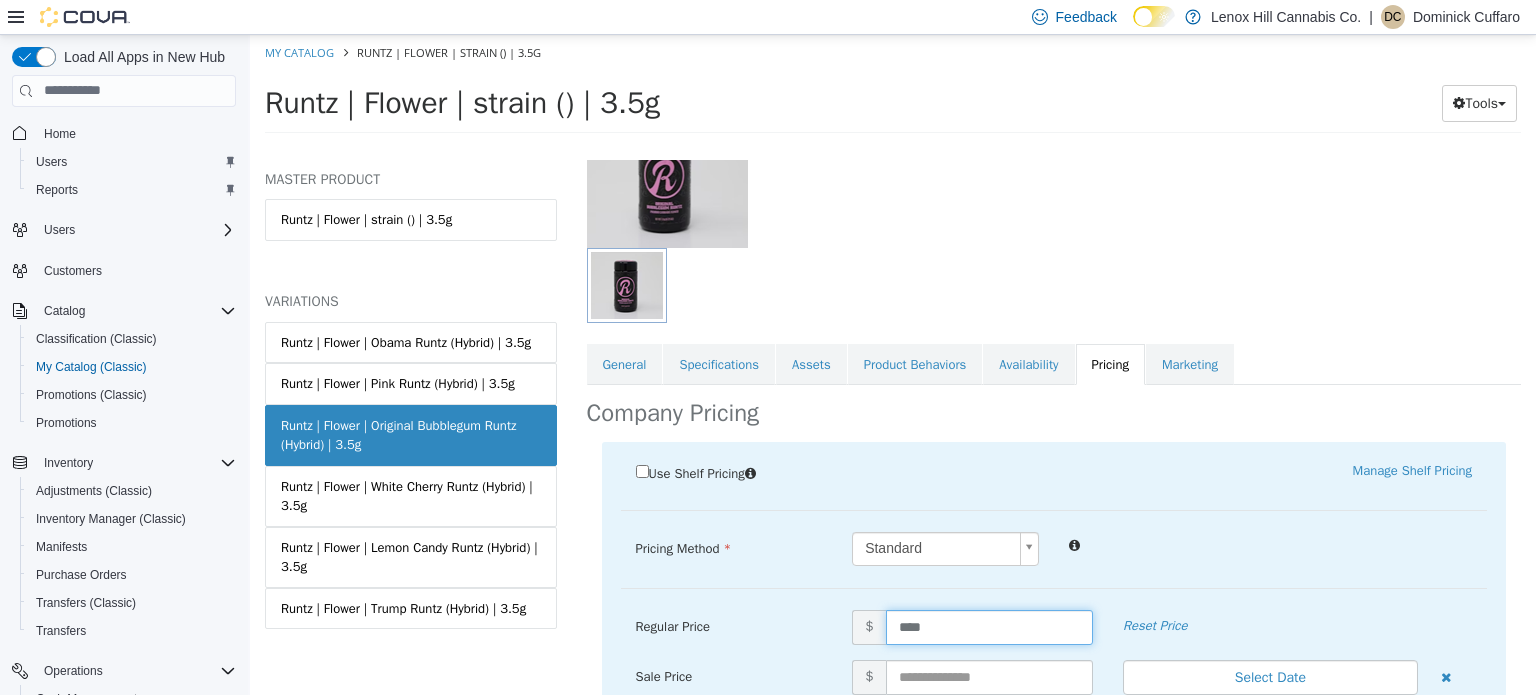 type on "*****" 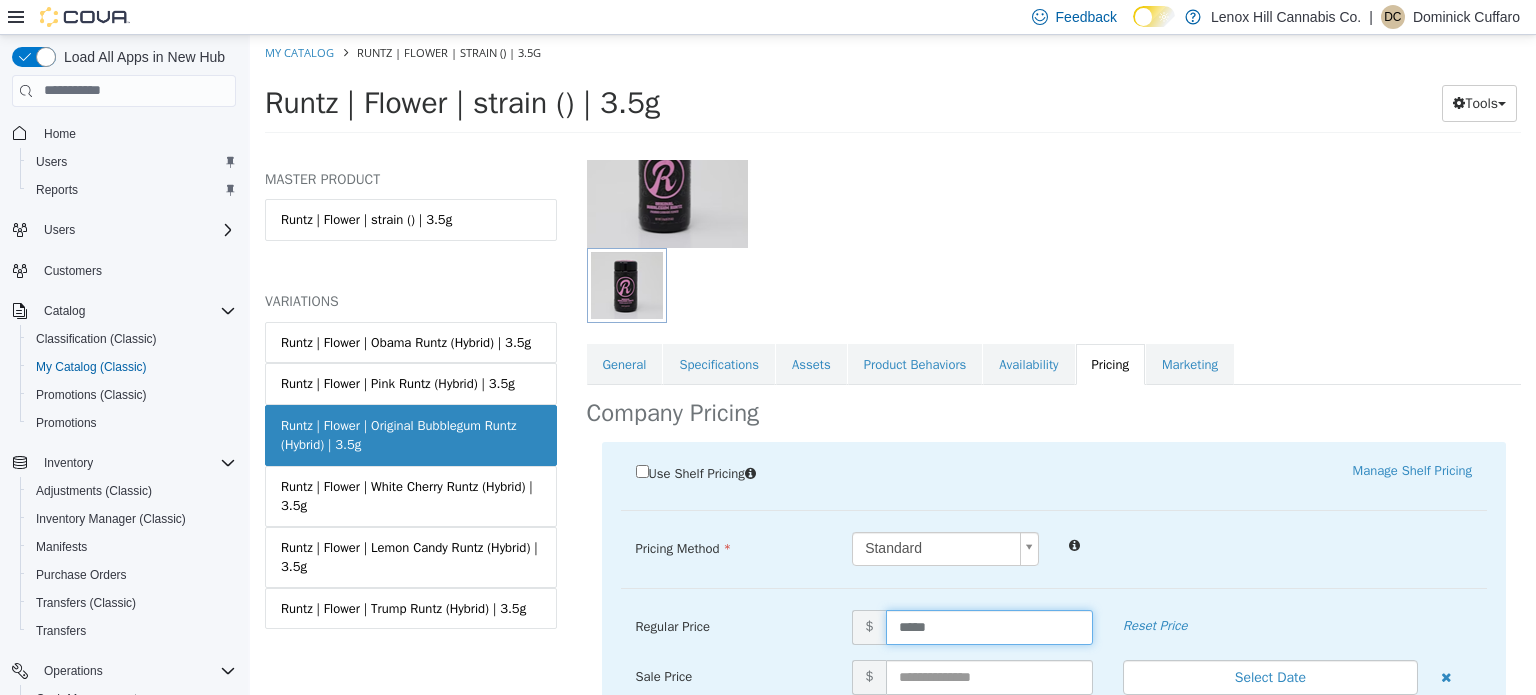 scroll, scrollTop: 403, scrollLeft: 0, axis: vertical 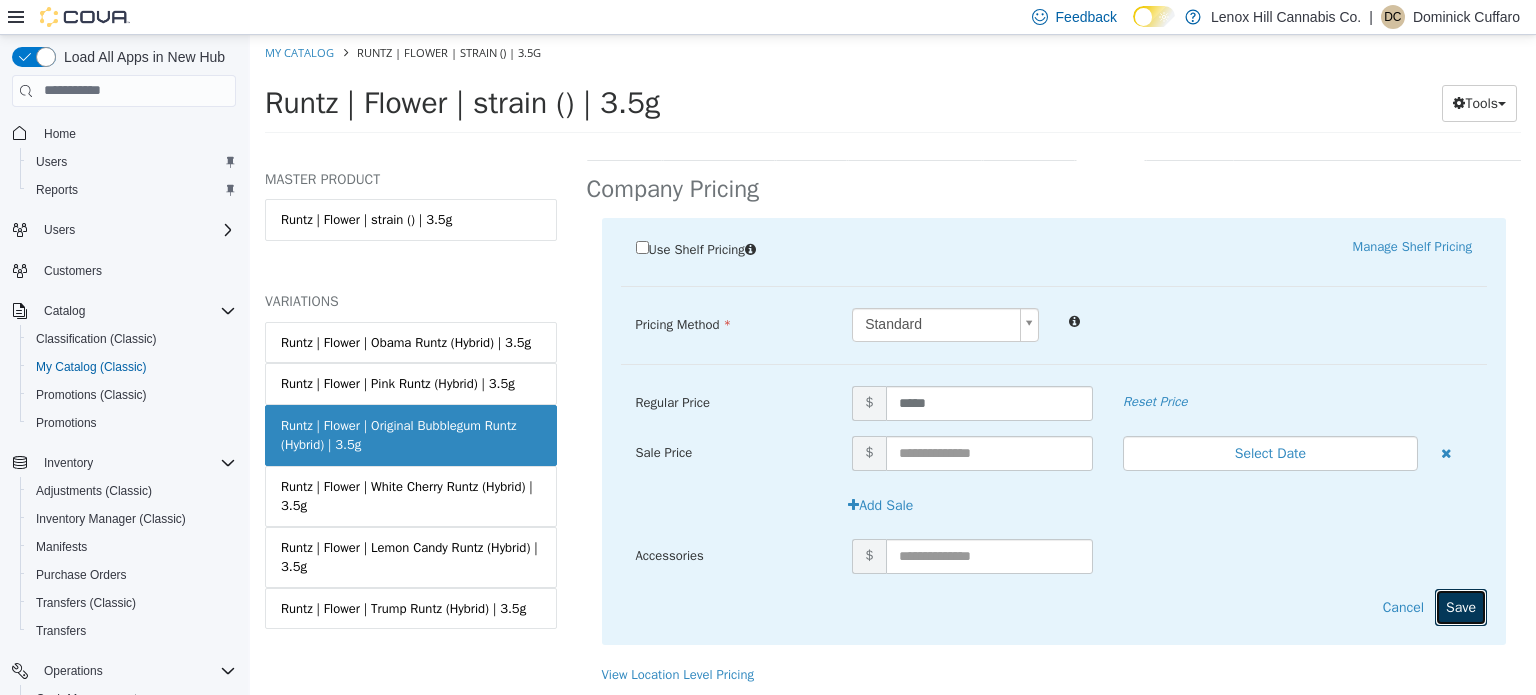click on "Save" at bounding box center [1461, 606] 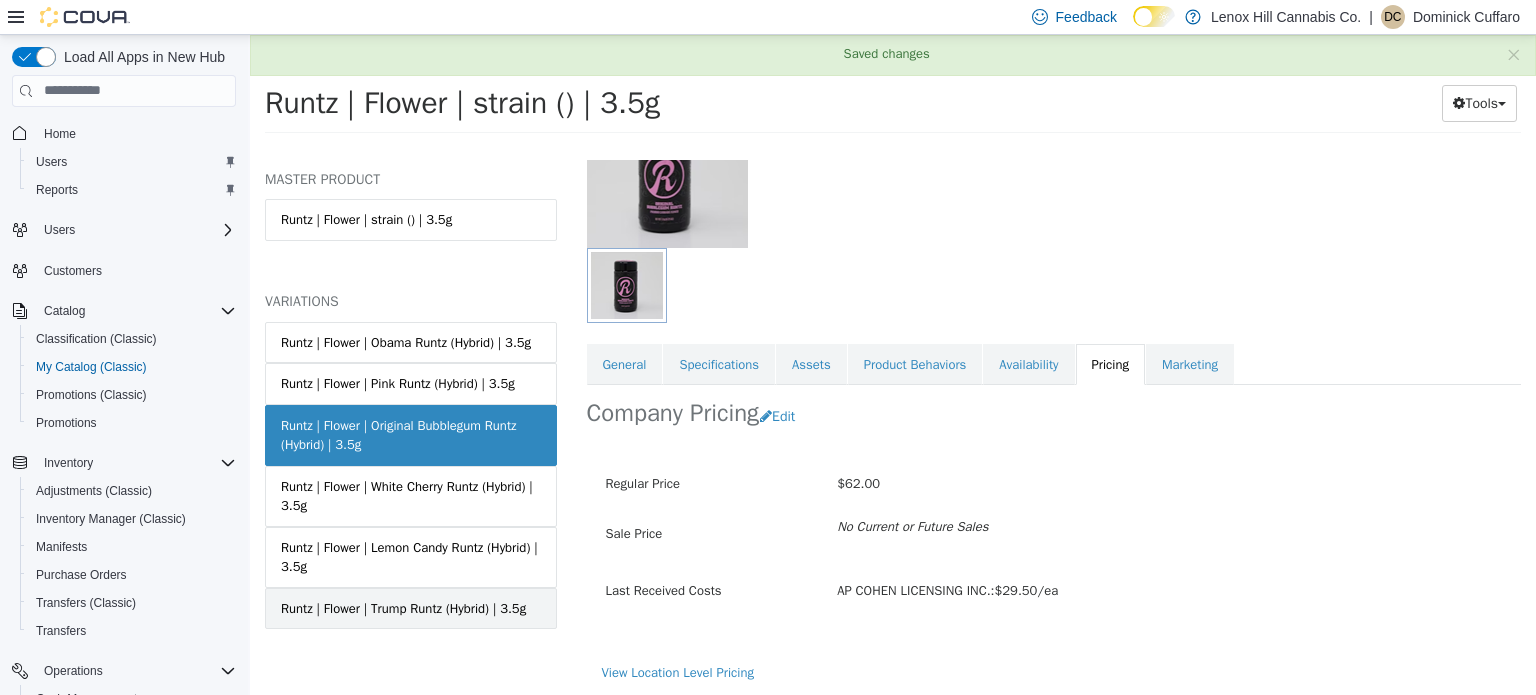 click on "Runtz | Flower | Trump Runtz (Hybrid) | 3.5g" at bounding box center [411, 608] 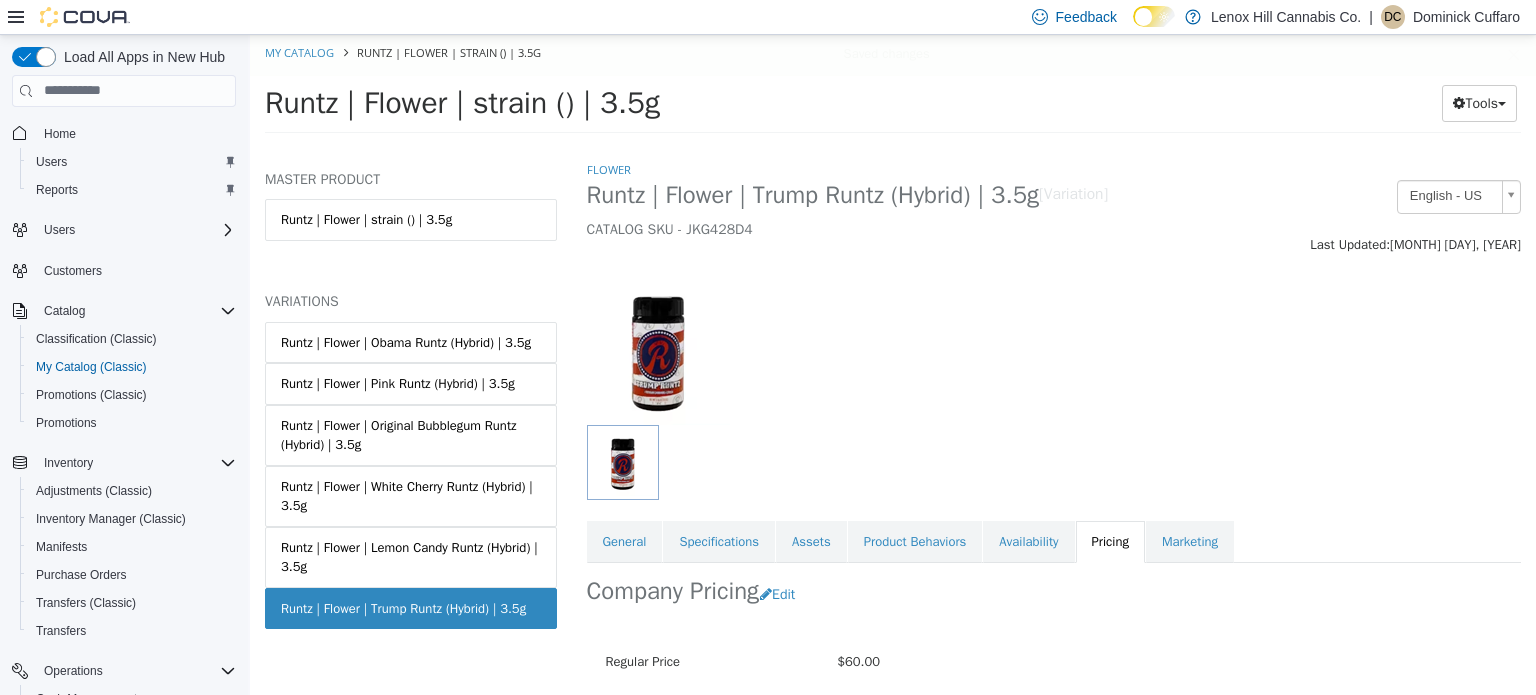 scroll, scrollTop: 177, scrollLeft: 0, axis: vertical 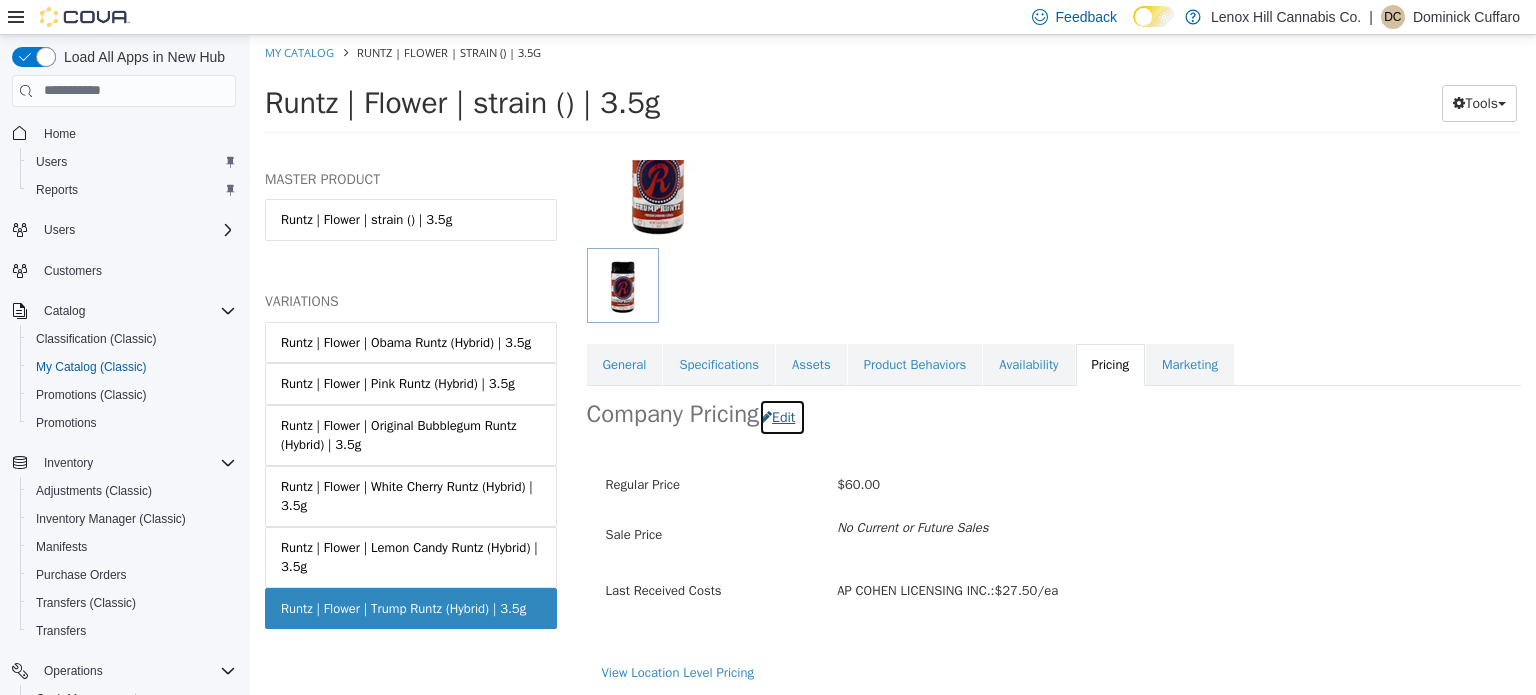 click on "Edit" at bounding box center [782, 416] 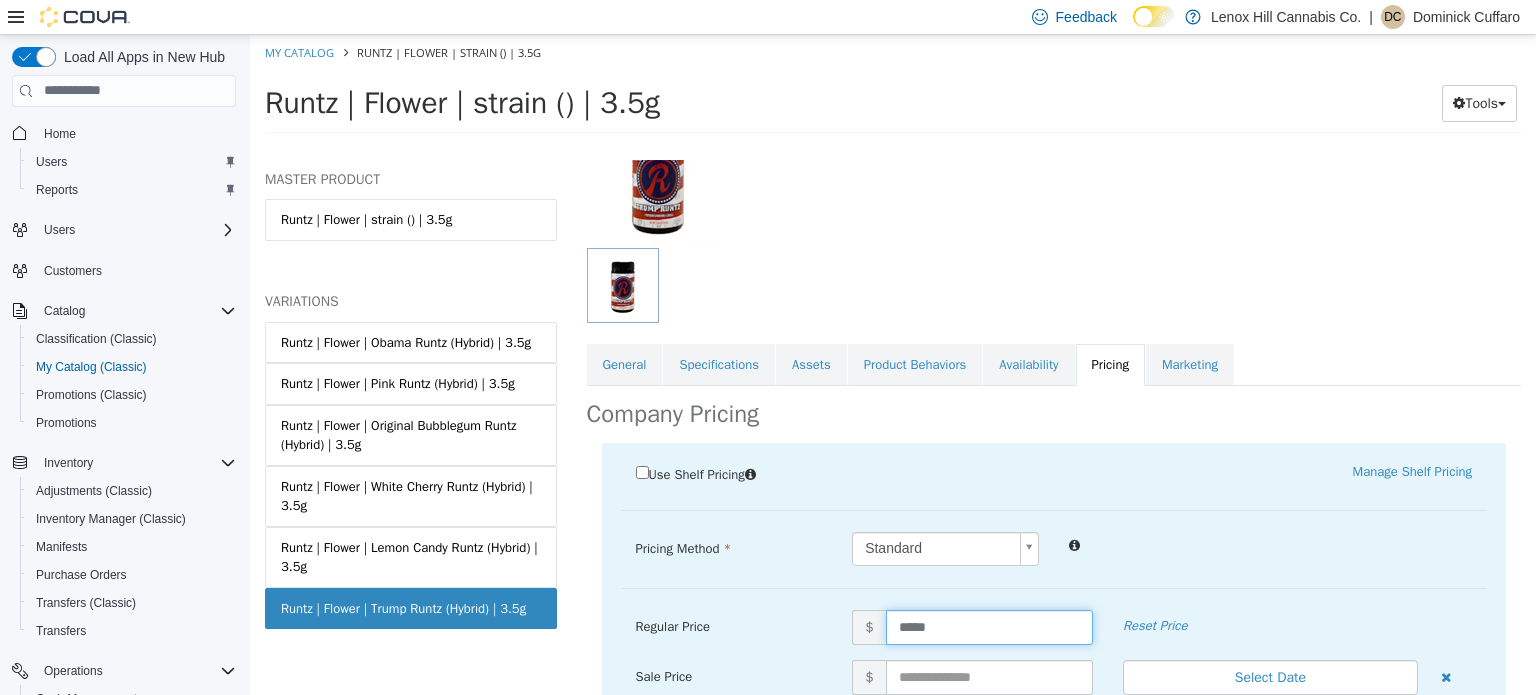 click on "*****" at bounding box center (989, 626) 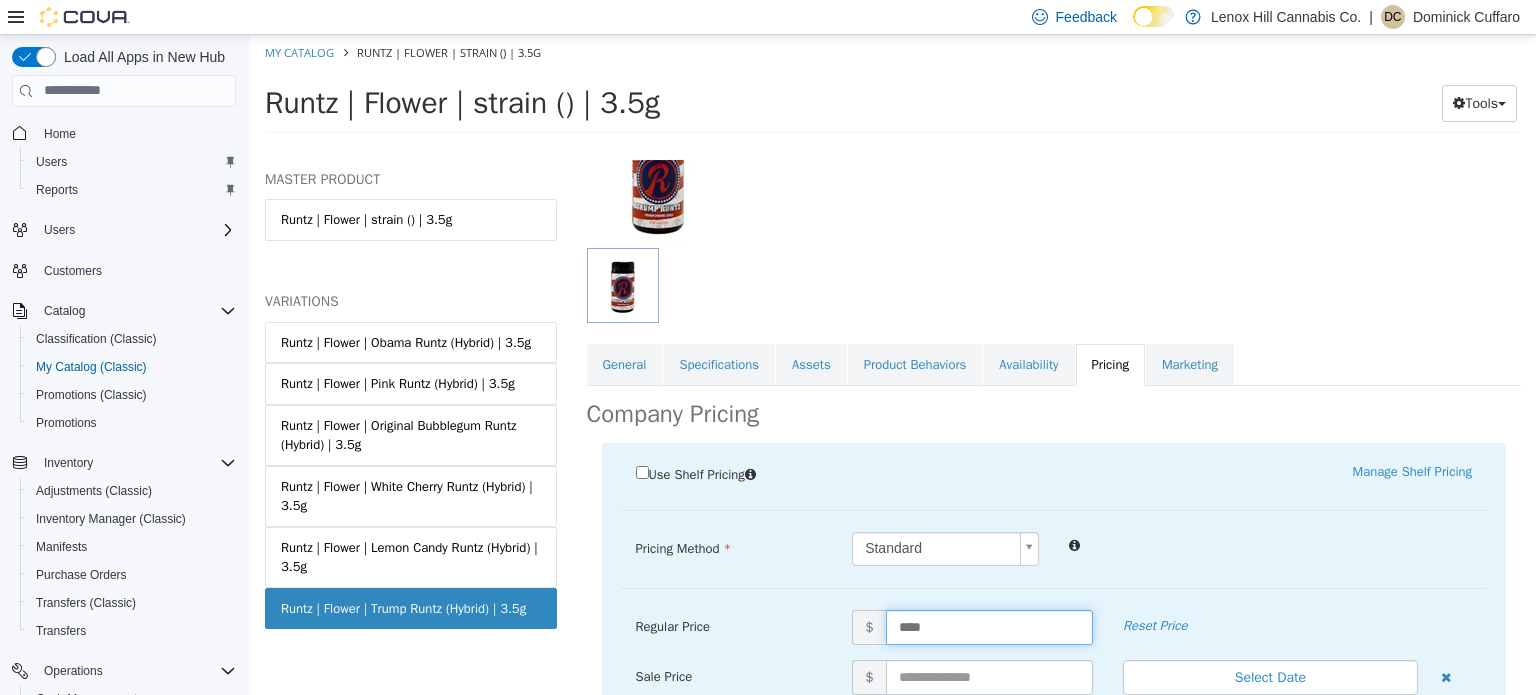 type on "*****" 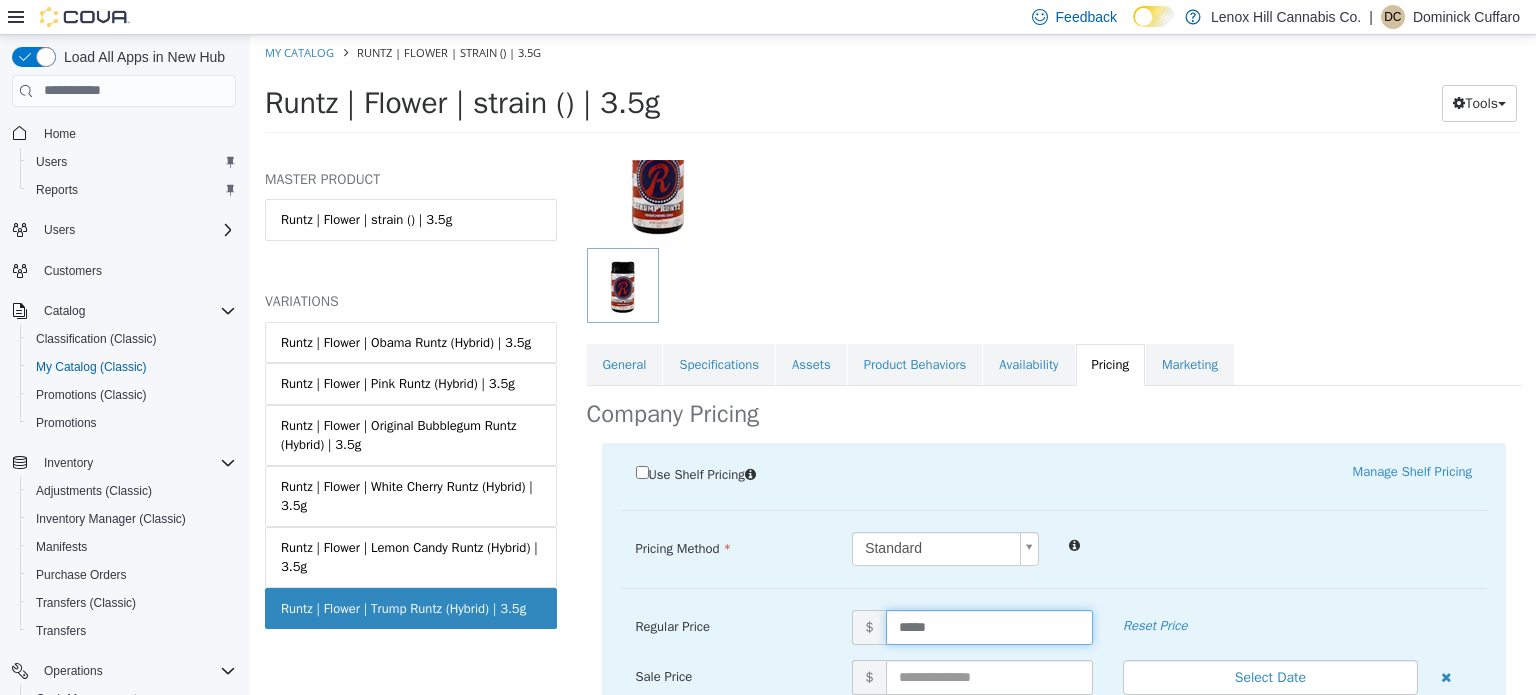 scroll, scrollTop: 401, scrollLeft: 0, axis: vertical 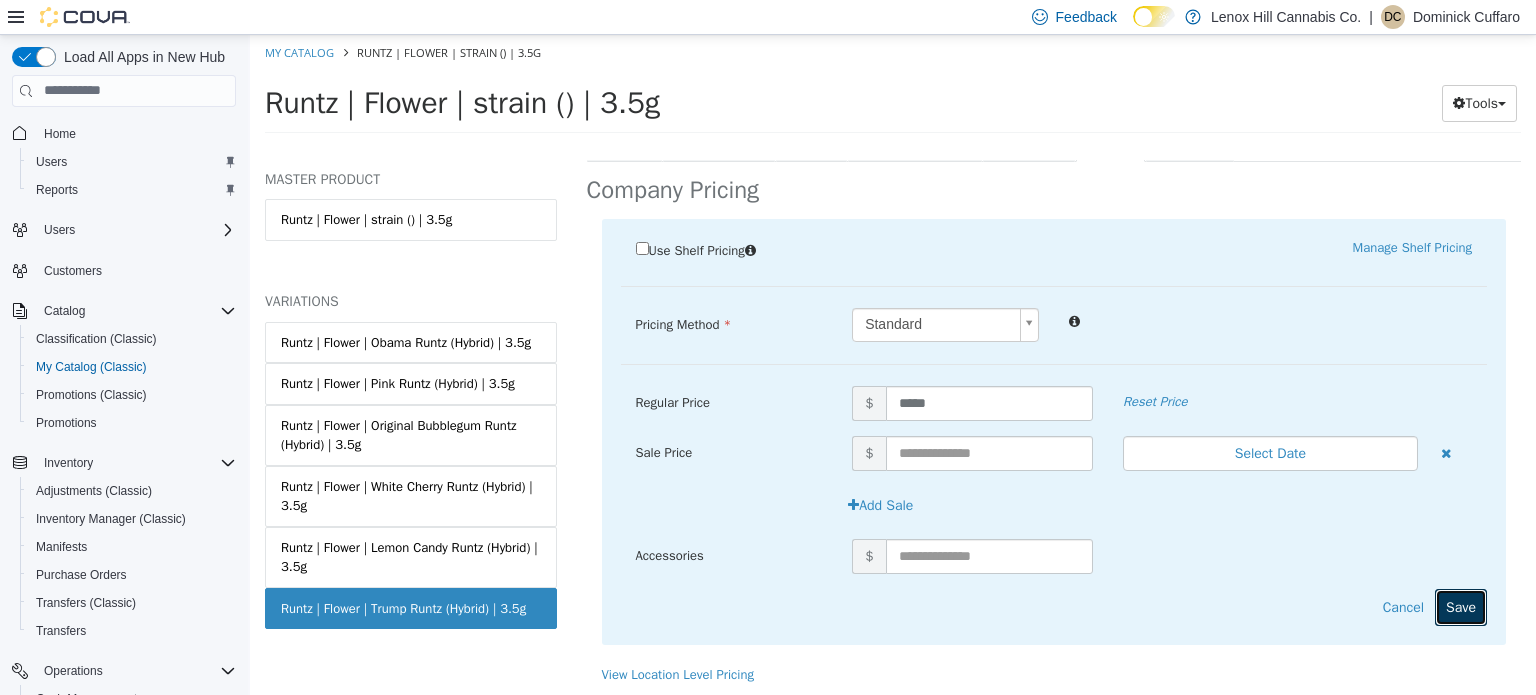 click on "Save" at bounding box center (1461, 606) 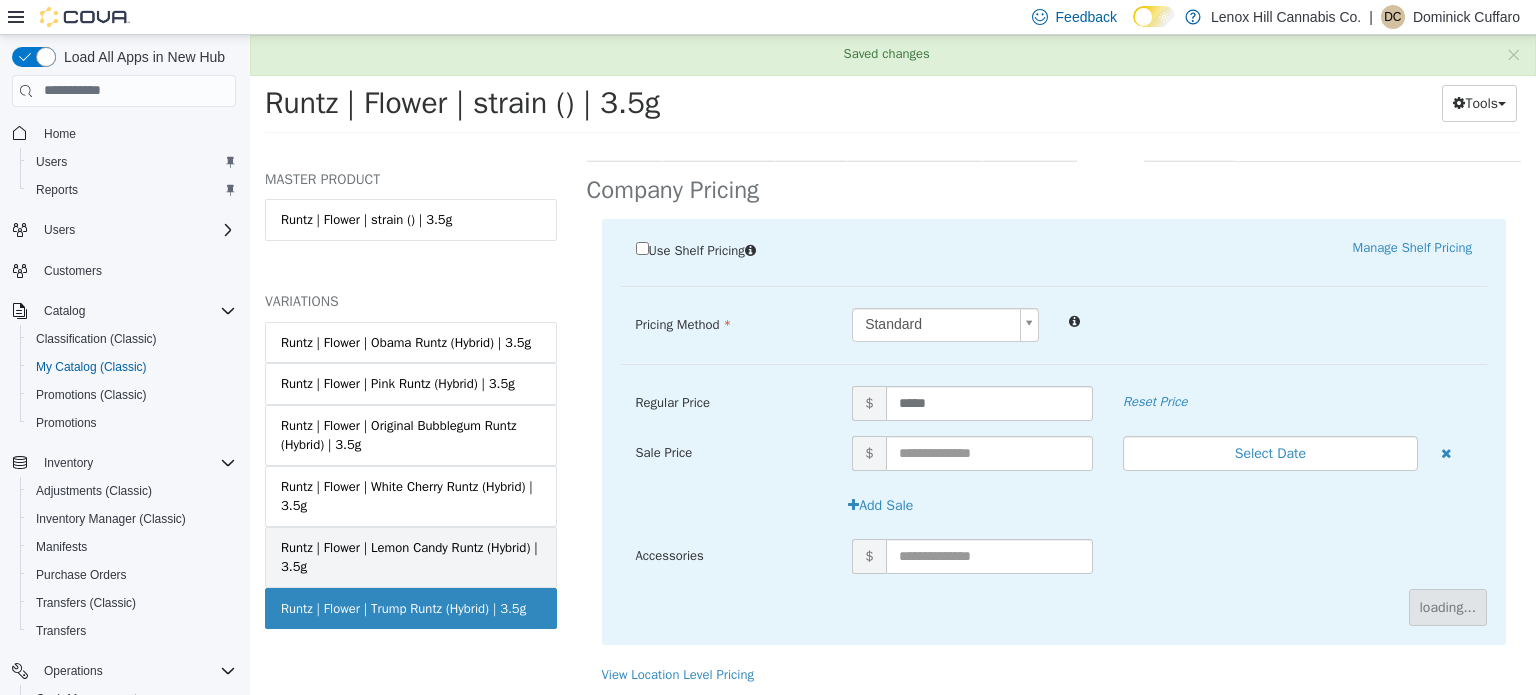 click on "Runtz | Flower | Lemon Candy Runtz (Hybrid) | 3.5g" at bounding box center [411, 556] 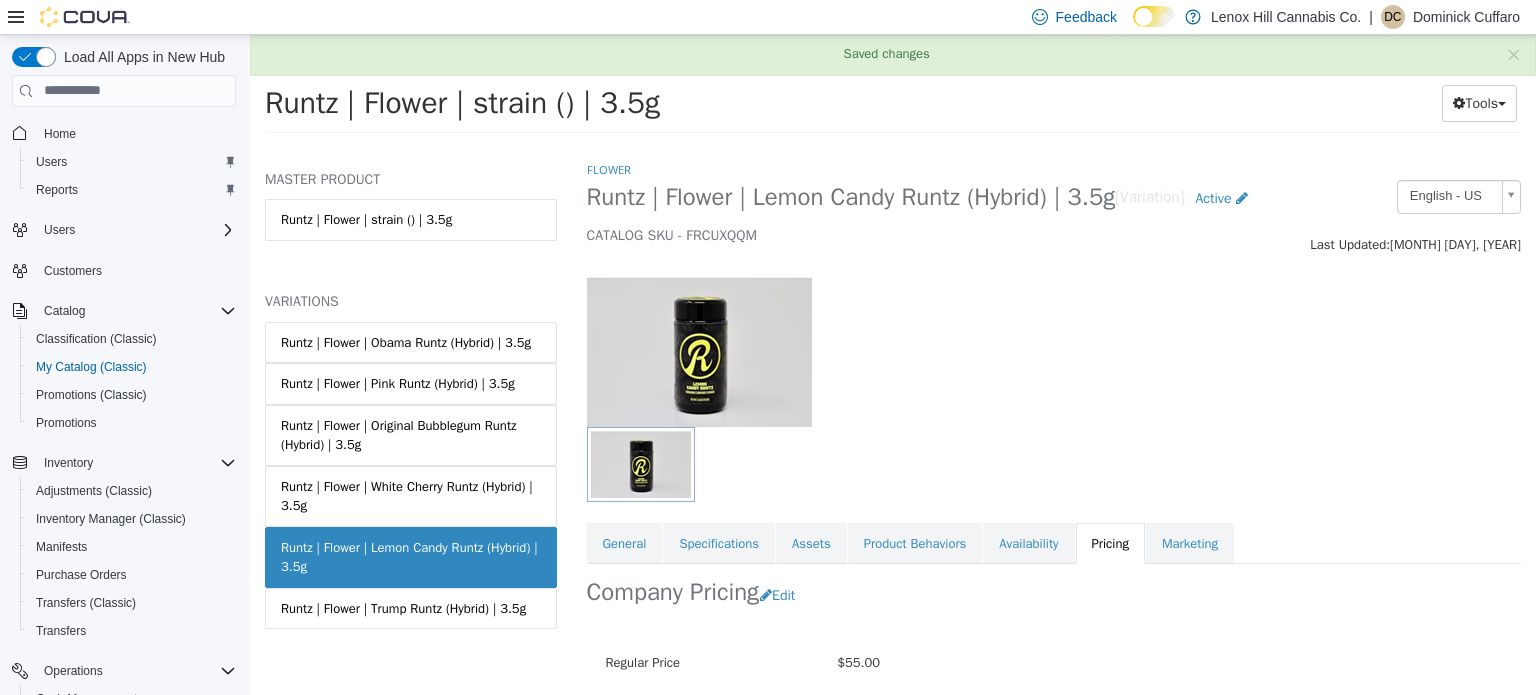 scroll, scrollTop: 179, scrollLeft: 0, axis: vertical 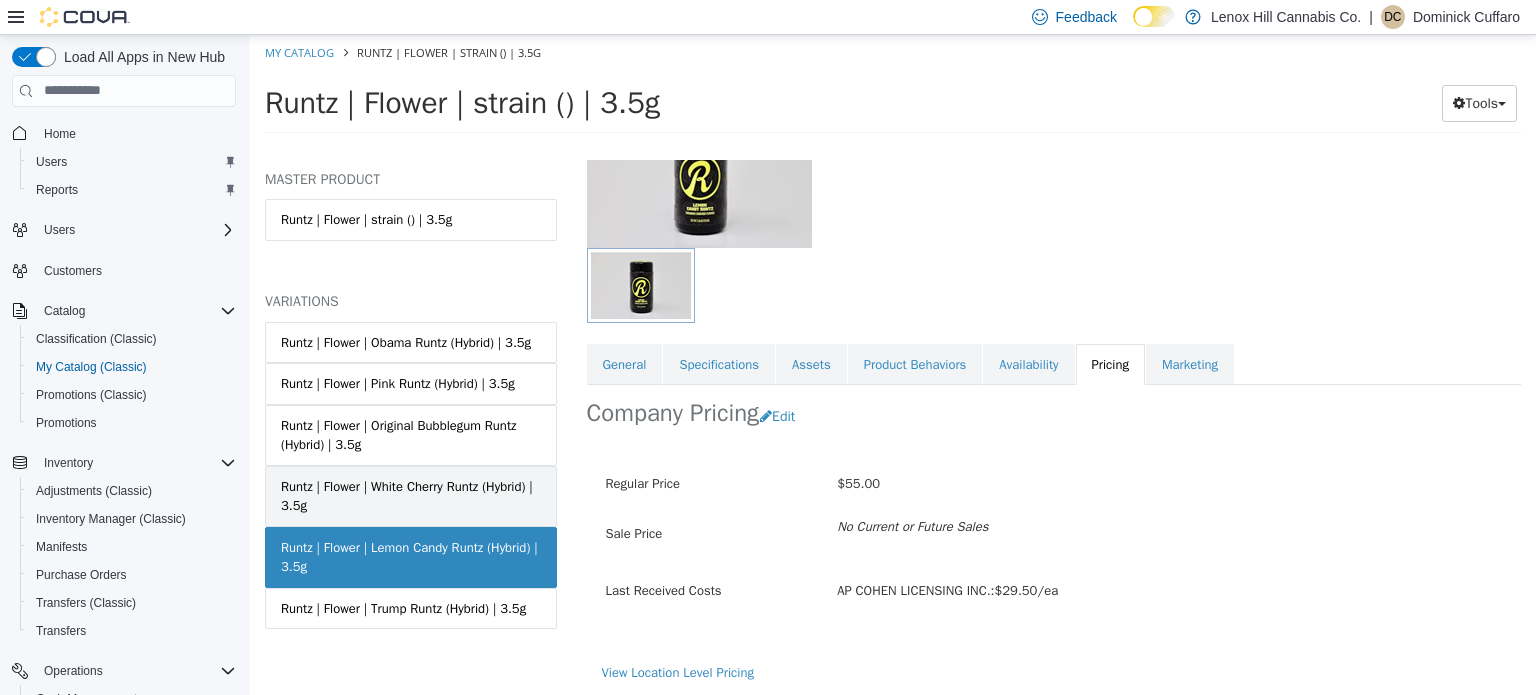 click on "Runtz | Flower | White Cherry Runtz (Hybrid) | 3.5g" at bounding box center [411, 495] 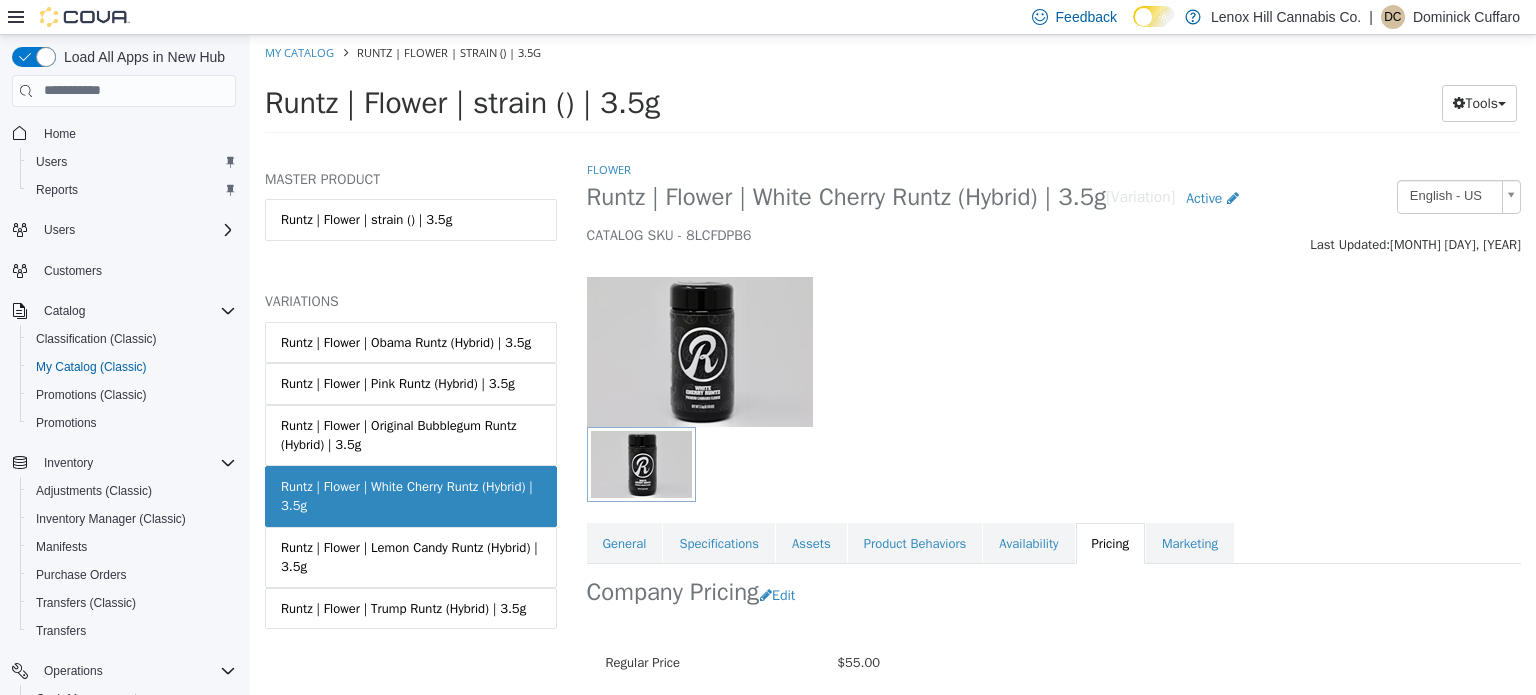 scroll, scrollTop: 179, scrollLeft: 0, axis: vertical 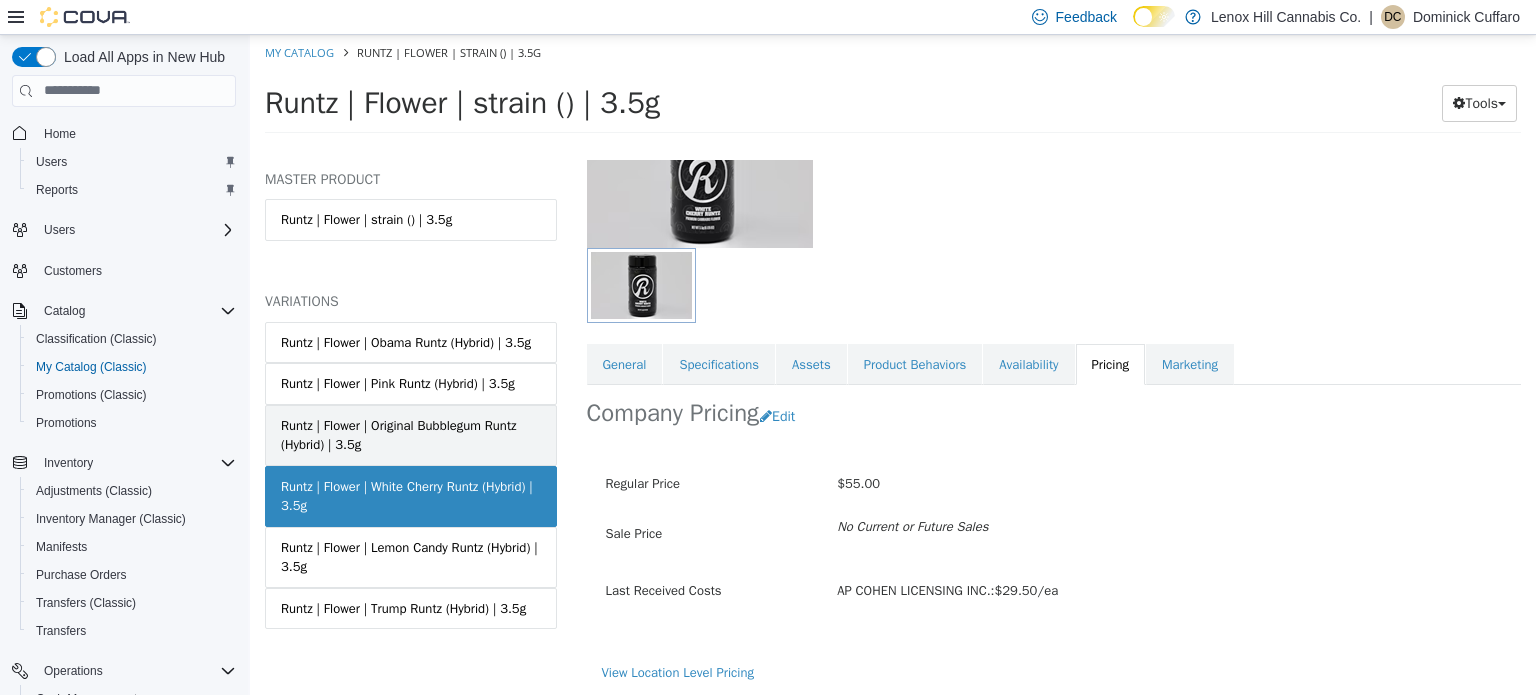 click on "Runtz | Flower | Original Bubblegum Runtz (Hybrid) | 3.5g" at bounding box center [411, 434] 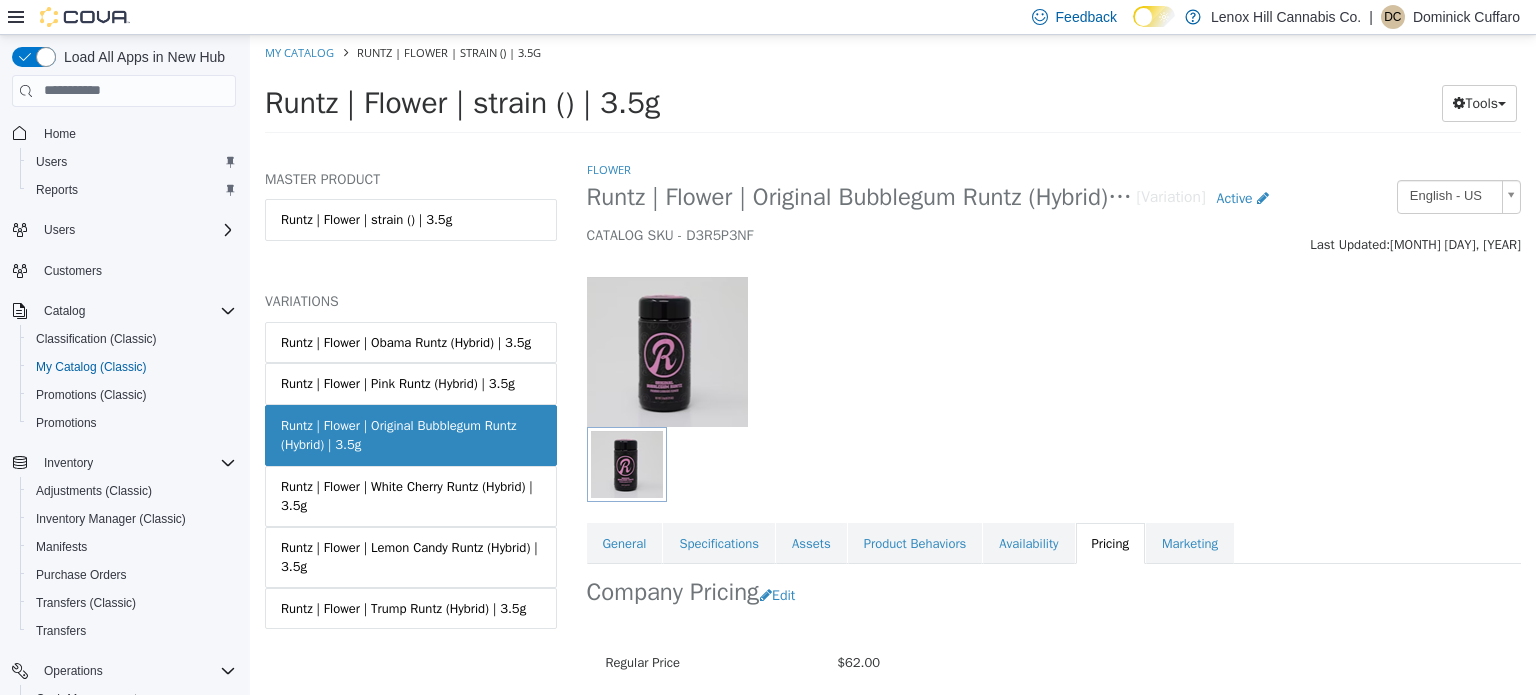 scroll, scrollTop: 179, scrollLeft: 0, axis: vertical 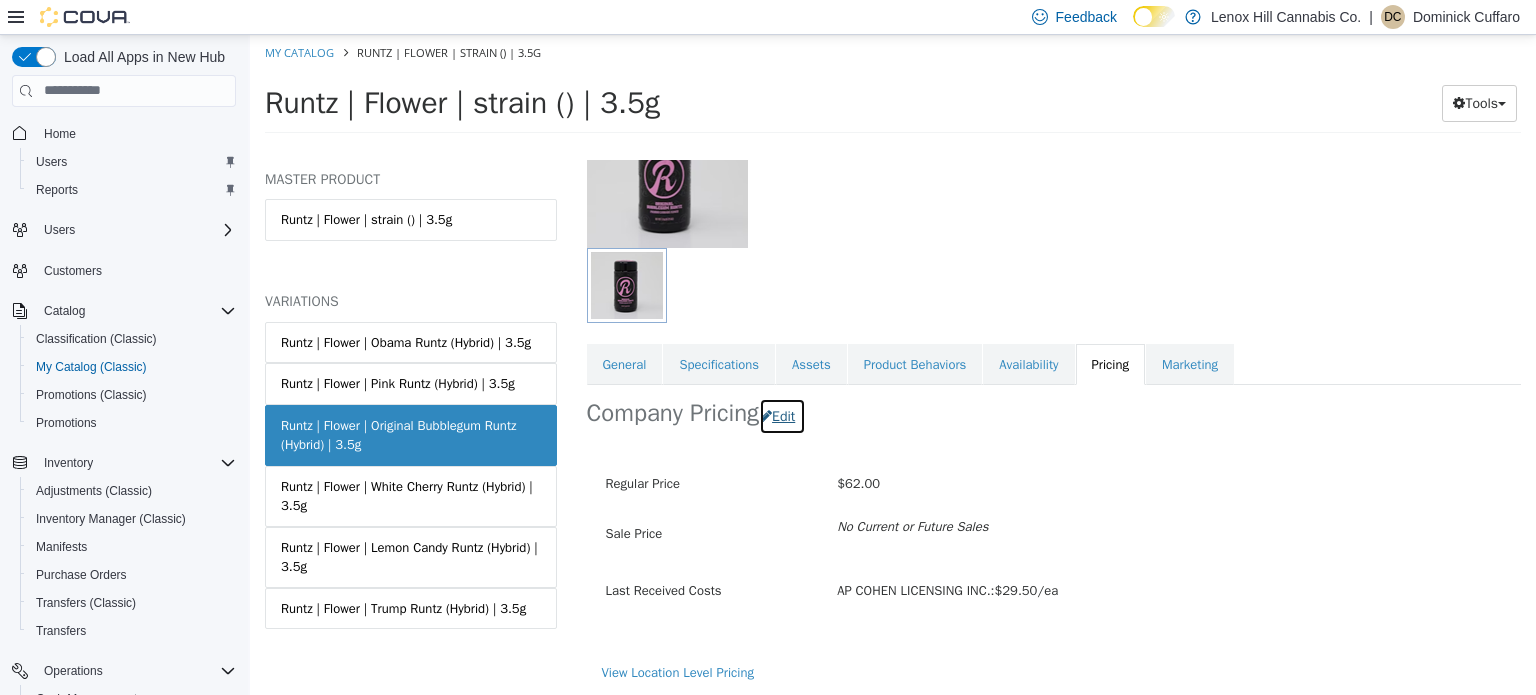 click on "Edit" at bounding box center (782, 415) 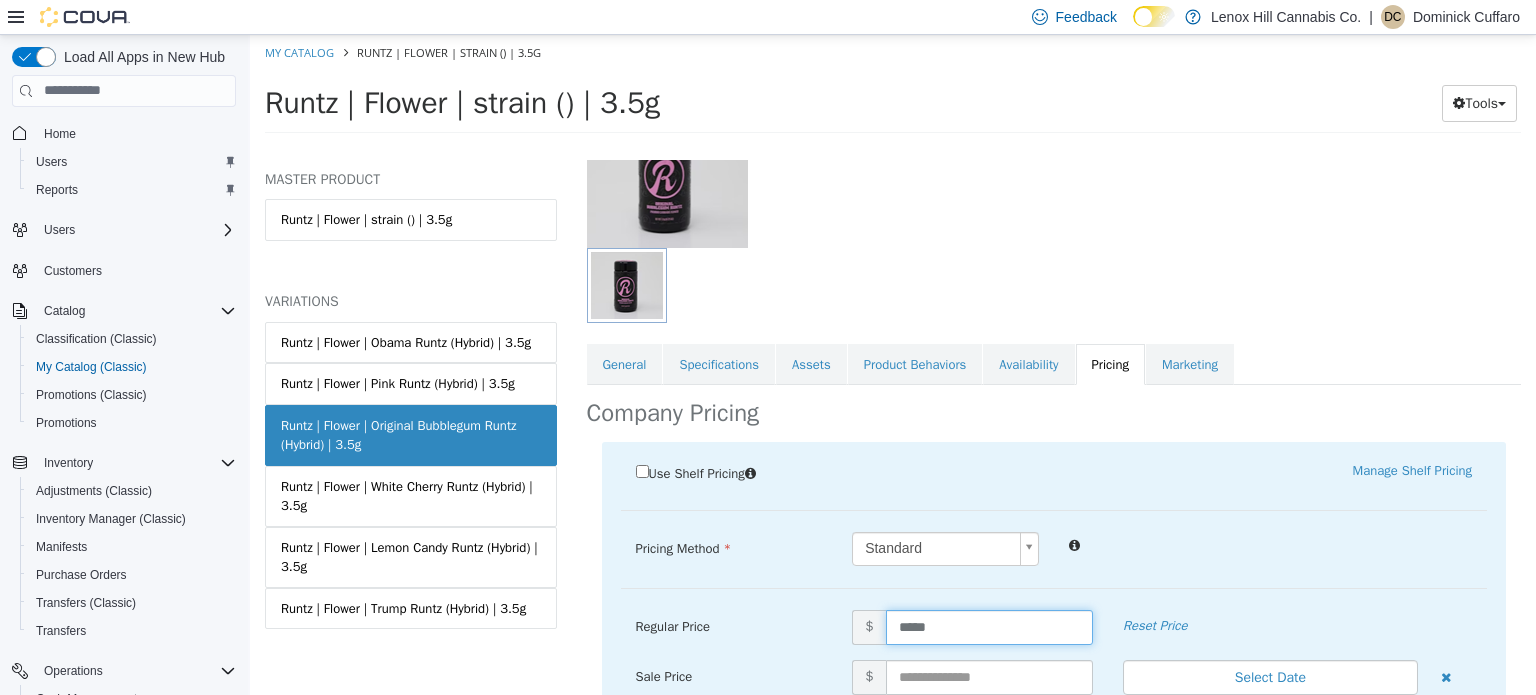 click on "*****" at bounding box center (989, 626) 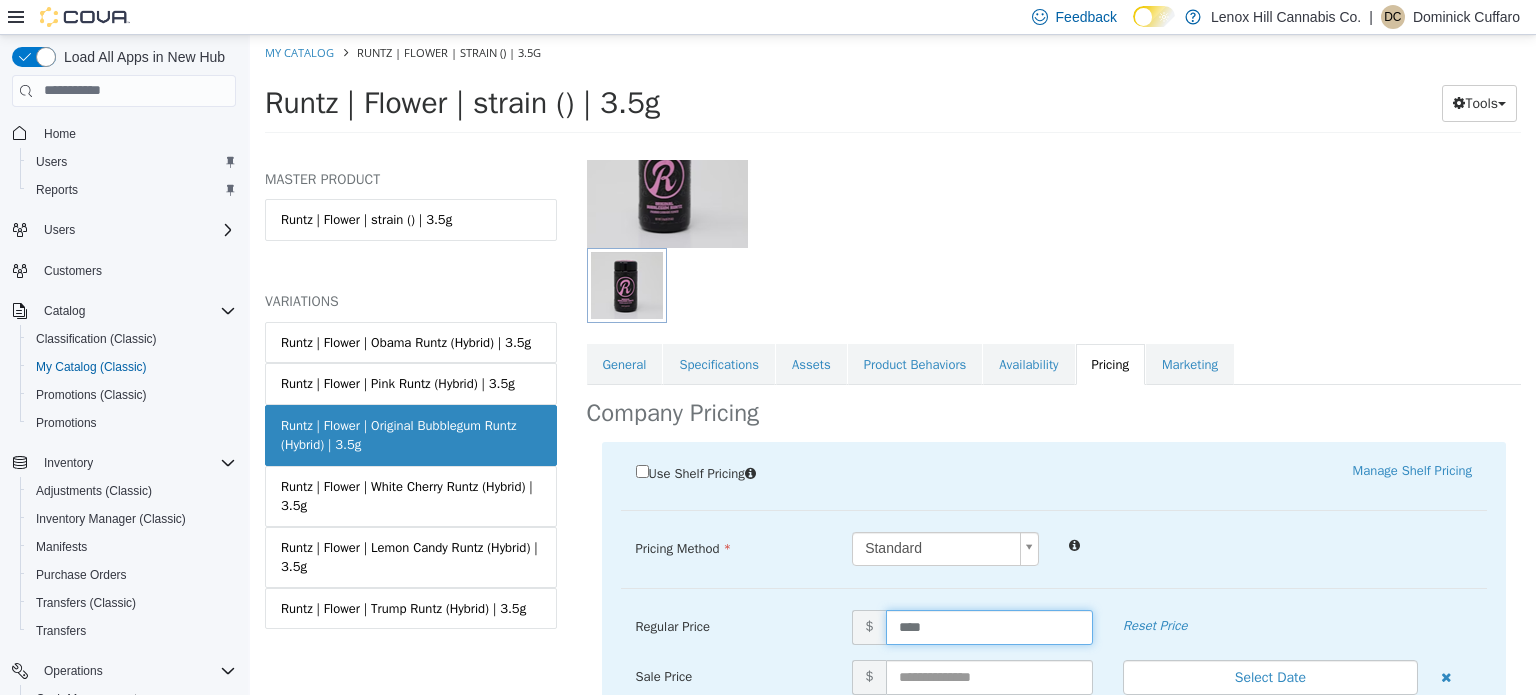 type on "*****" 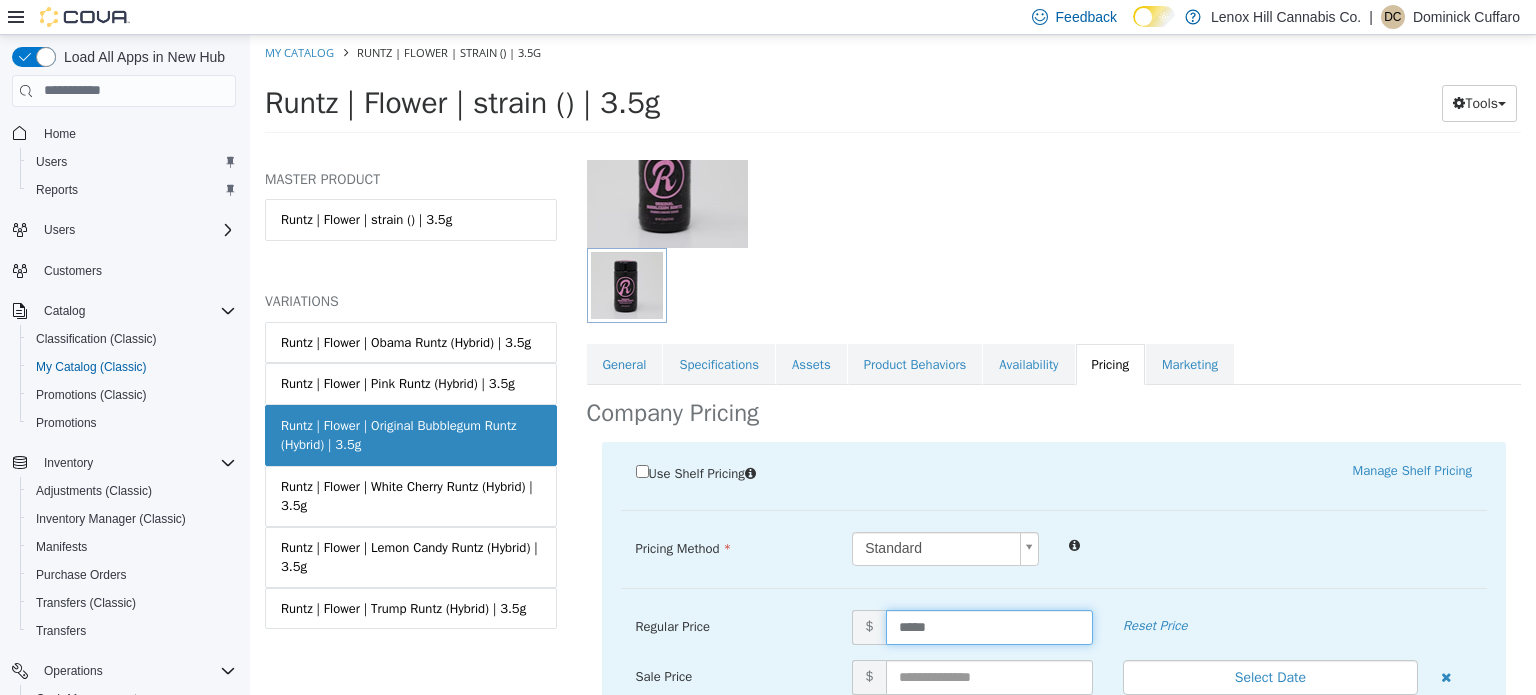 scroll, scrollTop: 403, scrollLeft: 0, axis: vertical 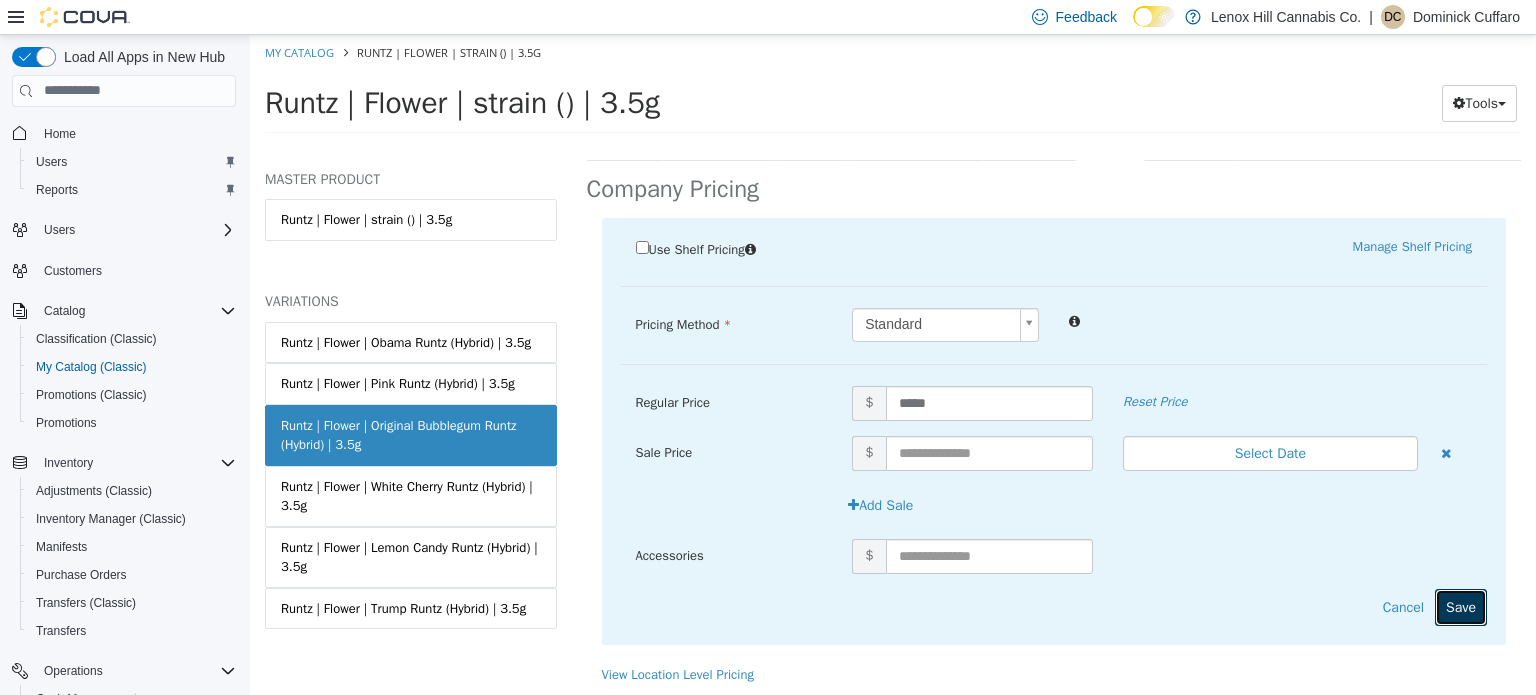 click on "Save" at bounding box center (1461, 606) 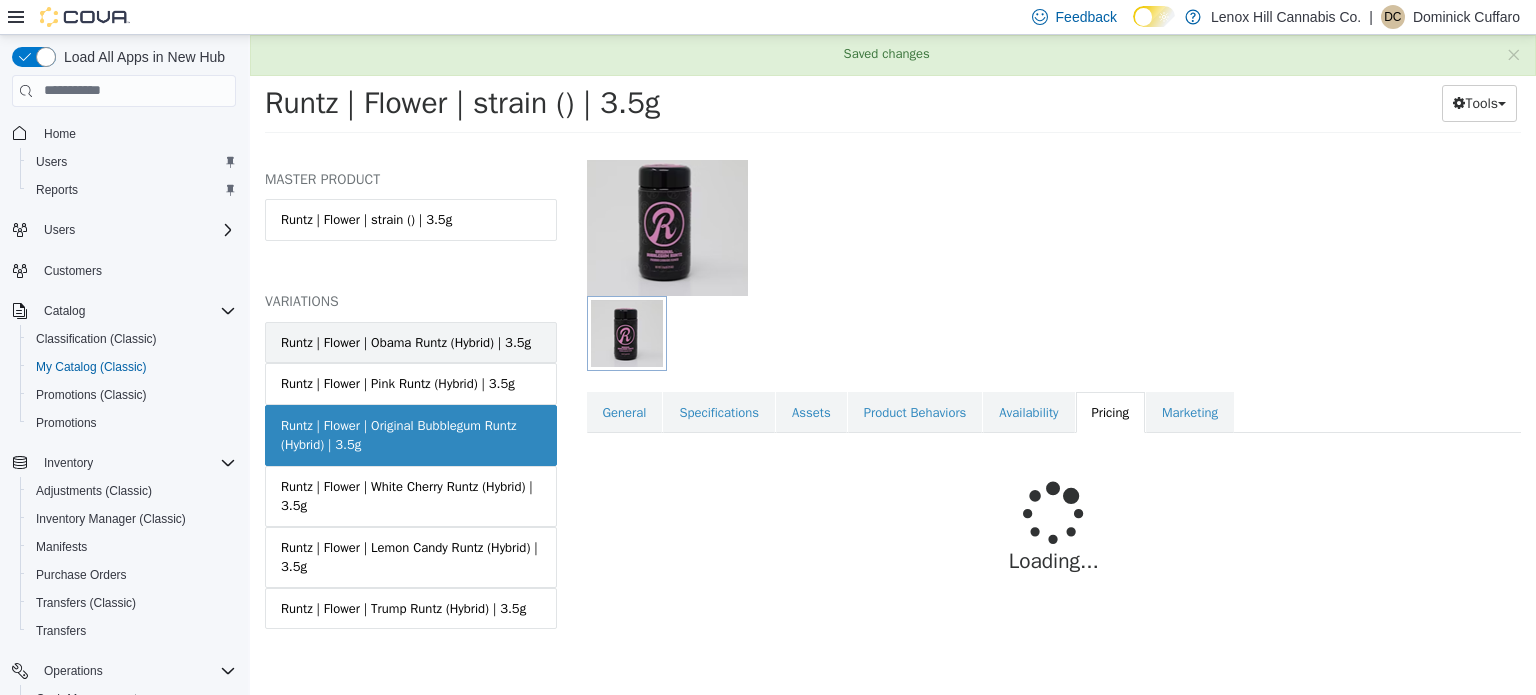 scroll, scrollTop: 179, scrollLeft: 0, axis: vertical 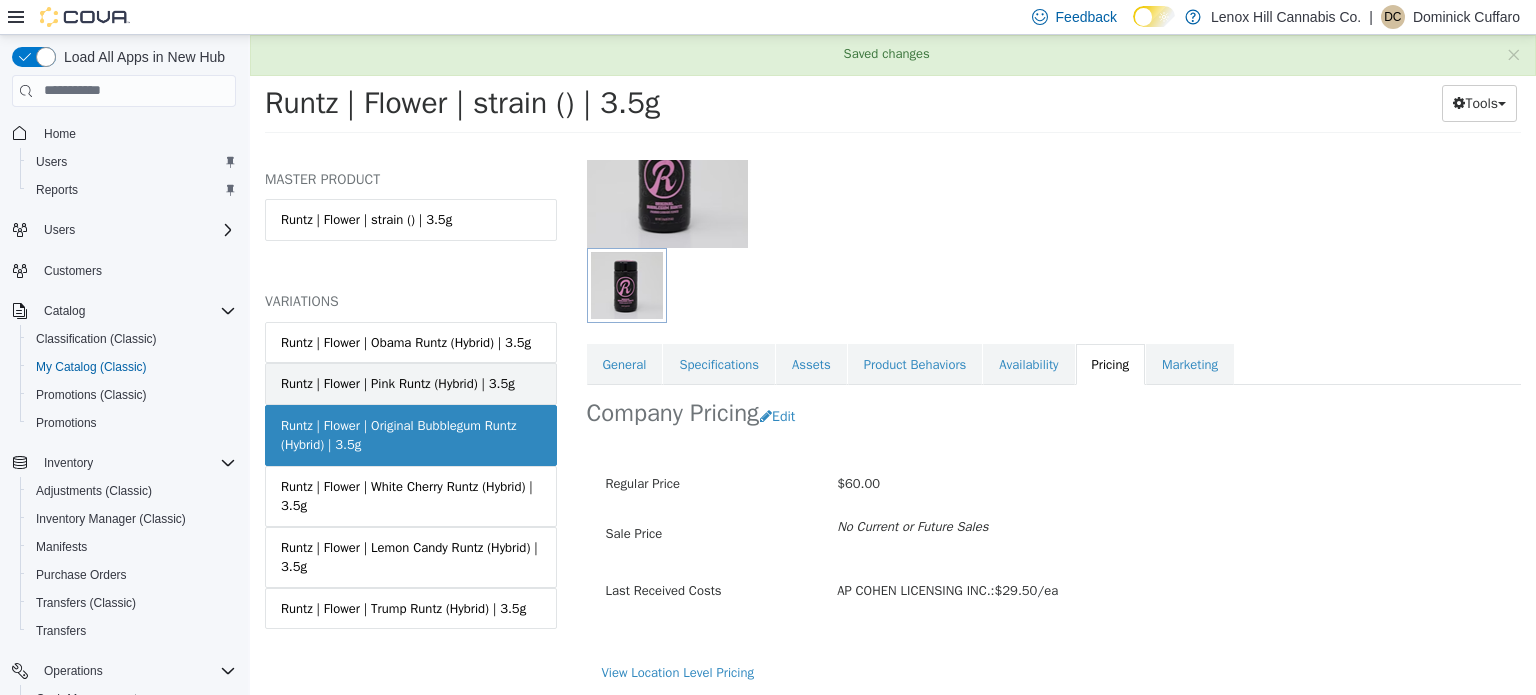 click on "Runtz | Flower | Pink Runtz (Hybrid) | 3.5g" at bounding box center [411, 383] 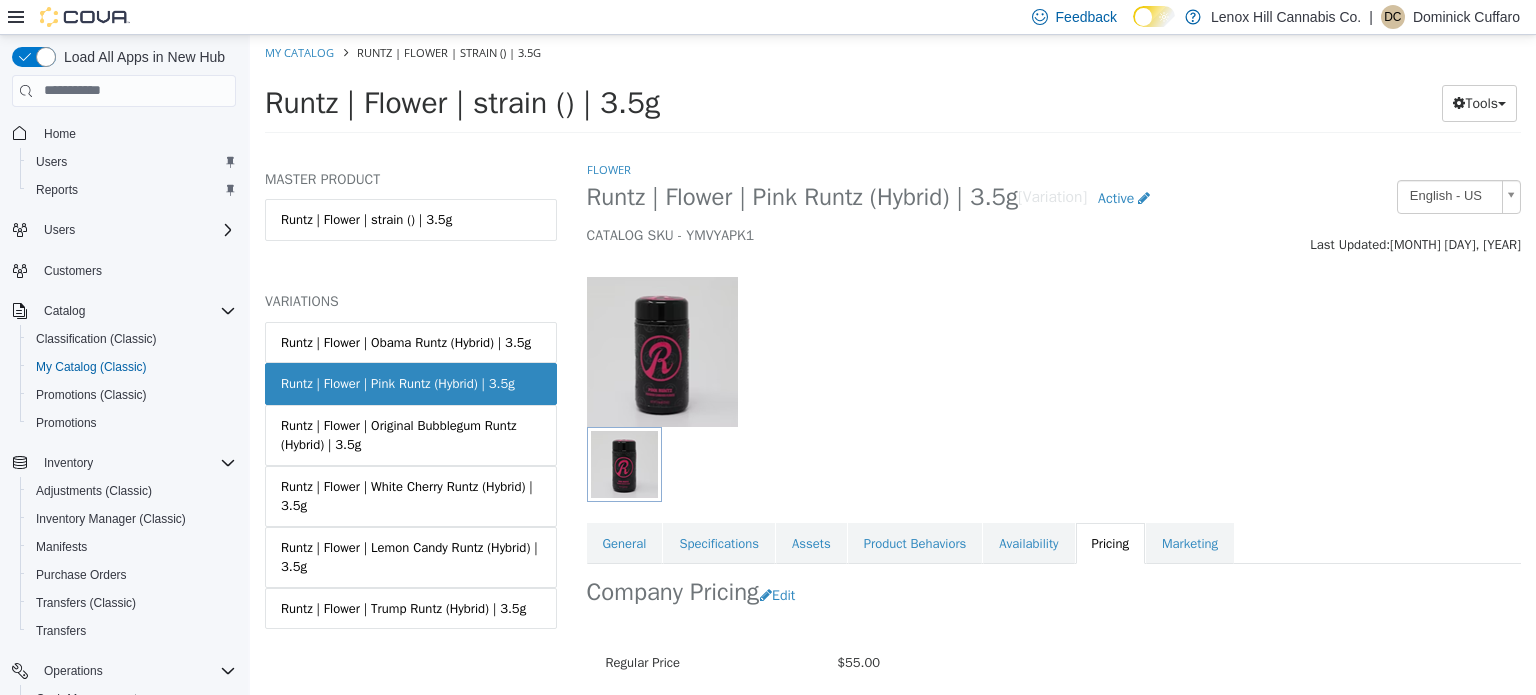 scroll, scrollTop: 179, scrollLeft: 0, axis: vertical 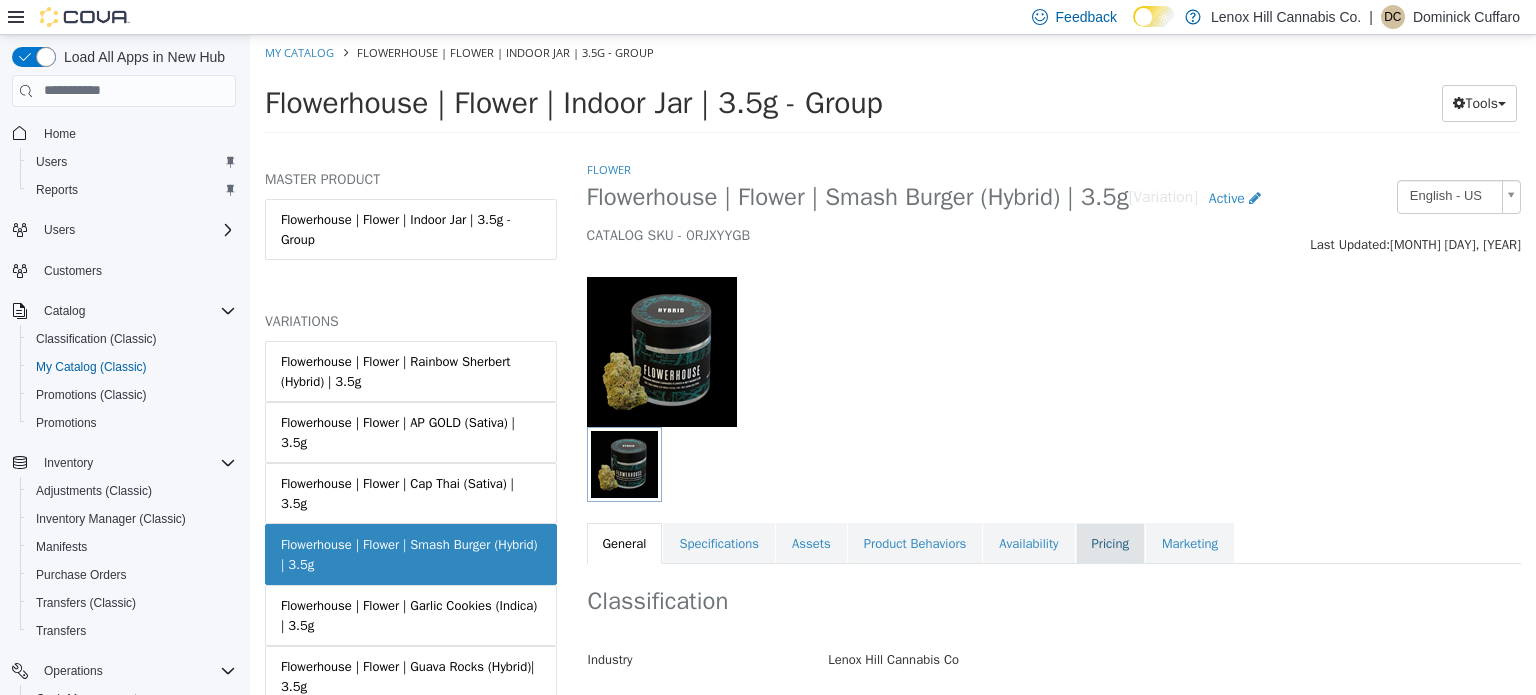 click on "Pricing" at bounding box center [1110, 543] 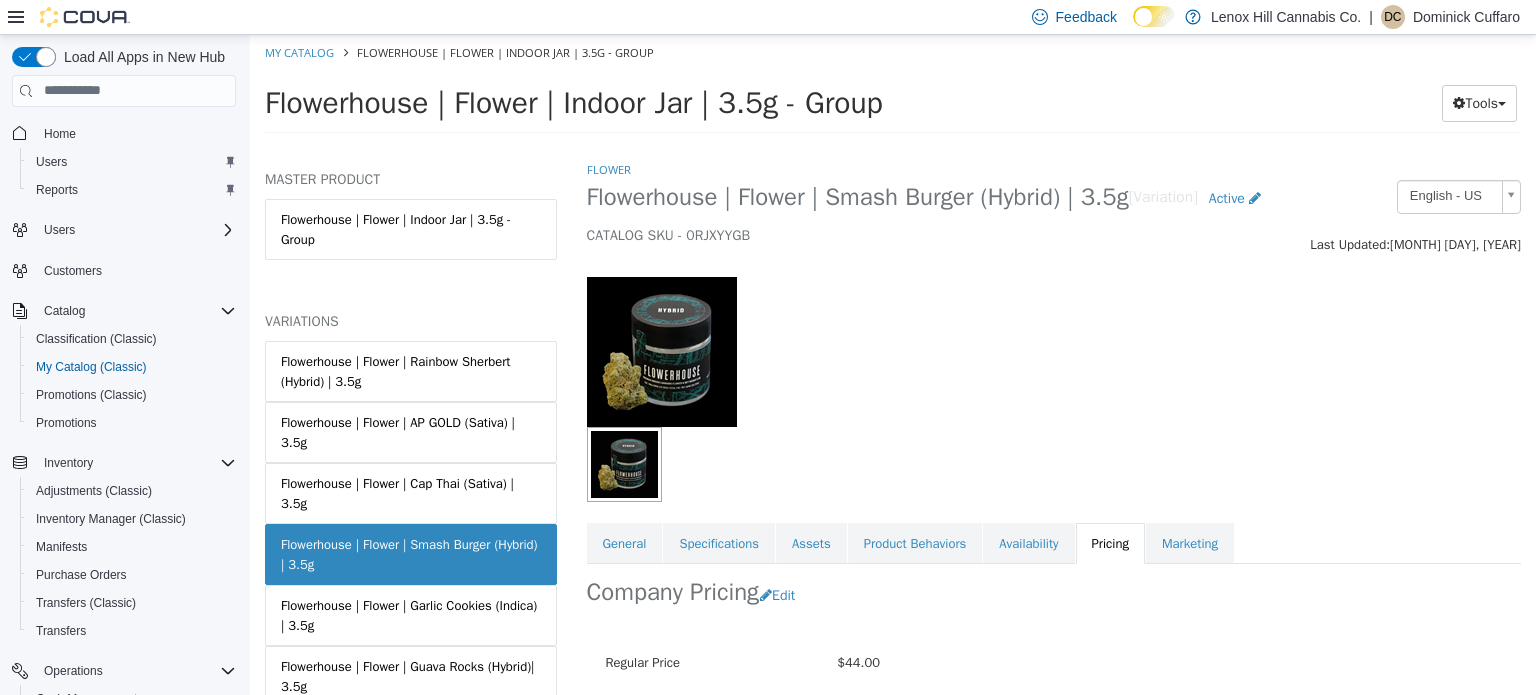 scroll, scrollTop: 179, scrollLeft: 0, axis: vertical 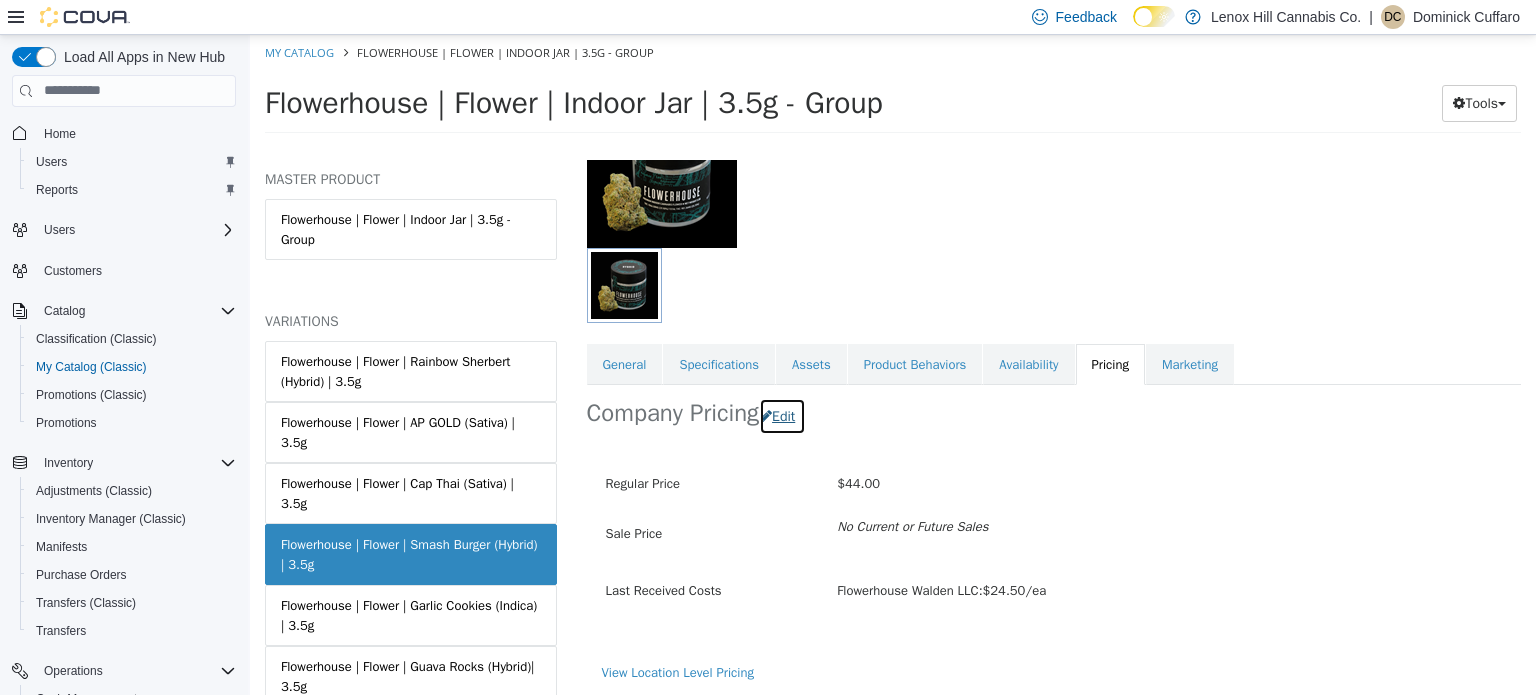 click on "Edit" at bounding box center (782, 415) 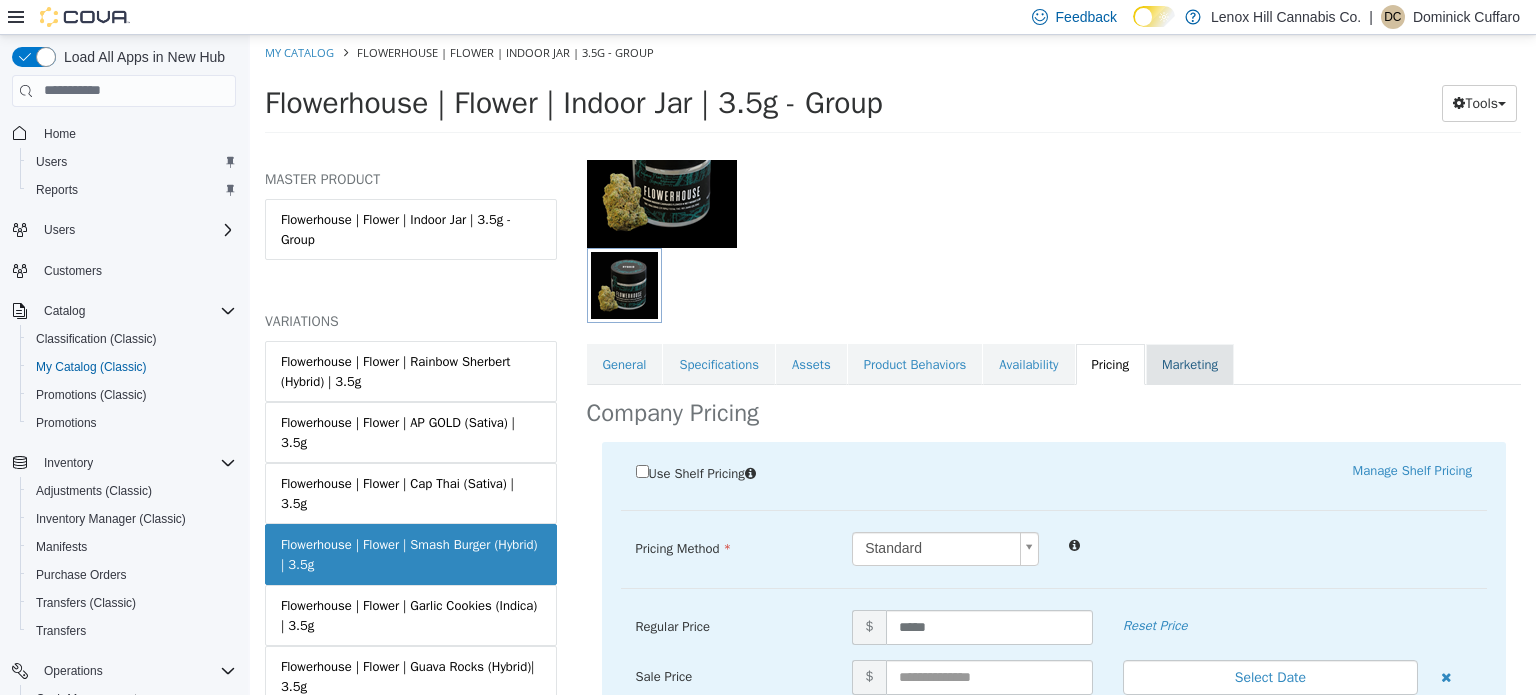 scroll, scrollTop: 403, scrollLeft: 0, axis: vertical 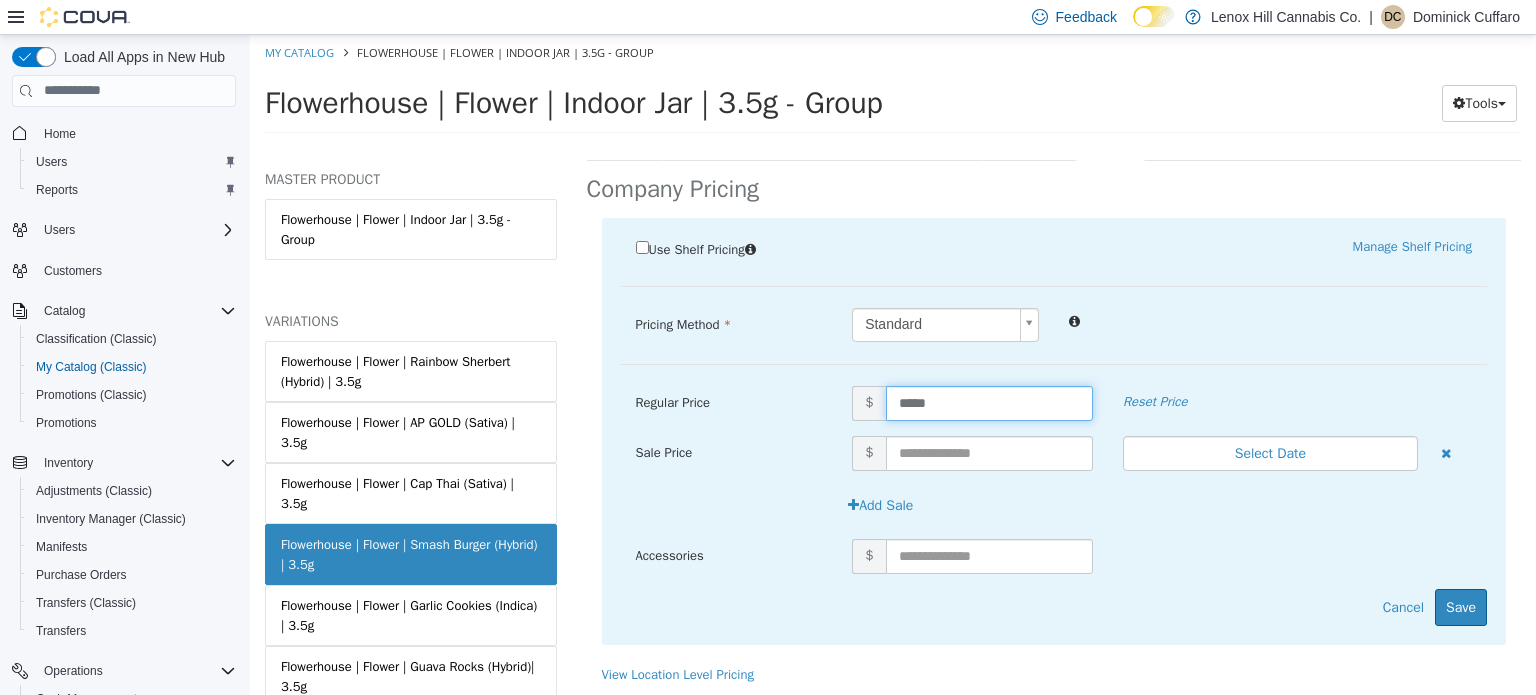 click on "*****" at bounding box center (989, 402) 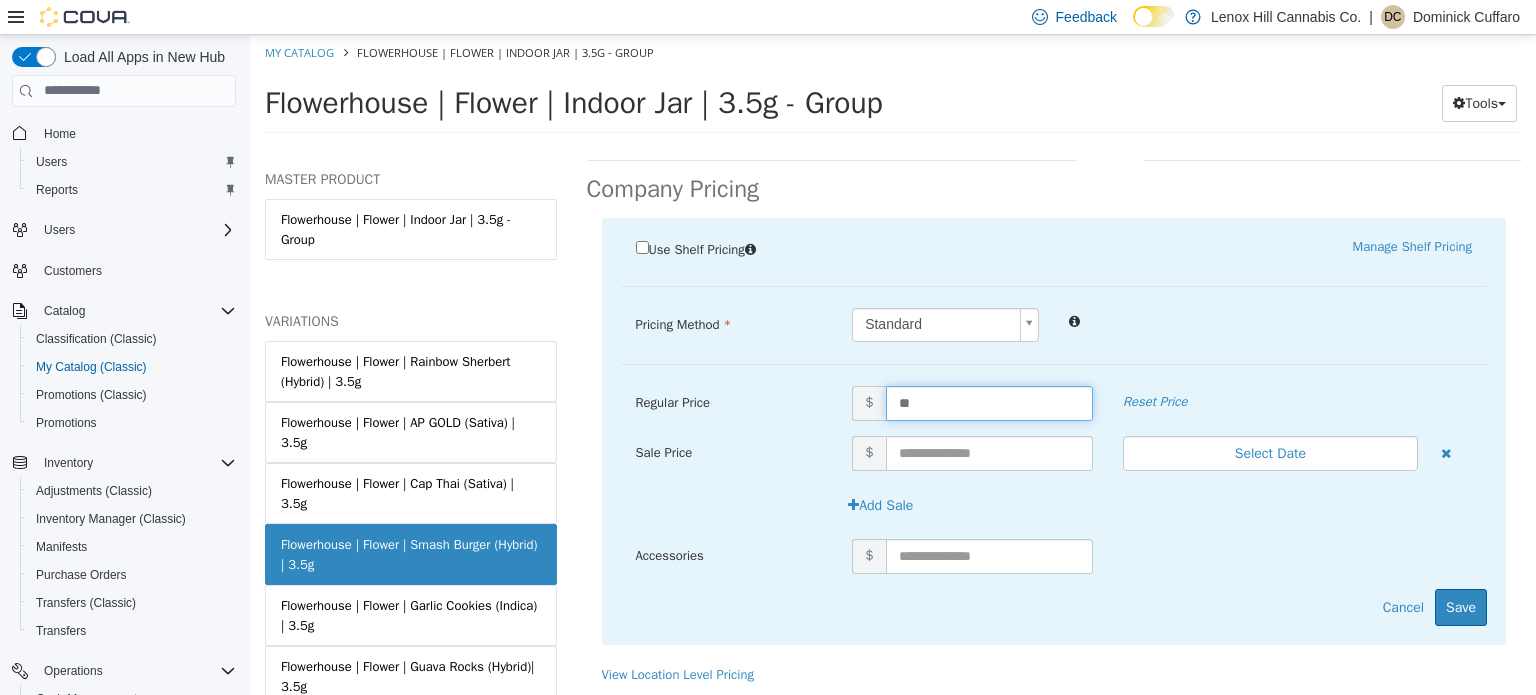 type on "*" 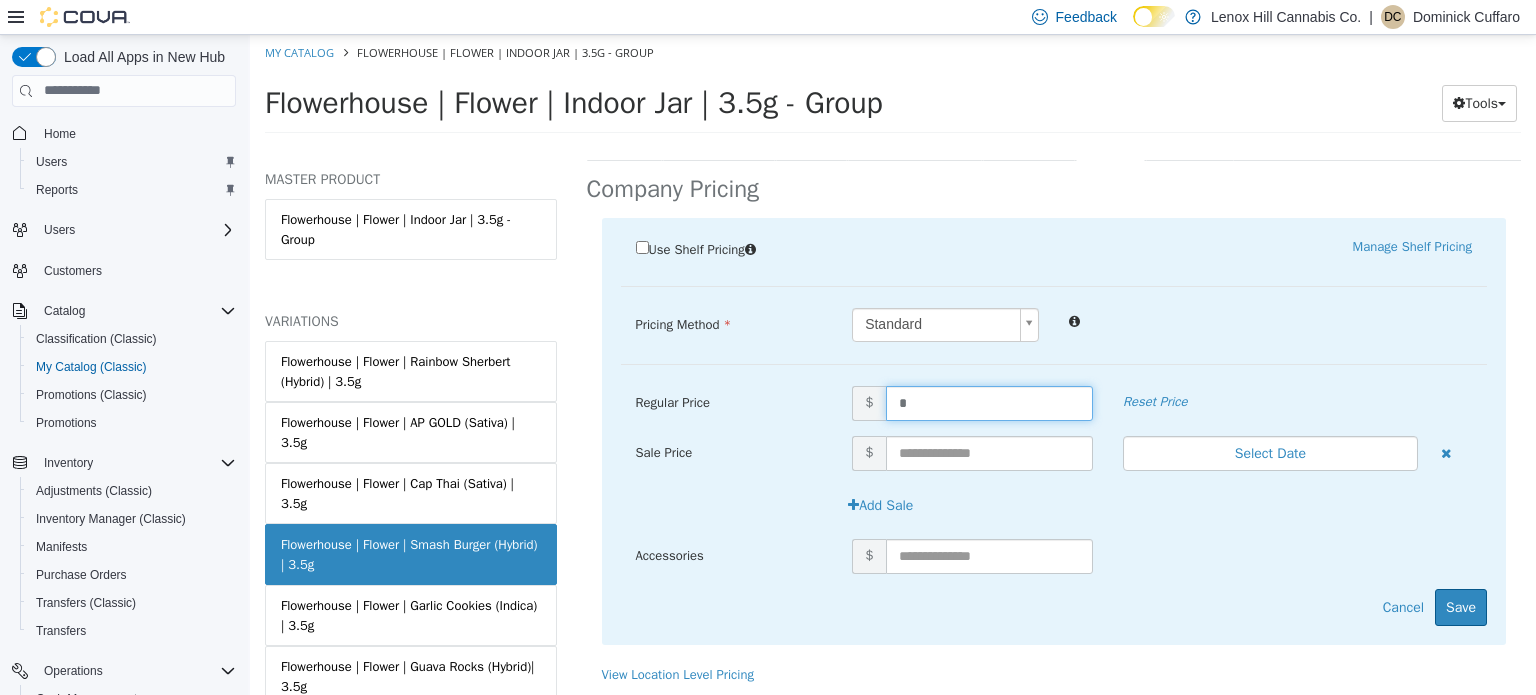 type on "**" 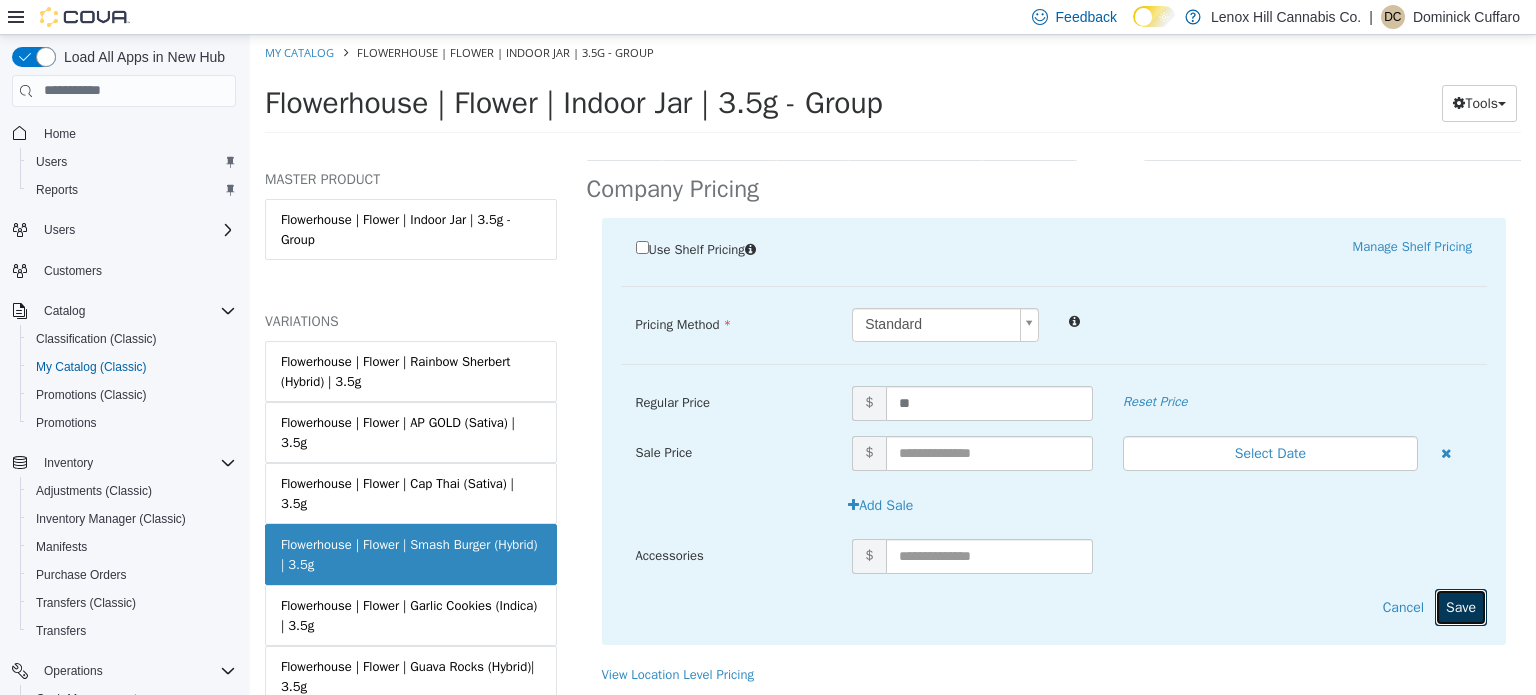 click on "Save" at bounding box center (1461, 606) 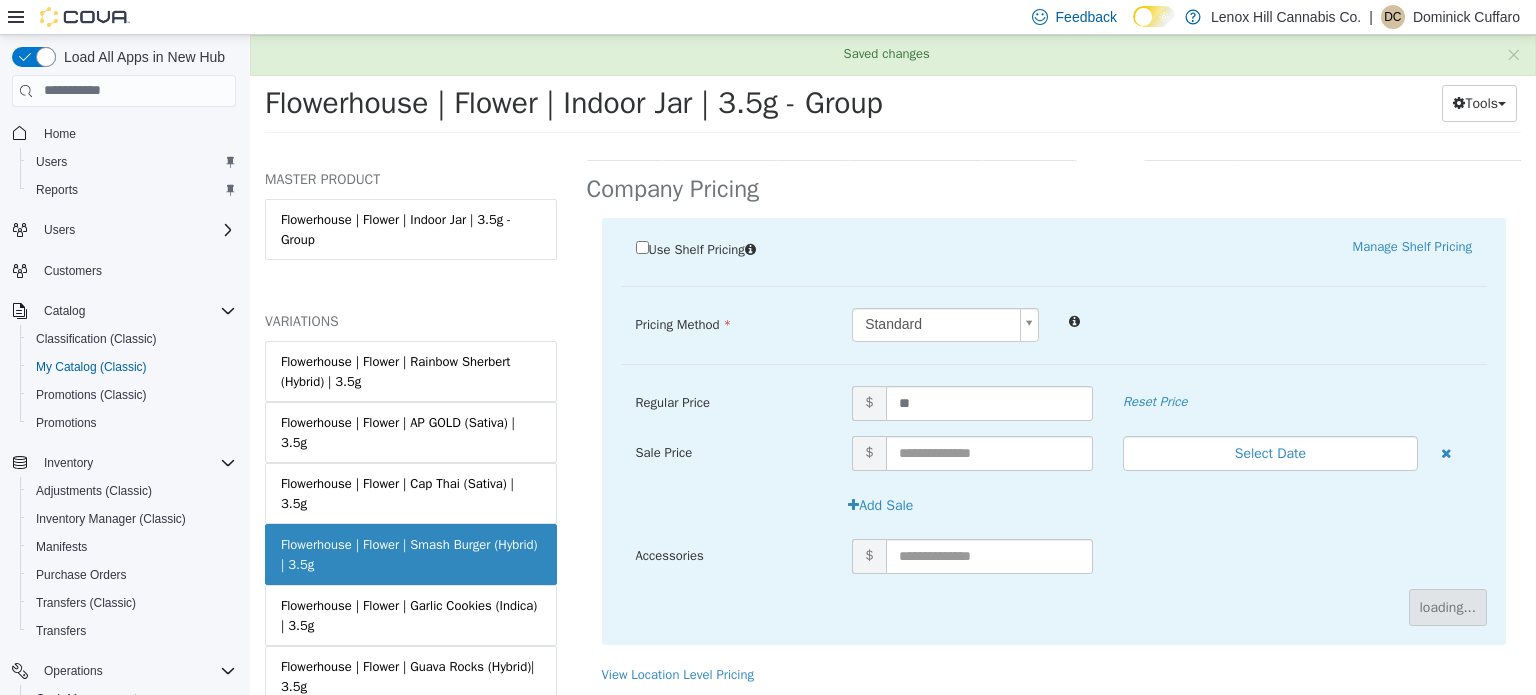 scroll, scrollTop: 179, scrollLeft: 0, axis: vertical 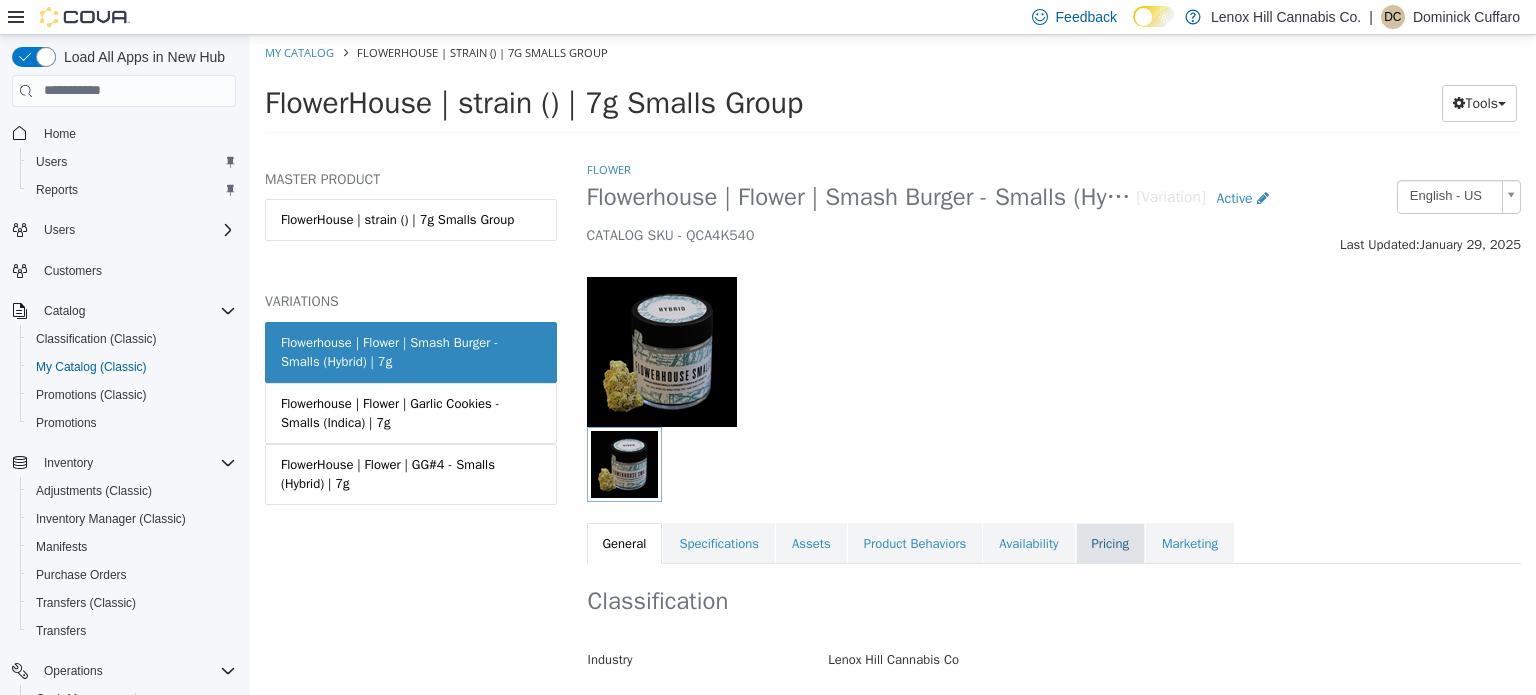 click on "Pricing" at bounding box center [1110, 543] 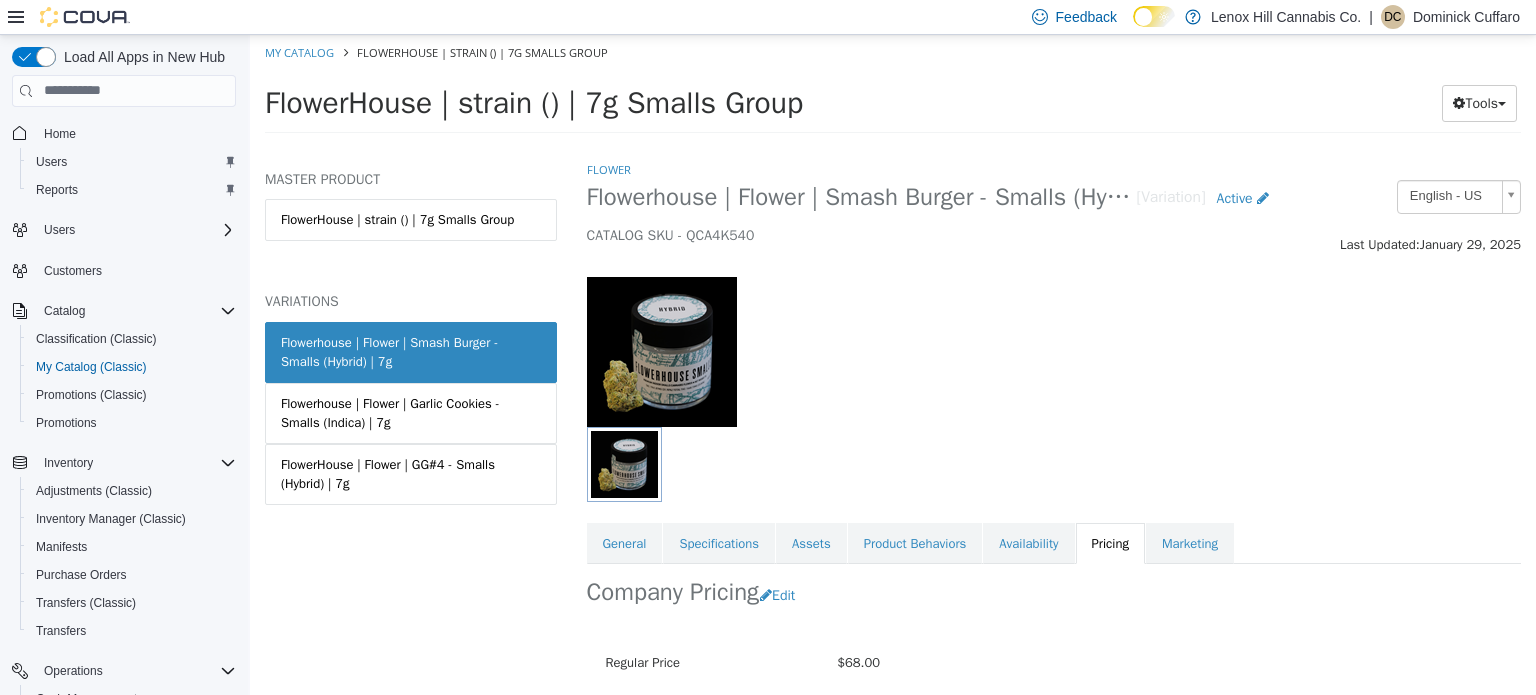 scroll, scrollTop: 179, scrollLeft: 0, axis: vertical 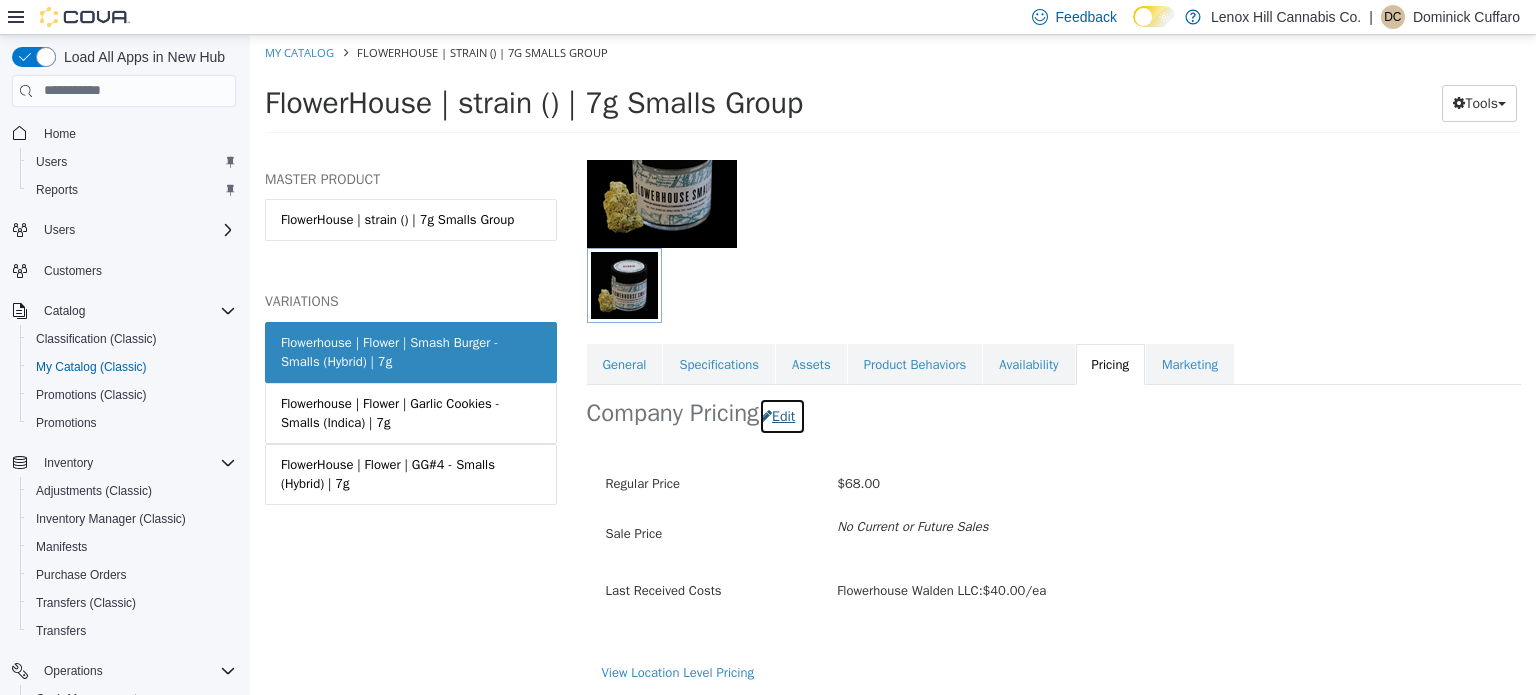 click on "Edit" at bounding box center [782, 415] 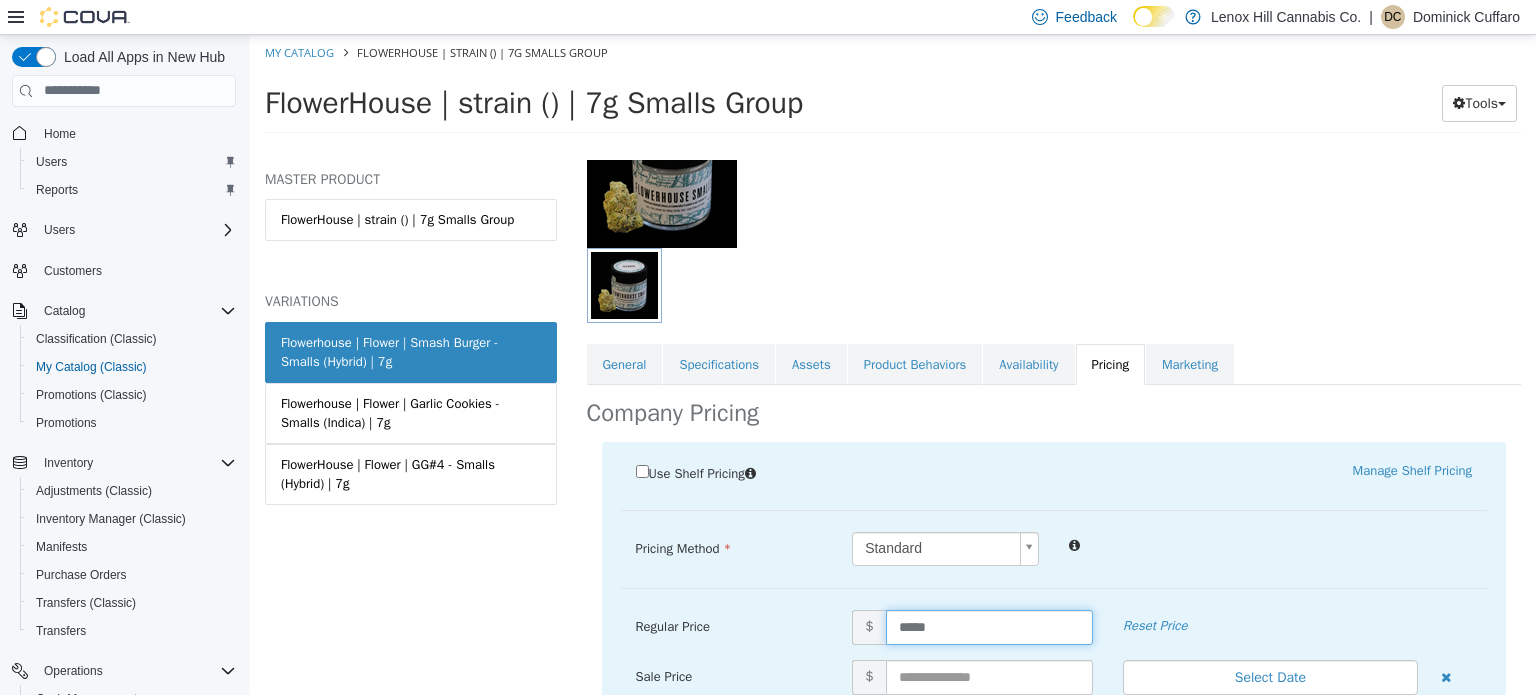 click on "*****" at bounding box center [989, 626] 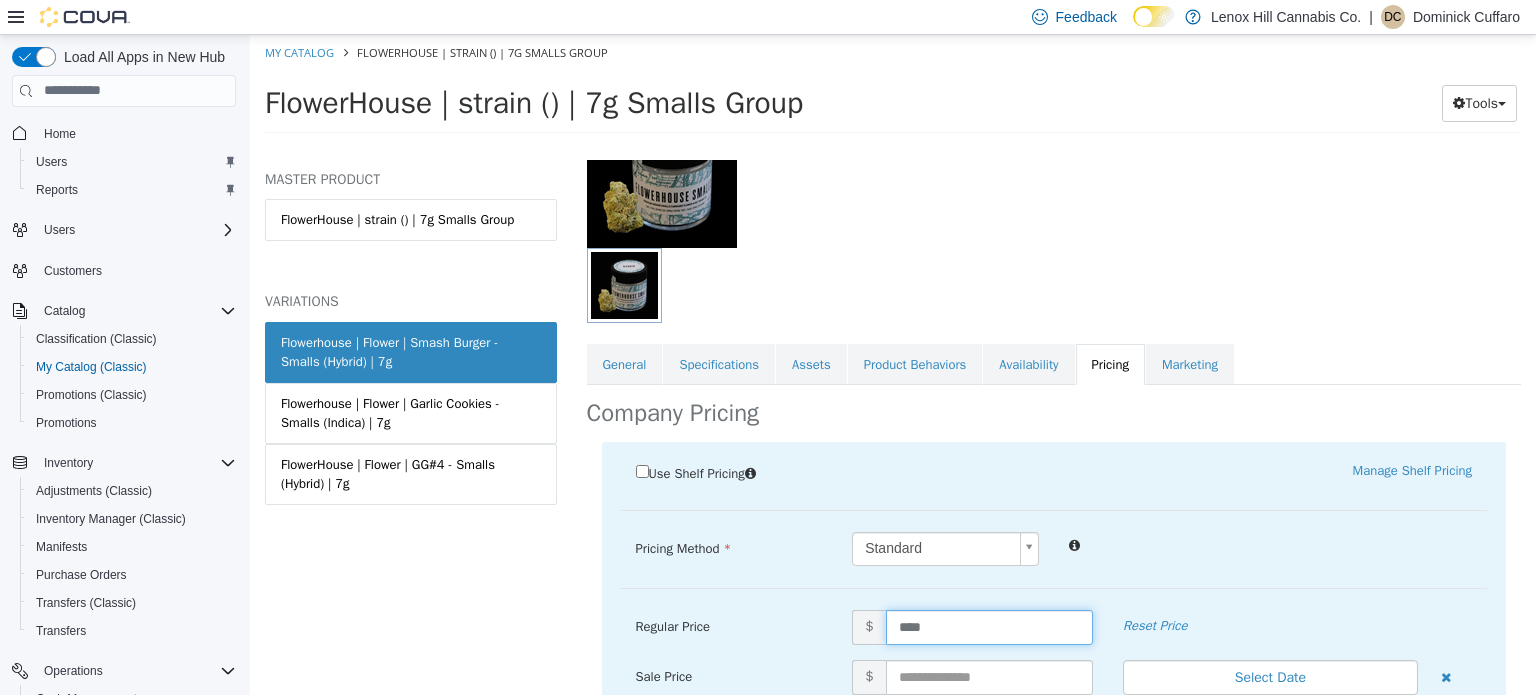 type on "*****" 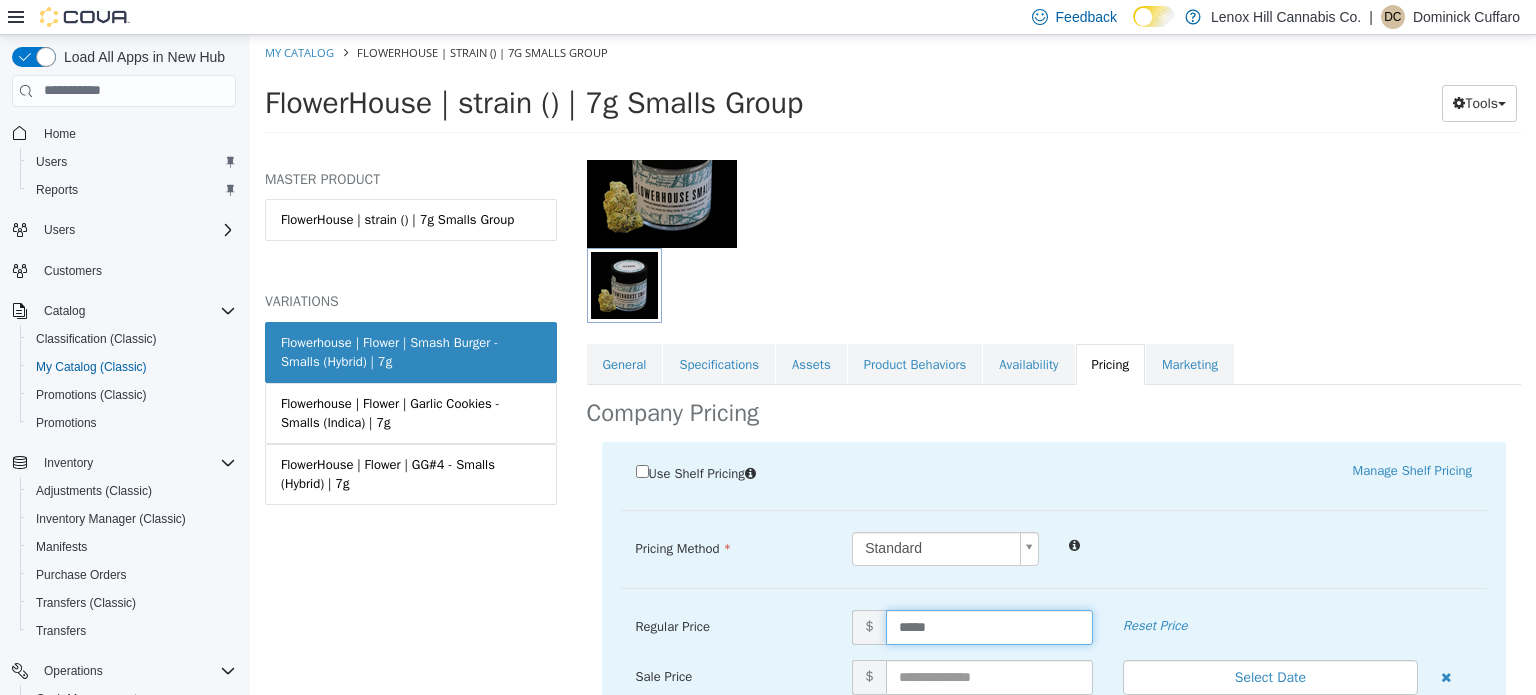 scroll, scrollTop: 403, scrollLeft: 0, axis: vertical 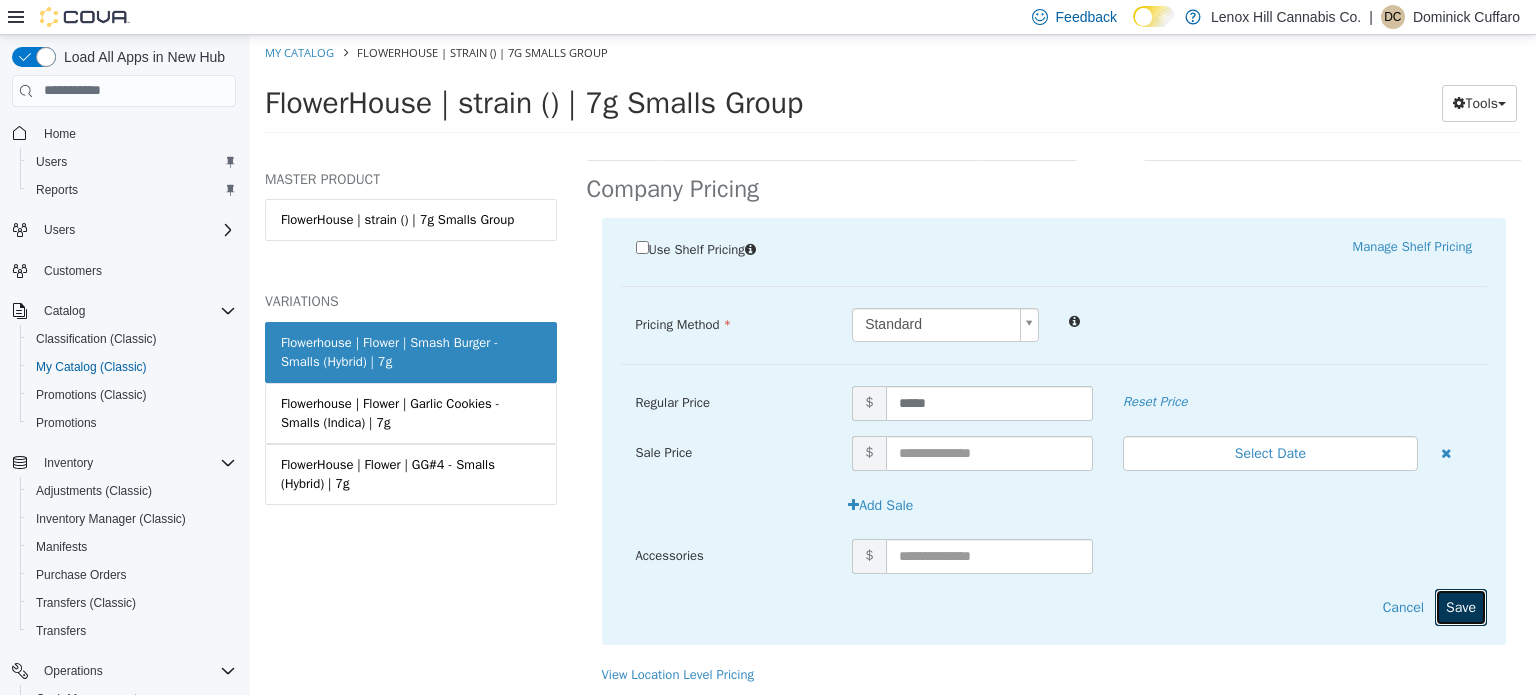 click on "Save" at bounding box center [1461, 606] 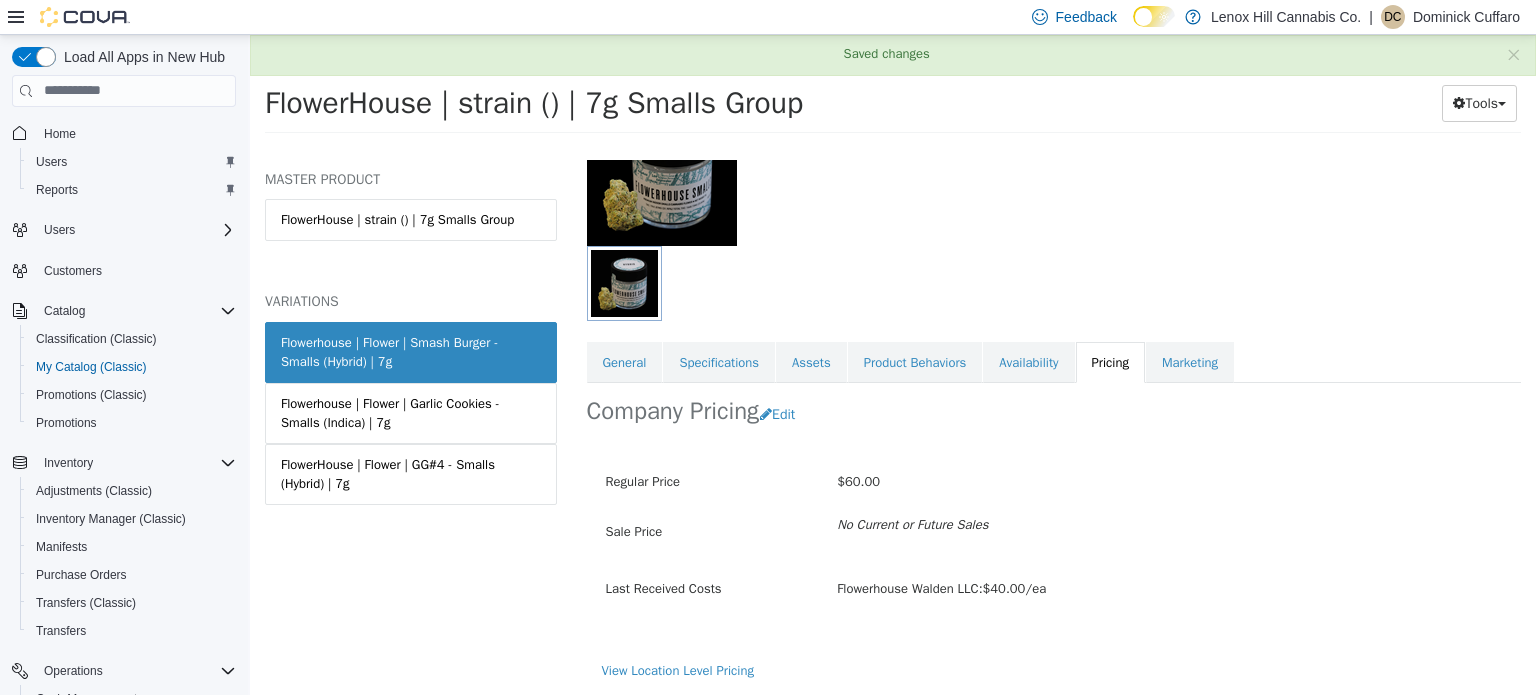 scroll, scrollTop: 179, scrollLeft: 0, axis: vertical 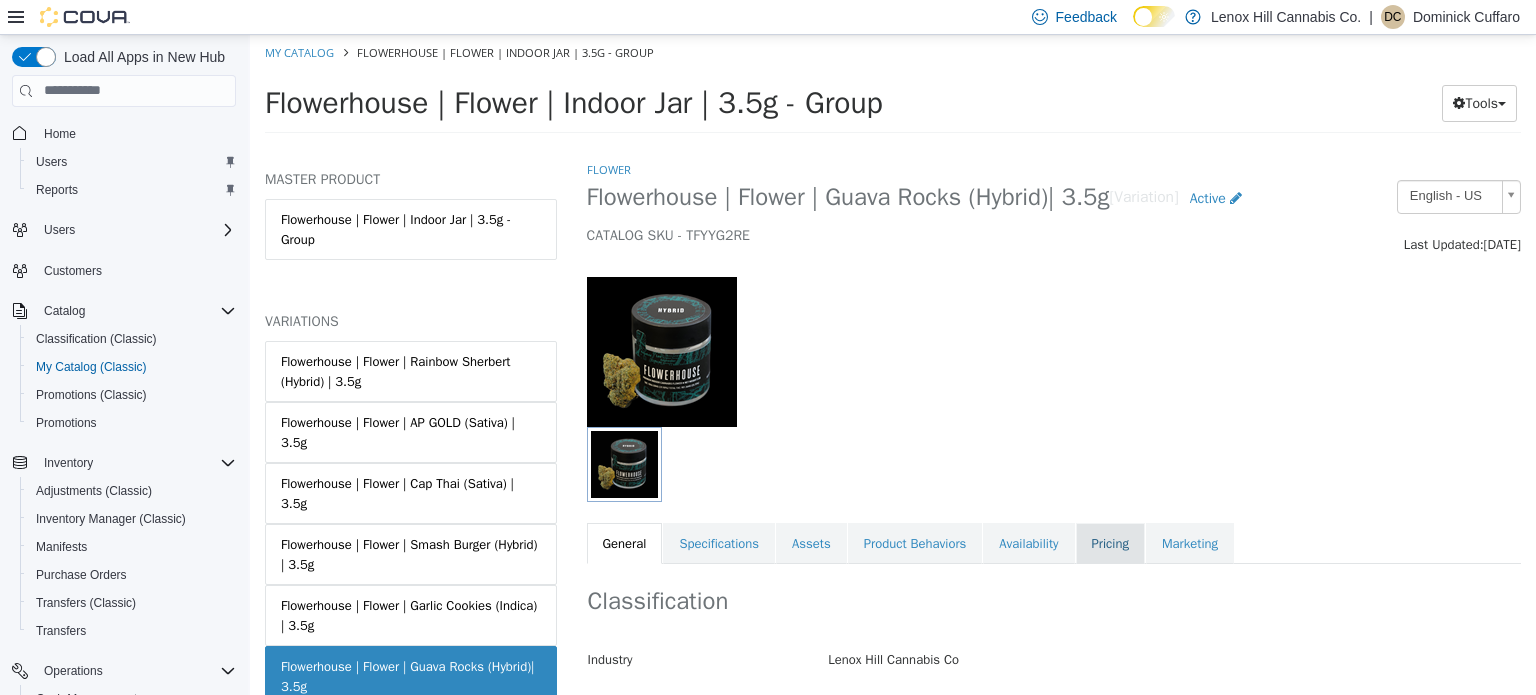 click on "Pricing" at bounding box center [1110, 543] 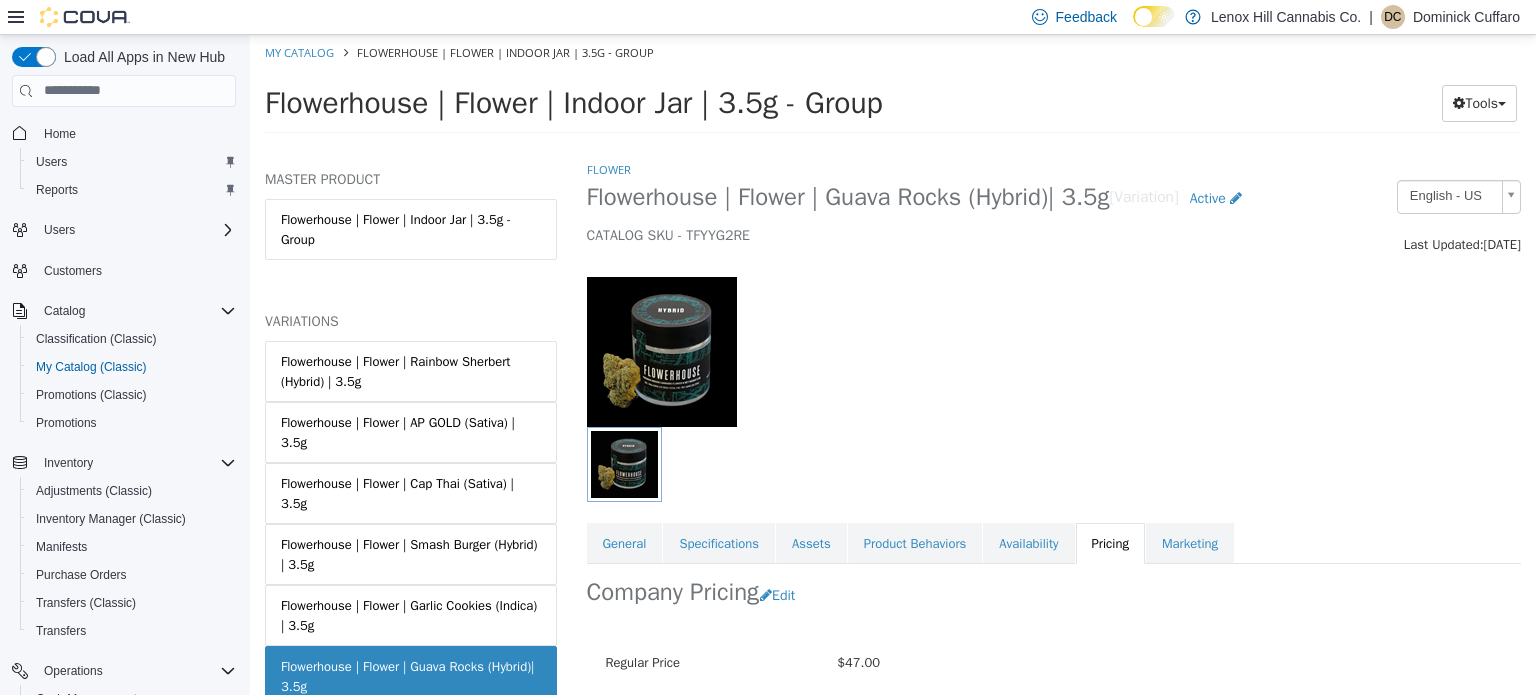 scroll, scrollTop: 179, scrollLeft: 0, axis: vertical 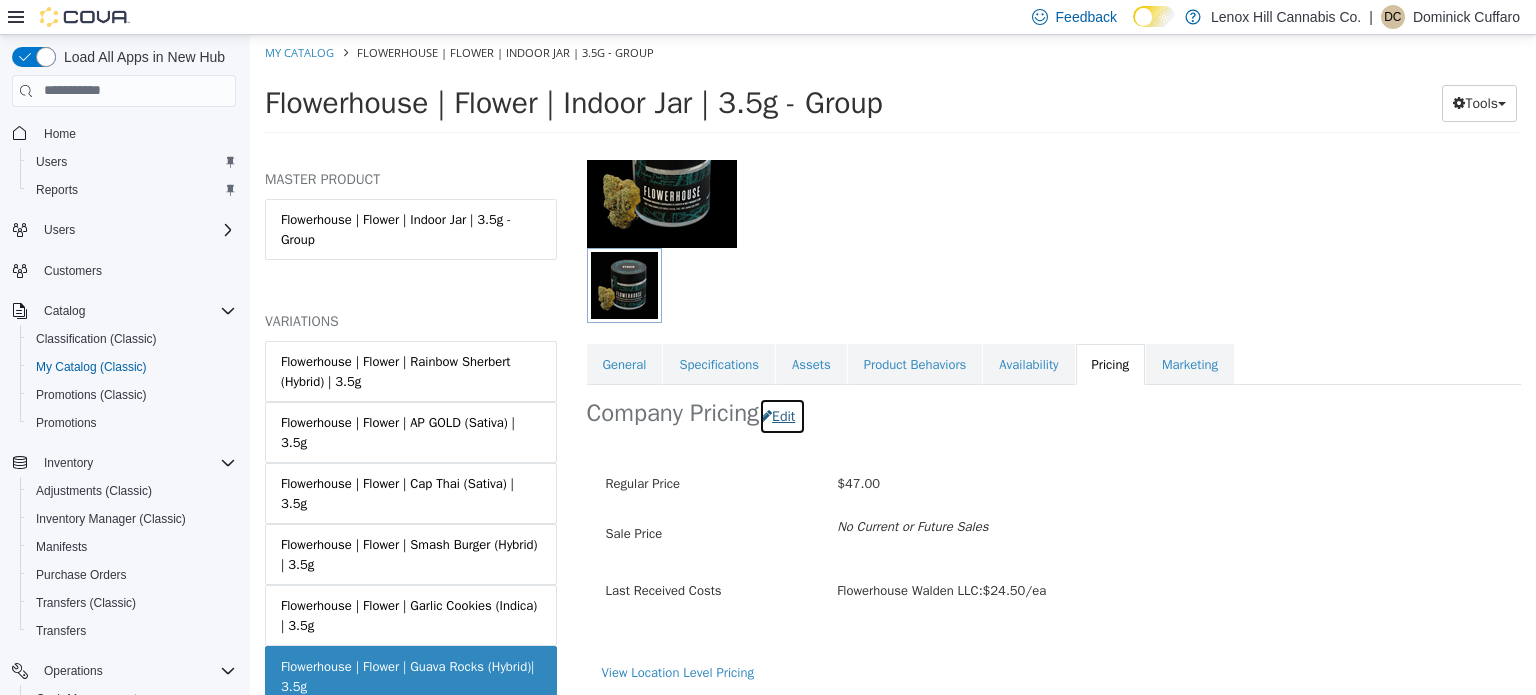 click on "Edit" at bounding box center (782, 415) 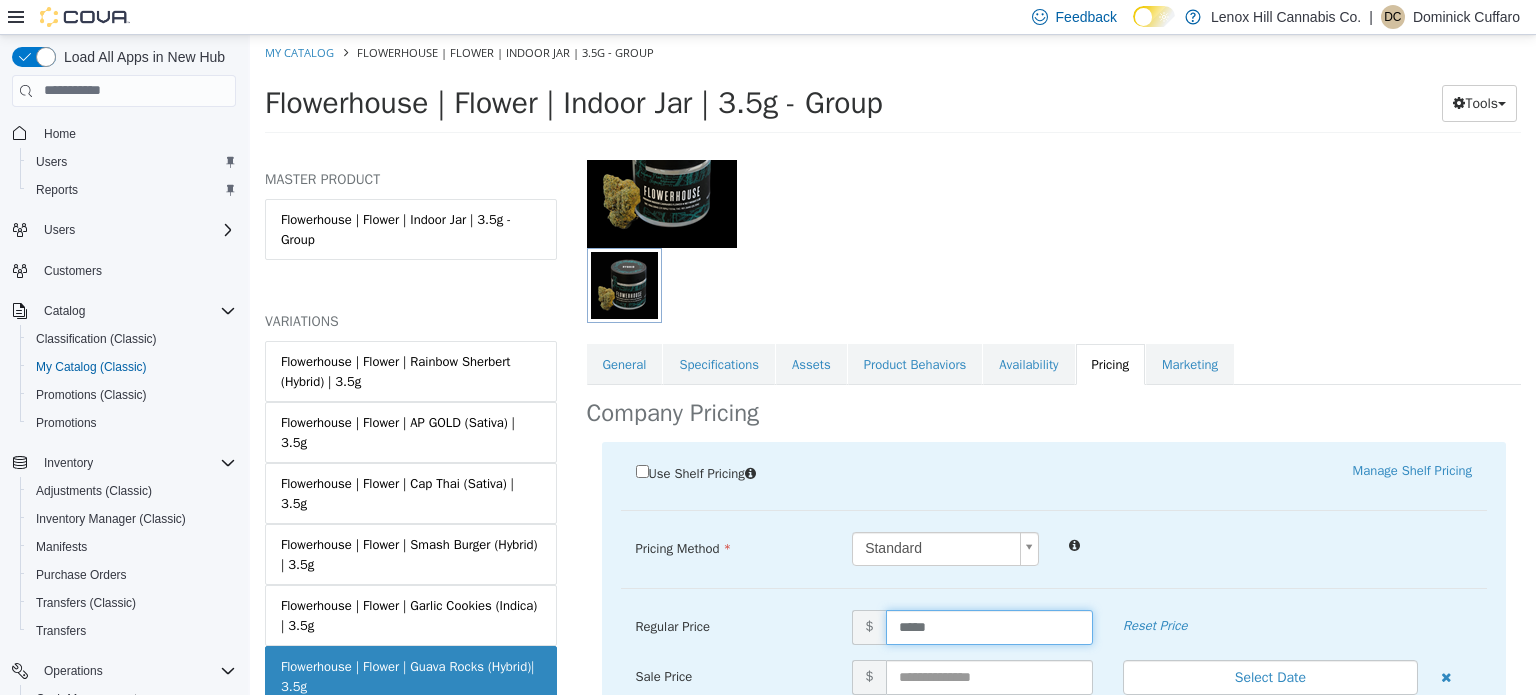 click on "*****" at bounding box center [989, 626] 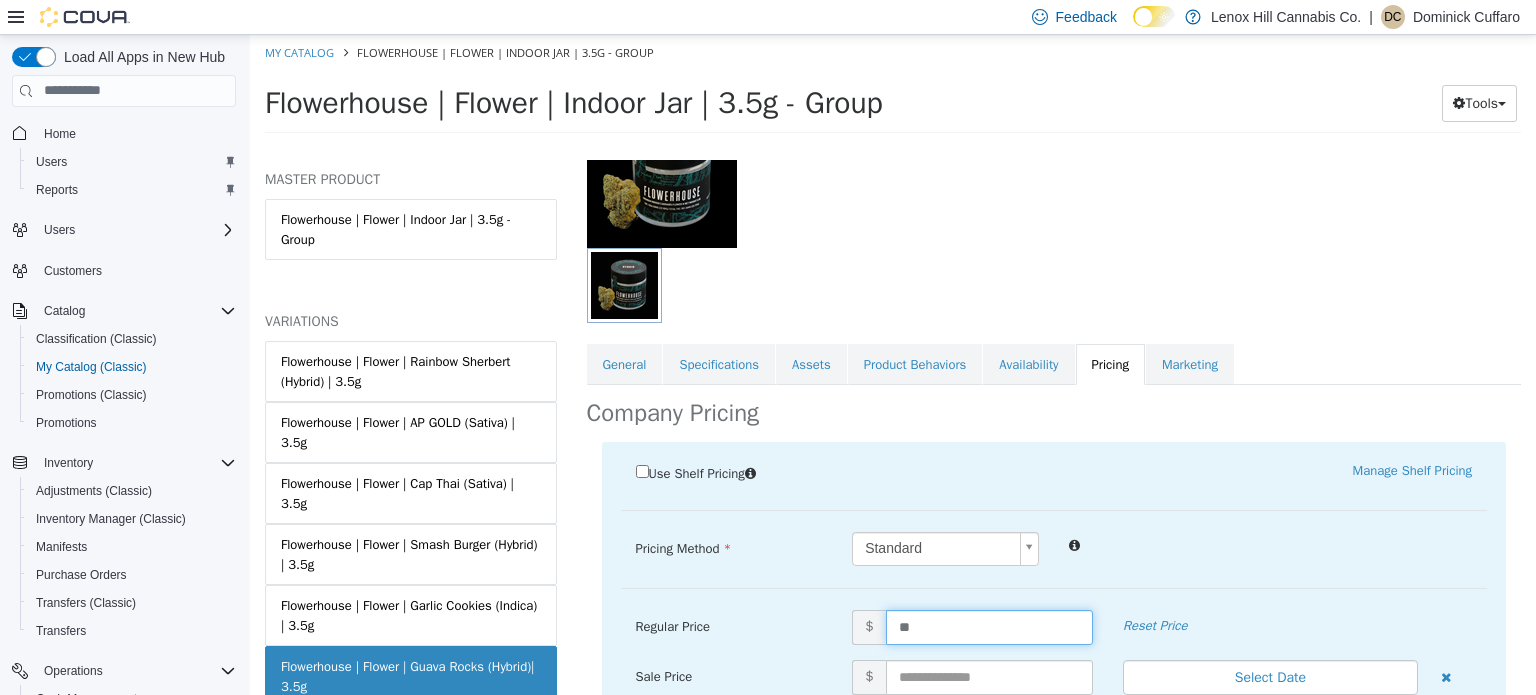type on "*" 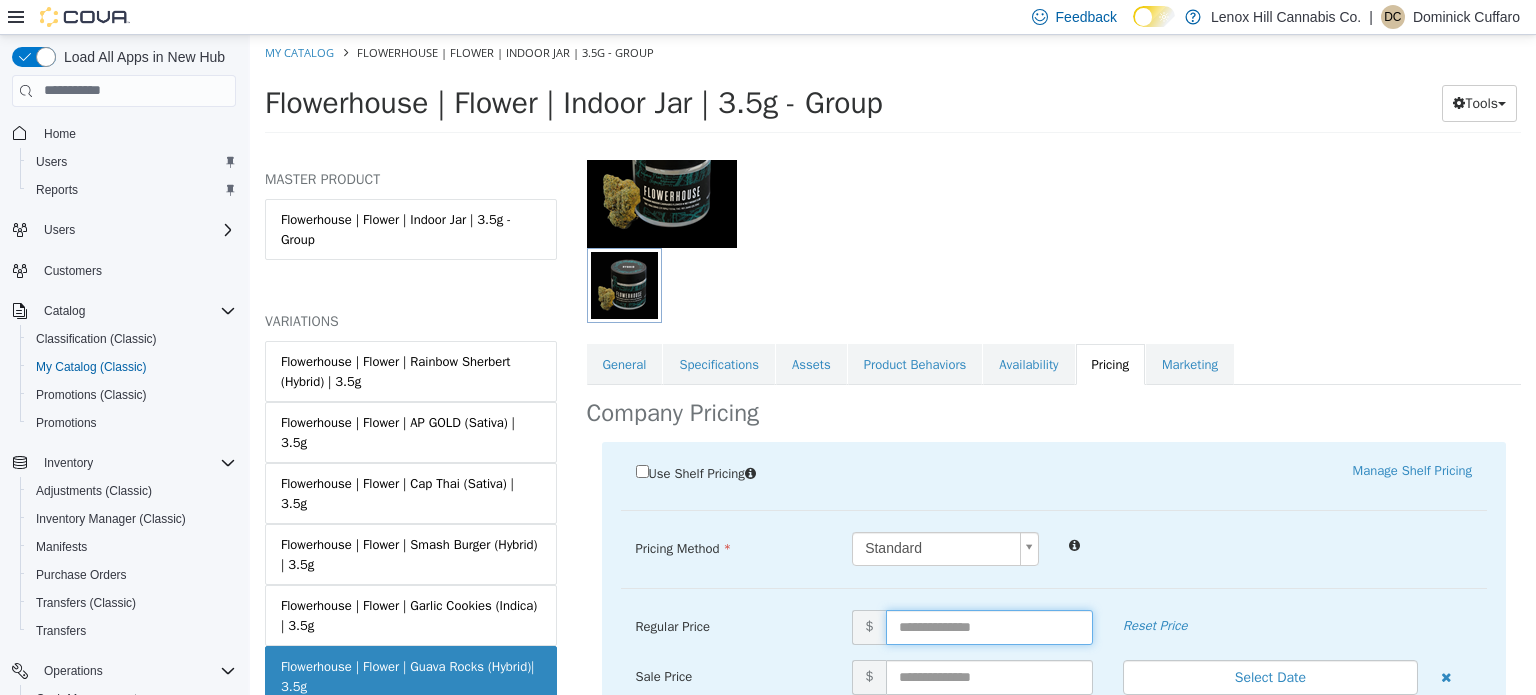 type on "*" 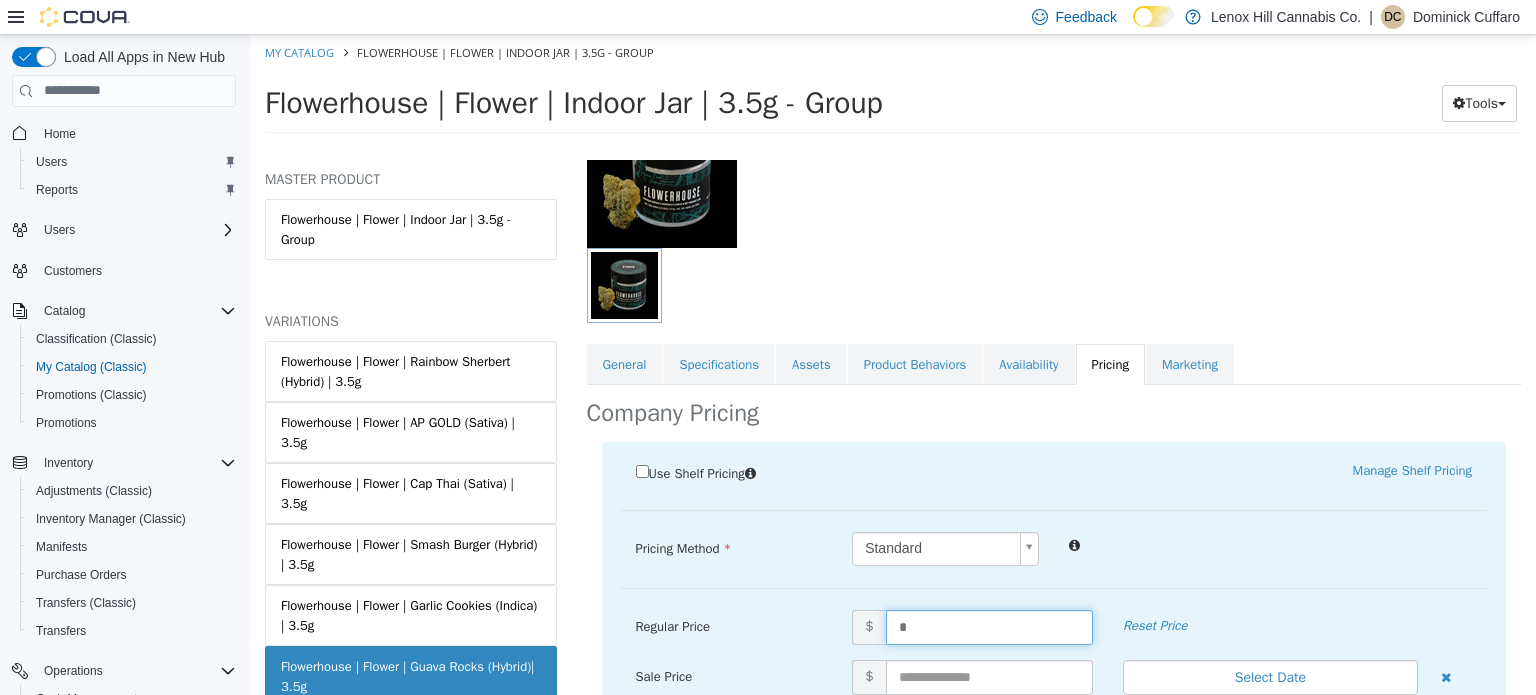 type on "**" 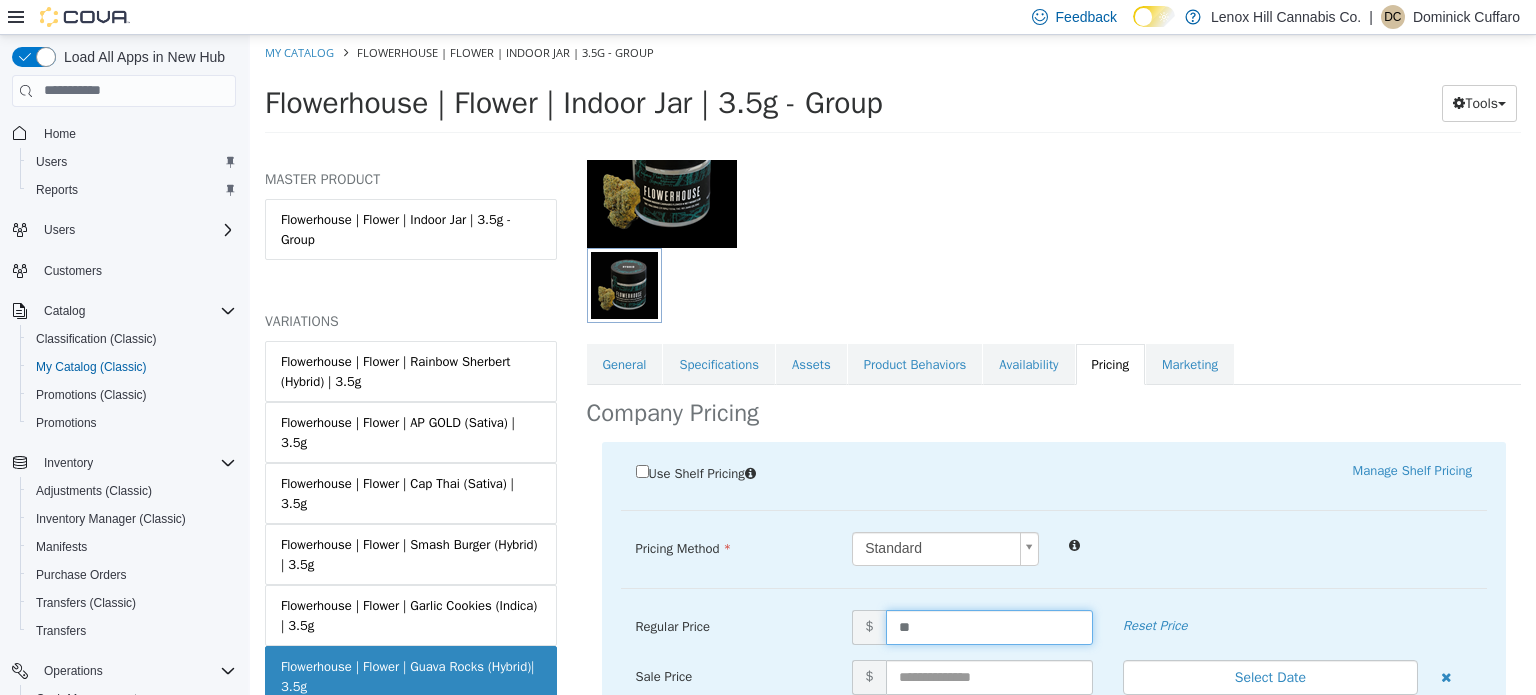 scroll, scrollTop: 403, scrollLeft: 0, axis: vertical 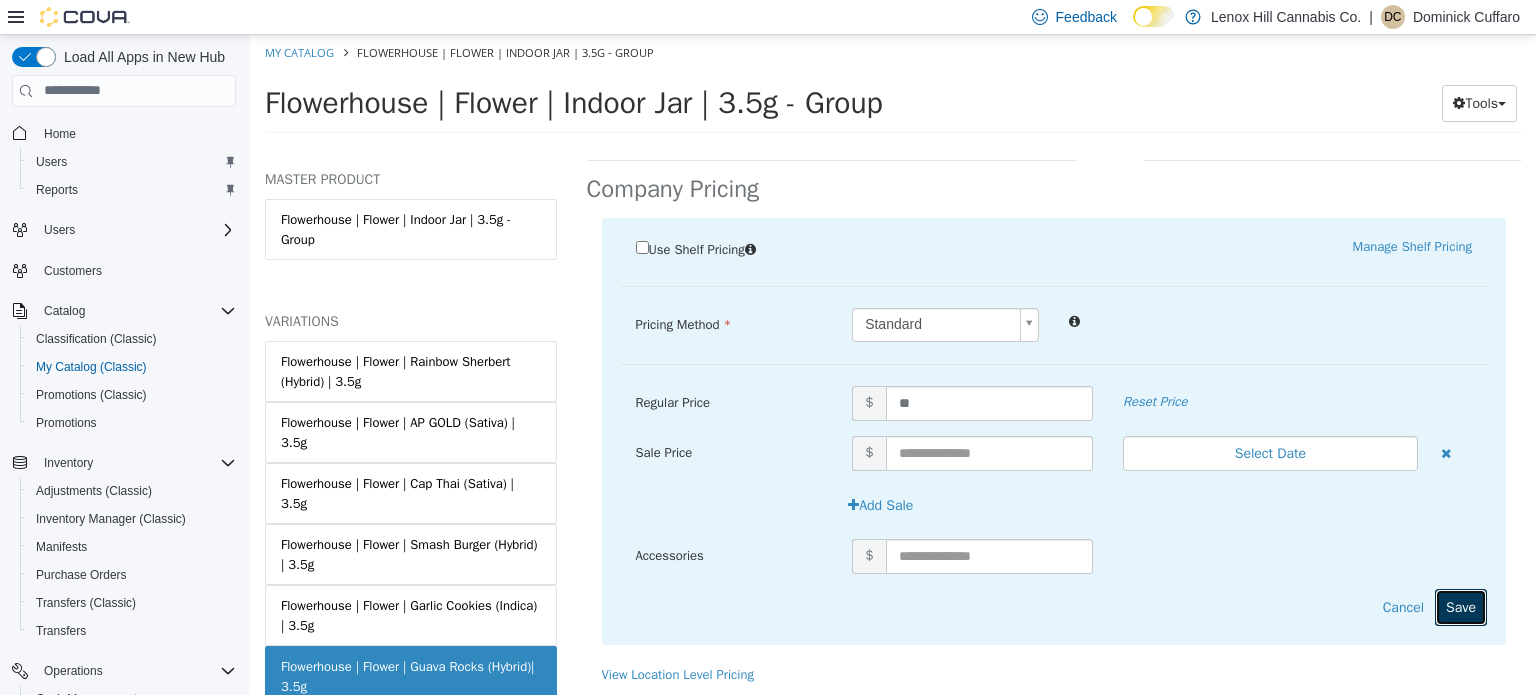click on "Save" at bounding box center [1461, 606] 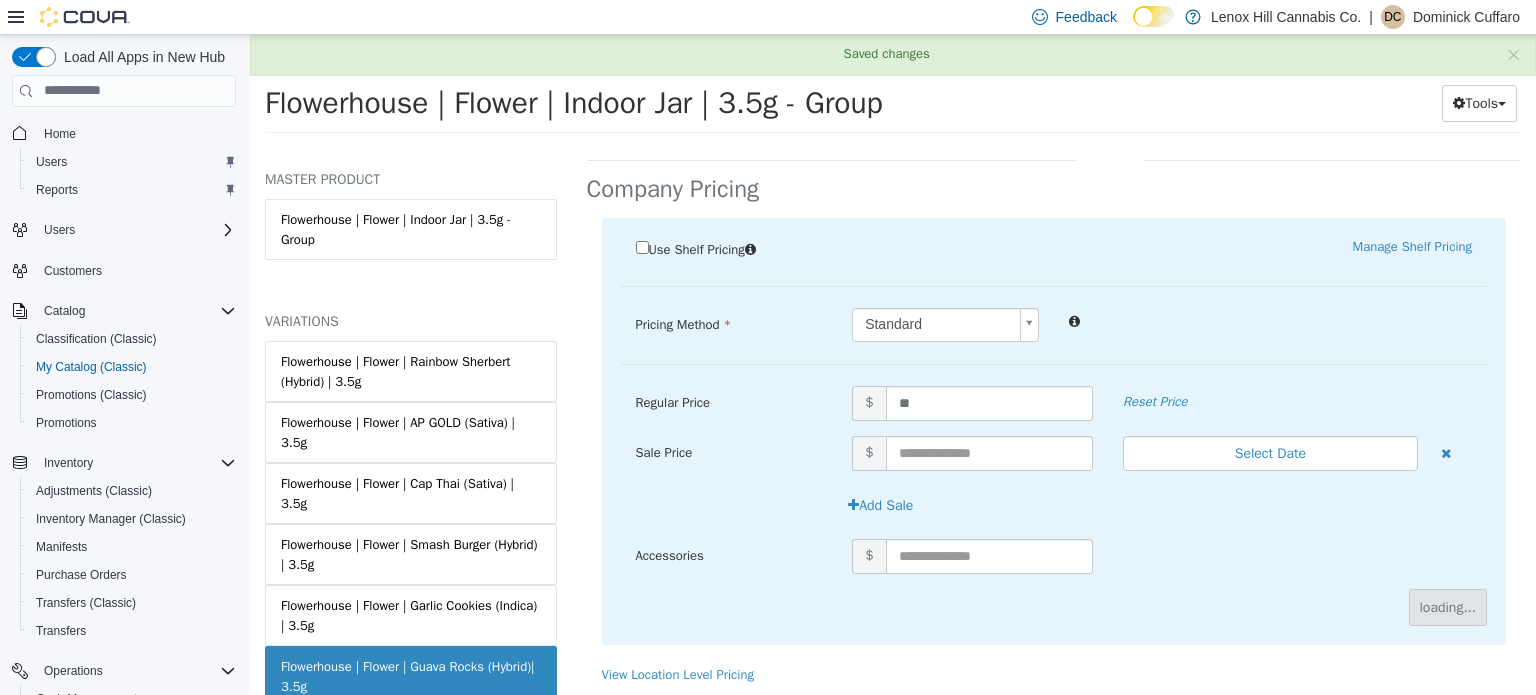 scroll, scrollTop: 179, scrollLeft: 0, axis: vertical 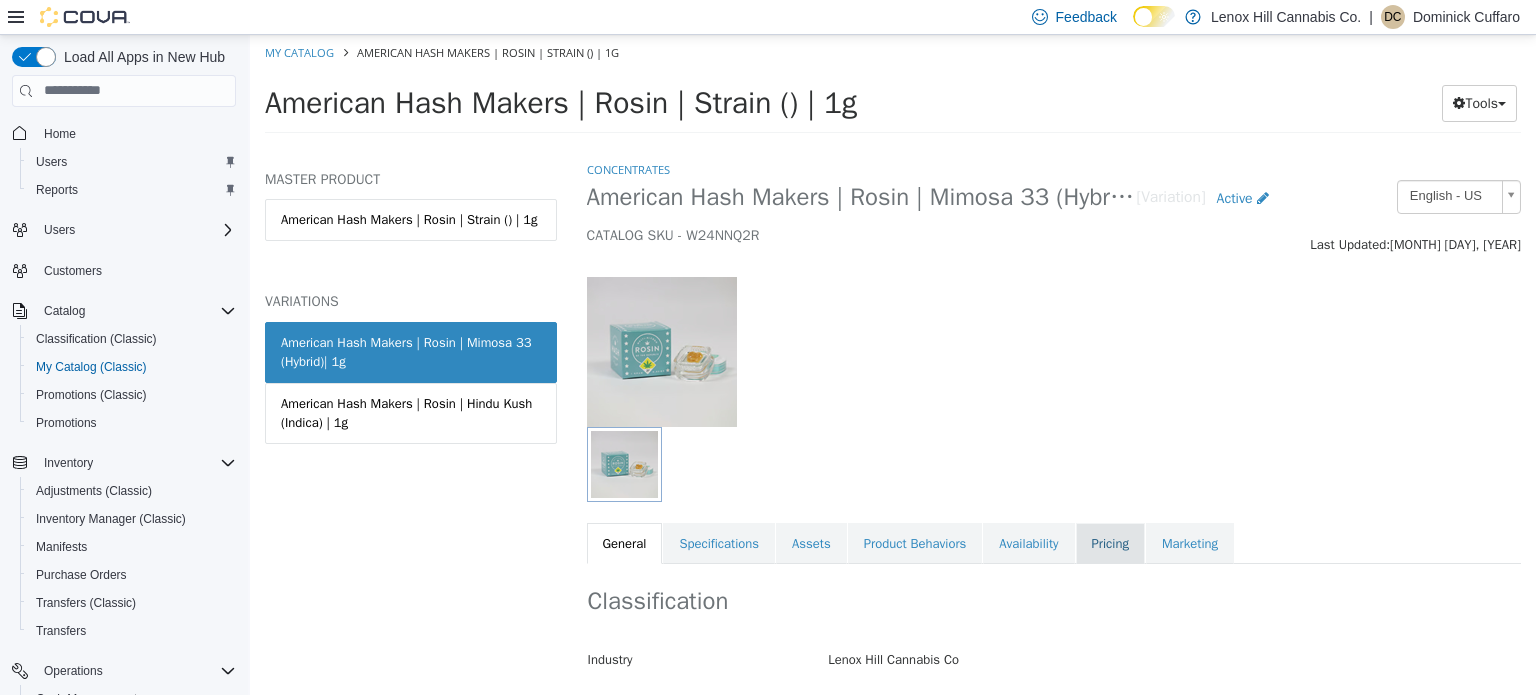 click on "Pricing" at bounding box center (1110, 543) 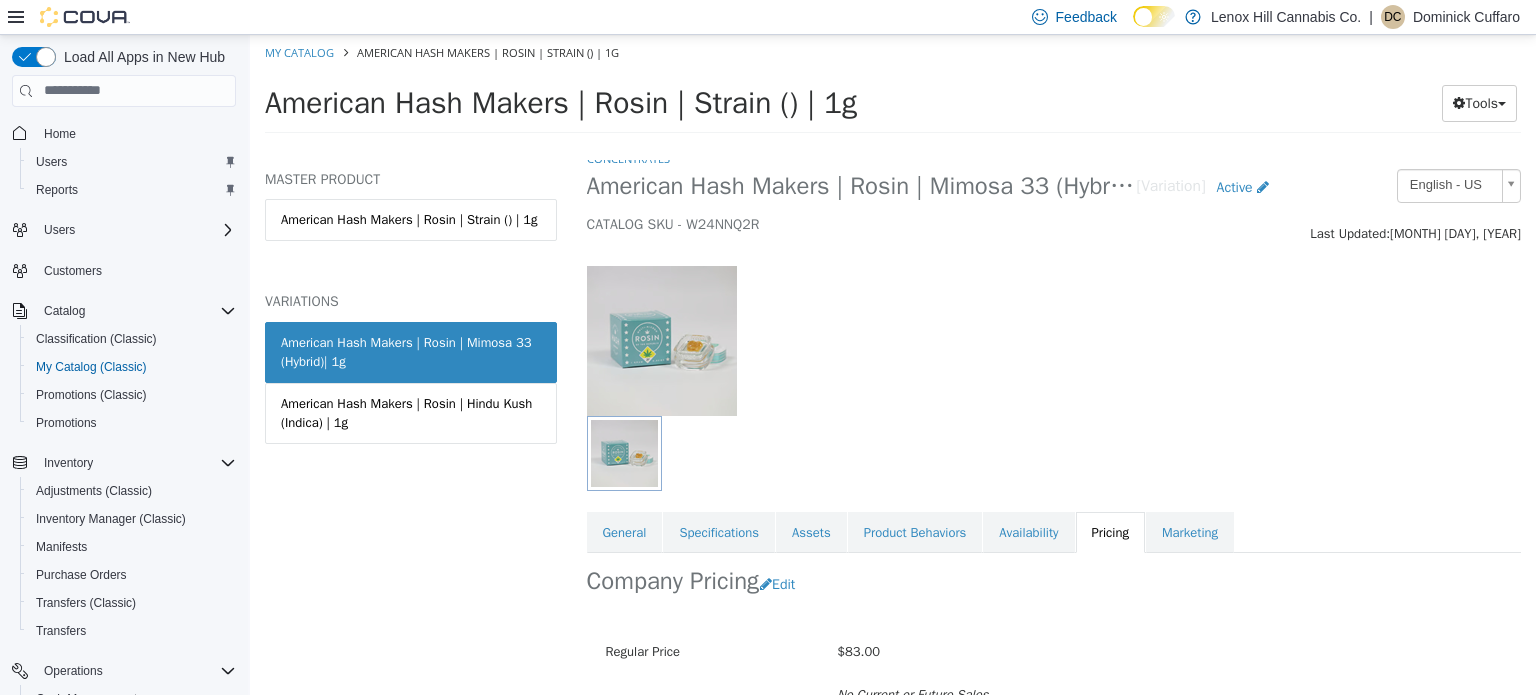 scroll, scrollTop: 179, scrollLeft: 0, axis: vertical 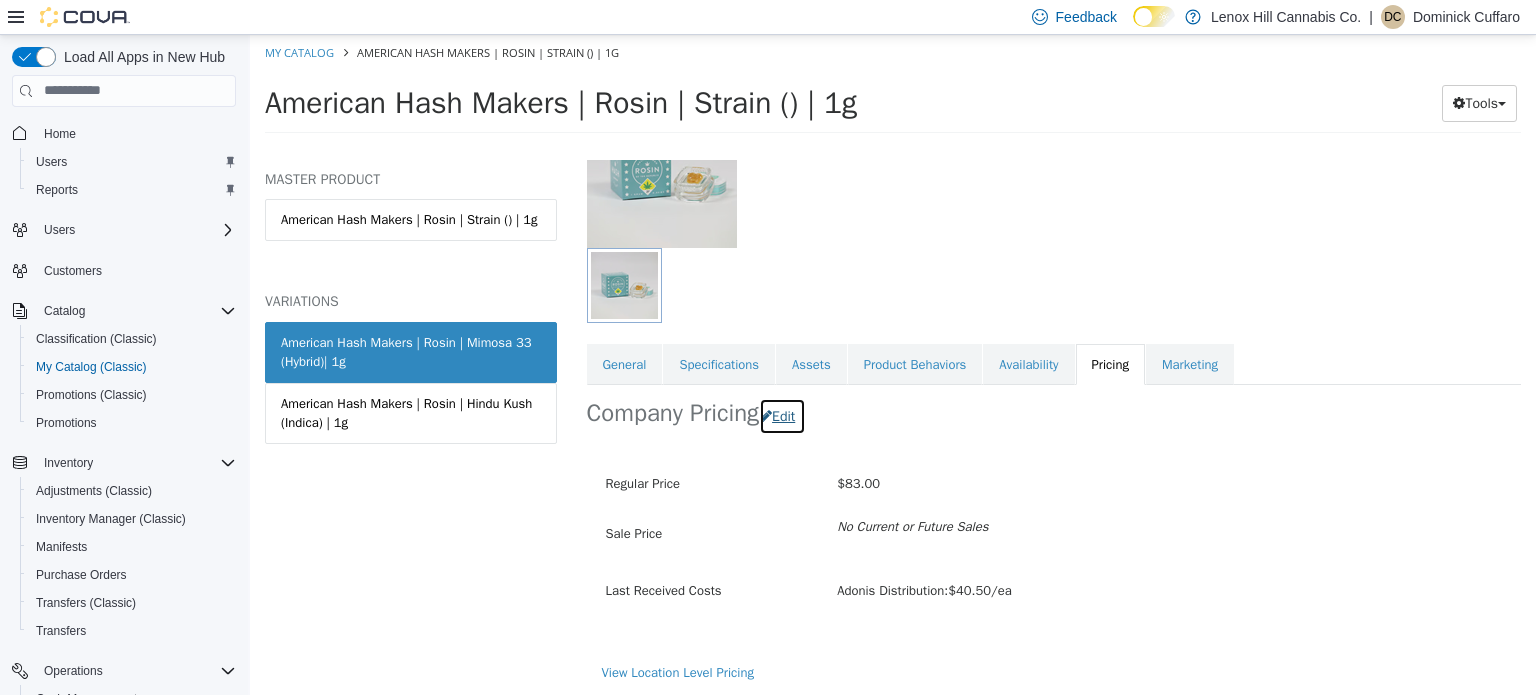 click on "Edit" at bounding box center [782, 415] 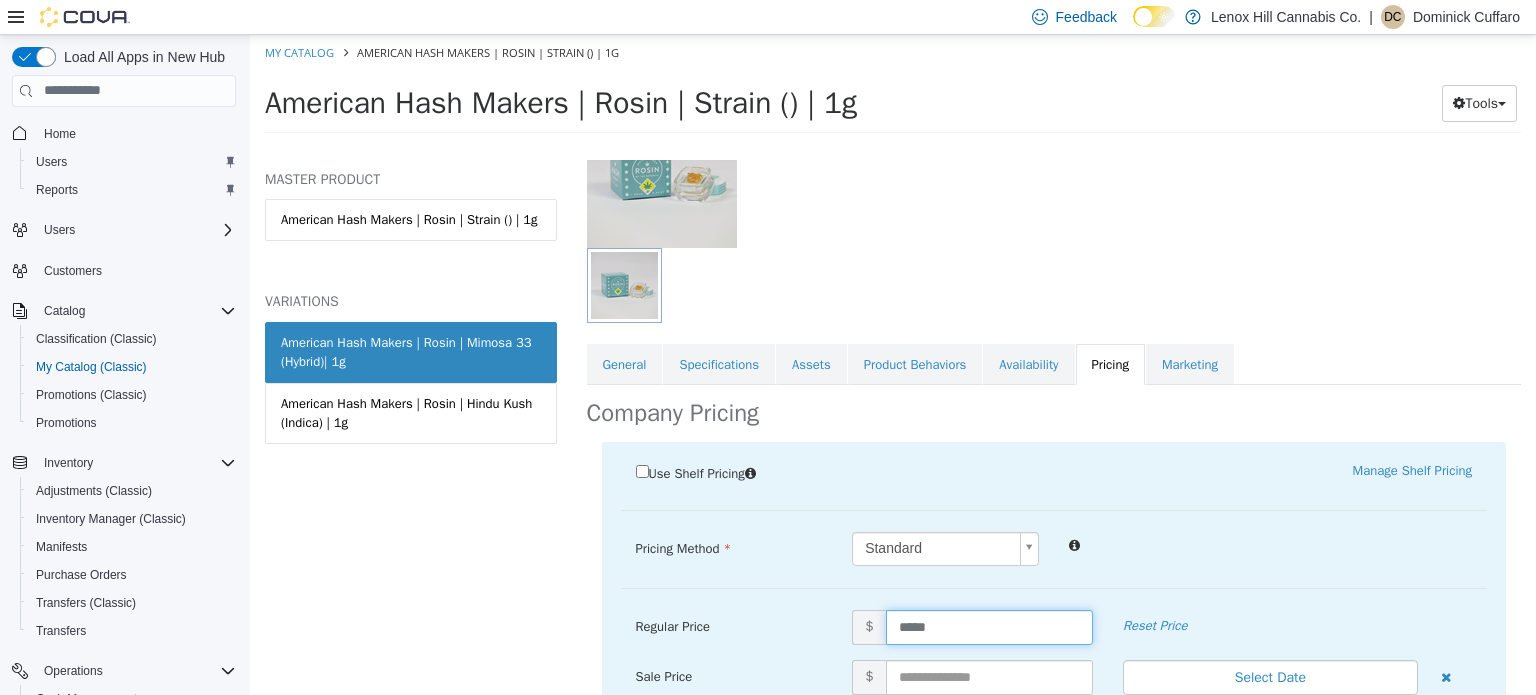click on "*****" at bounding box center (989, 626) 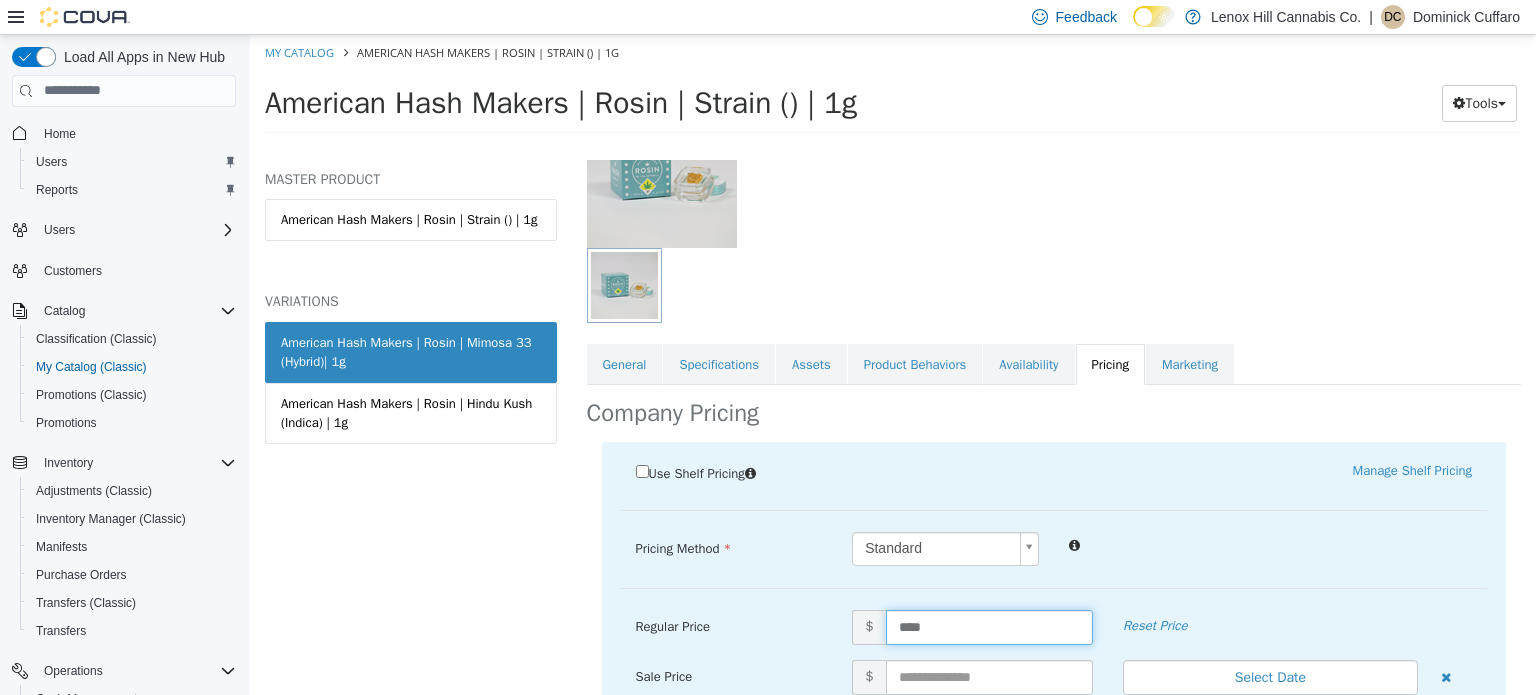 type on "*****" 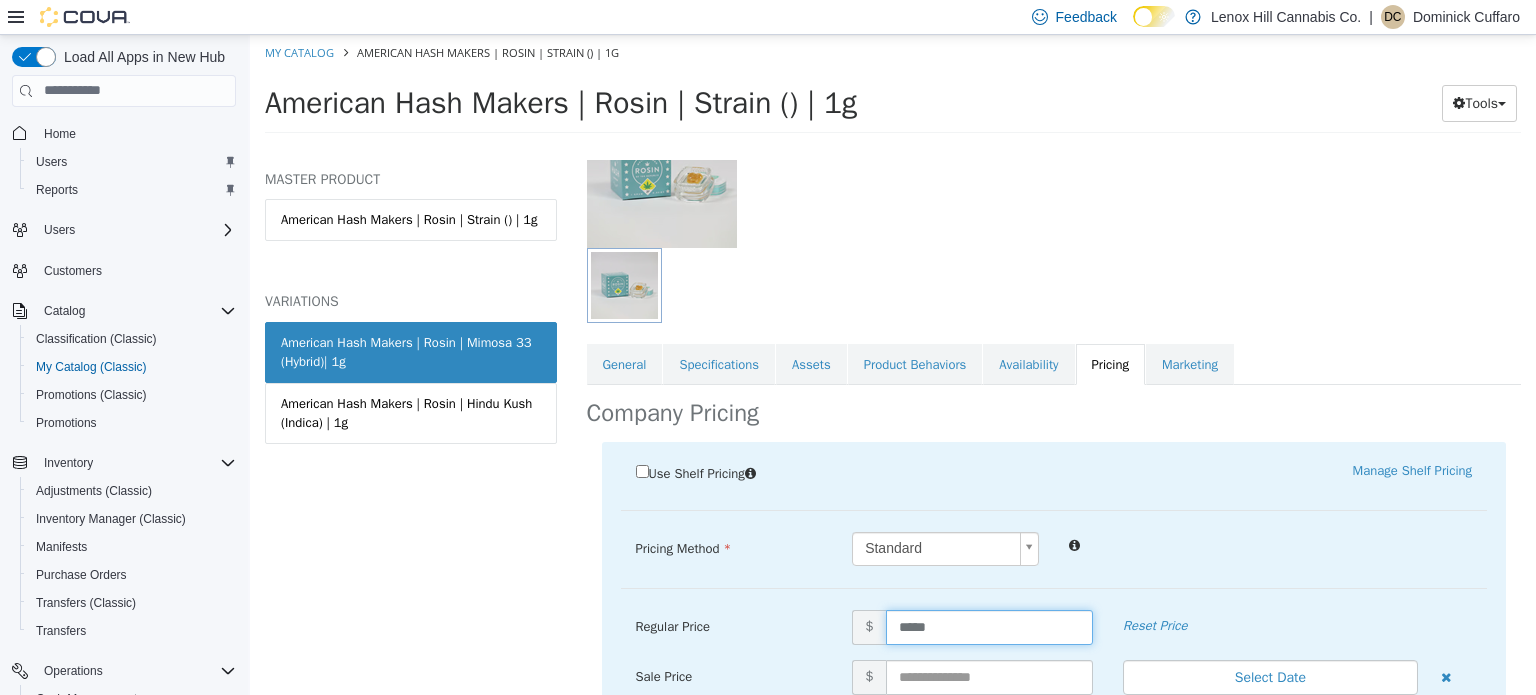 scroll, scrollTop: 403, scrollLeft: 0, axis: vertical 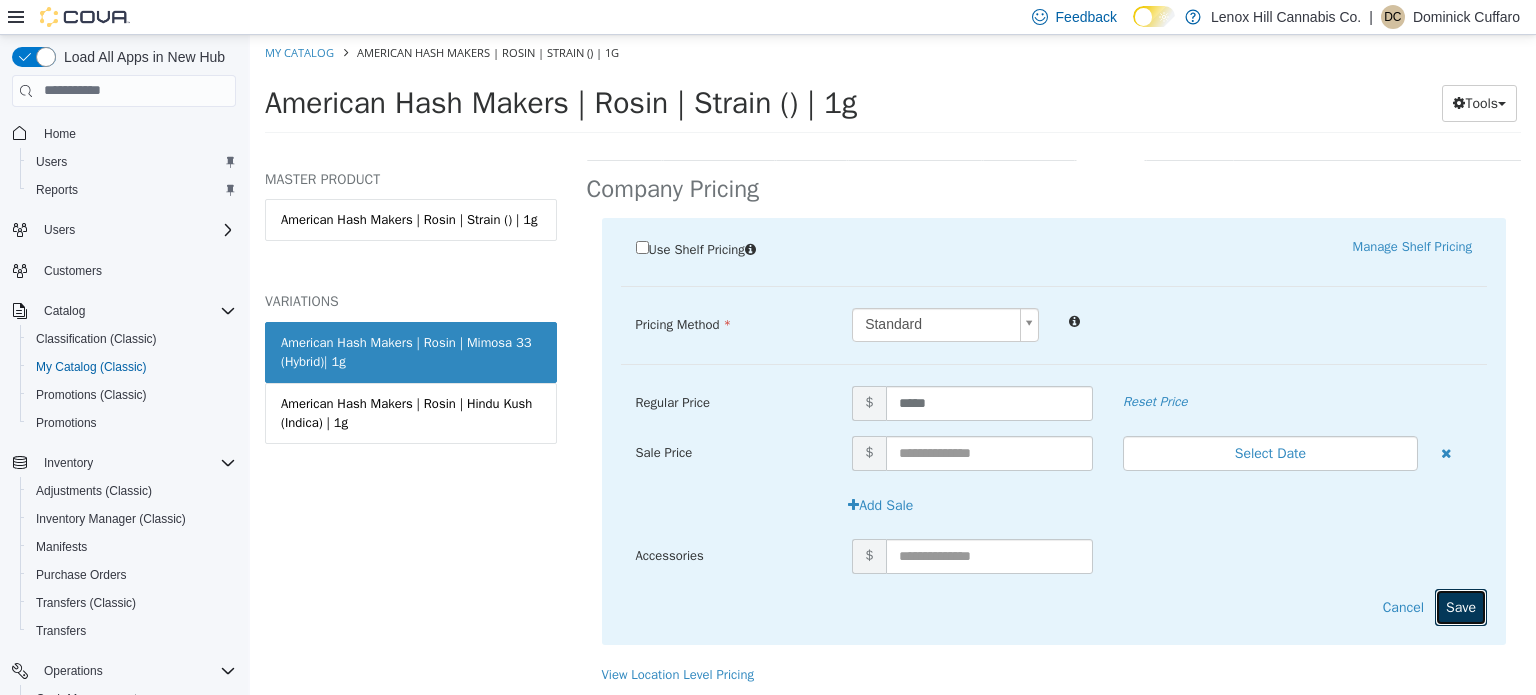 click on "Save" at bounding box center (1461, 606) 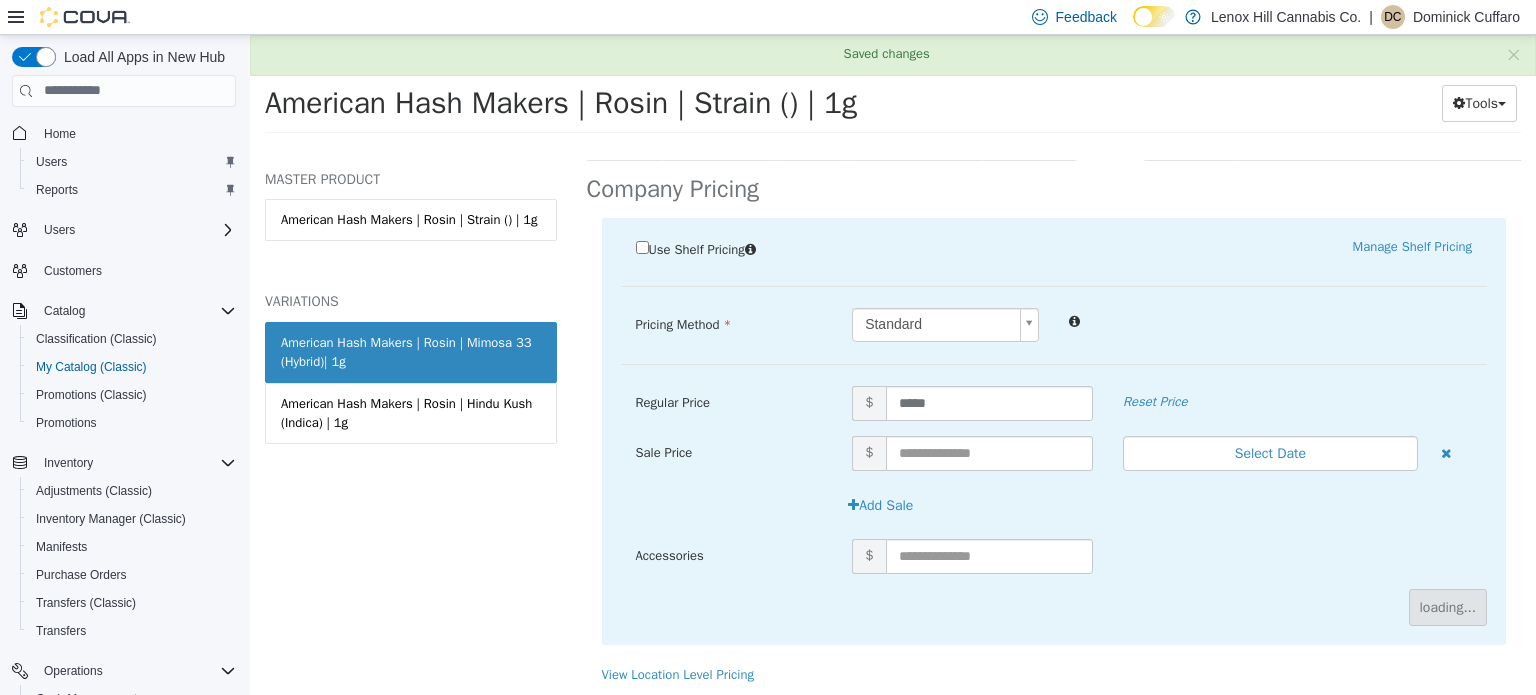 scroll, scrollTop: 179, scrollLeft: 0, axis: vertical 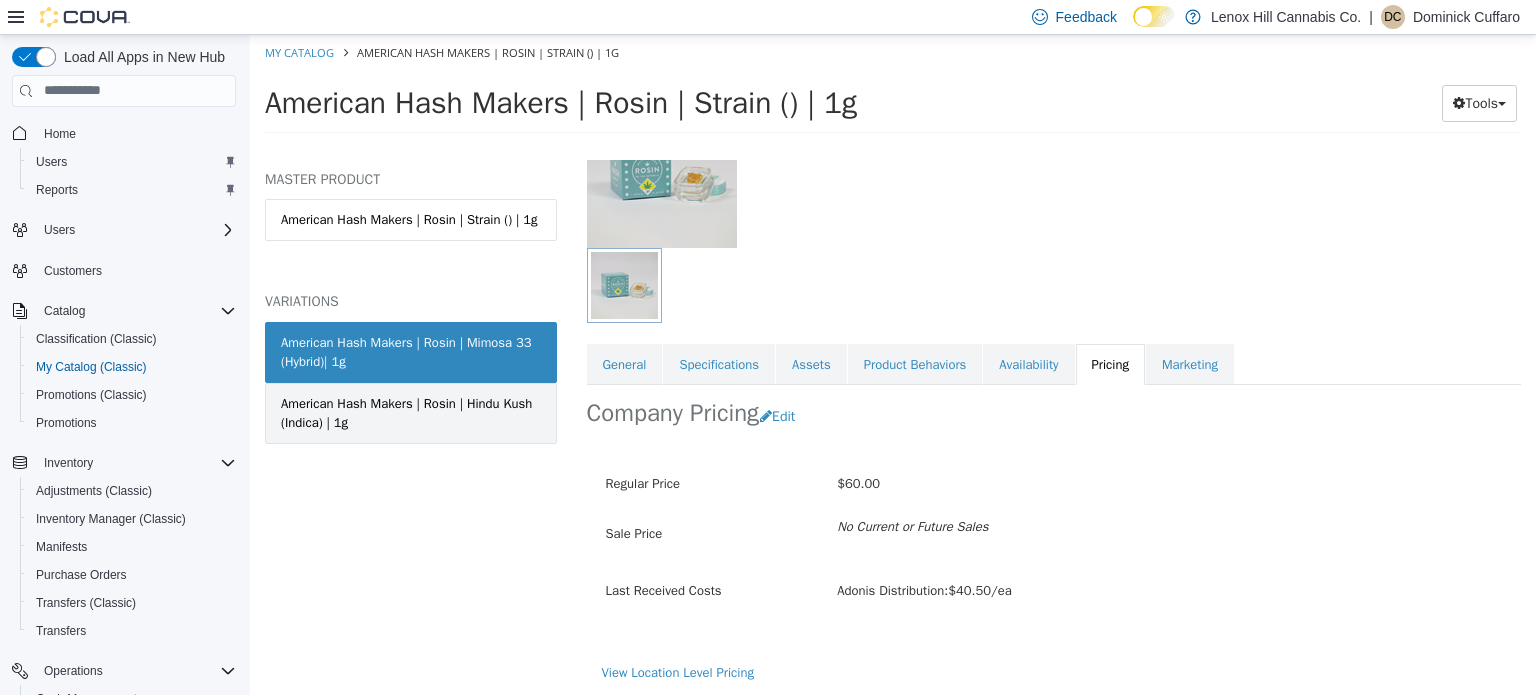 click on "American Hash Makers | Rosin | Hindu Kush (Indica) | 1g" at bounding box center [411, 412] 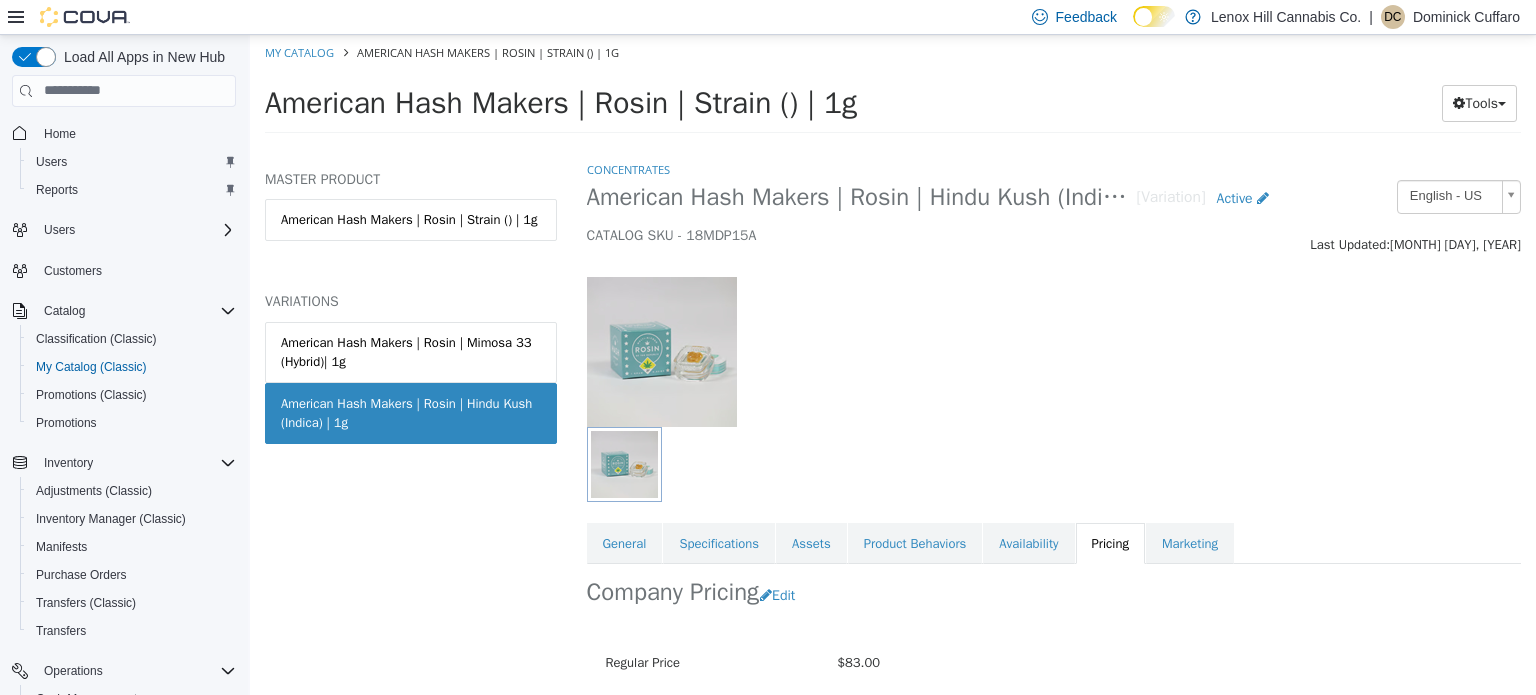 scroll, scrollTop: 179, scrollLeft: 0, axis: vertical 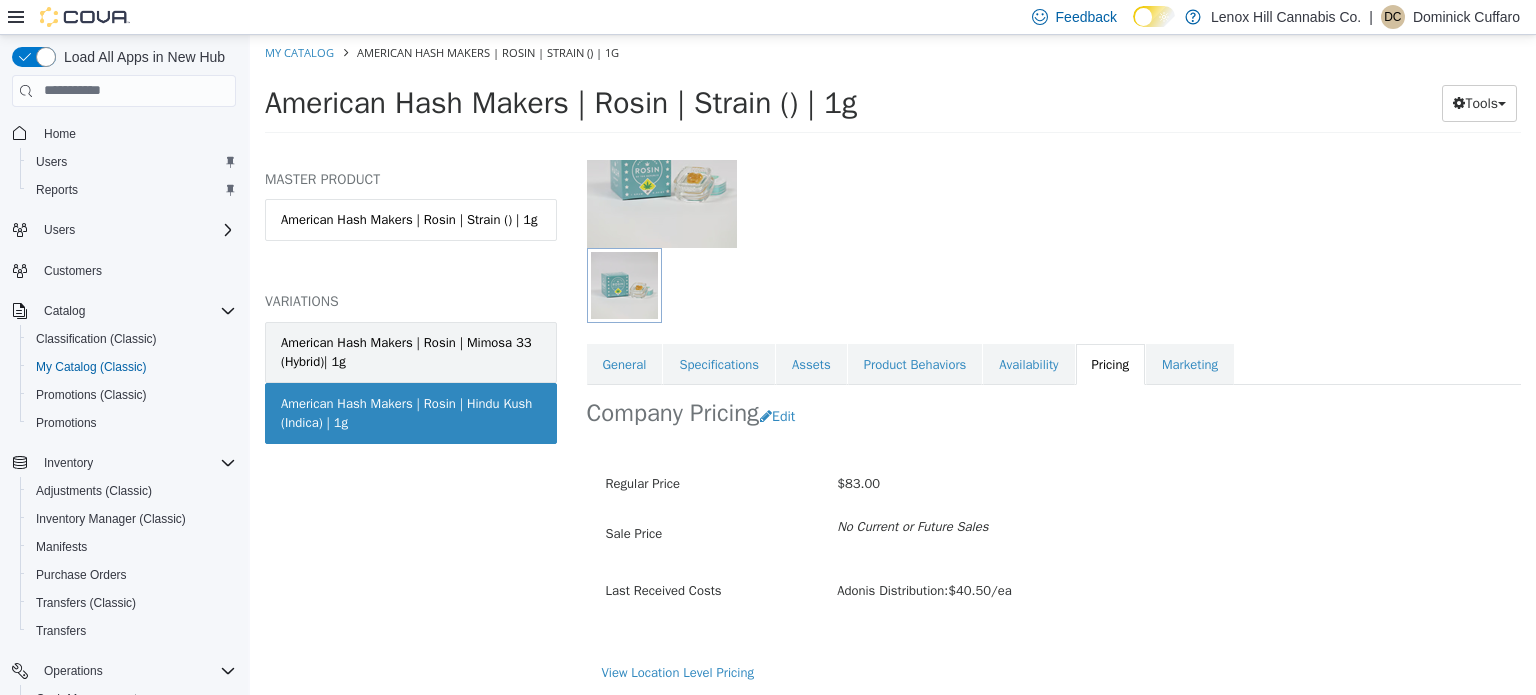 click on "American Hash Makers | Rosin | Mimosa 33 (Hybrid)| 1g" at bounding box center (411, 351) 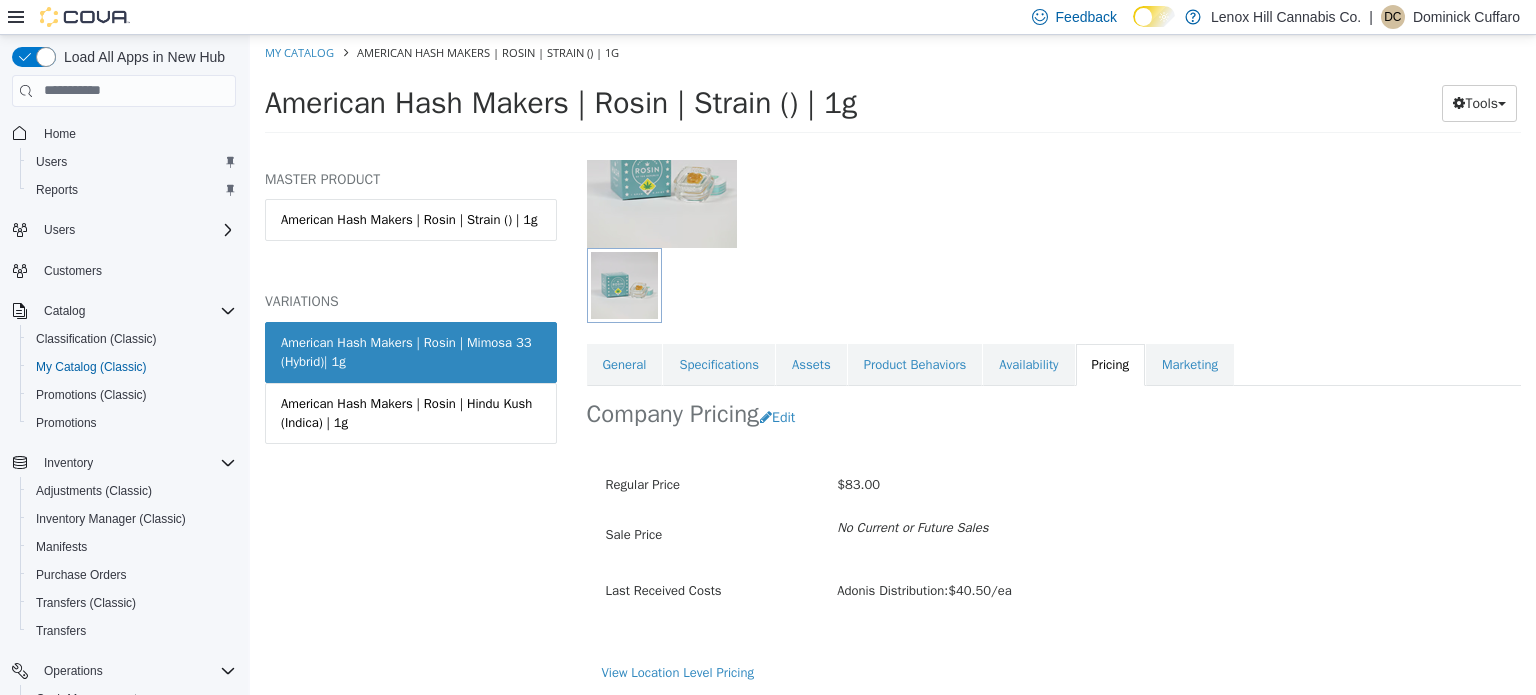scroll, scrollTop: 0, scrollLeft: 0, axis: both 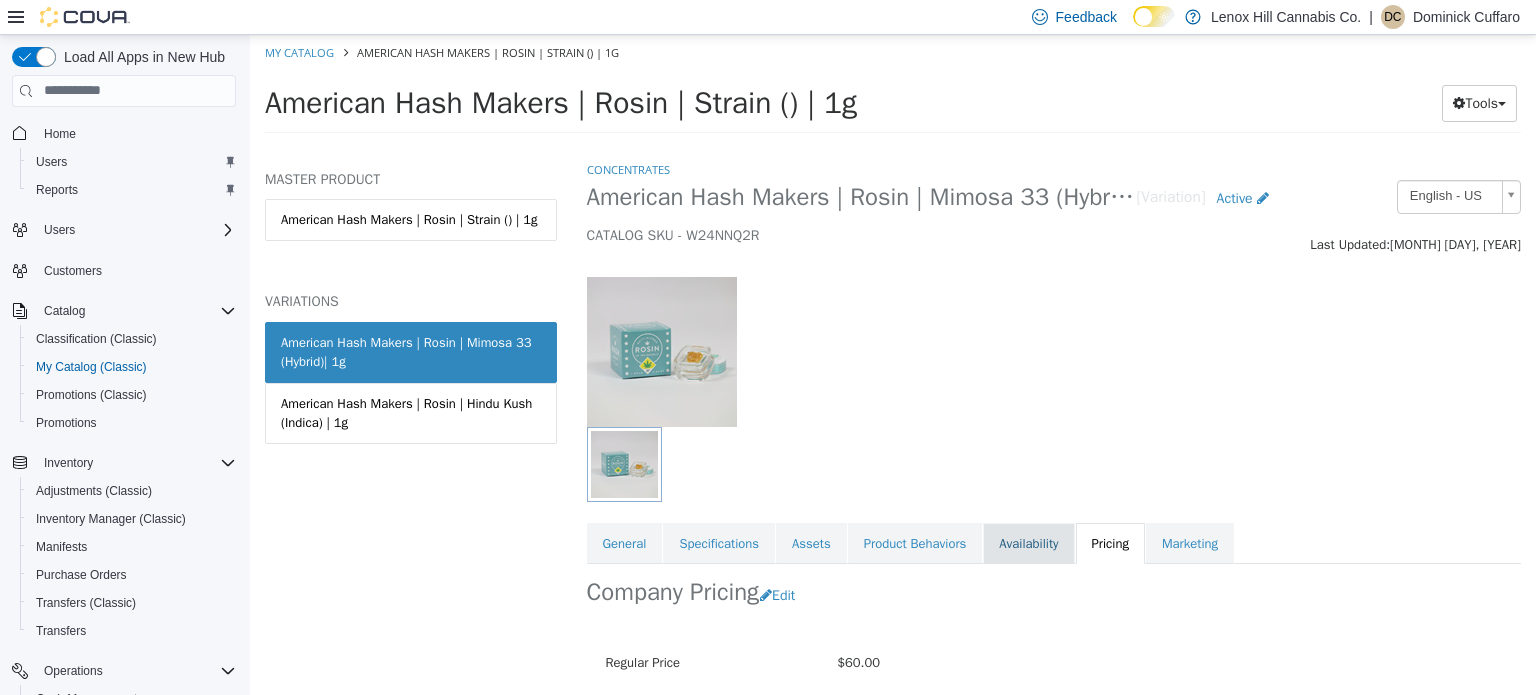 click on "Availability" at bounding box center (1028, 543) 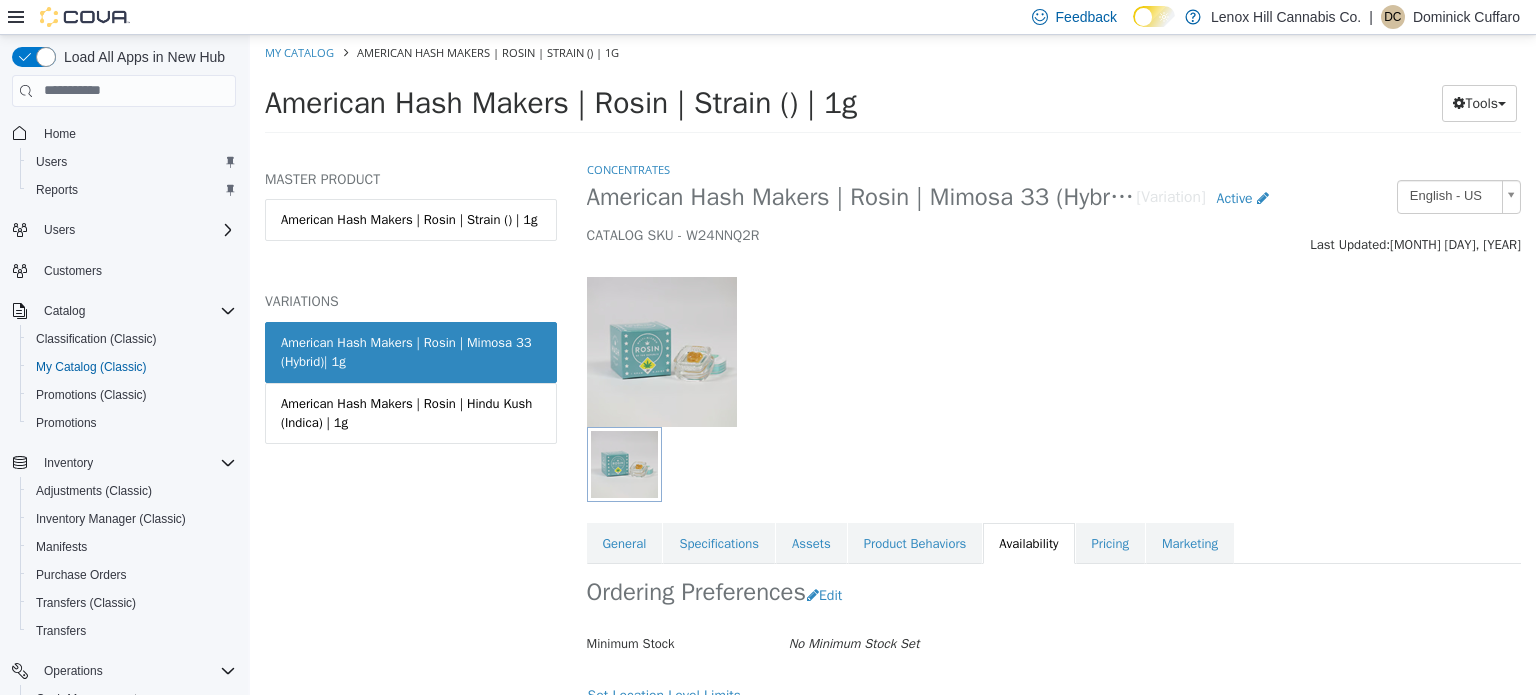 scroll, scrollTop: 184, scrollLeft: 0, axis: vertical 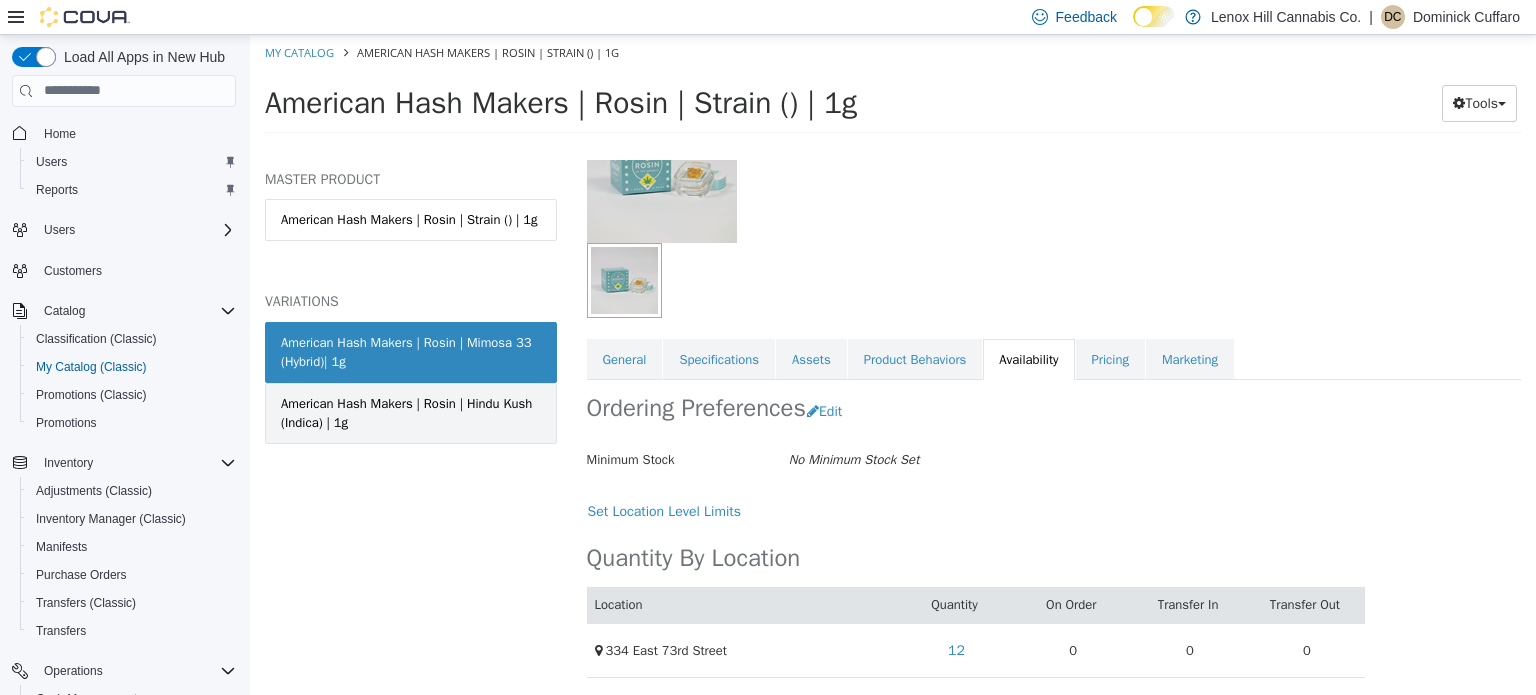 click on "American Hash Makers | Rosin | Hindu Kush (Indica) | 1g" at bounding box center [411, 412] 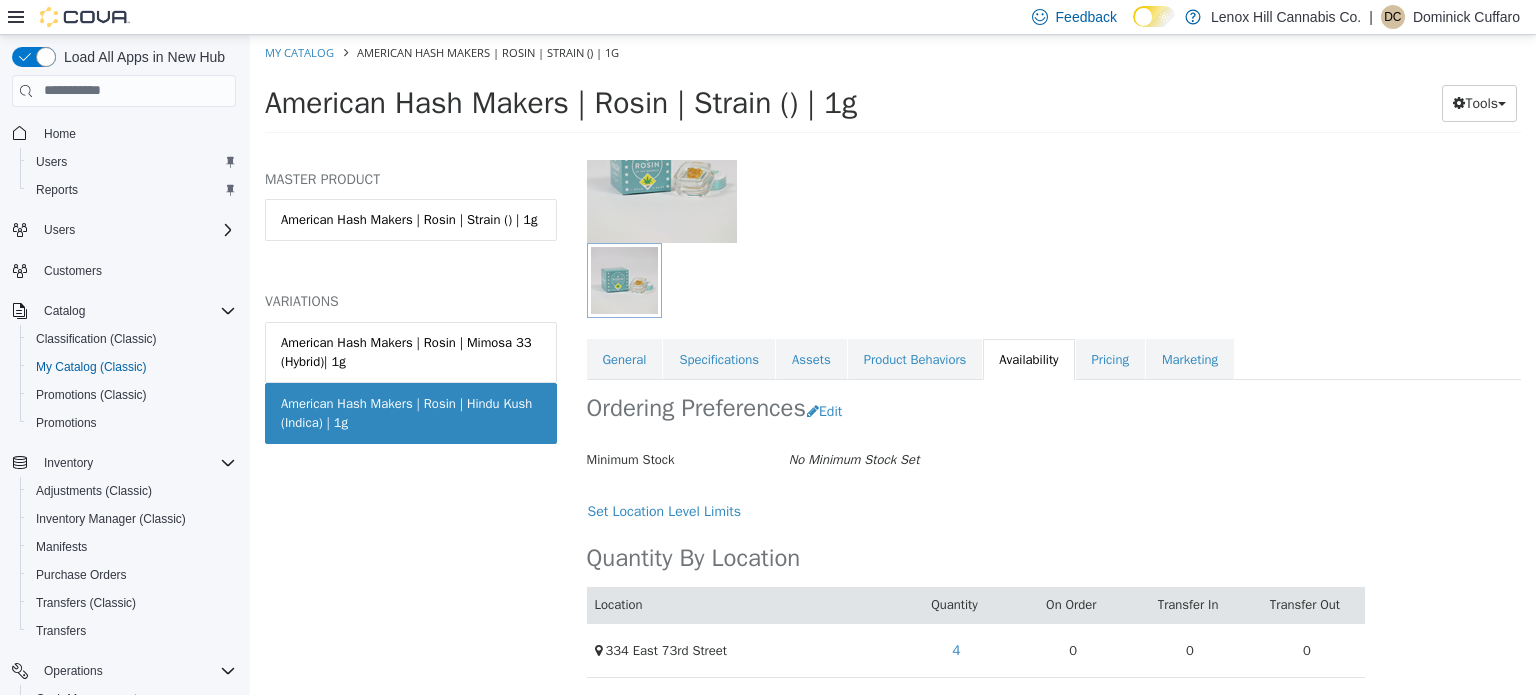 scroll, scrollTop: 184, scrollLeft: 0, axis: vertical 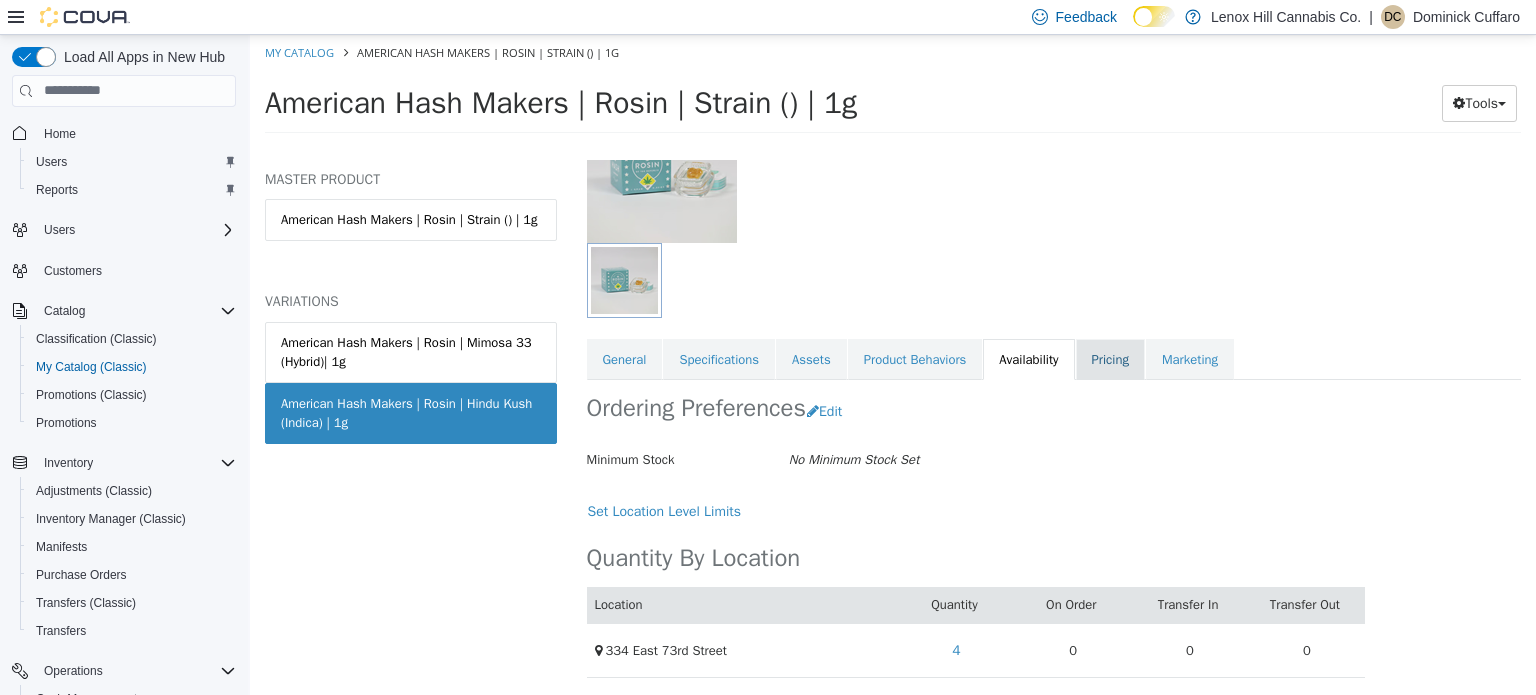 click on "Pricing" at bounding box center (1110, 359) 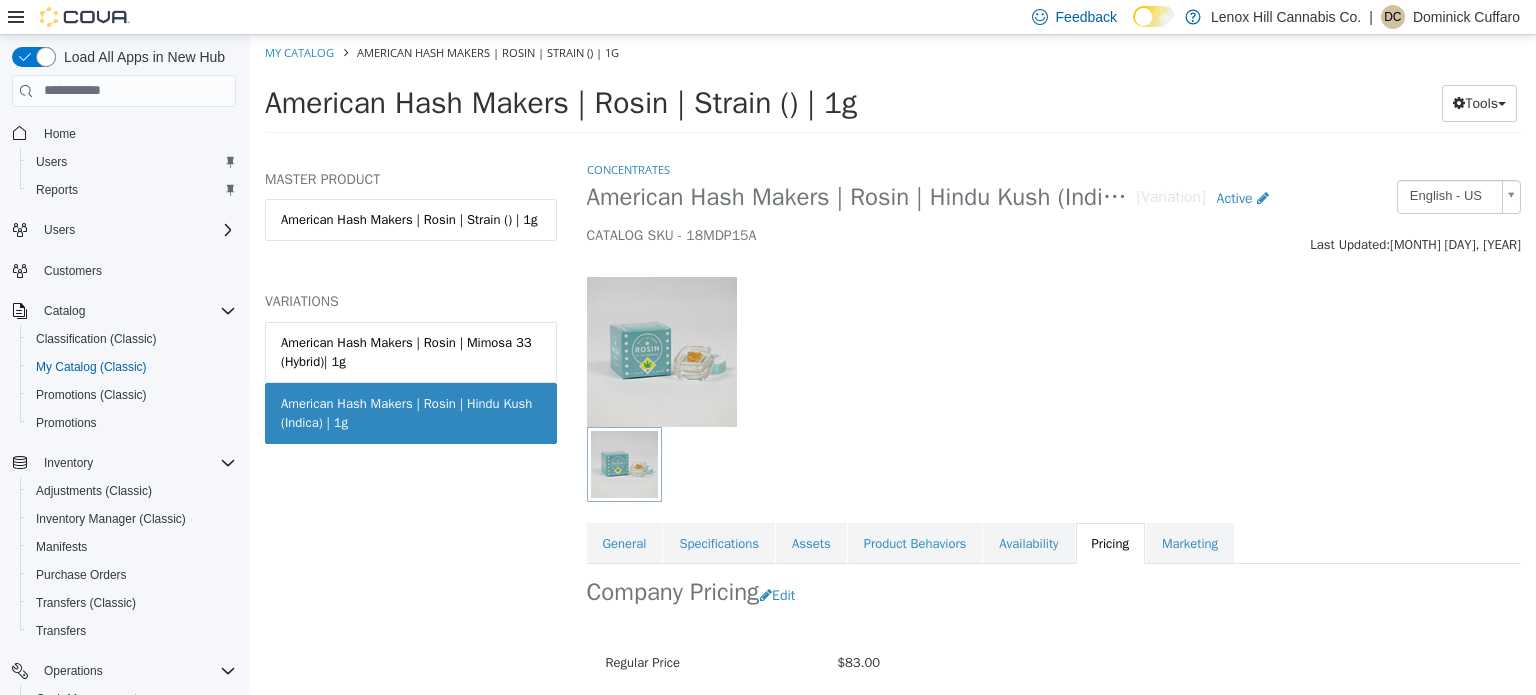 scroll, scrollTop: 179, scrollLeft: 0, axis: vertical 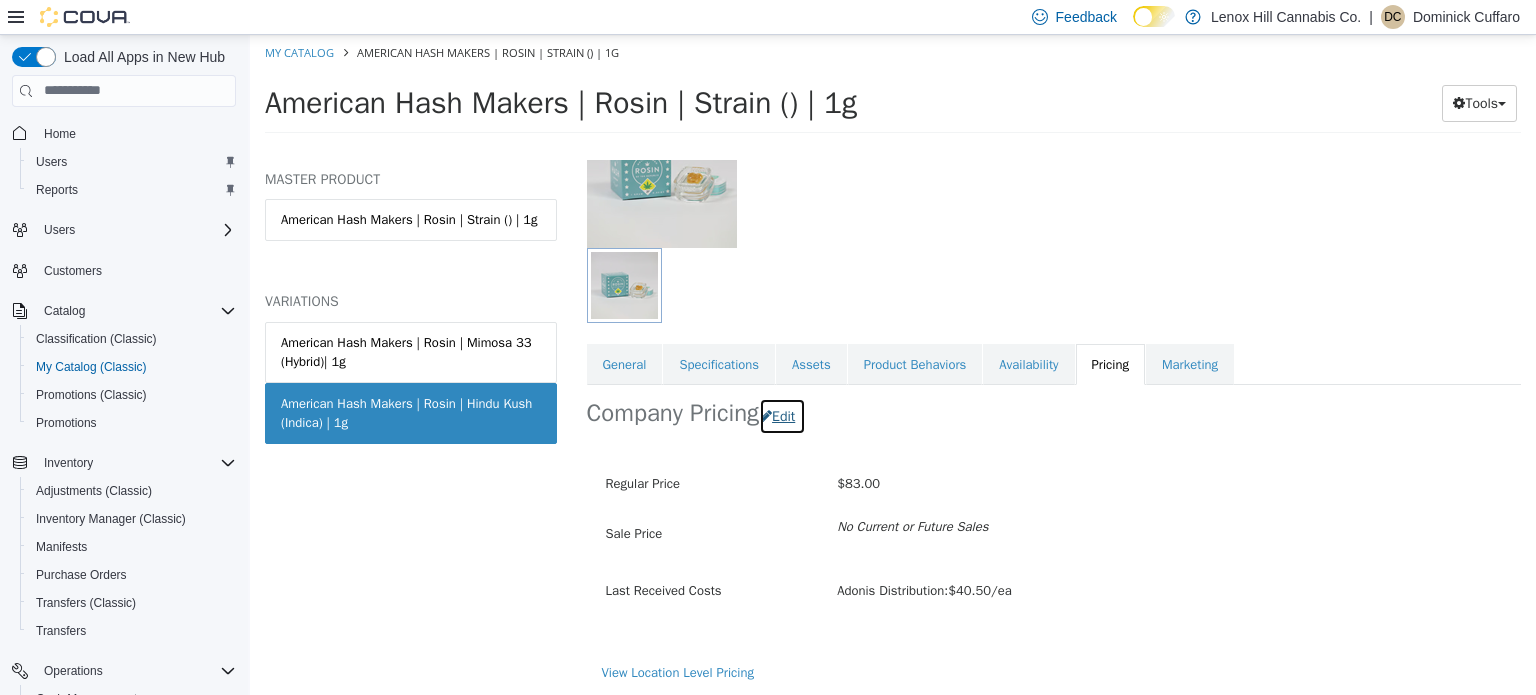 click on "Edit" at bounding box center [782, 415] 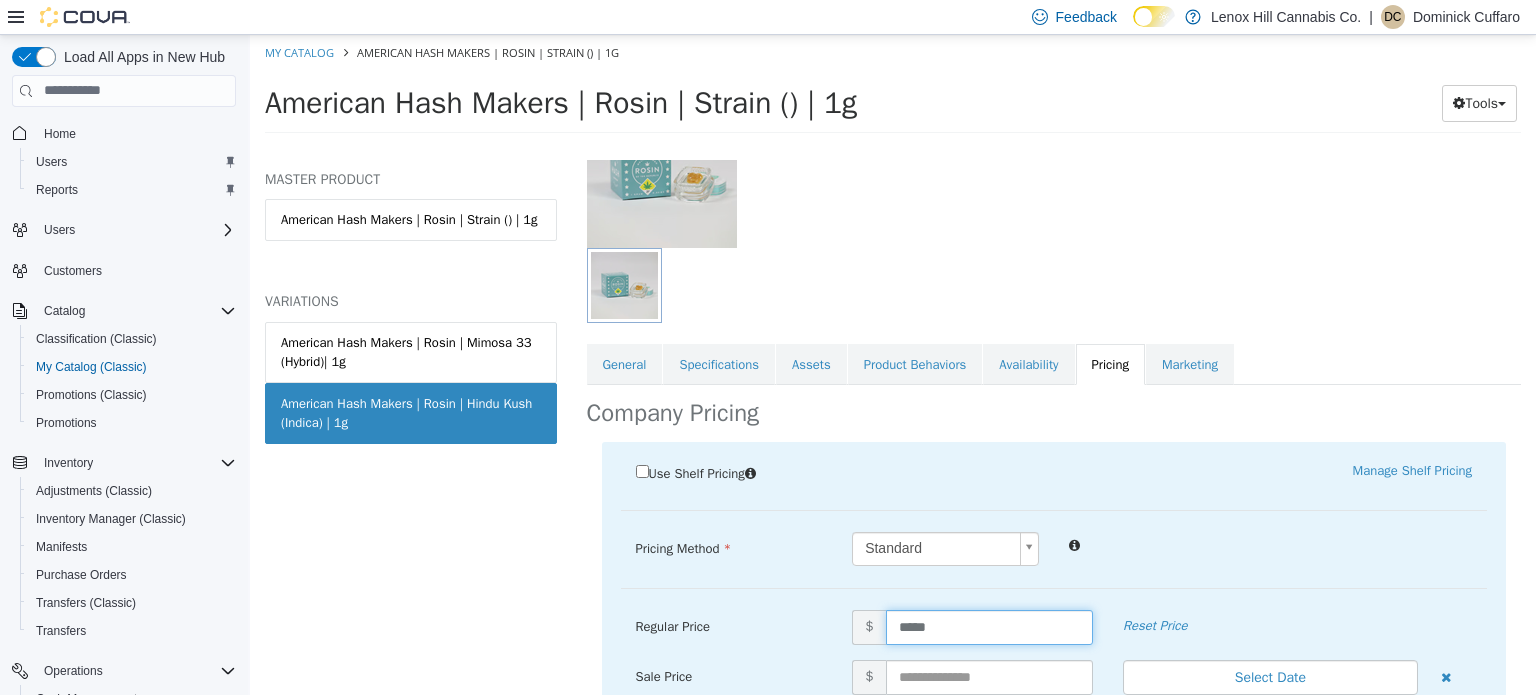 click on "*****" at bounding box center (989, 626) 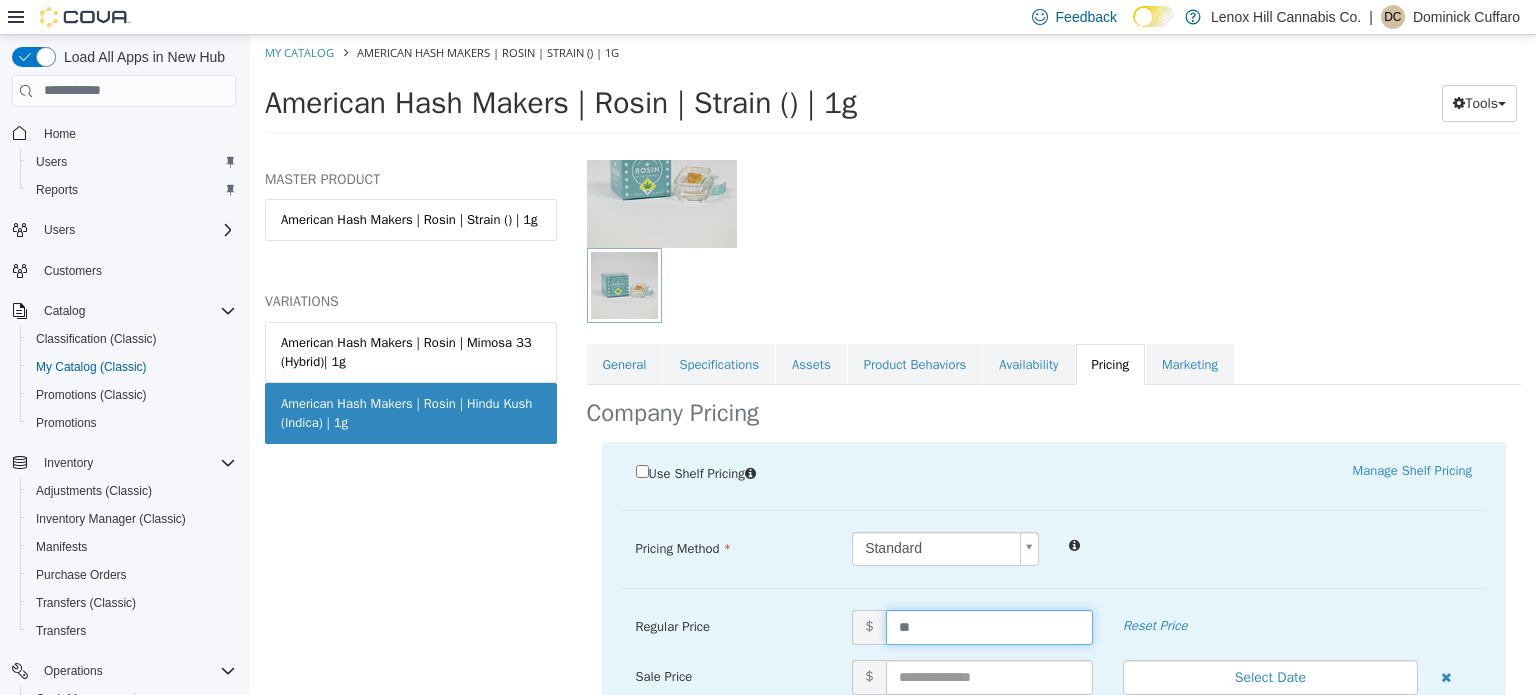 type on "*" 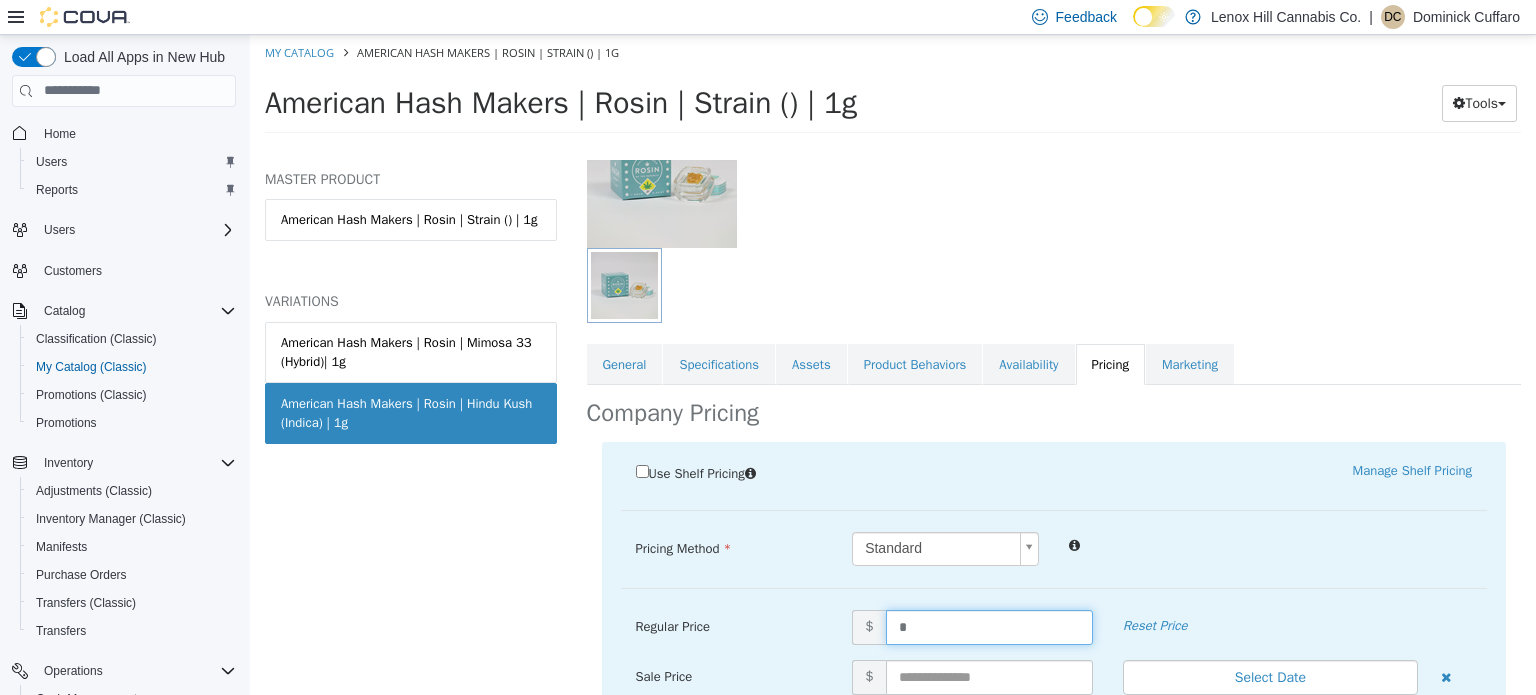 type on "**" 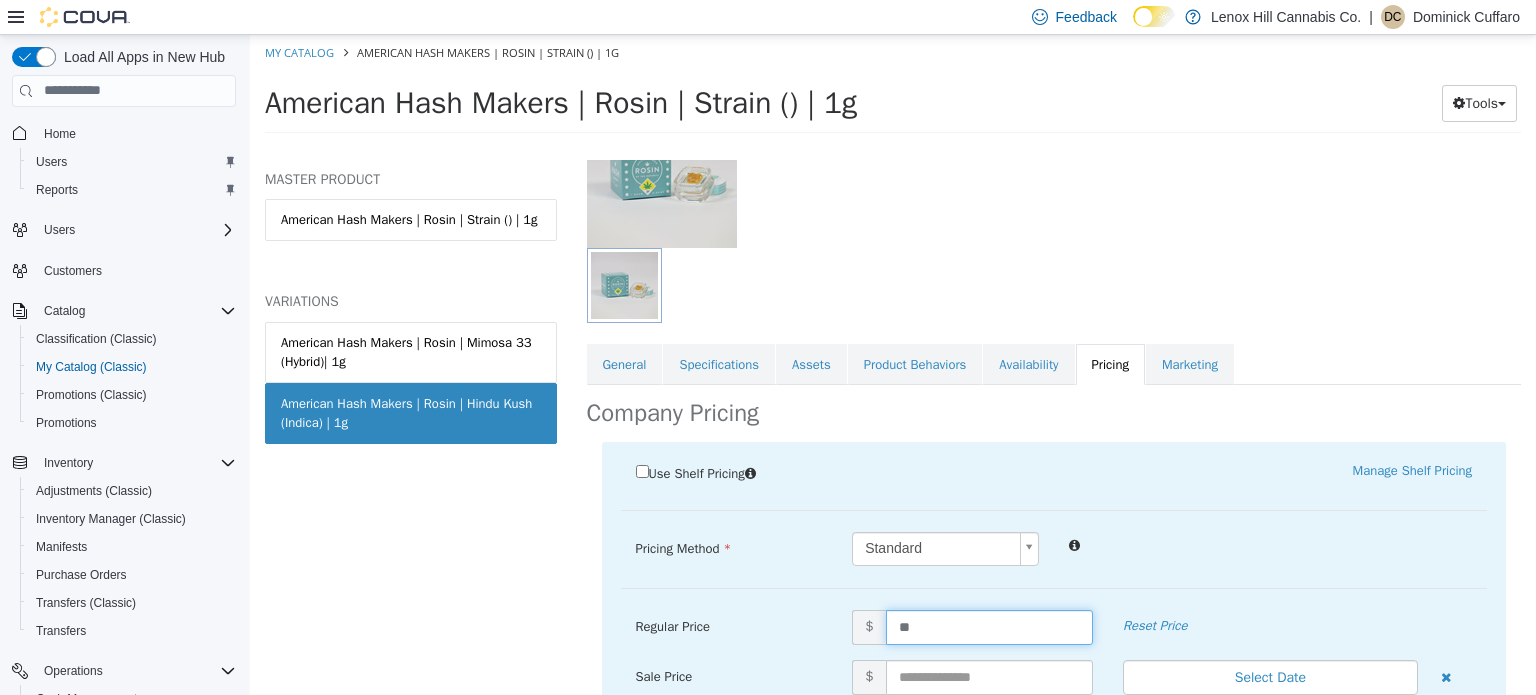 scroll, scrollTop: 403, scrollLeft: 0, axis: vertical 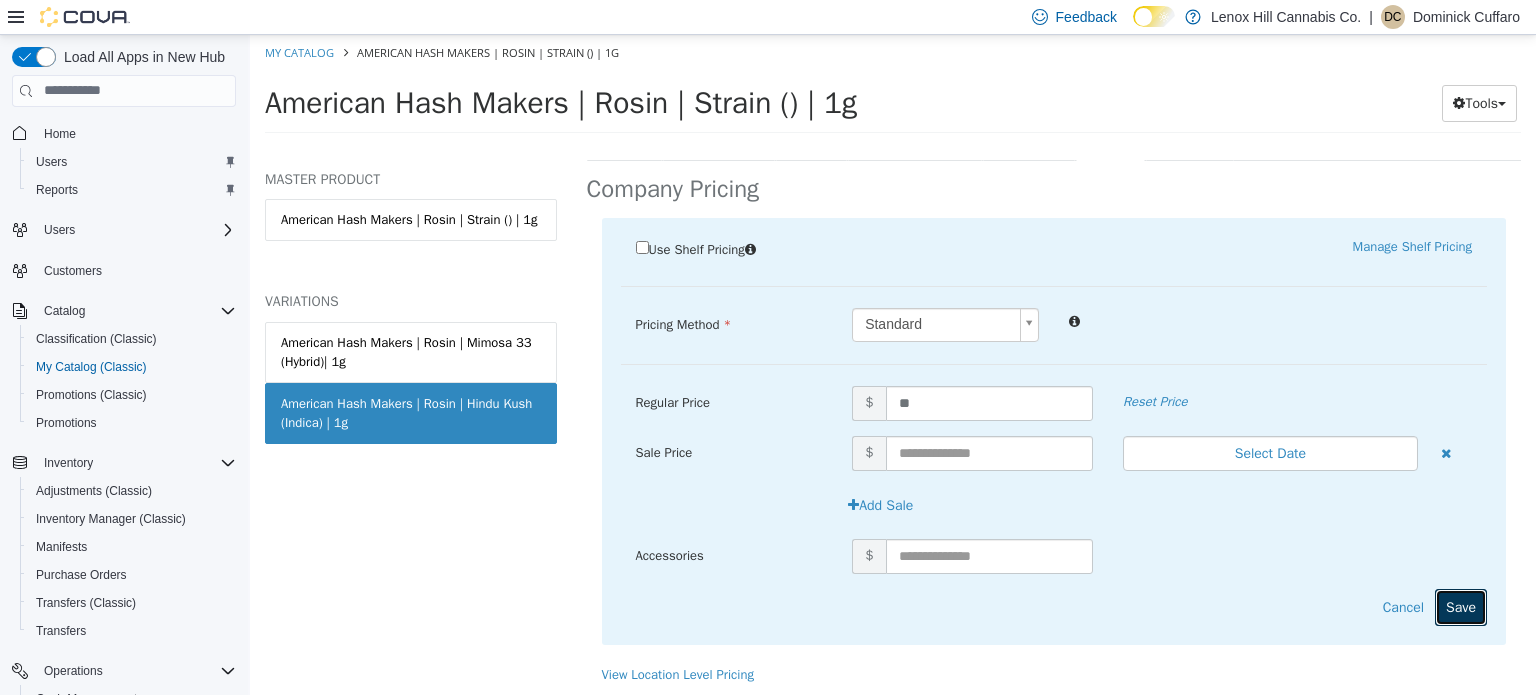 click on "Save" at bounding box center (1461, 606) 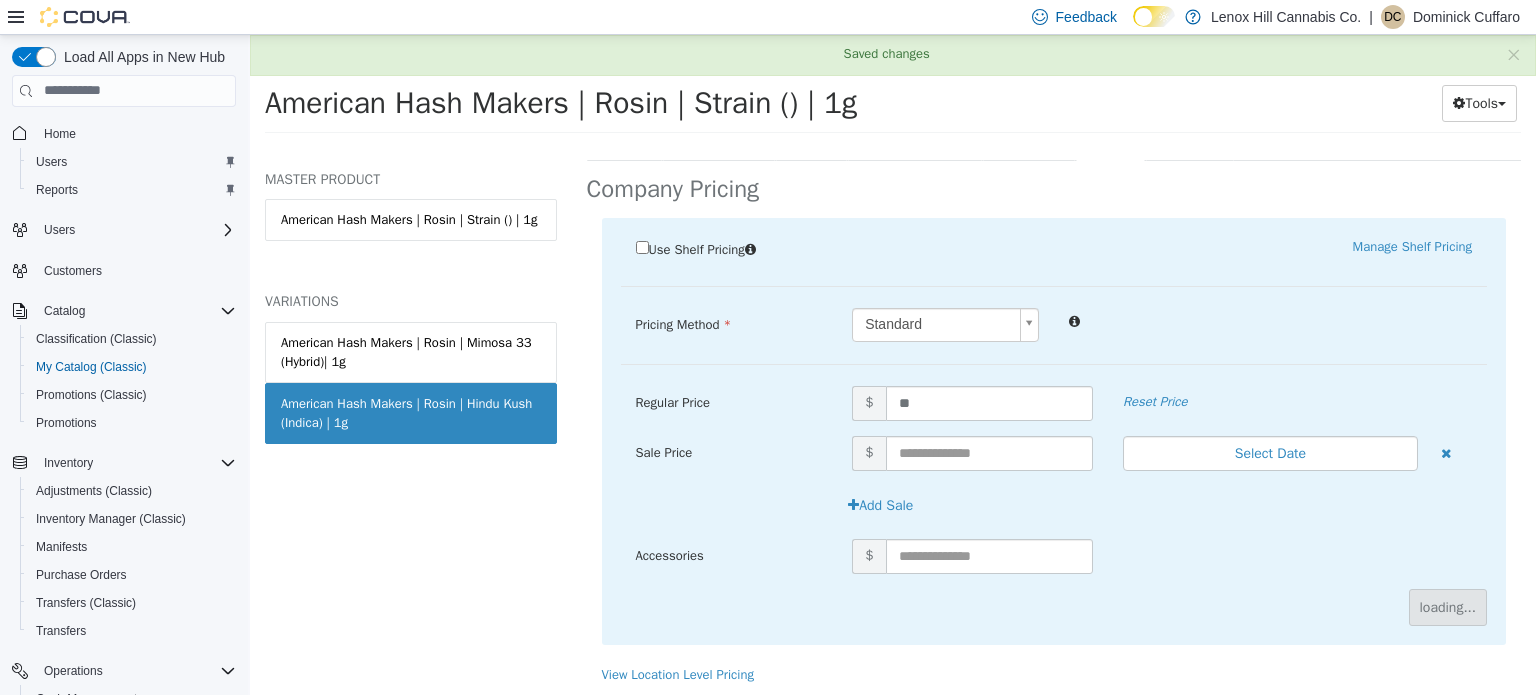 scroll, scrollTop: 179, scrollLeft: 0, axis: vertical 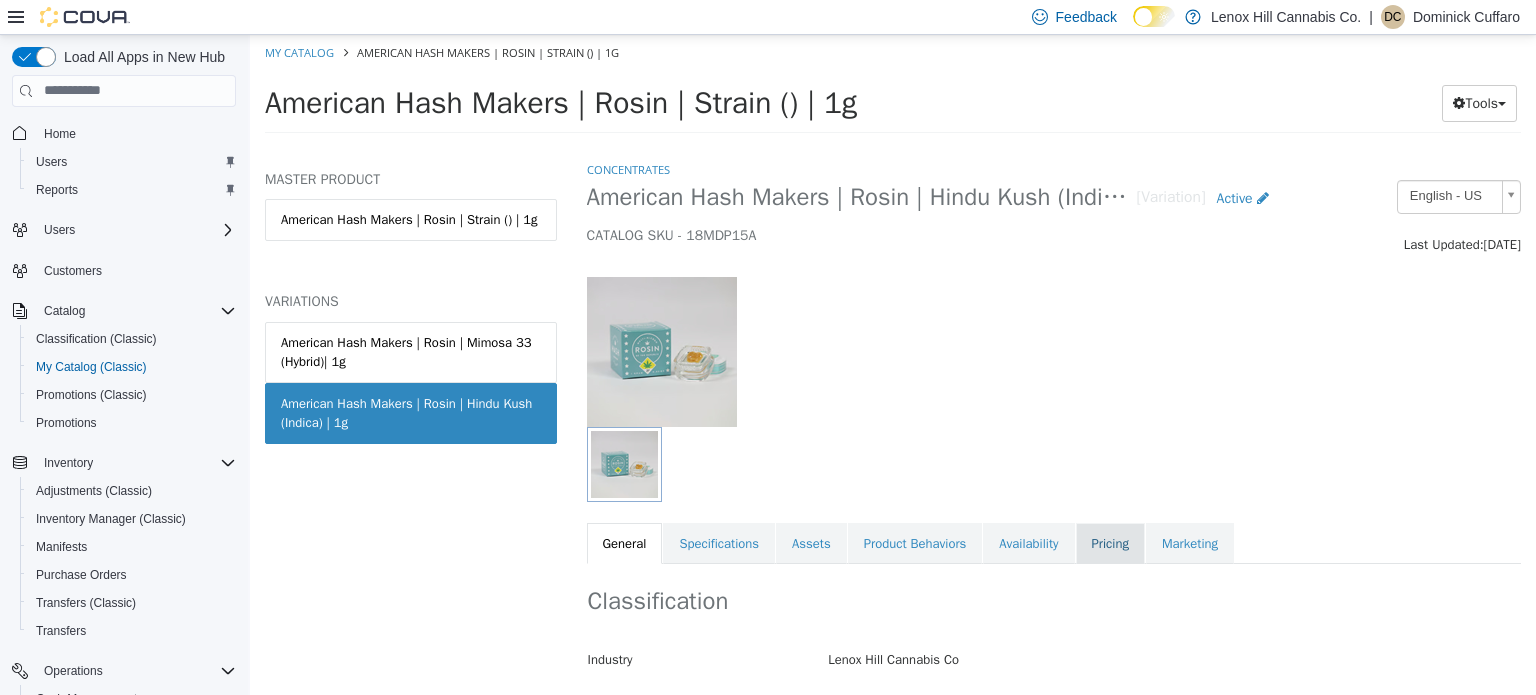 click on "Pricing" at bounding box center (1110, 543) 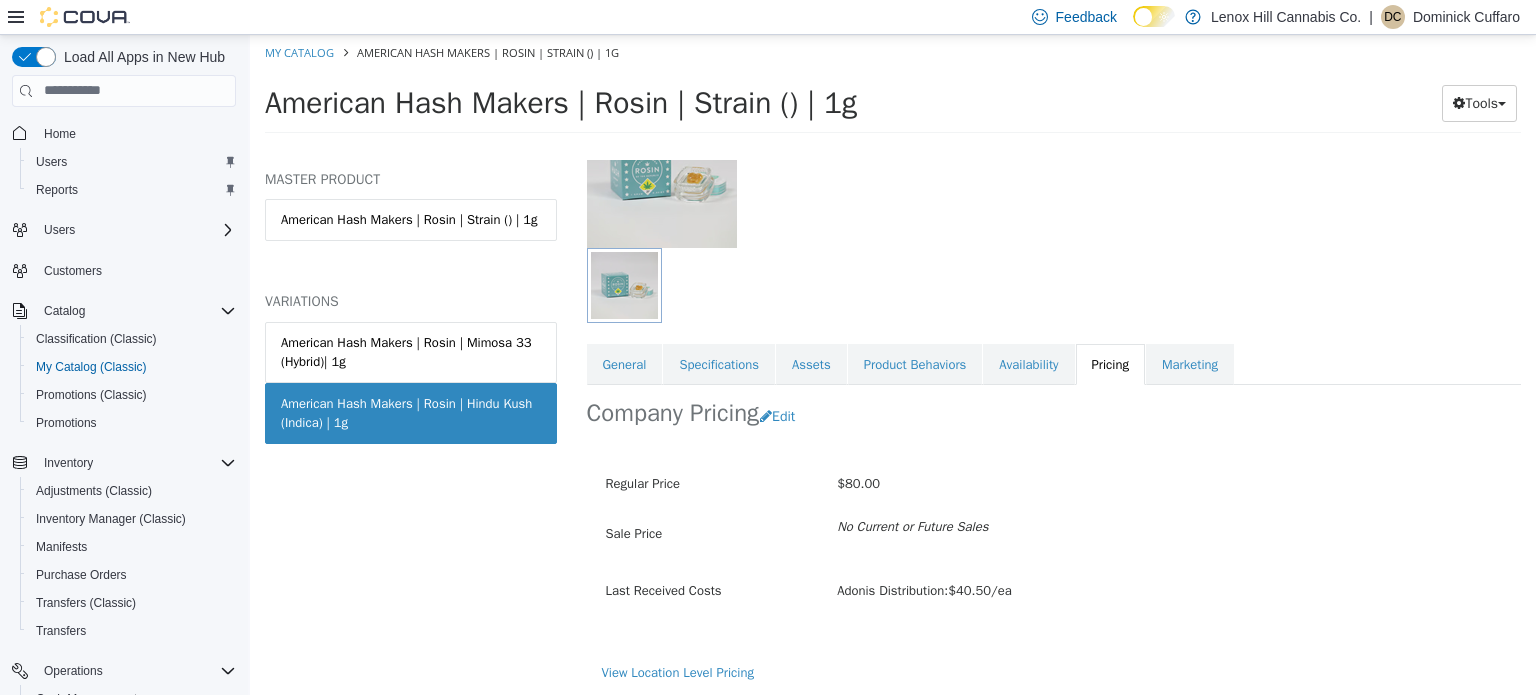 scroll, scrollTop: 178, scrollLeft: 0, axis: vertical 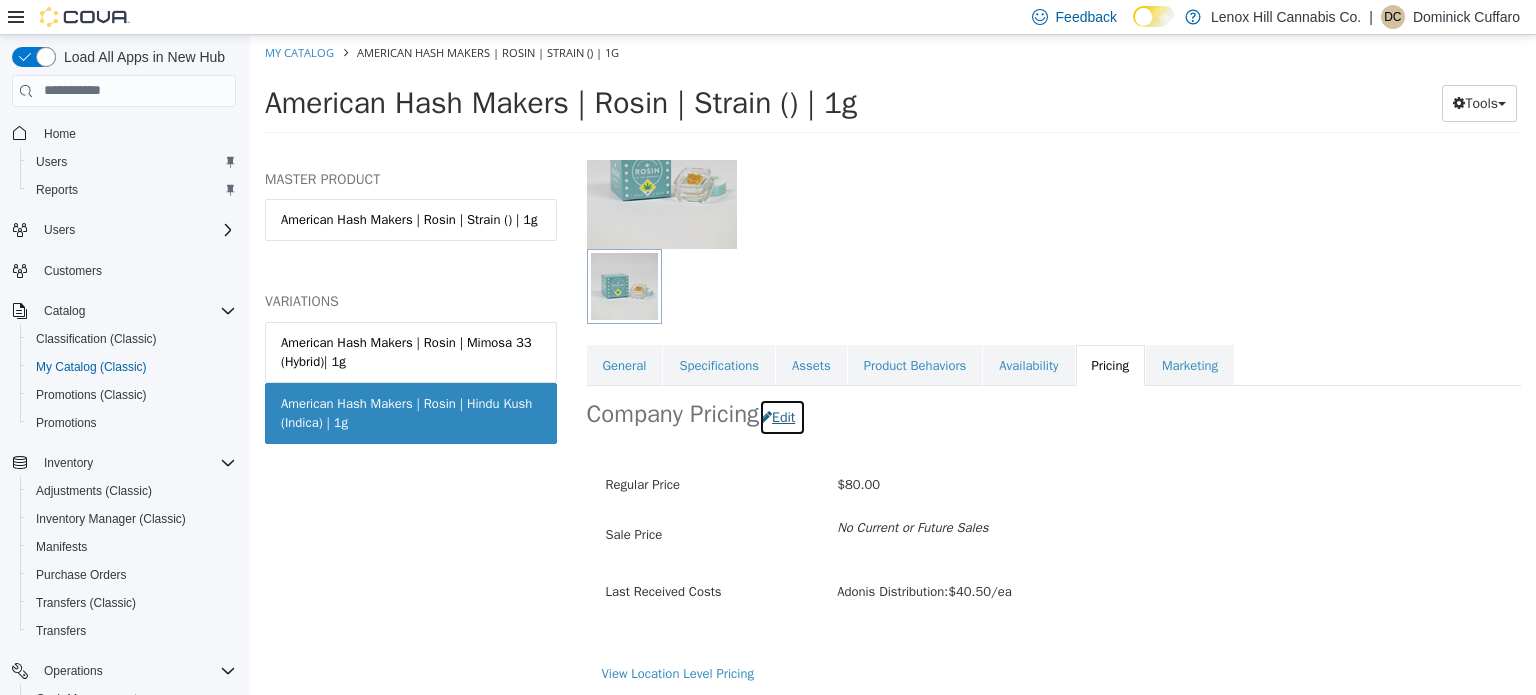 click on "Edit" at bounding box center [782, 416] 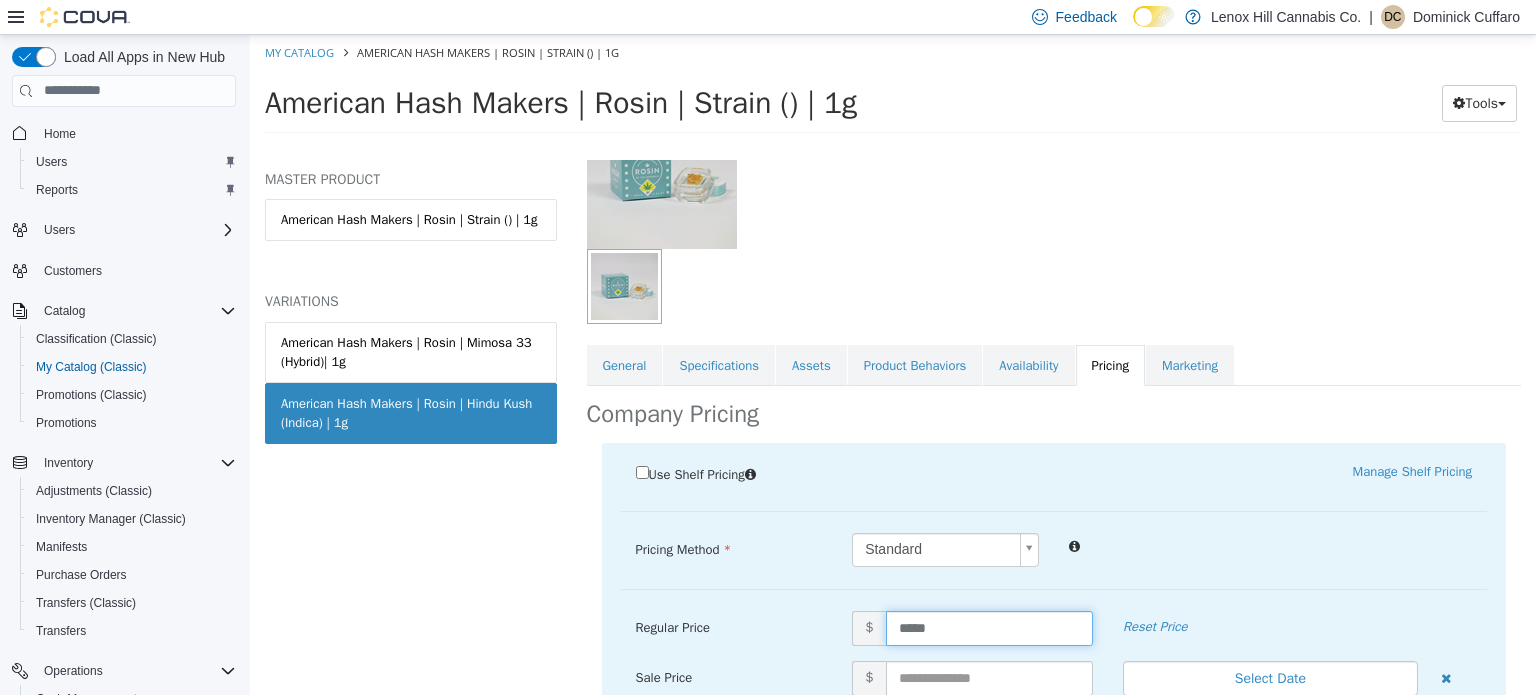 click on "*****" at bounding box center [989, 627] 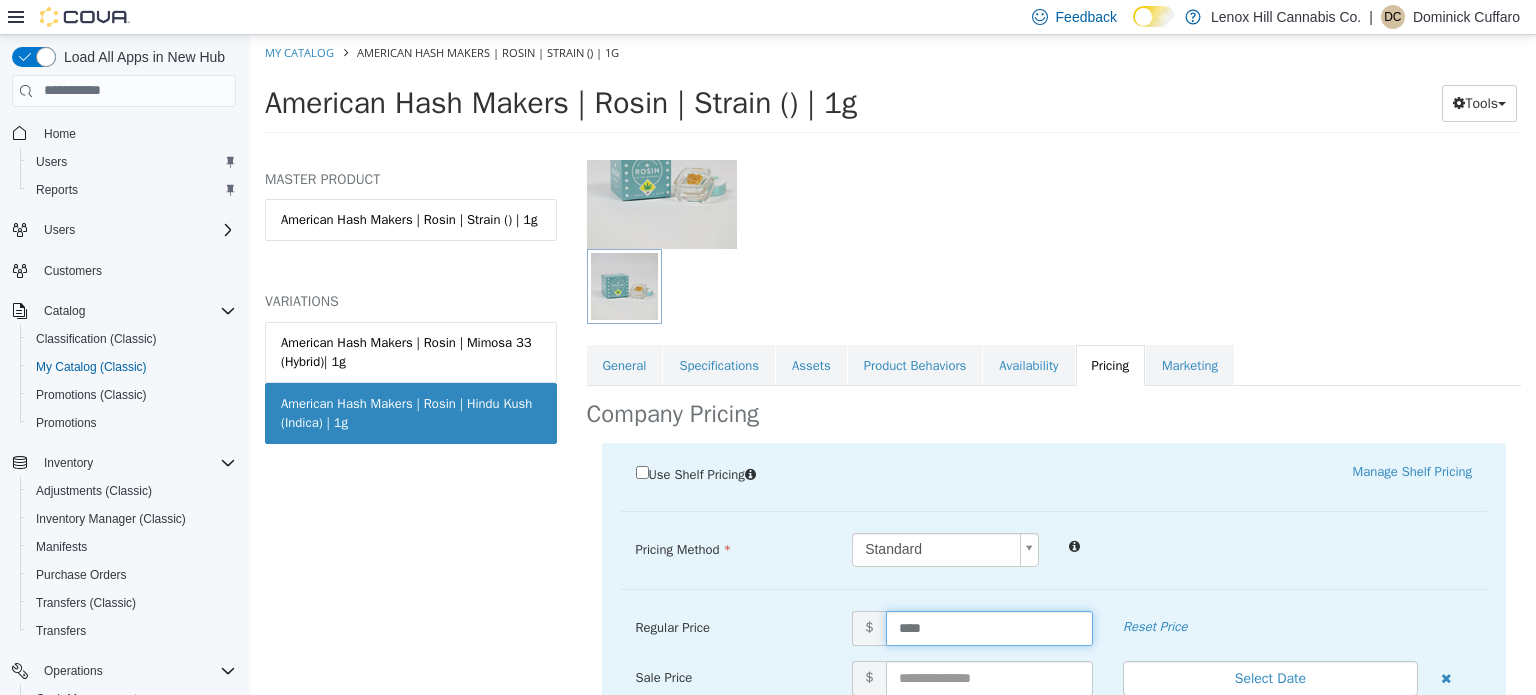 type on "*****" 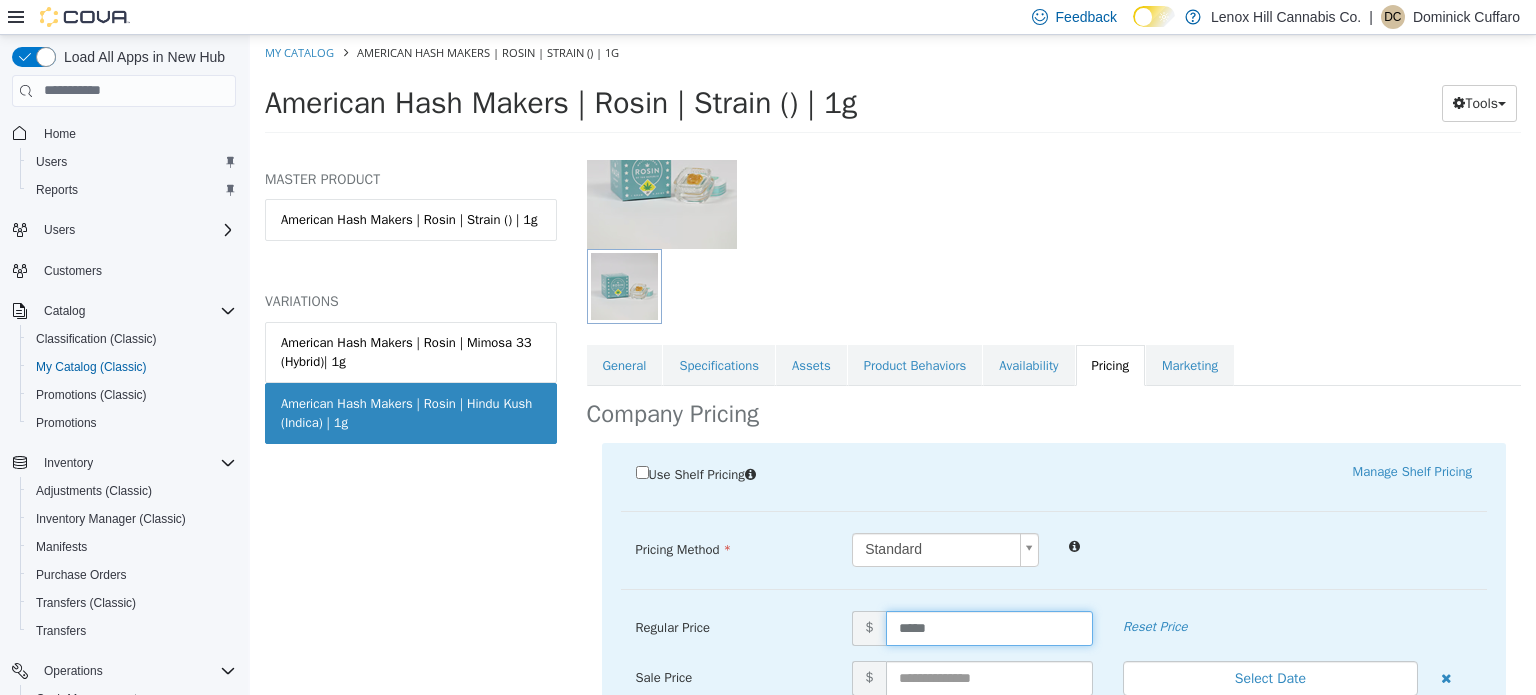scroll, scrollTop: 403, scrollLeft: 0, axis: vertical 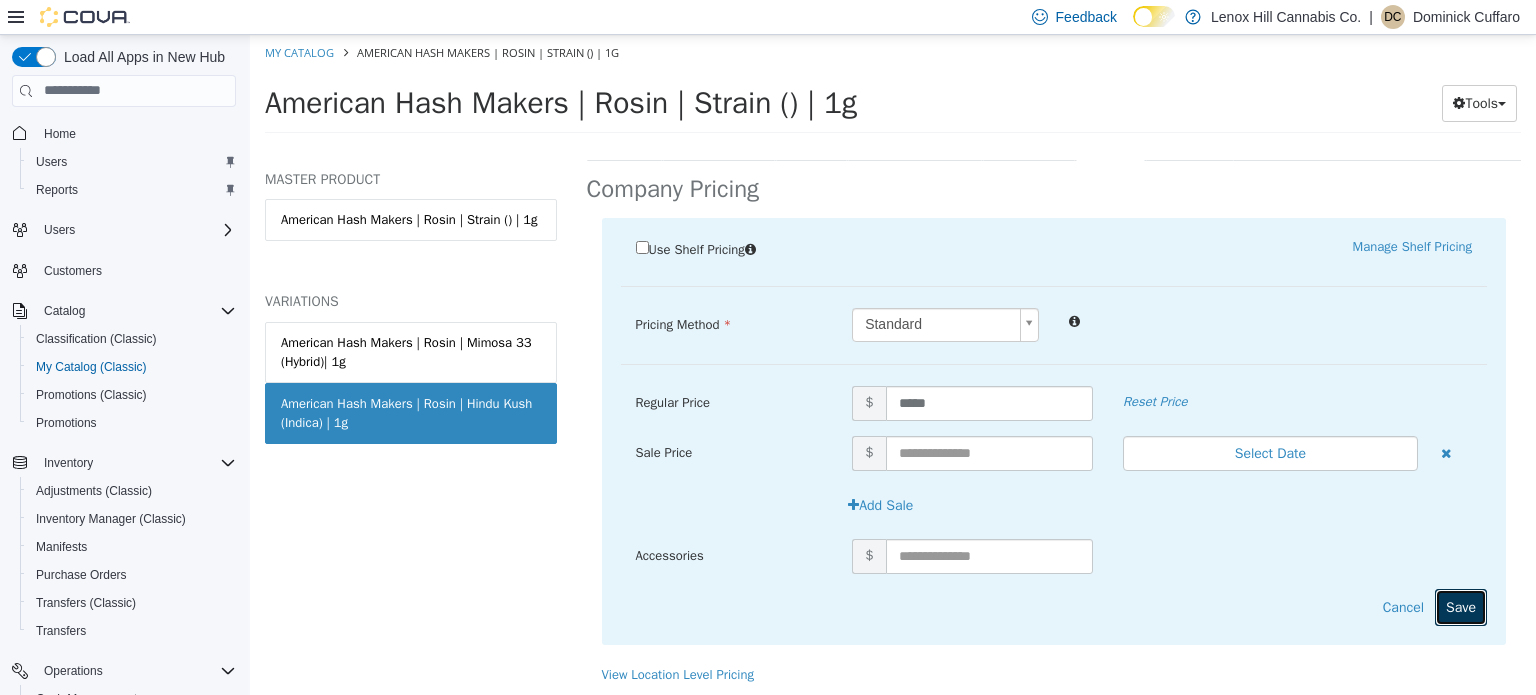 click on "Save" at bounding box center [1461, 606] 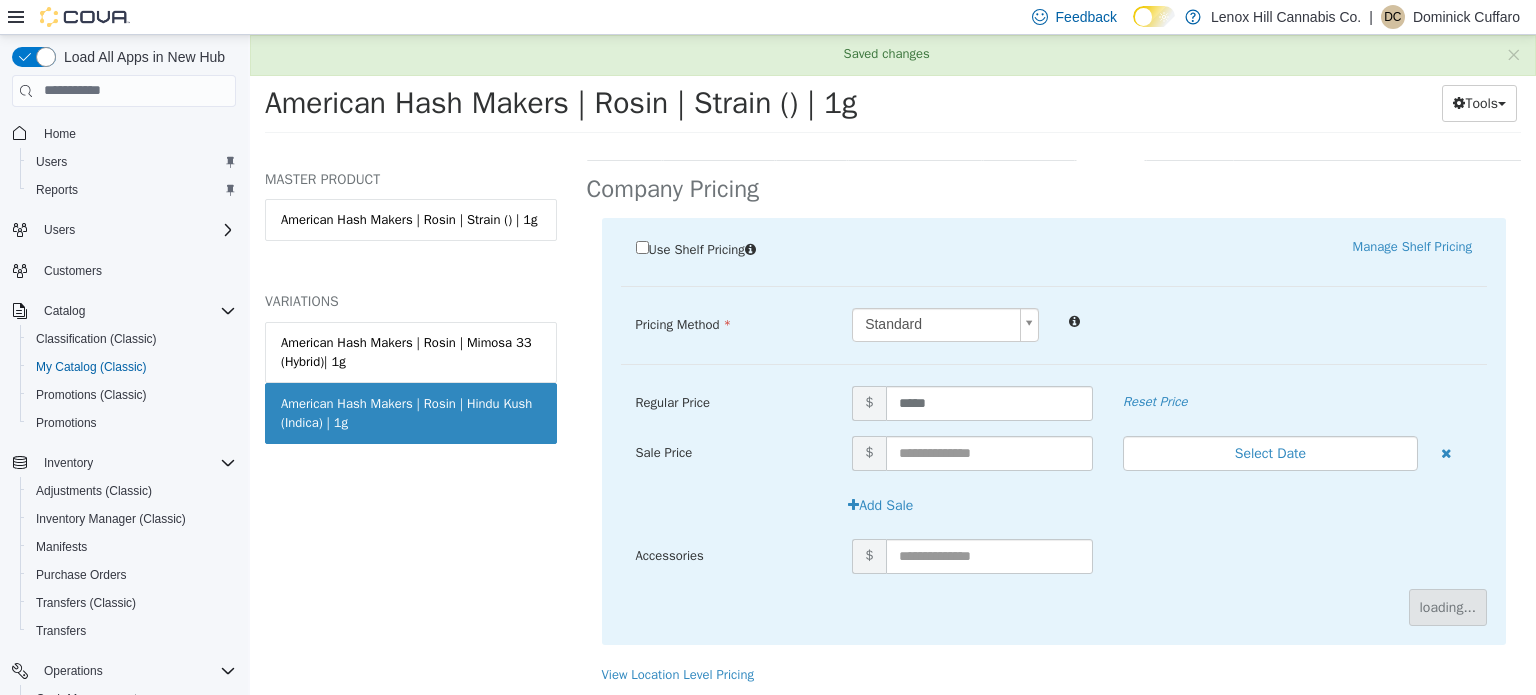 scroll, scrollTop: 179, scrollLeft: 0, axis: vertical 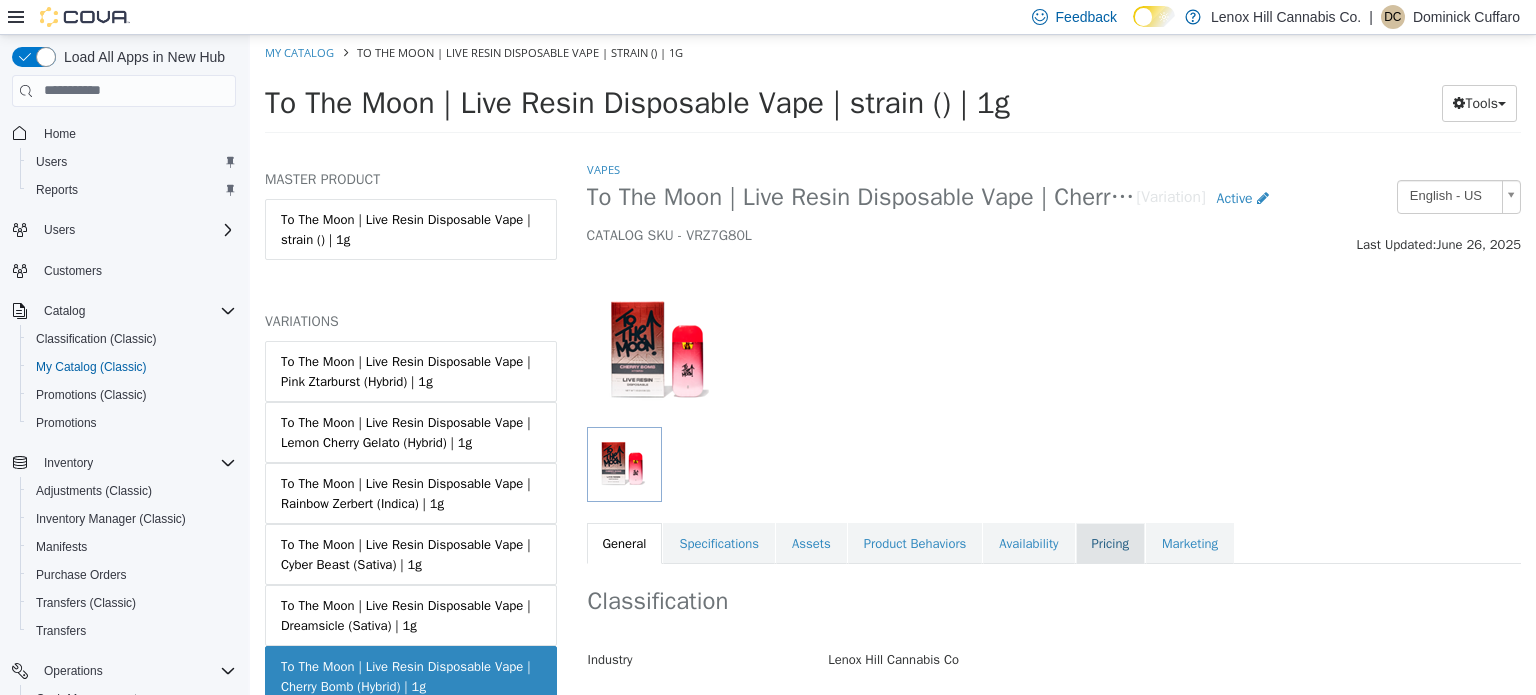 click on "Pricing" at bounding box center [1110, 543] 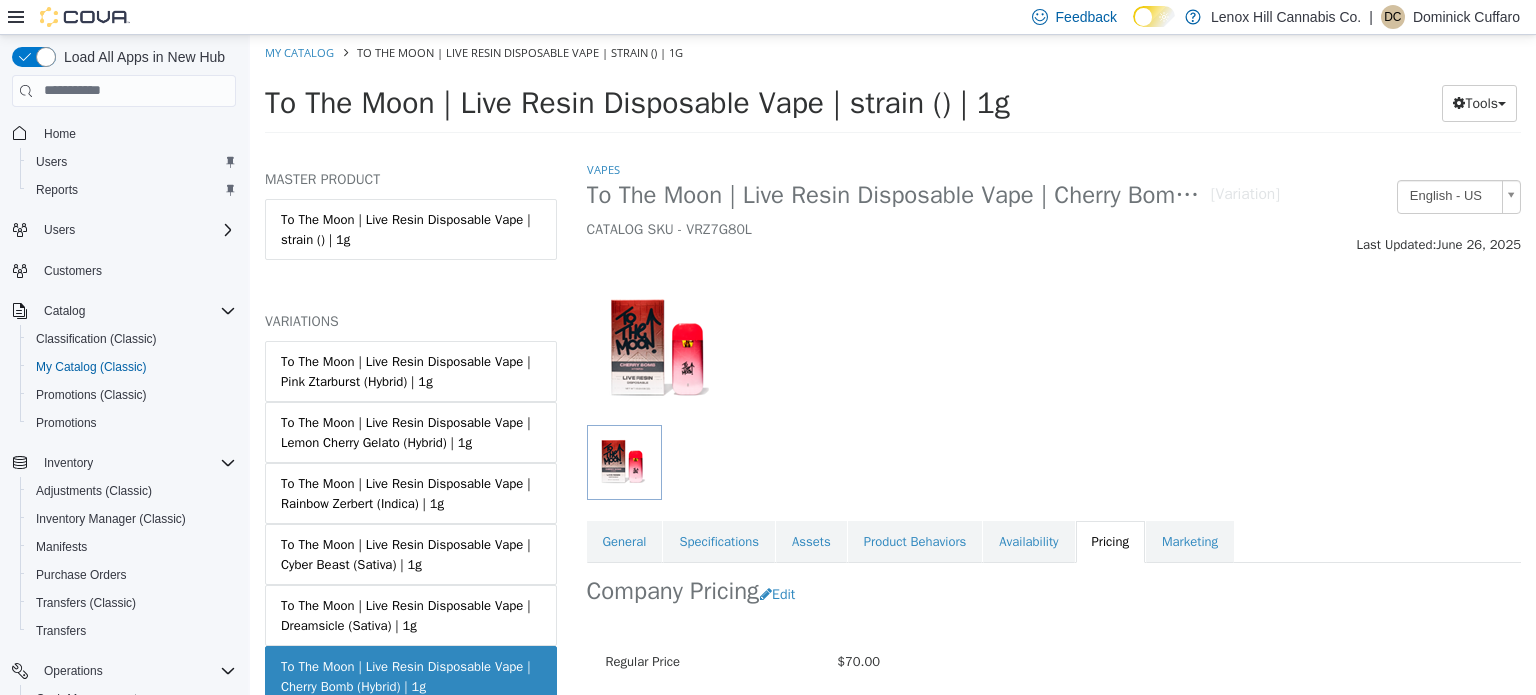 scroll, scrollTop: 177, scrollLeft: 0, axis: vertical 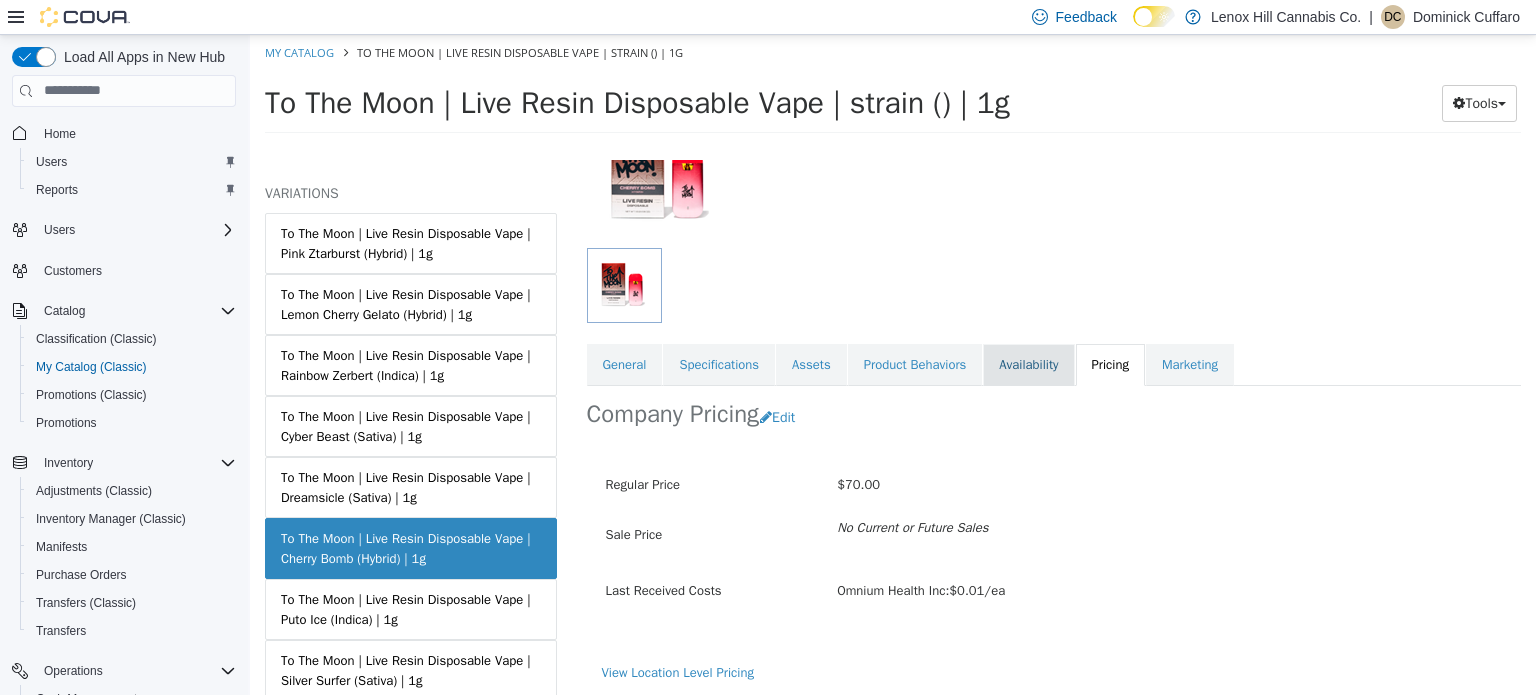 click on "Availability" at bounding box center [1028, 364] 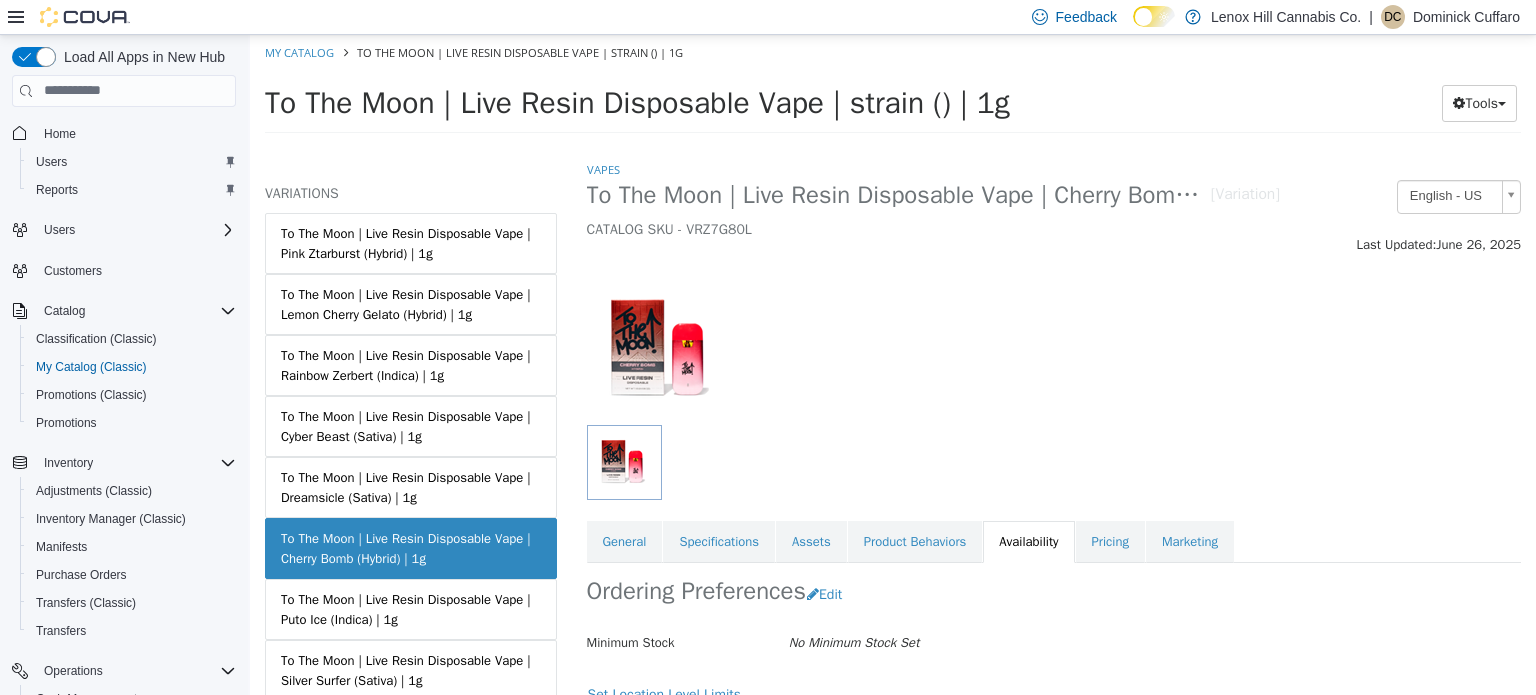 scroll, scrollTop: 183, scrollLeft: 0, axis: vertical 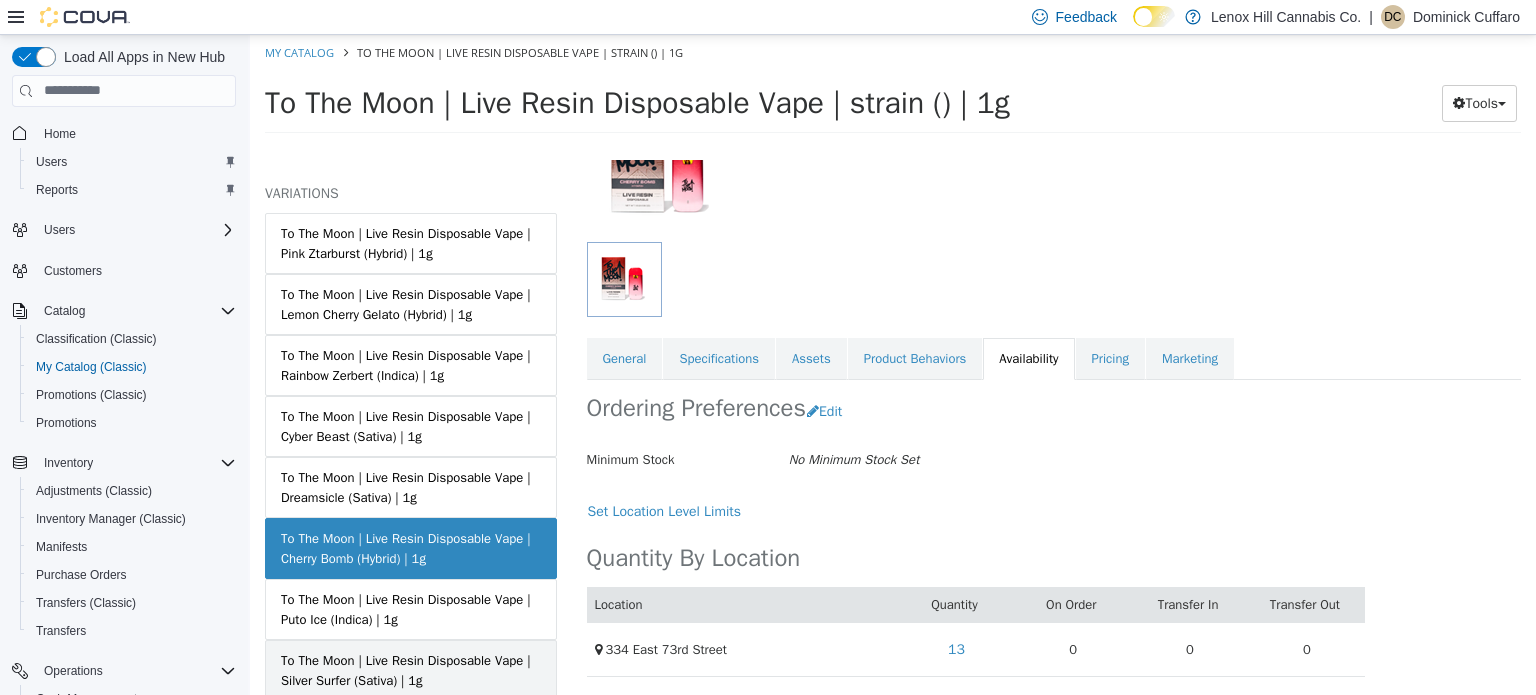click on "To The Moon | Live Resin Disposable Vape | Silver Surfer (Sativa) | 1g" at bounding box center (411, 669) 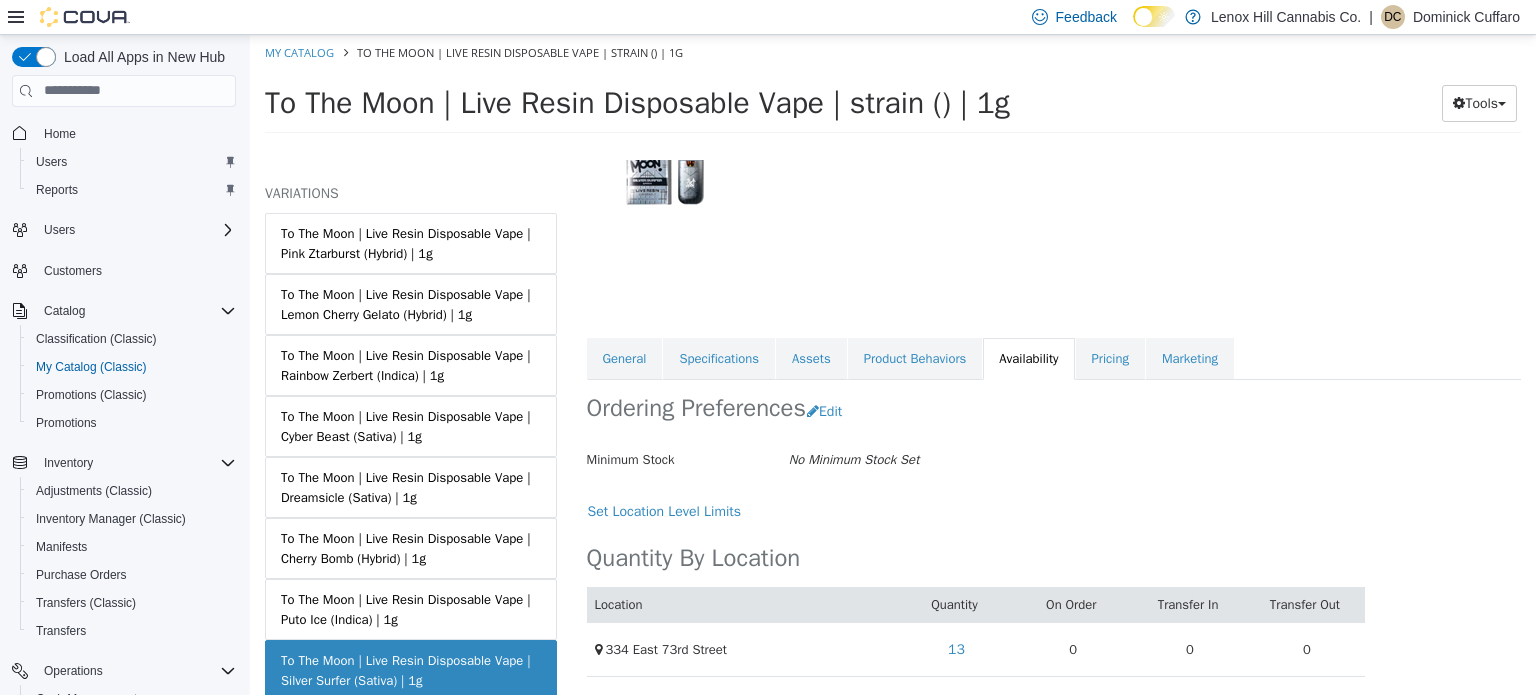 scroll, scrollTop: 0, scrollLeft: 0, axis: both 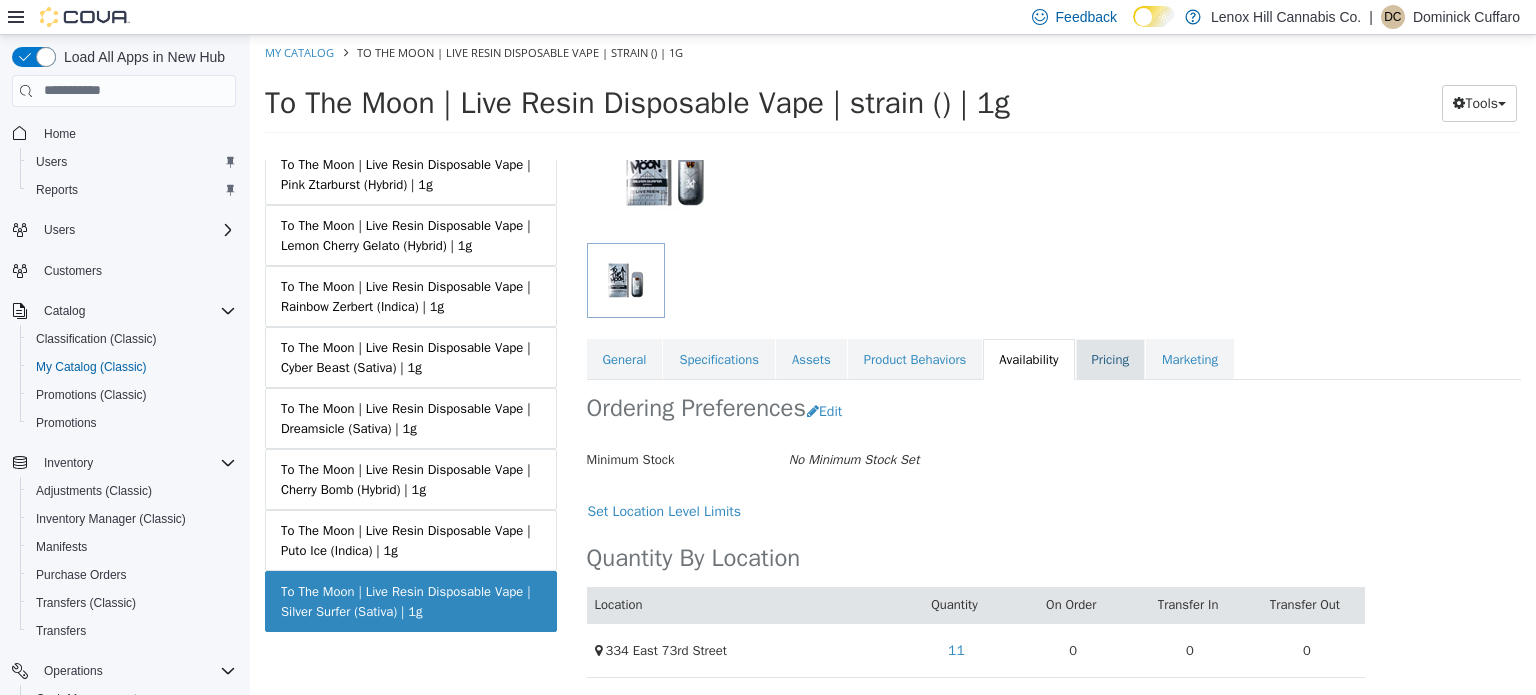 click on "Pricing" at bounding box center (1110, 359) 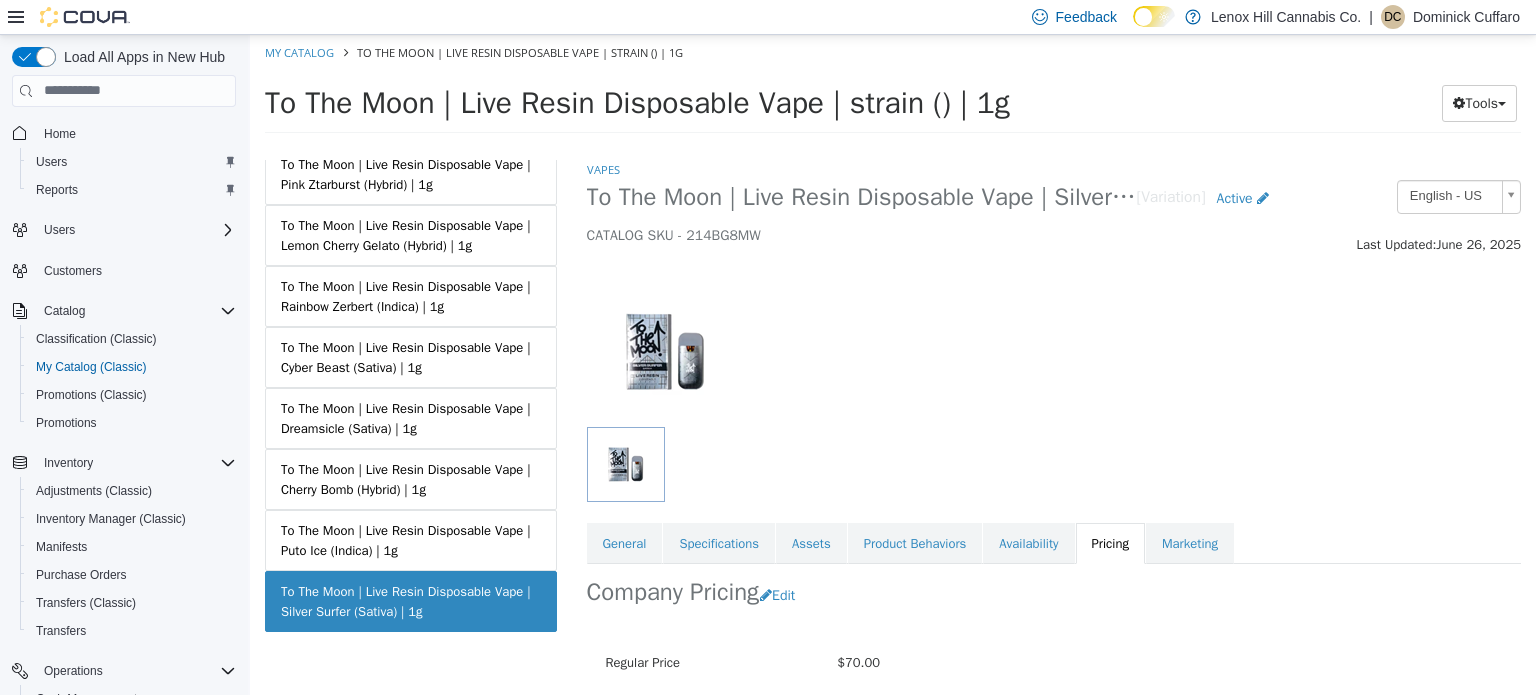 scroll, scrollTop: 179, scrollLeft: 0, axis: vertical 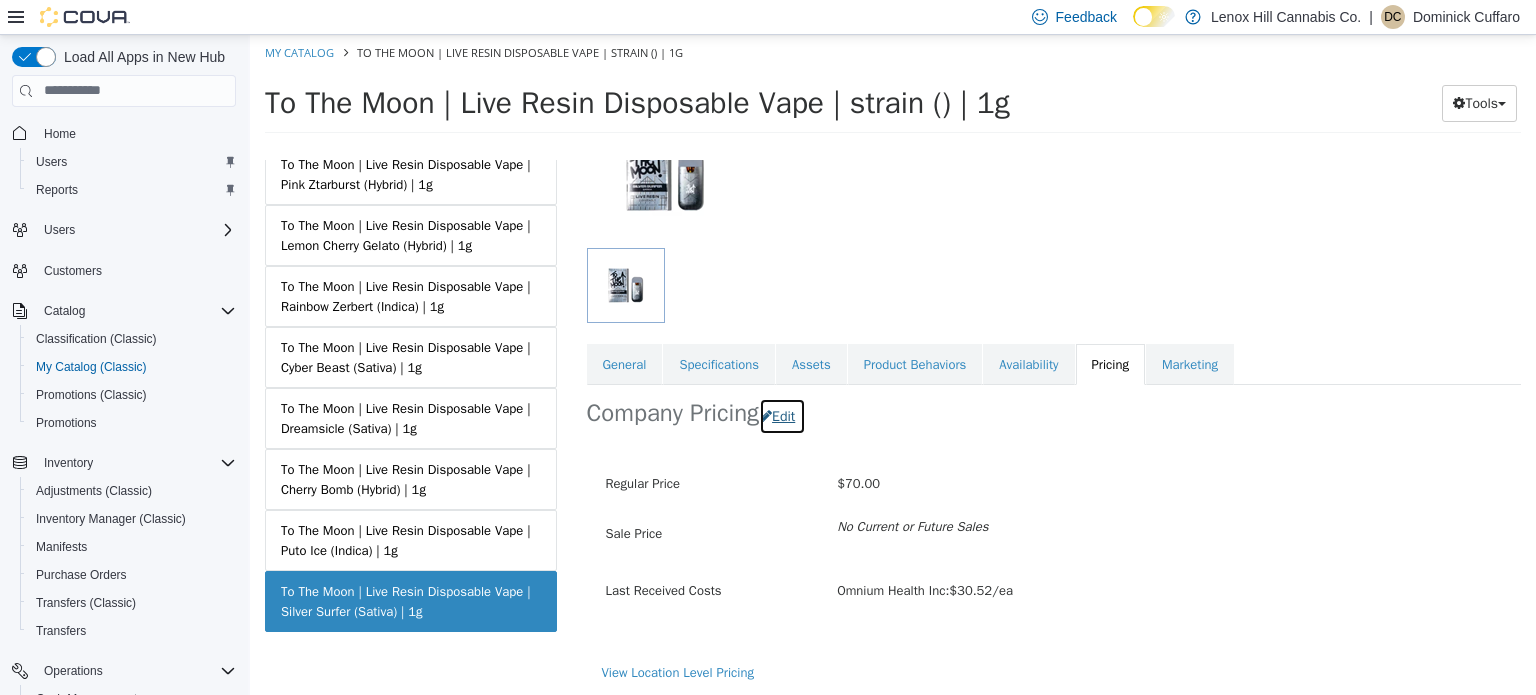 click on "Edit" at bounding box center (782, 415) 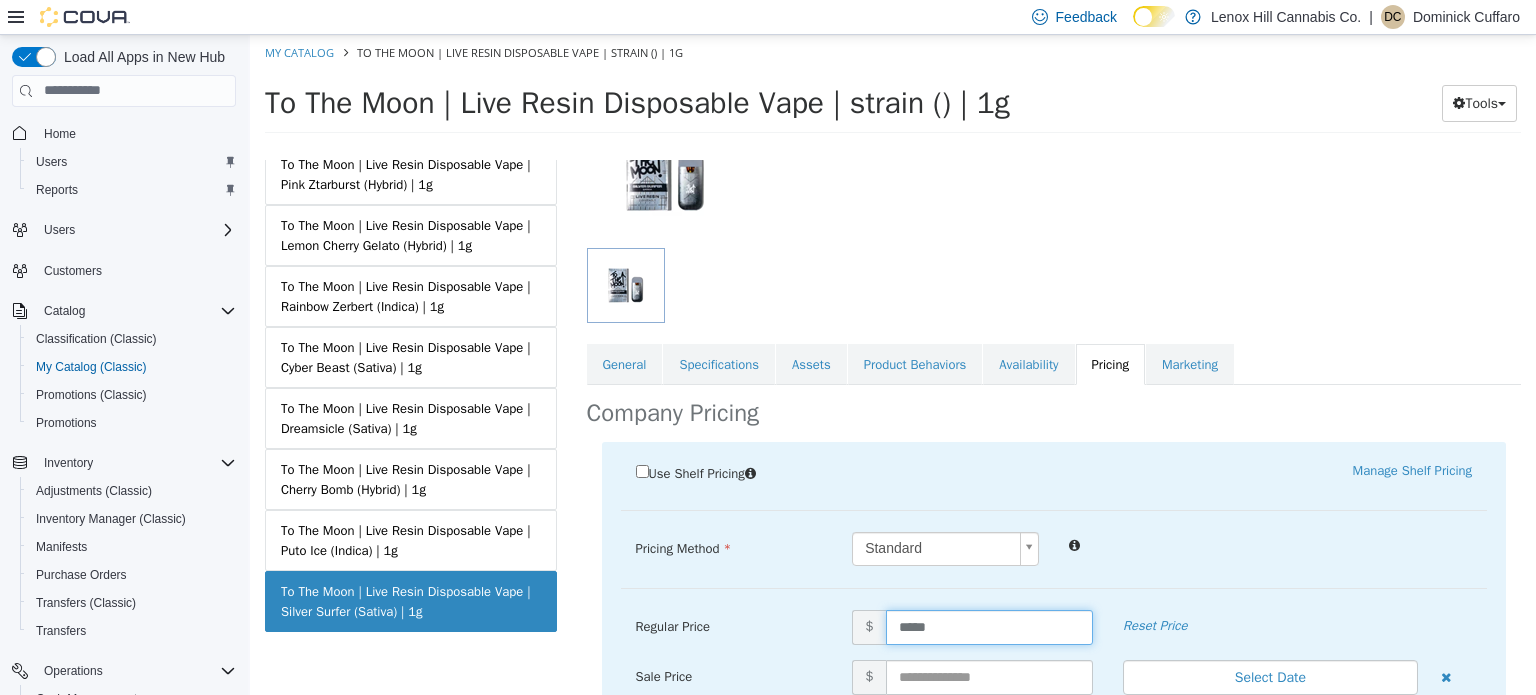 click on "*****" at bounding box center [989, 626] 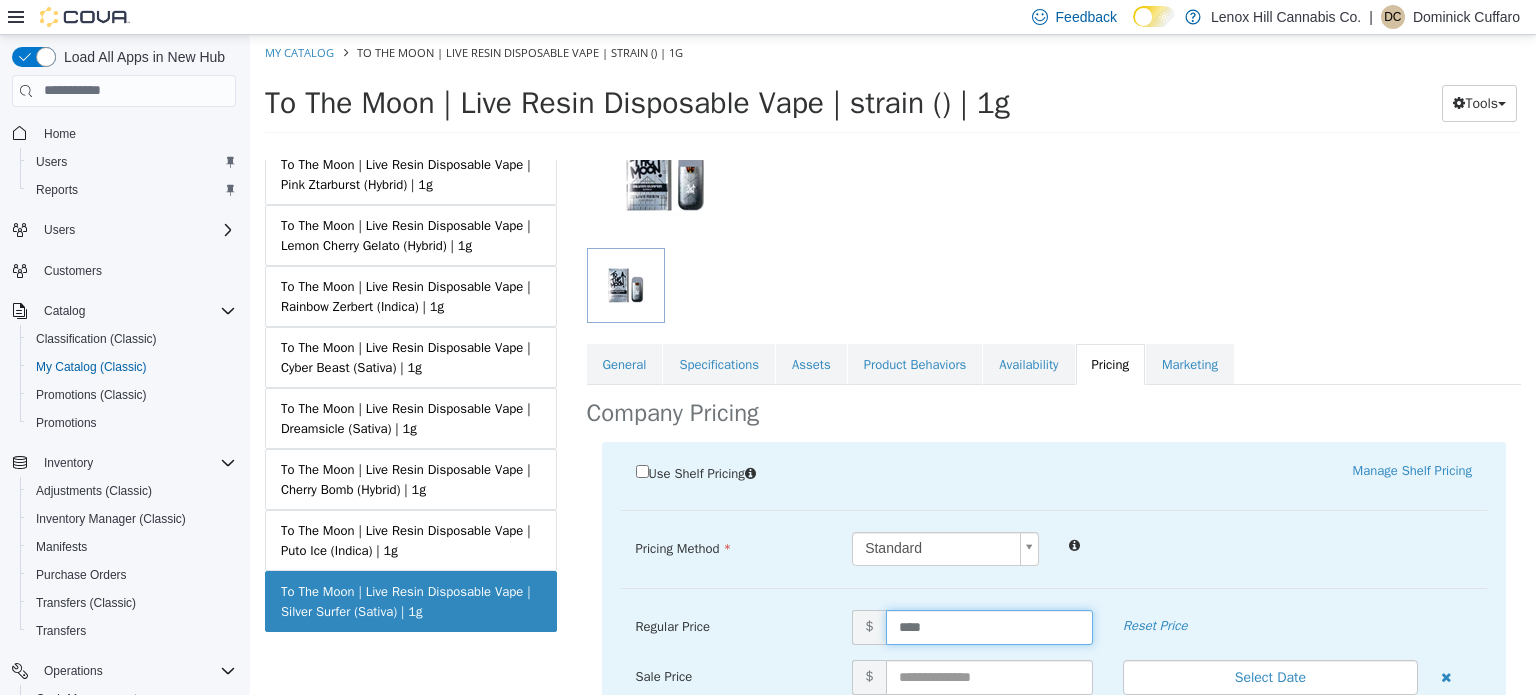 type on "*****" 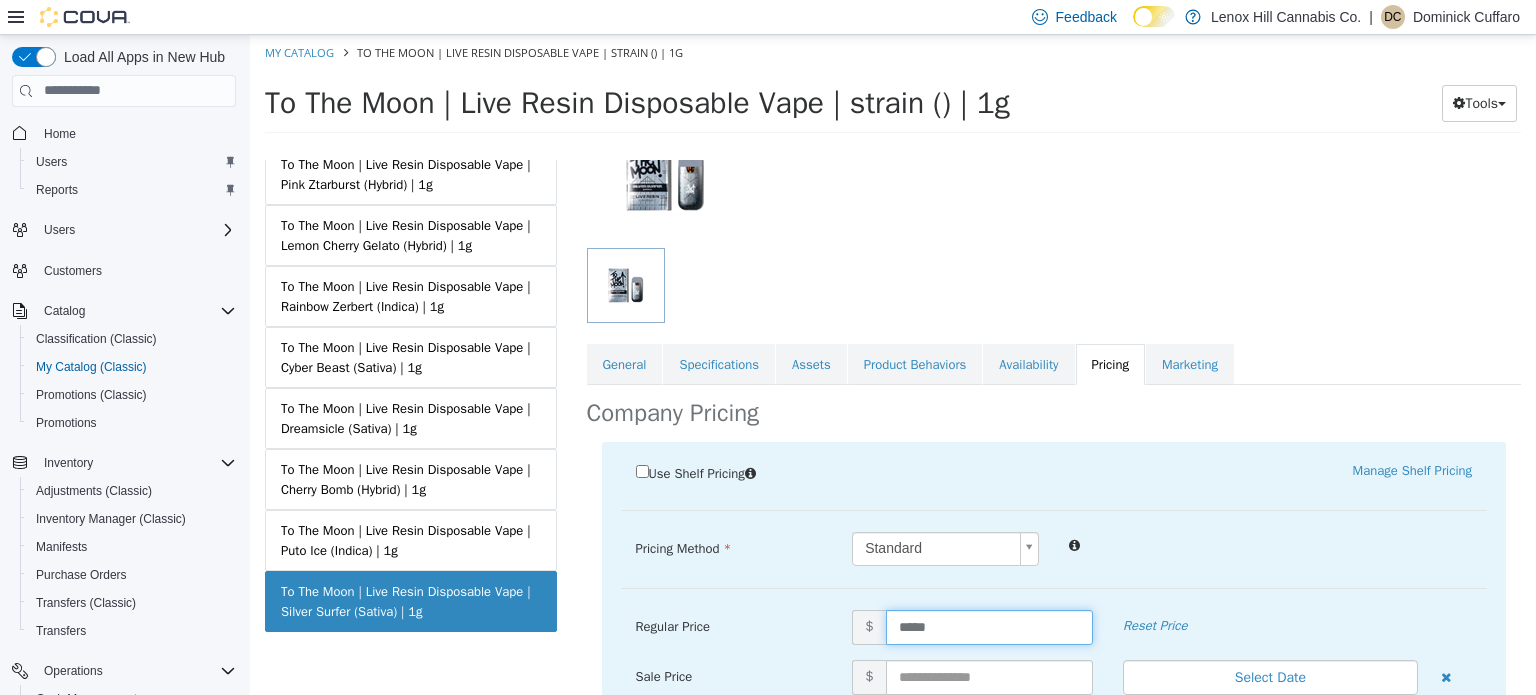 scroll, scrollTop: 403, scrollLeft: 0, axis: vertical 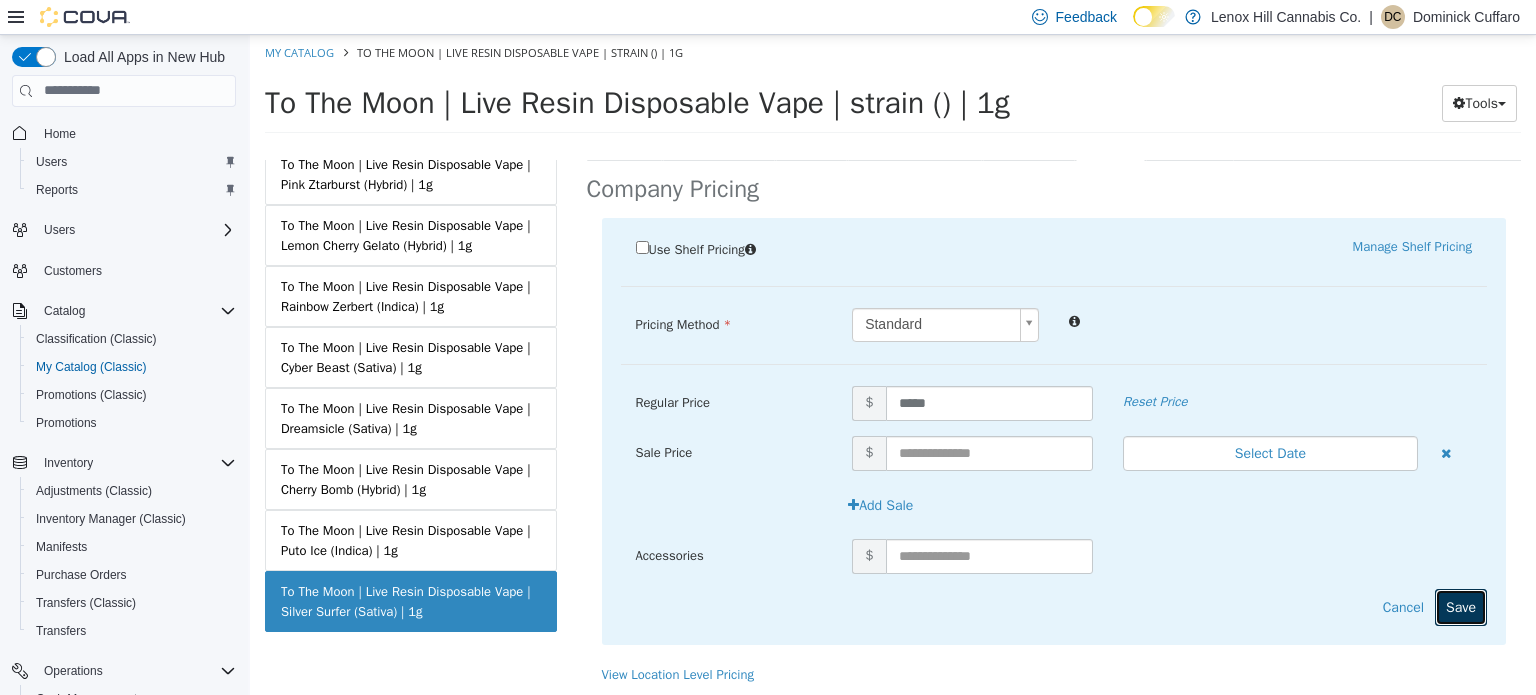 click on "Save" at bounding box center [1461, 606] 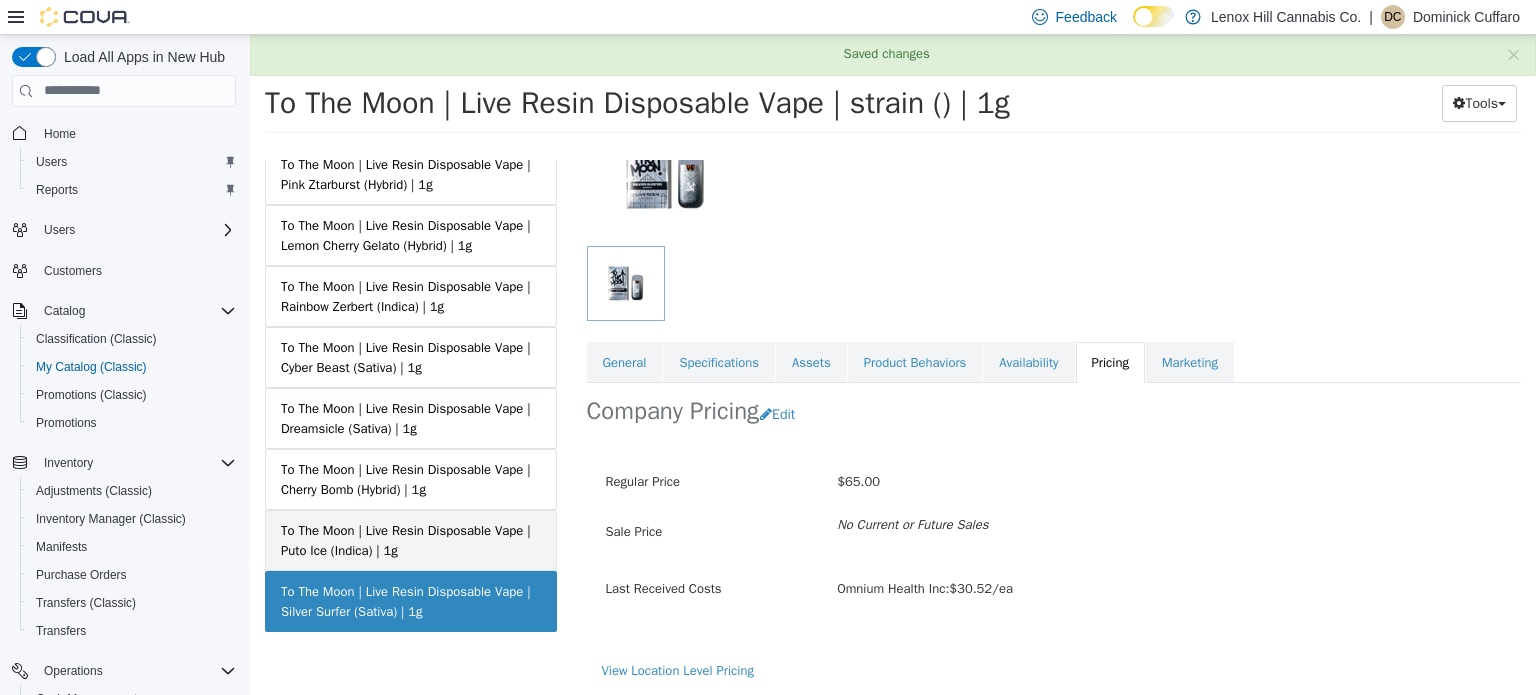 scroll, scrollTop: 179, scrollLeft: 0, axis: vertical 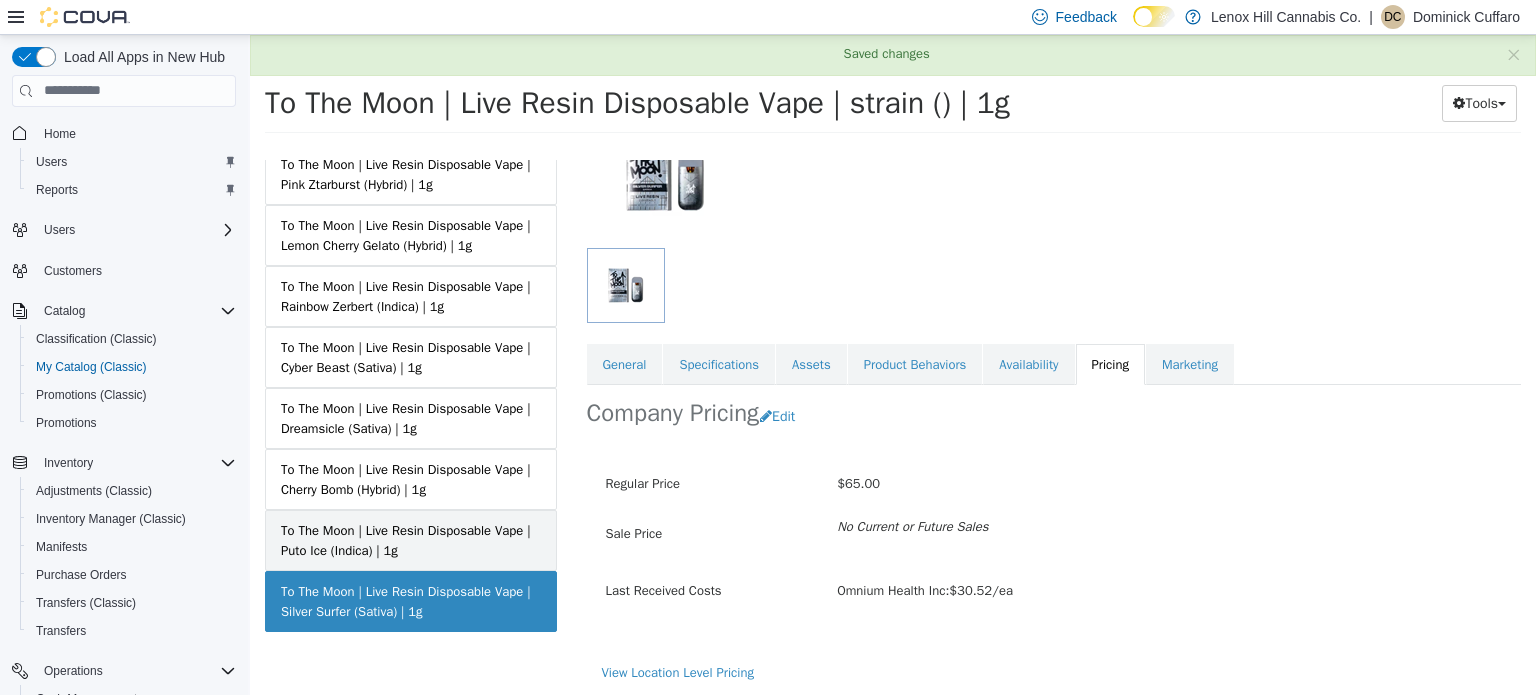 click on "To The Moon | Live Resin Disposable Vape | Puto Ice (Indica) | 1g" at bounding box center [411, 539] 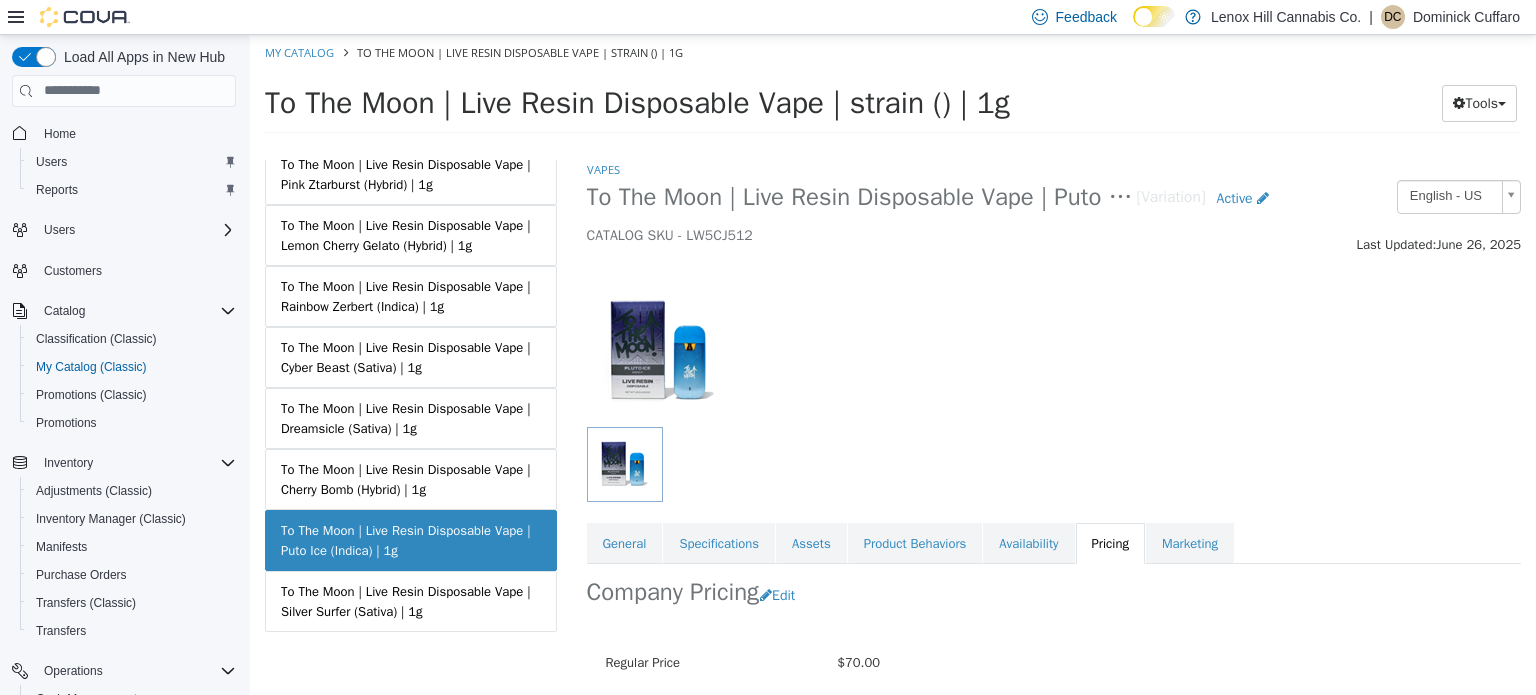 scroll, scrollTop: 179, scrollLeft: 0, axis: vertical 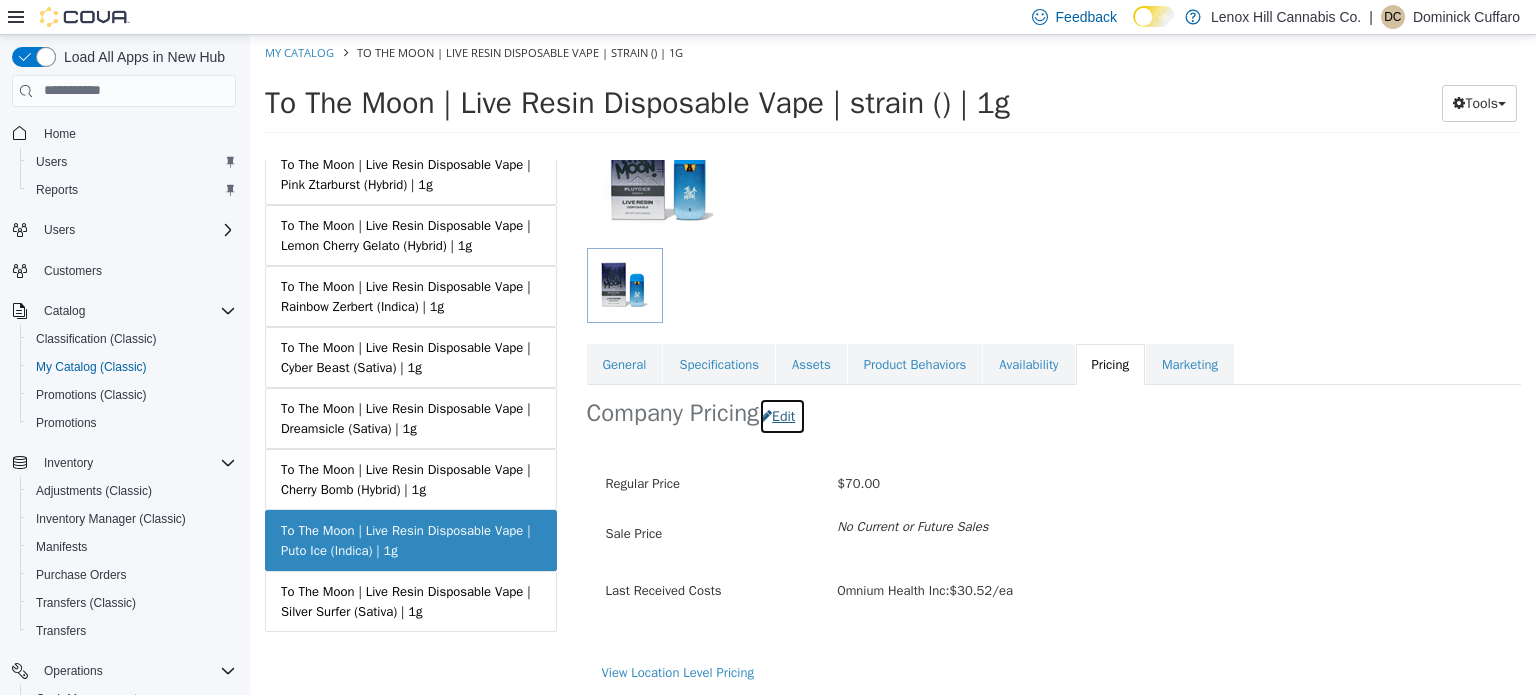 click on "Edit" at bounding box center (782, 415) 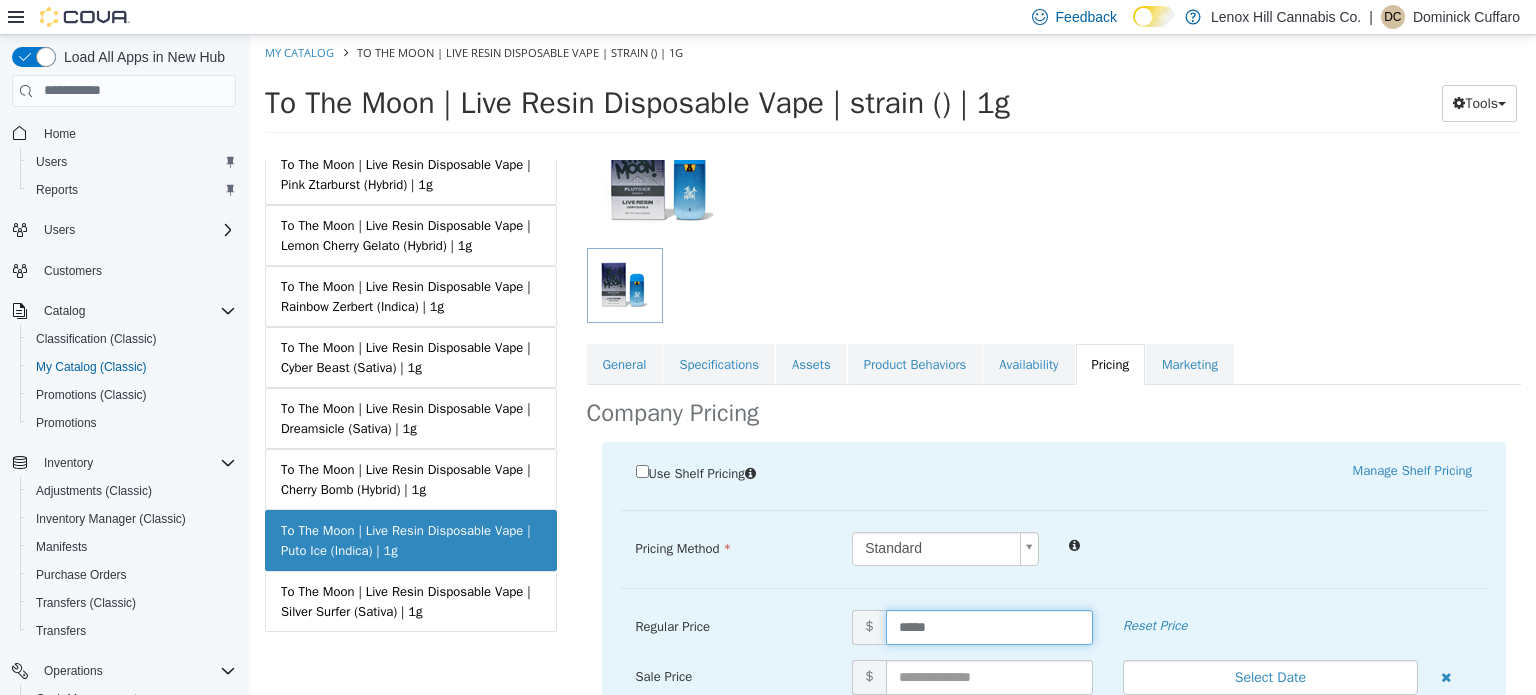 click on "*****" at bounding box center [989, 626] 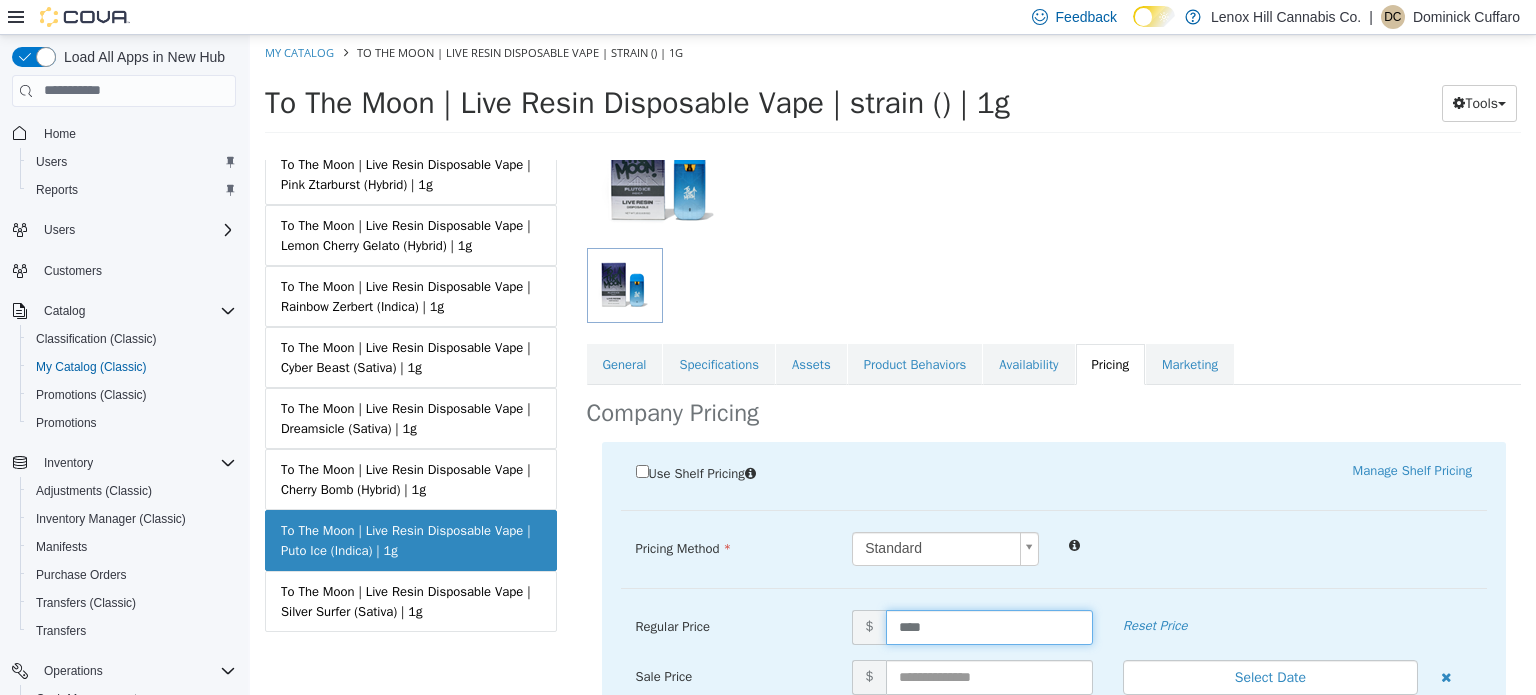 type on "*****" 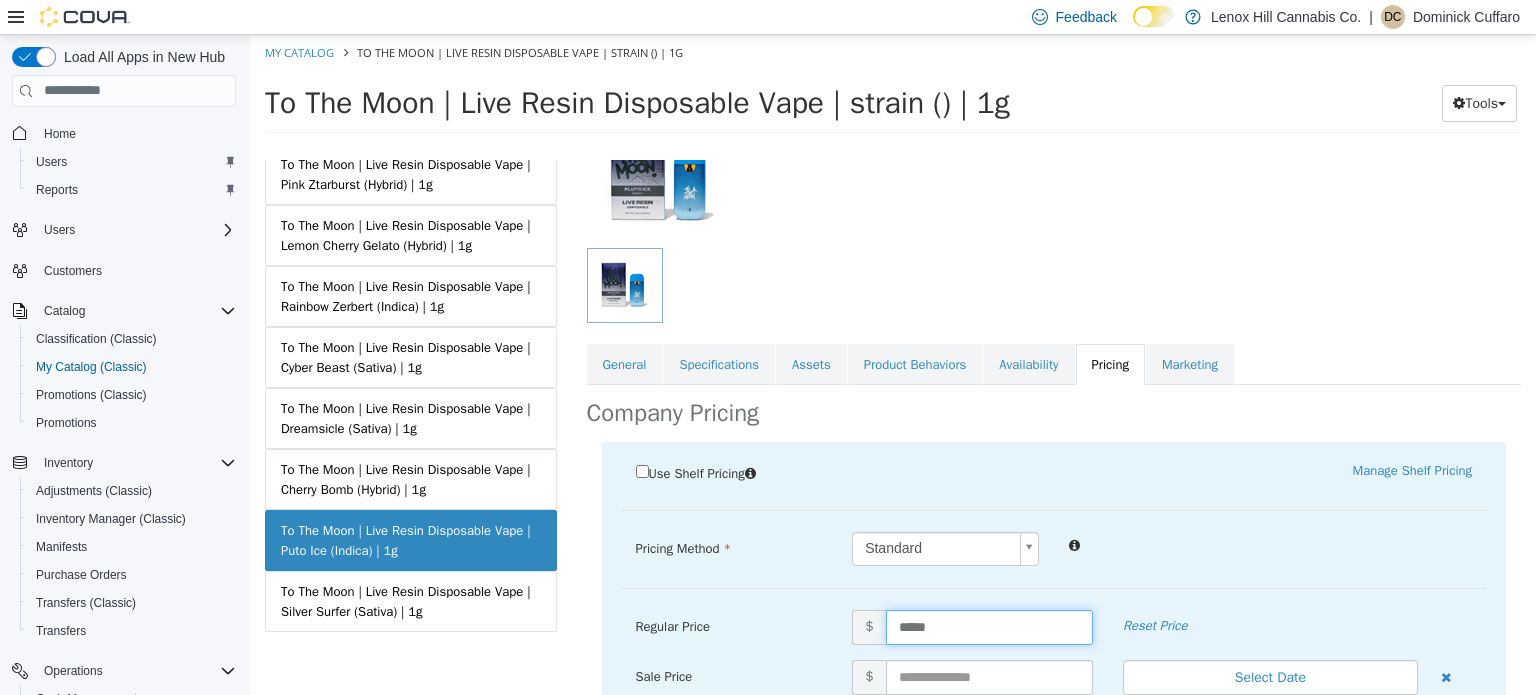 scroll, scrollTop: 403, scrollLeft: 0, axis: vertical 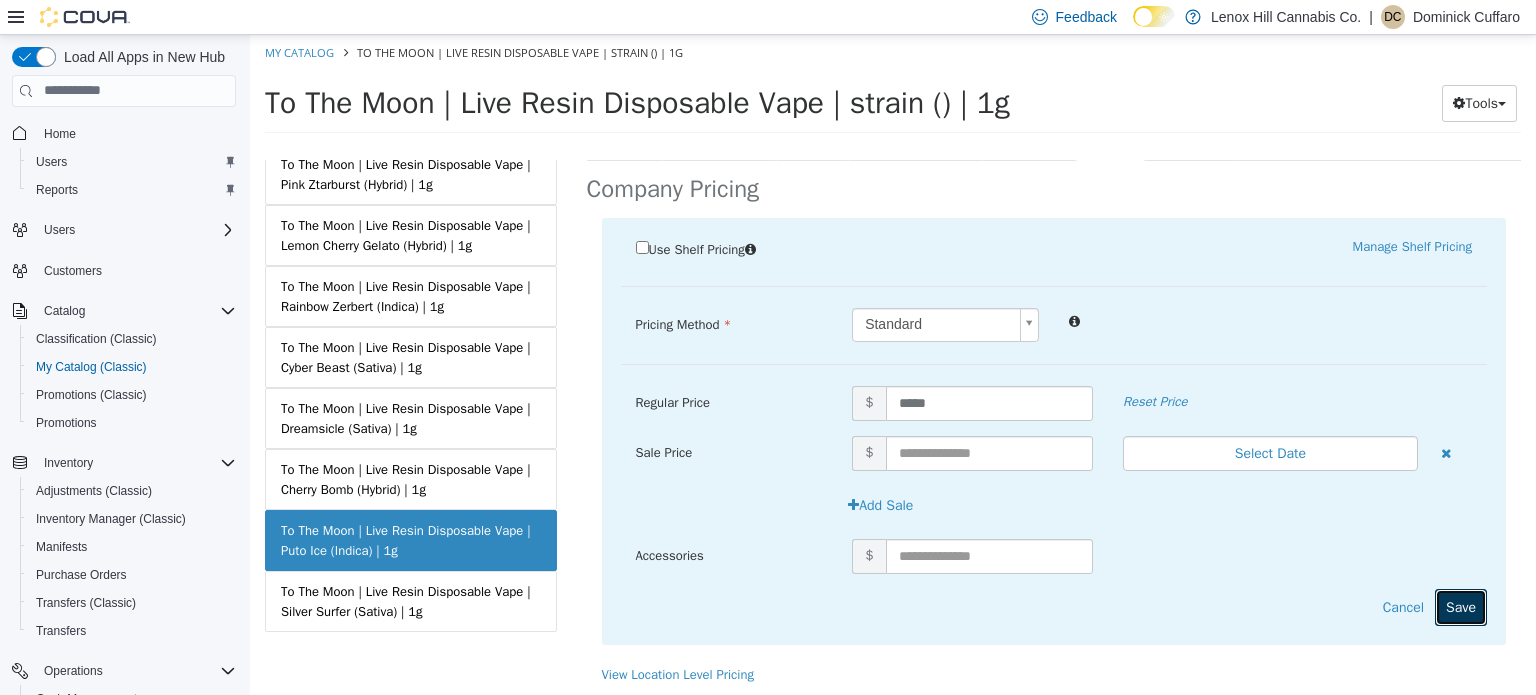 click on "Save" at bounding box center (1461, 606) 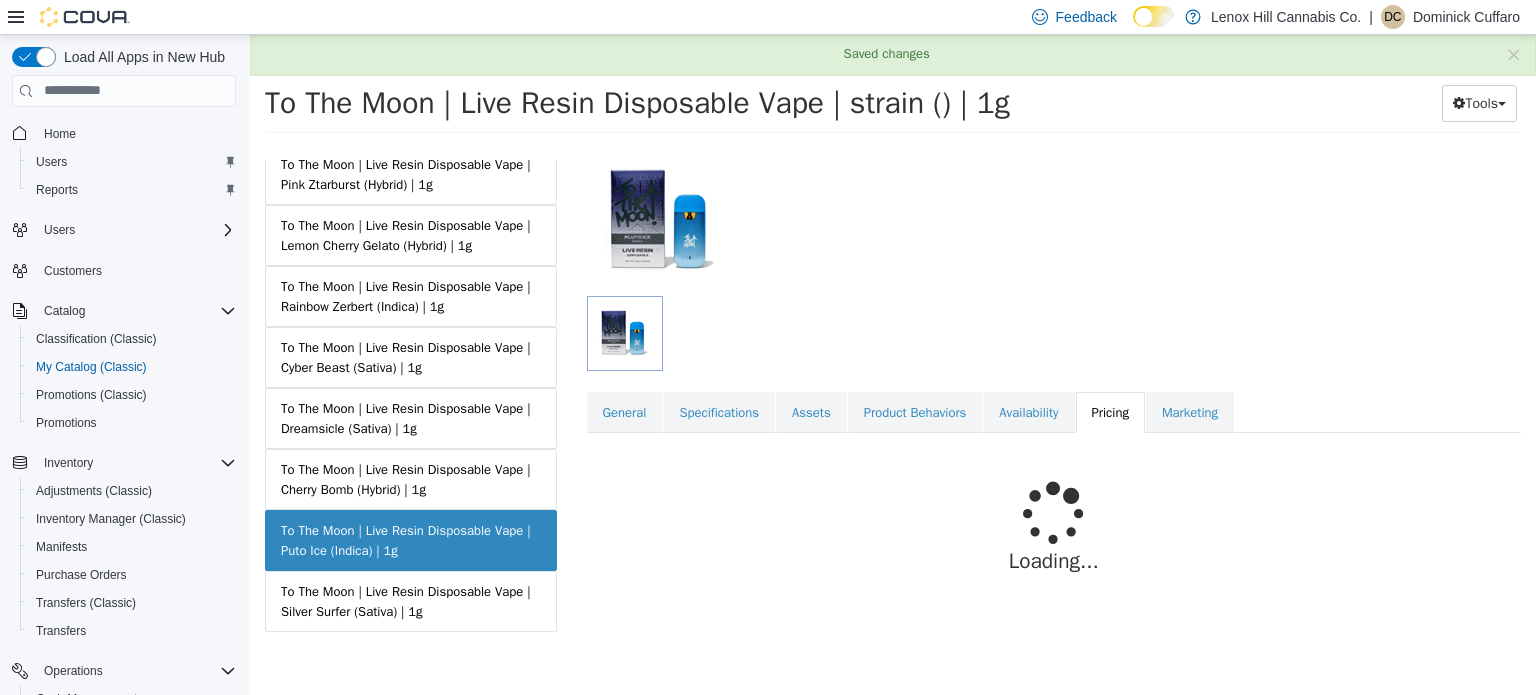 scroll, scrollTop: 179, scrollLeft: 0, axis: vertical 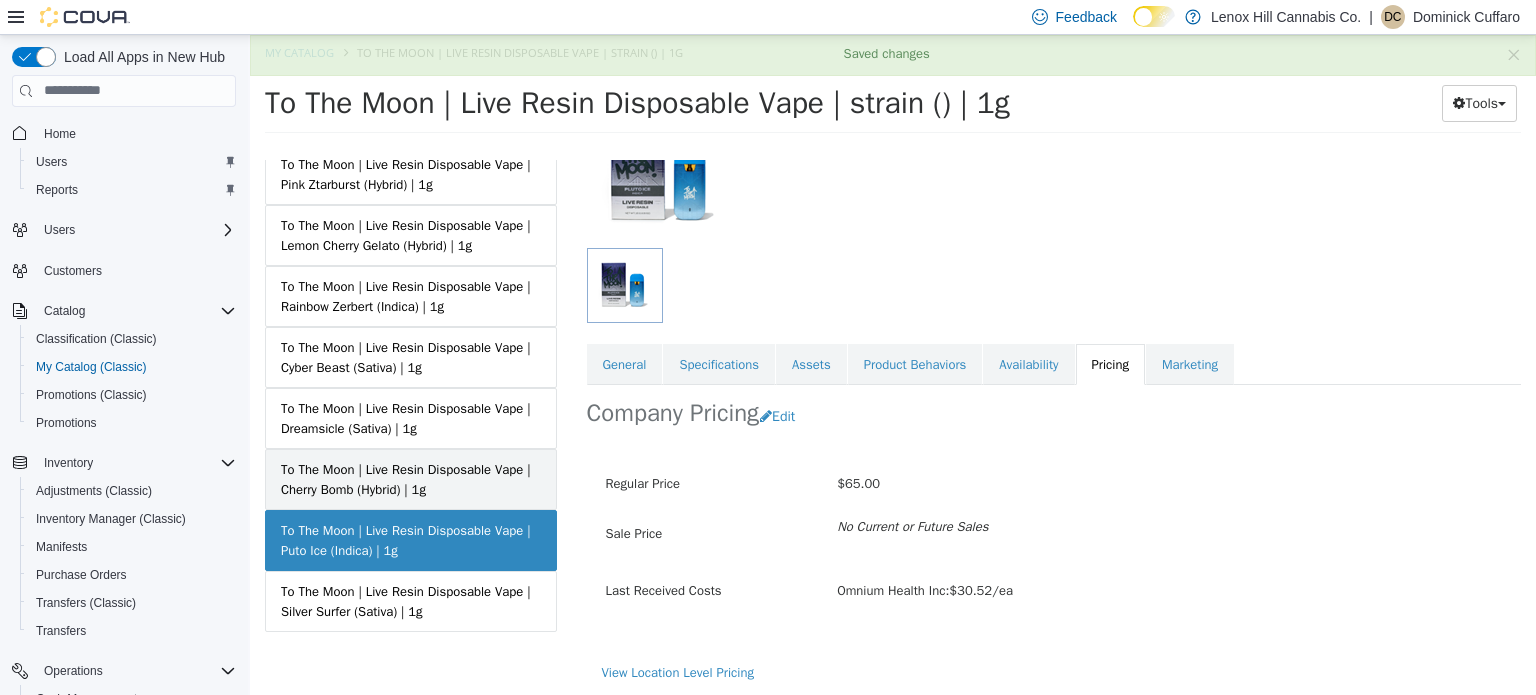 click on "To The Moon | Live Resin Disposable Vape | Cherry Bomb (Hybrid) | 1g" at bounding box center [411, 478] 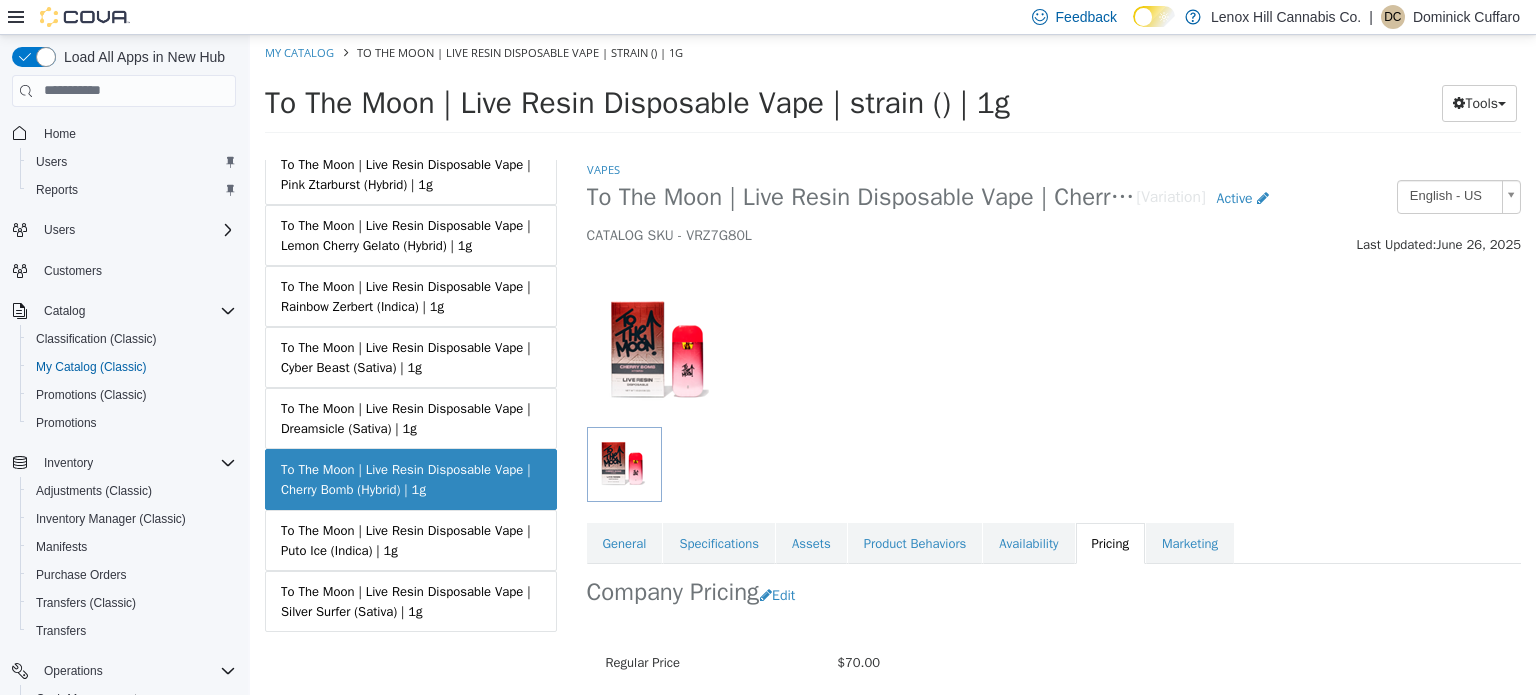 scroll, scrollTop: 179, scrollLeft: 0, axis: vertical 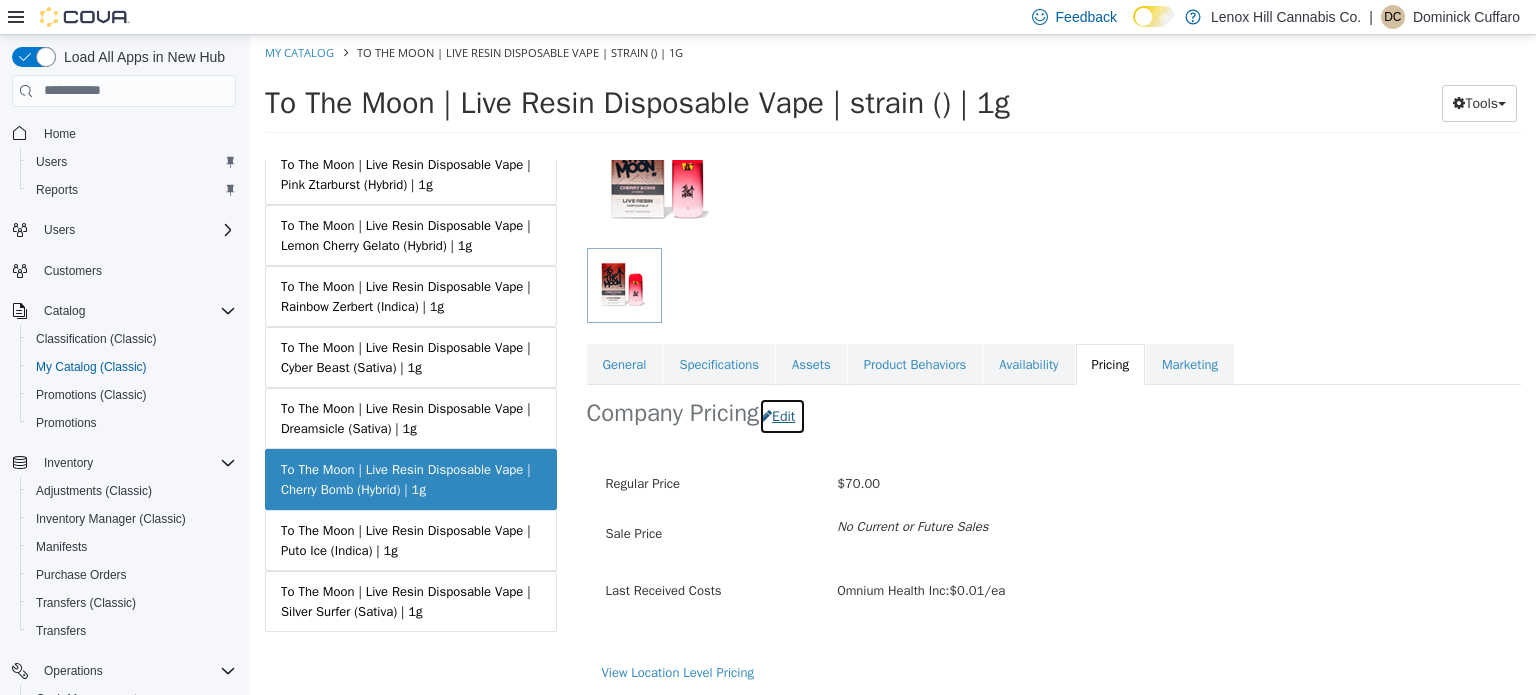 click on "Edit" at bounding box center [782, 415] 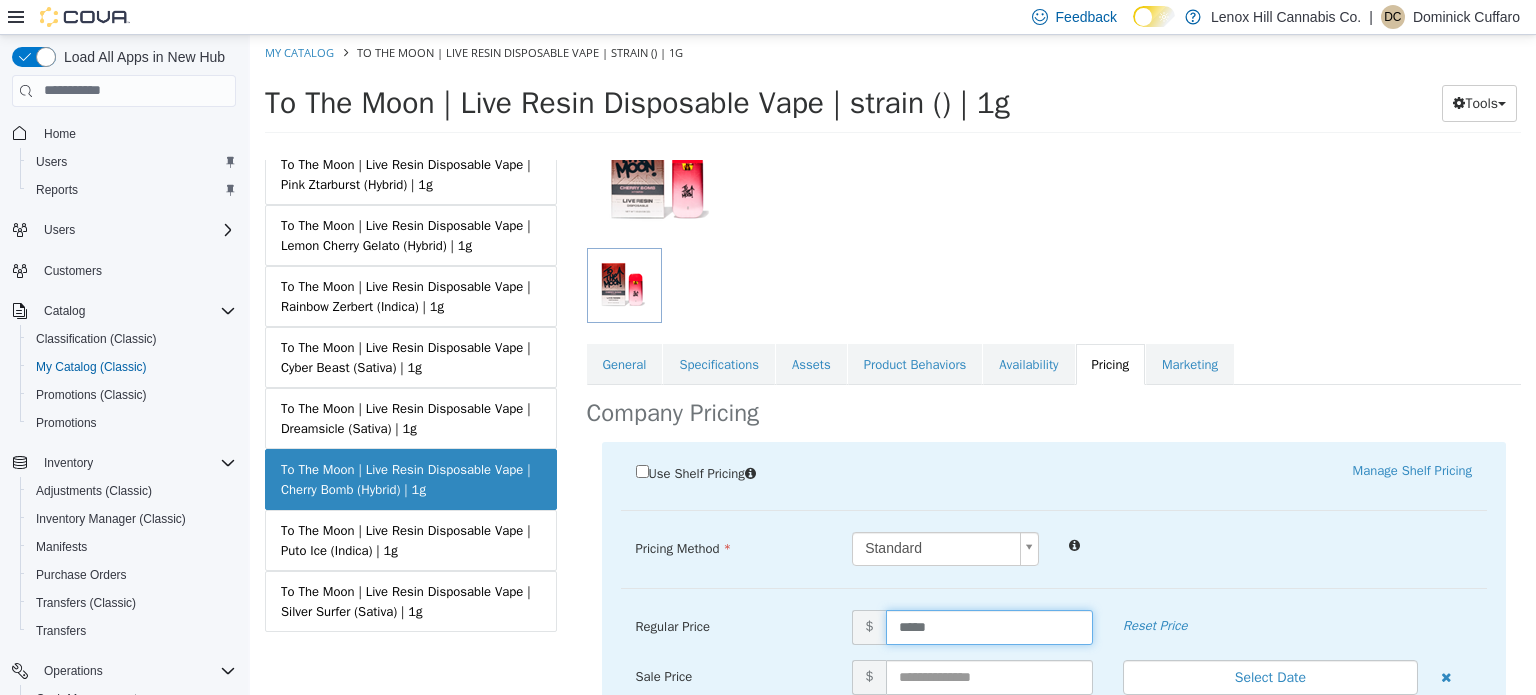 click on "*****" at bounding box center [989, 626] 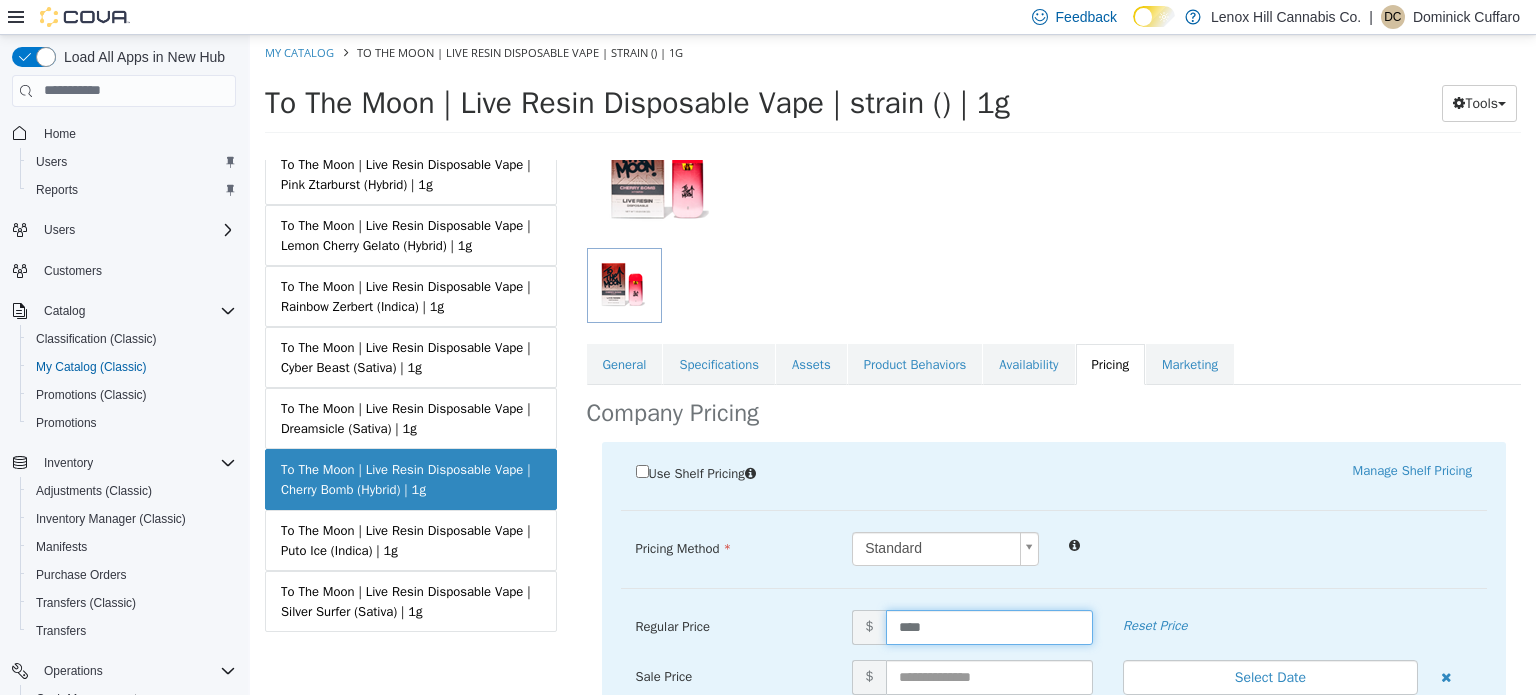 type on "*****" 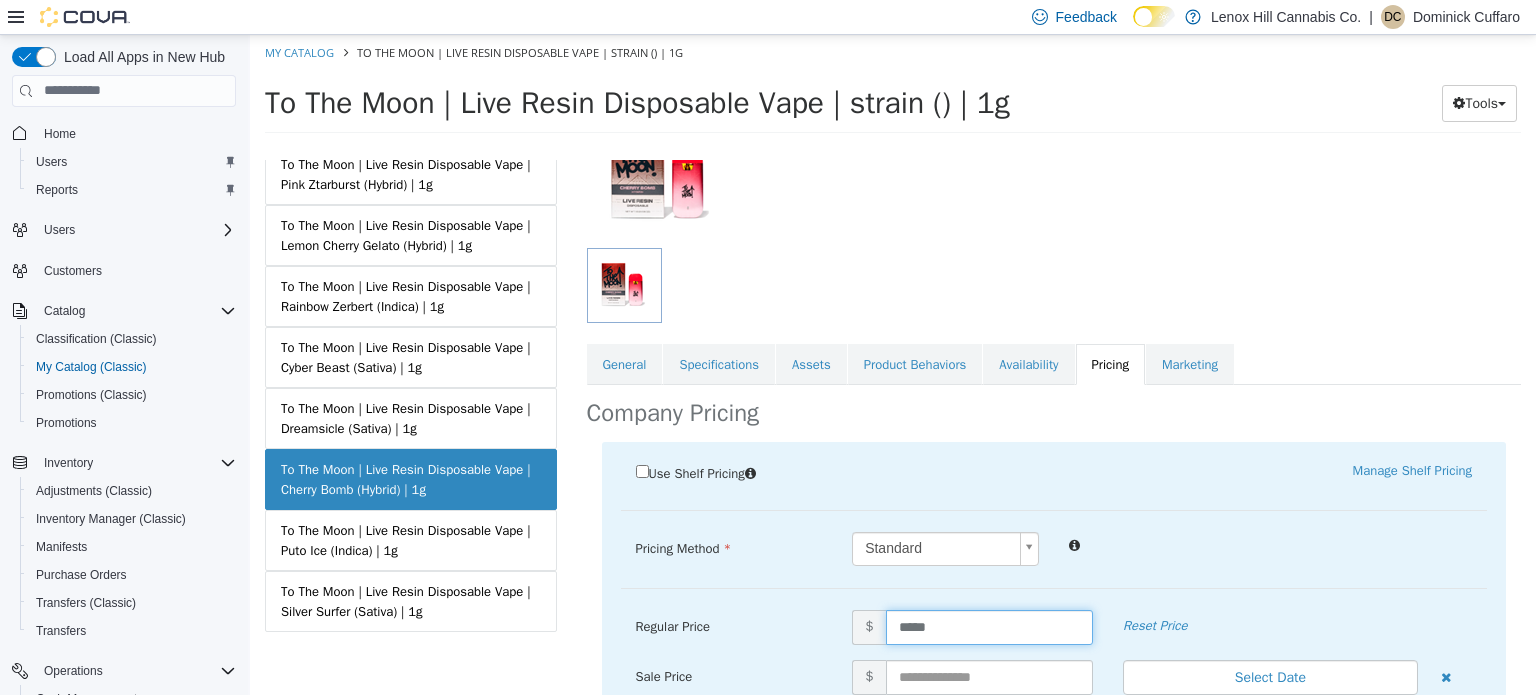 scroll, scrollTop: 403, scrollLeft: 0, axis: vertical 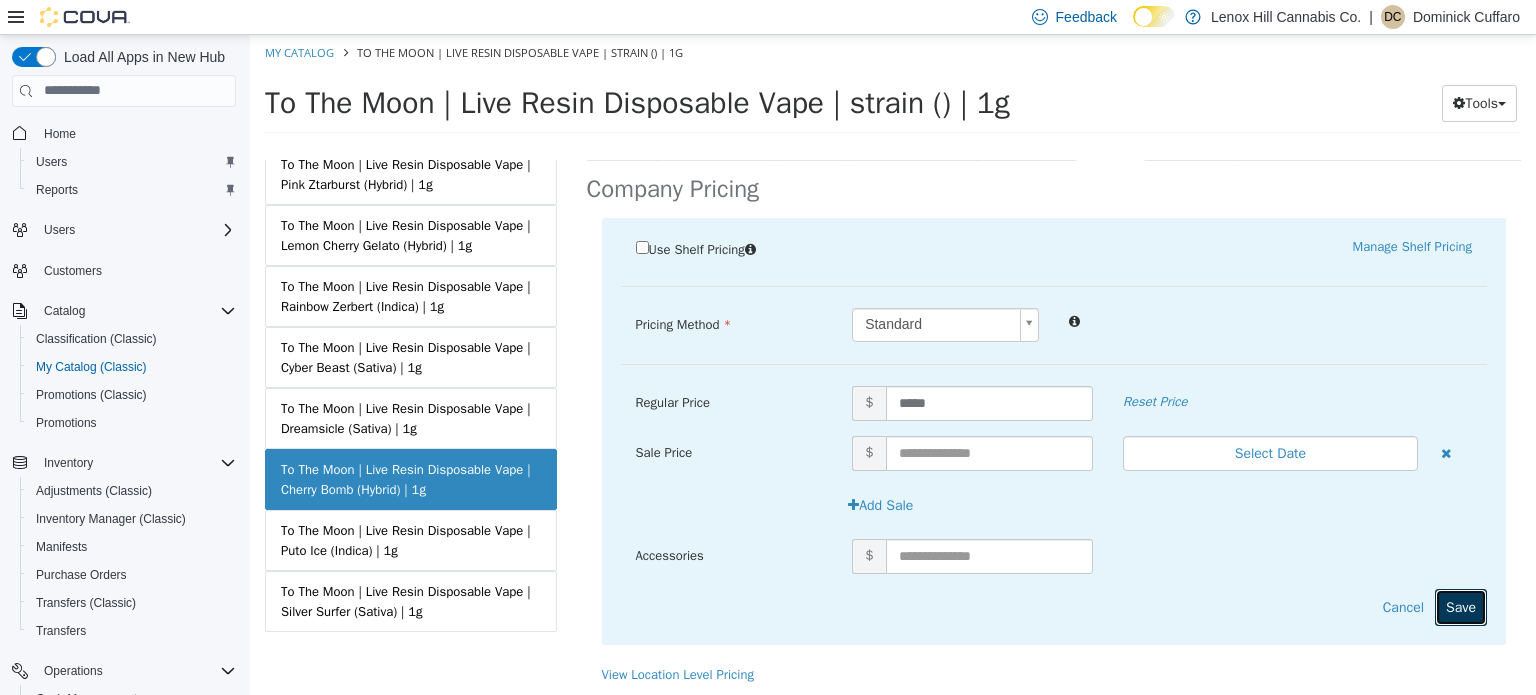 click on "Save" at bounding box center [1461, 606] 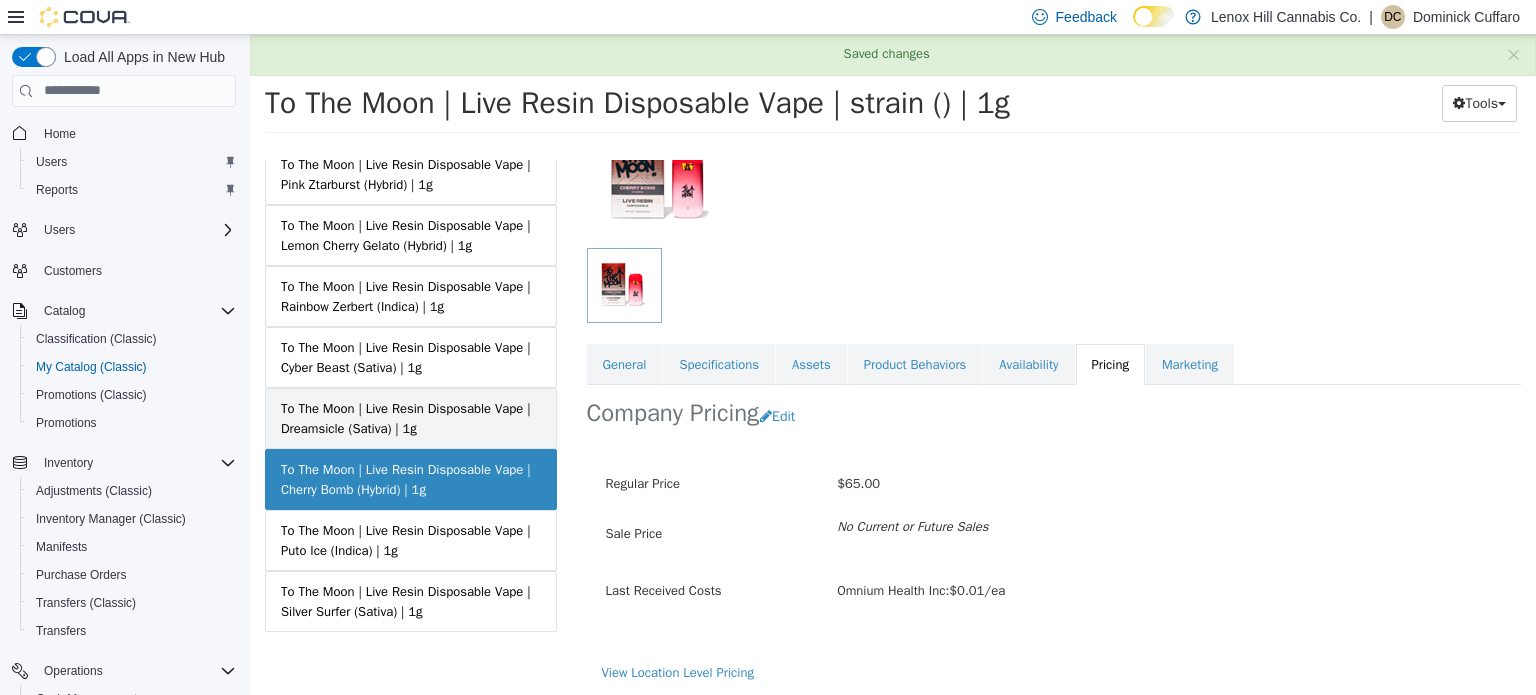 click on "To The Moon | Live Resin Disposable Vape | Dreamsicle (Sativa) | 1g" at bounding box center [411, 417] 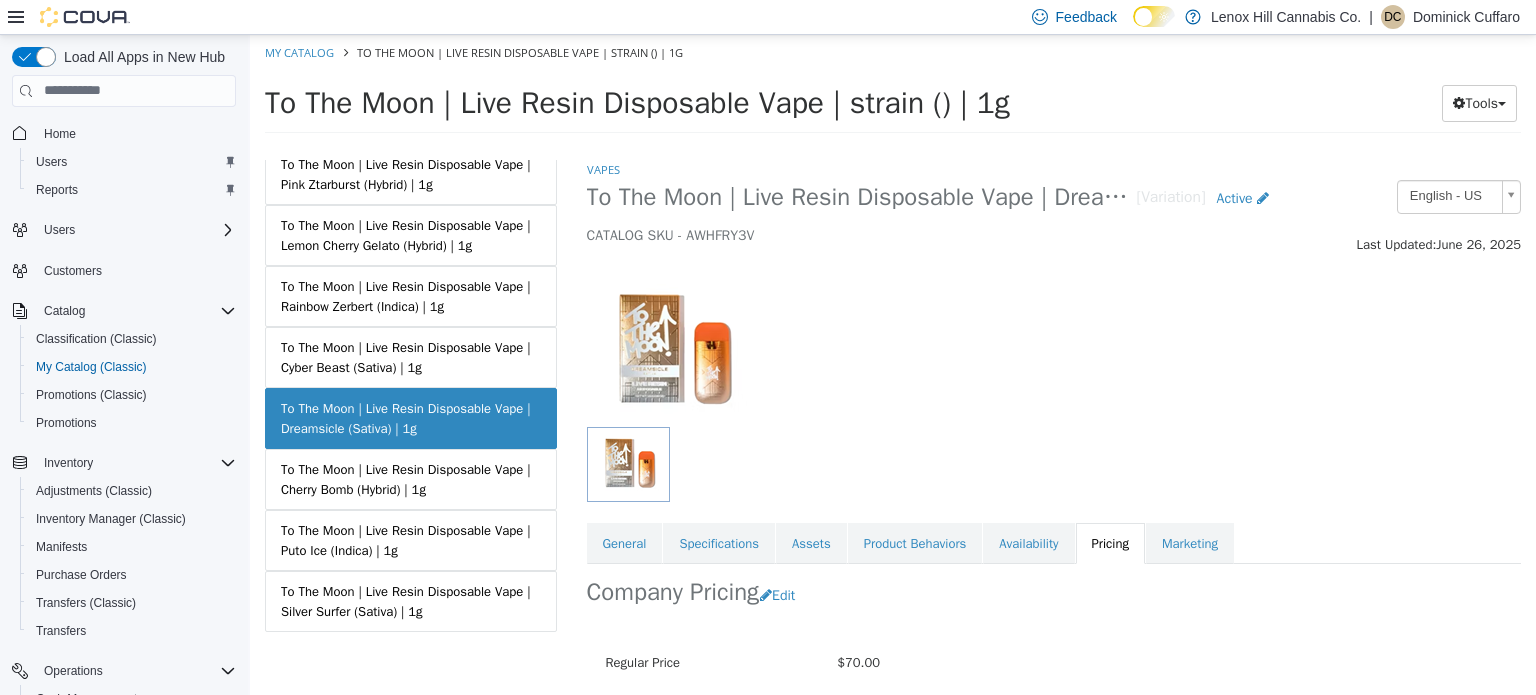 scroll, scrollTop: 179, scrollLeft: 0, axis: vertical 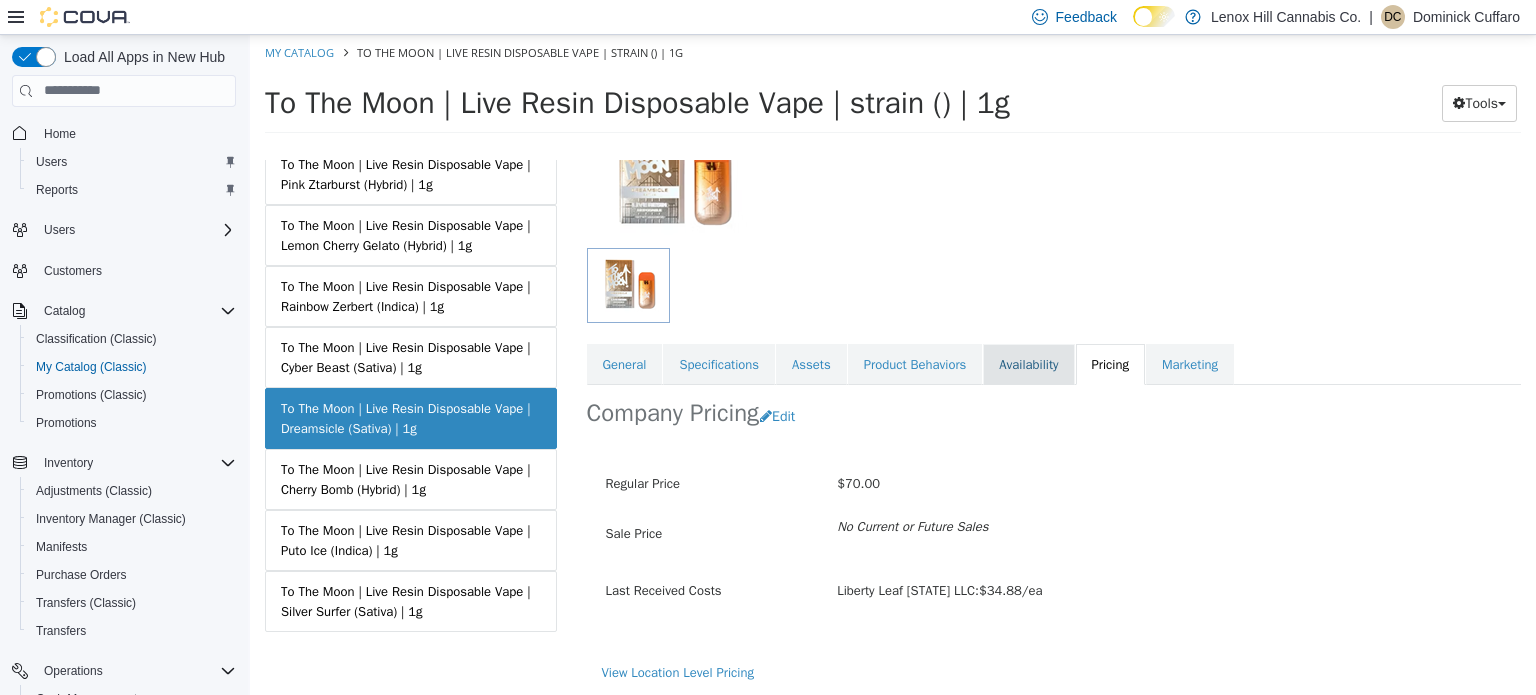 click on "Availability" at bounding box center (1028, 364) 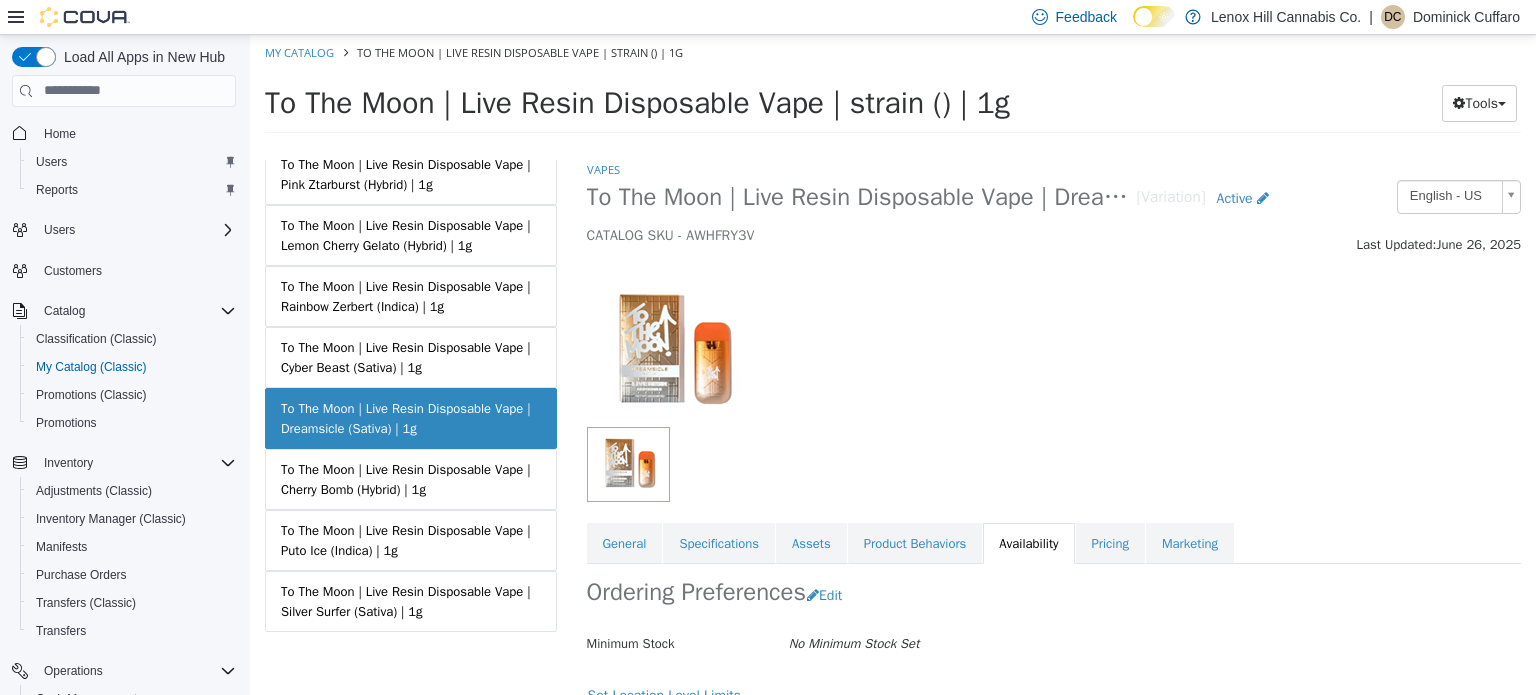 scroll, scrollTop: 184, scrollLeft: 0, axis: vertical 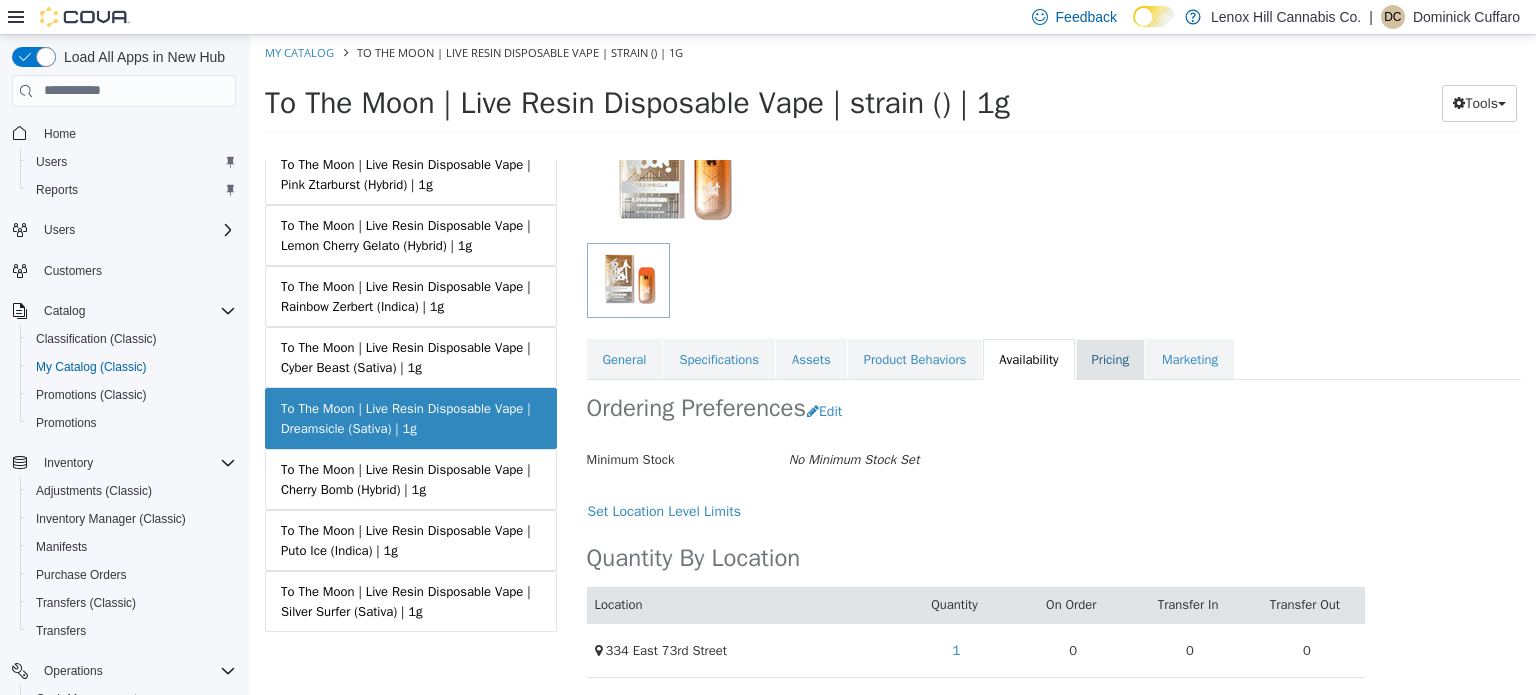 click on "Pricing" at bounding box center [1110, 359] 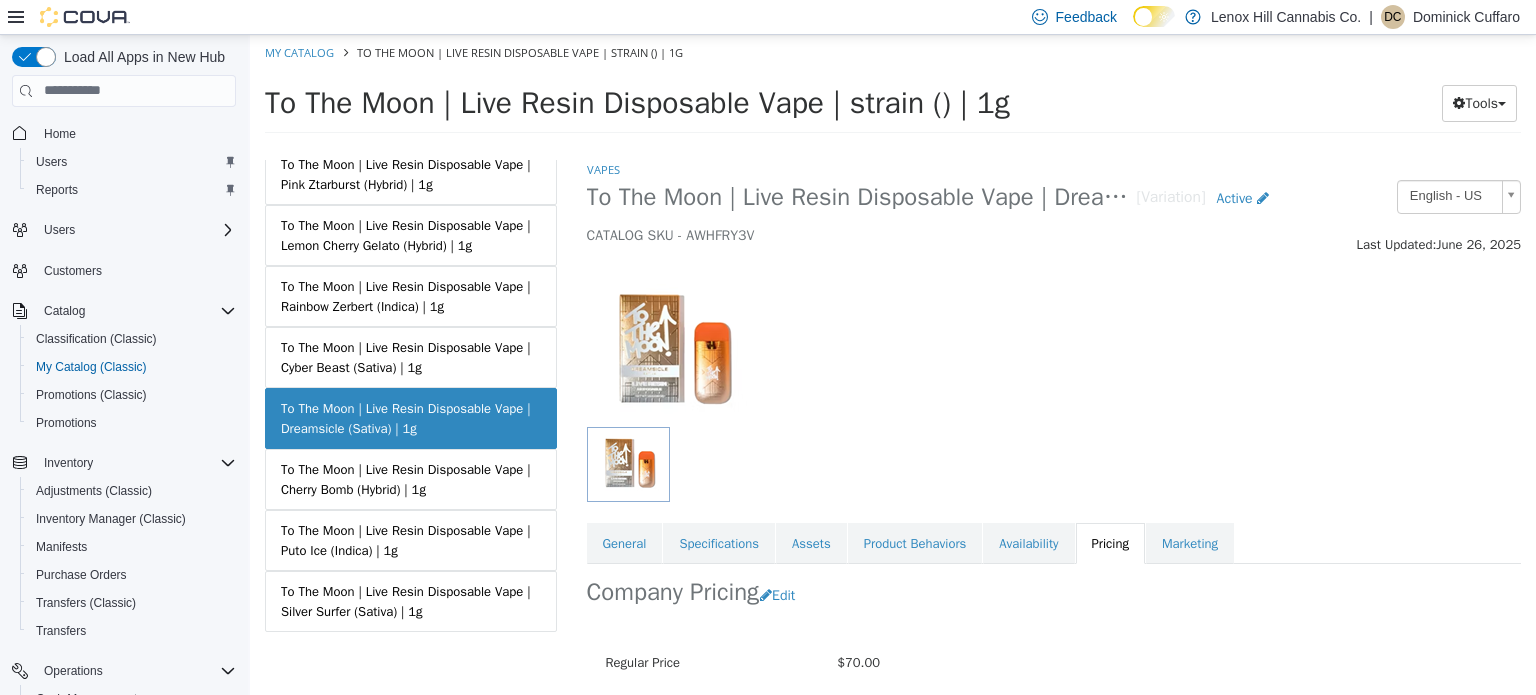 scroll, scrollTop: 179, scrollLeft: 0, axis: vertical 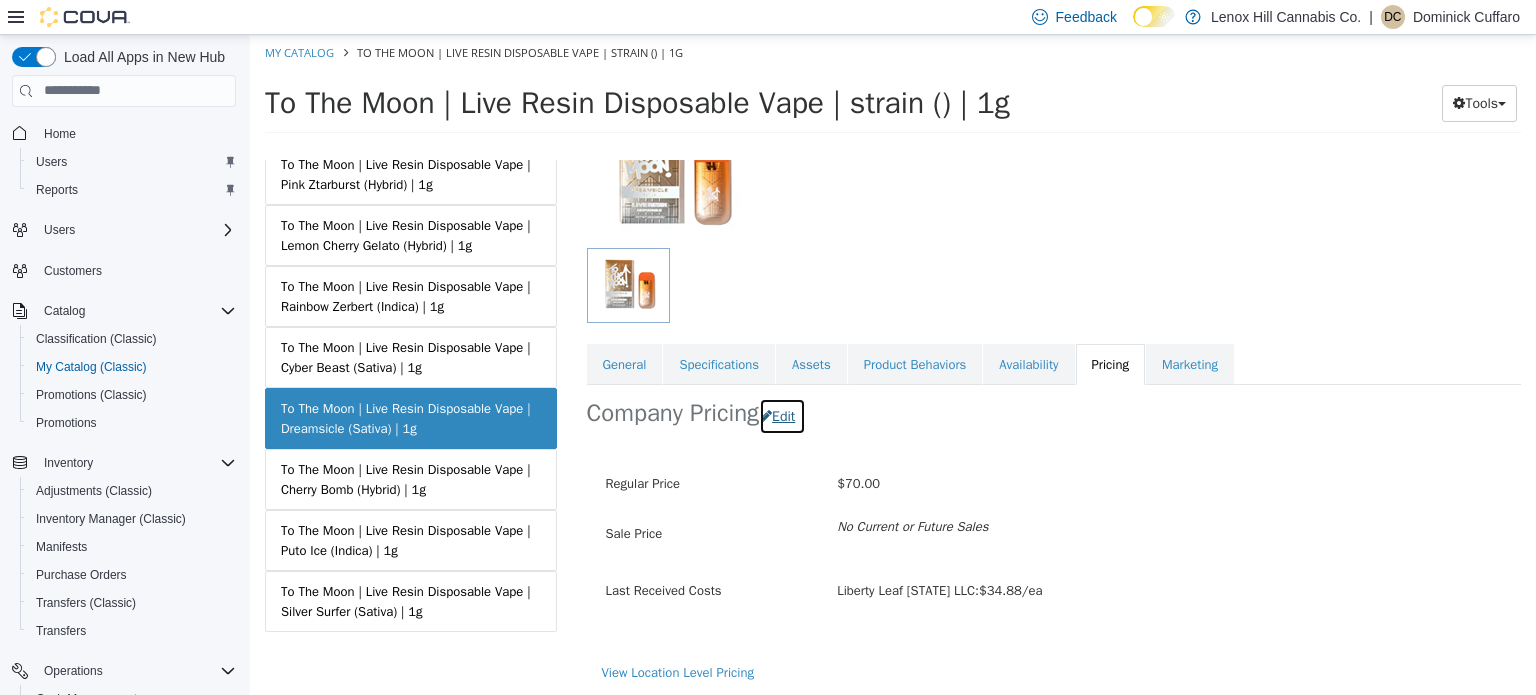 click on "Edit" at bounding box center (782, 415) 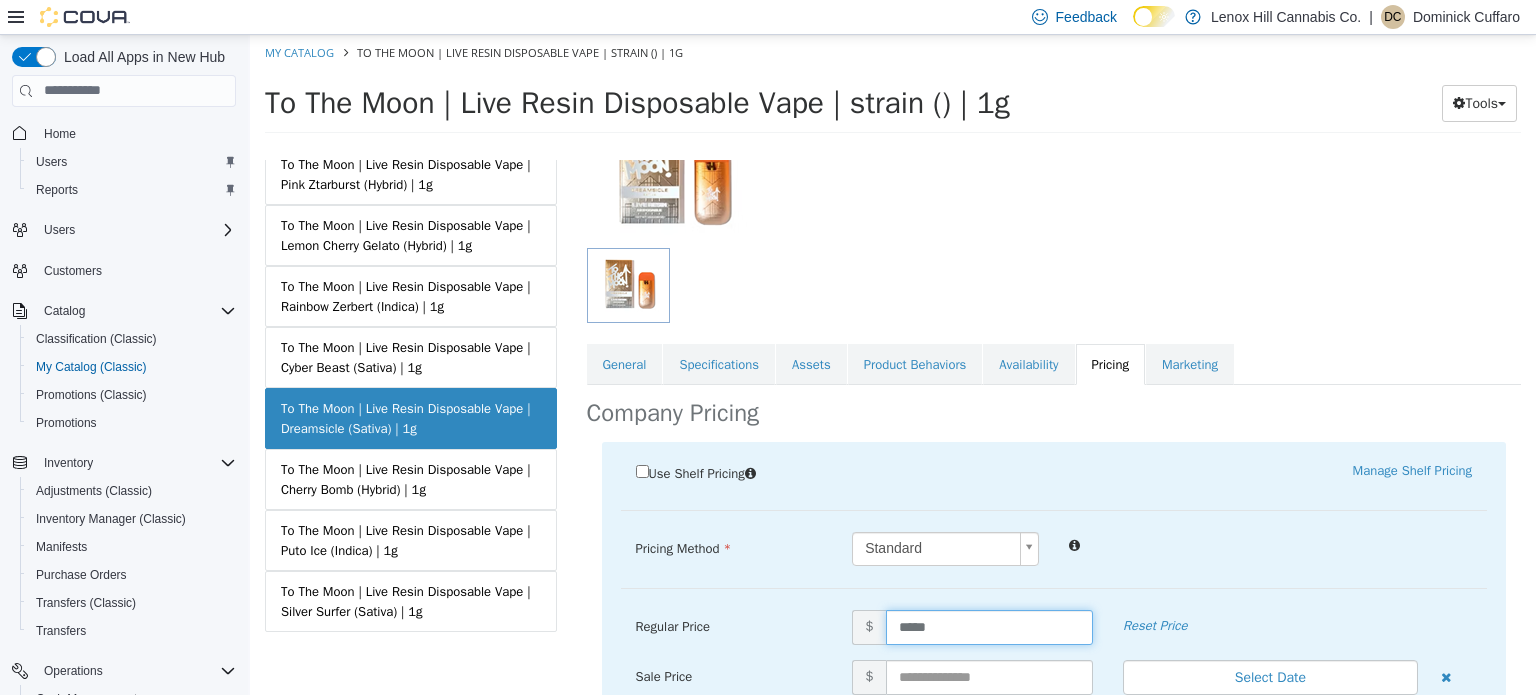 click on "*****" at bounding box center [989, 626] 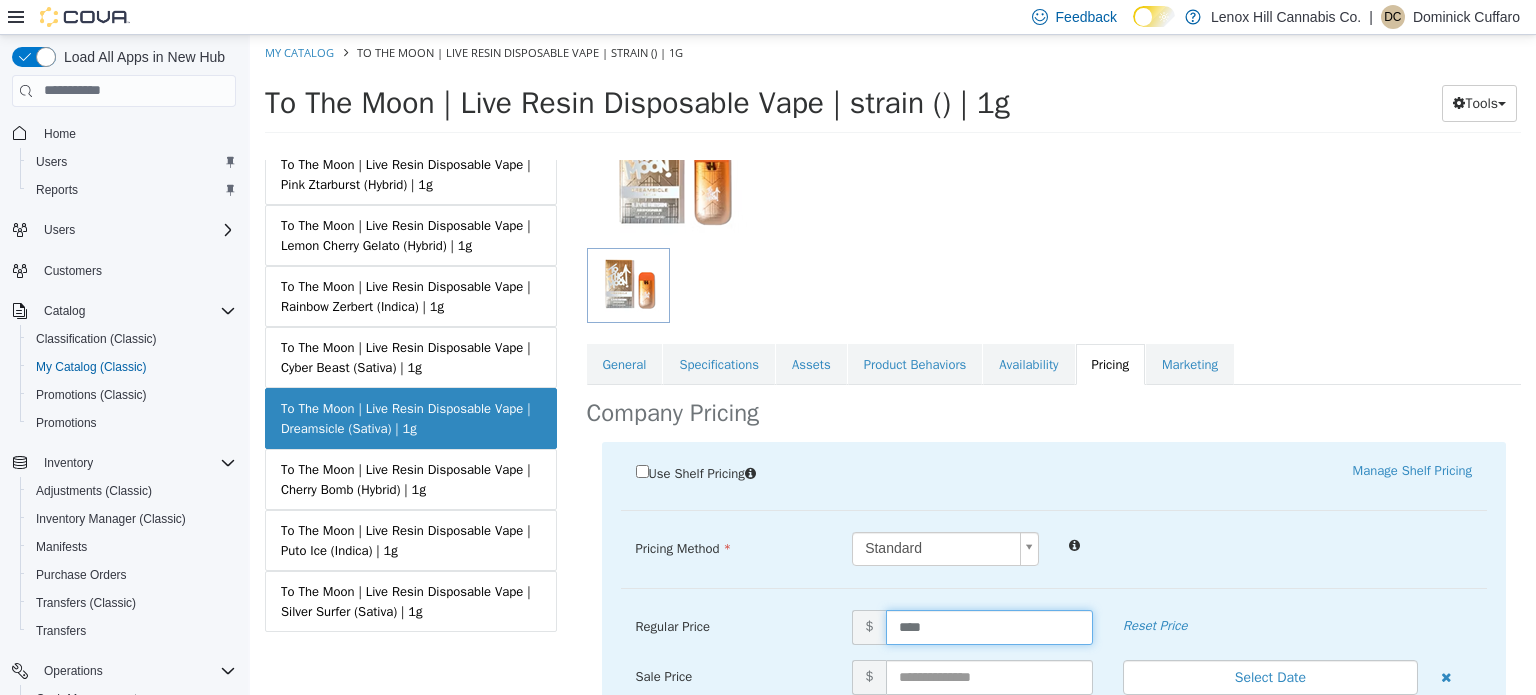 type on "*****" 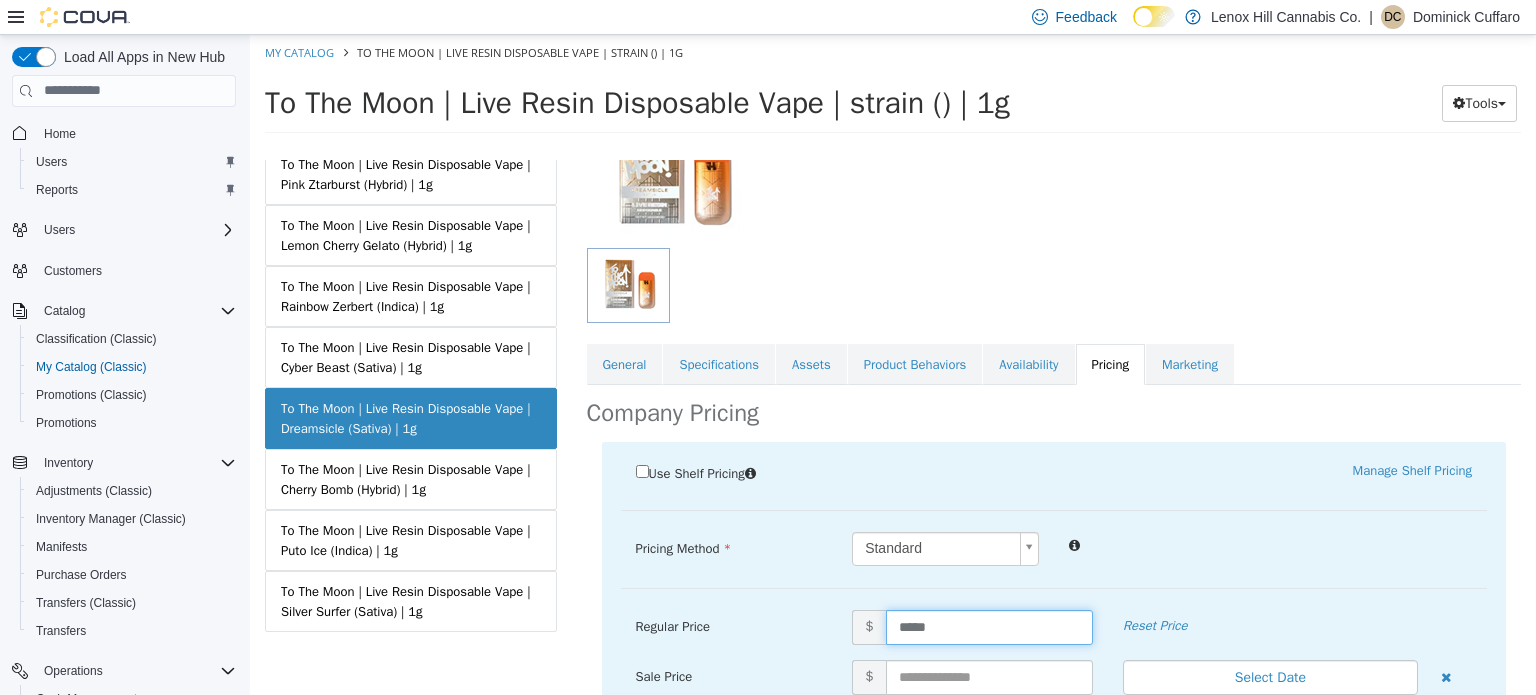 scroll, scrollTop: 403, scrollLeft: 0, axis: vertical 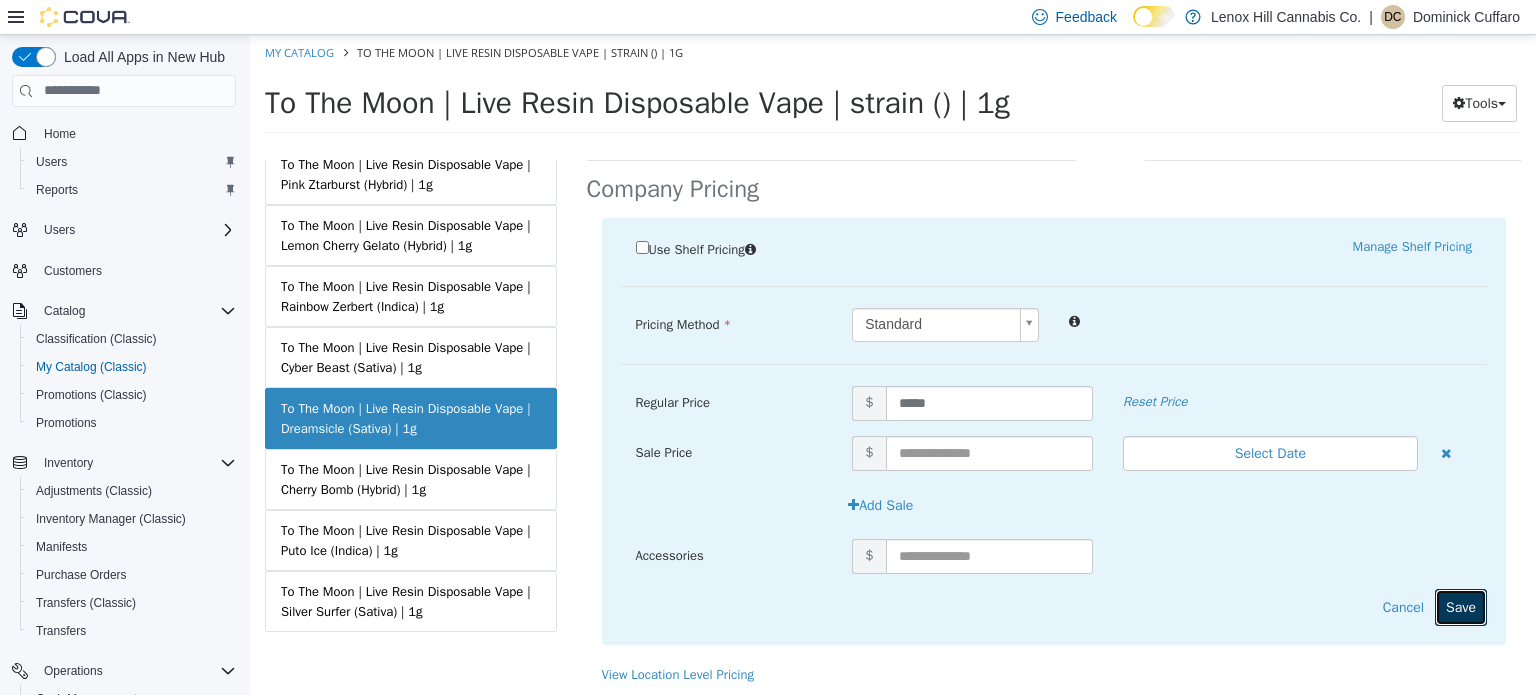 click on "Save" at bounding box center [1461, 606] 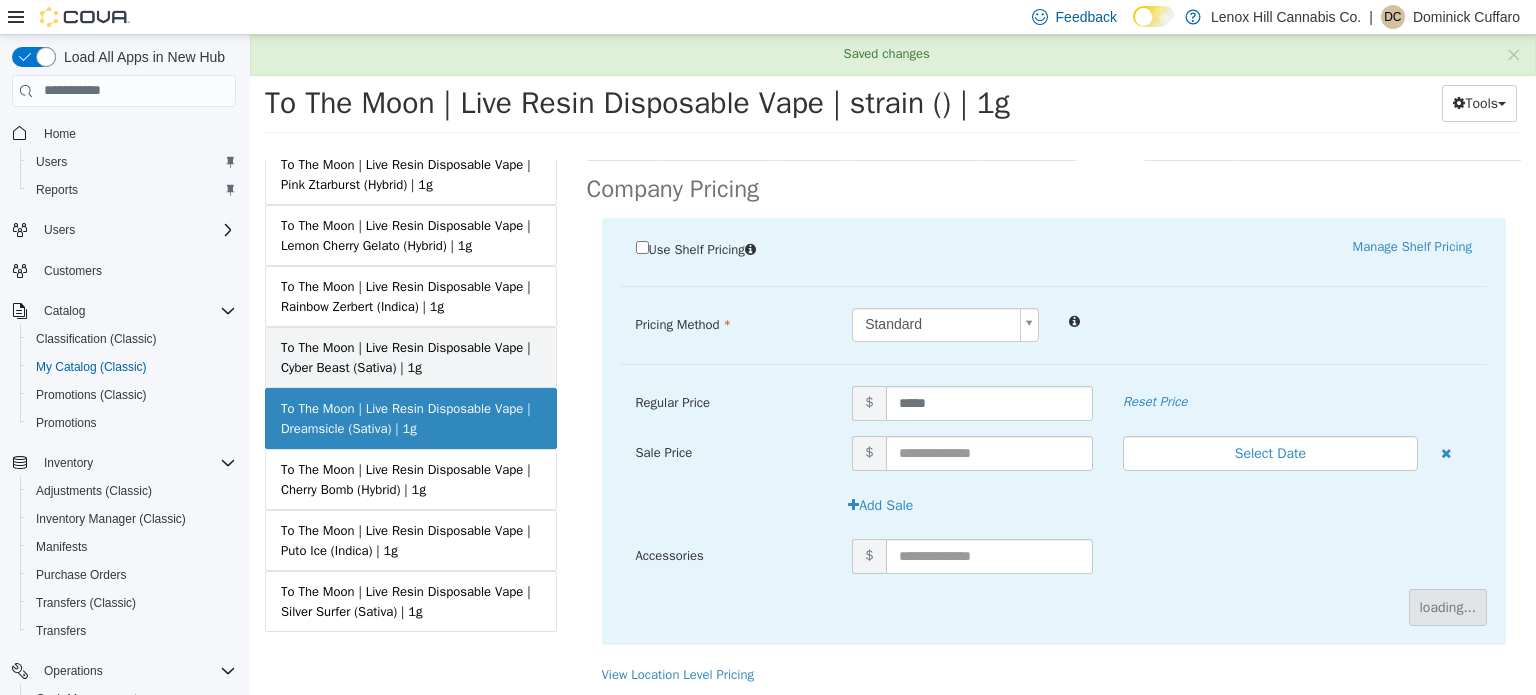 scroll, scrollTop: 179, scrollLeft: 0, axis: vertical 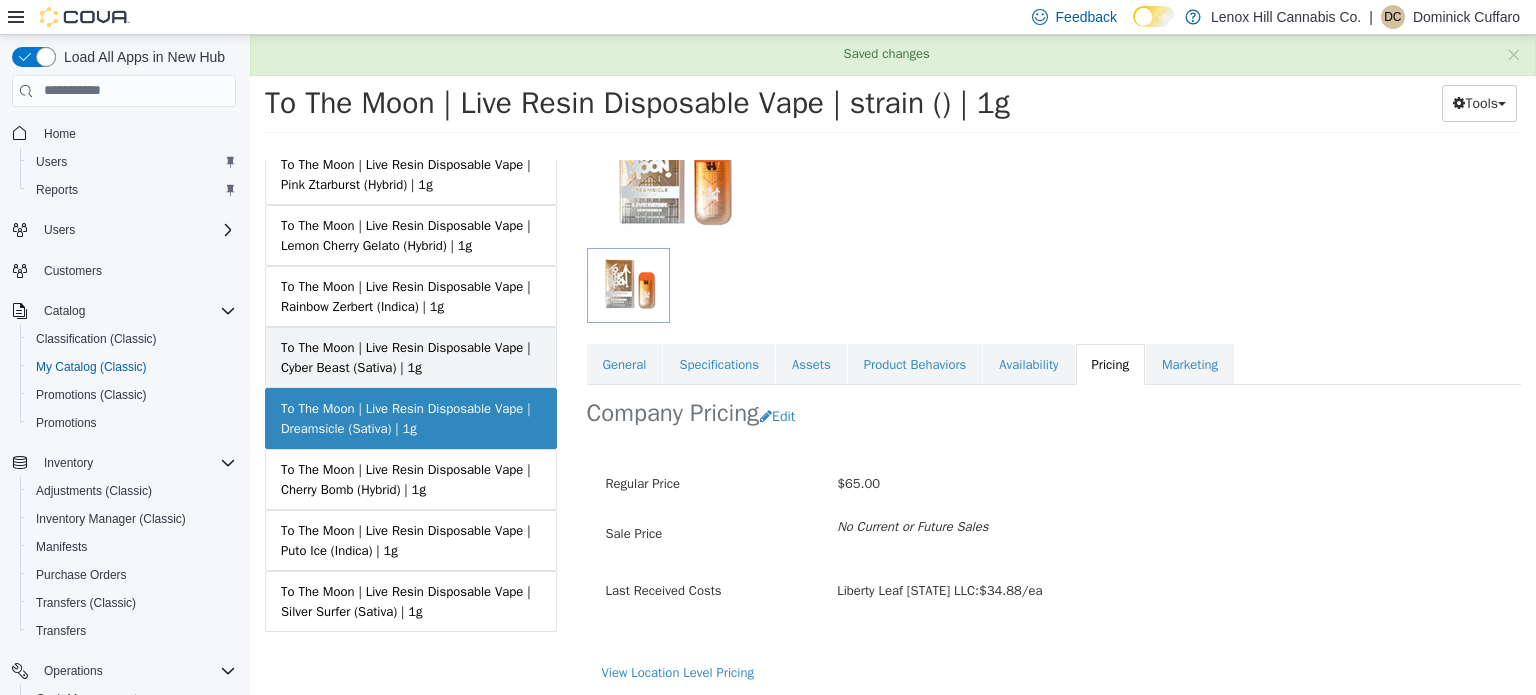 click on "To The Moon | Live Resin Disposable Vape | Cyber Beast (Sativa) | 1g" at bounding box center [411, 356] 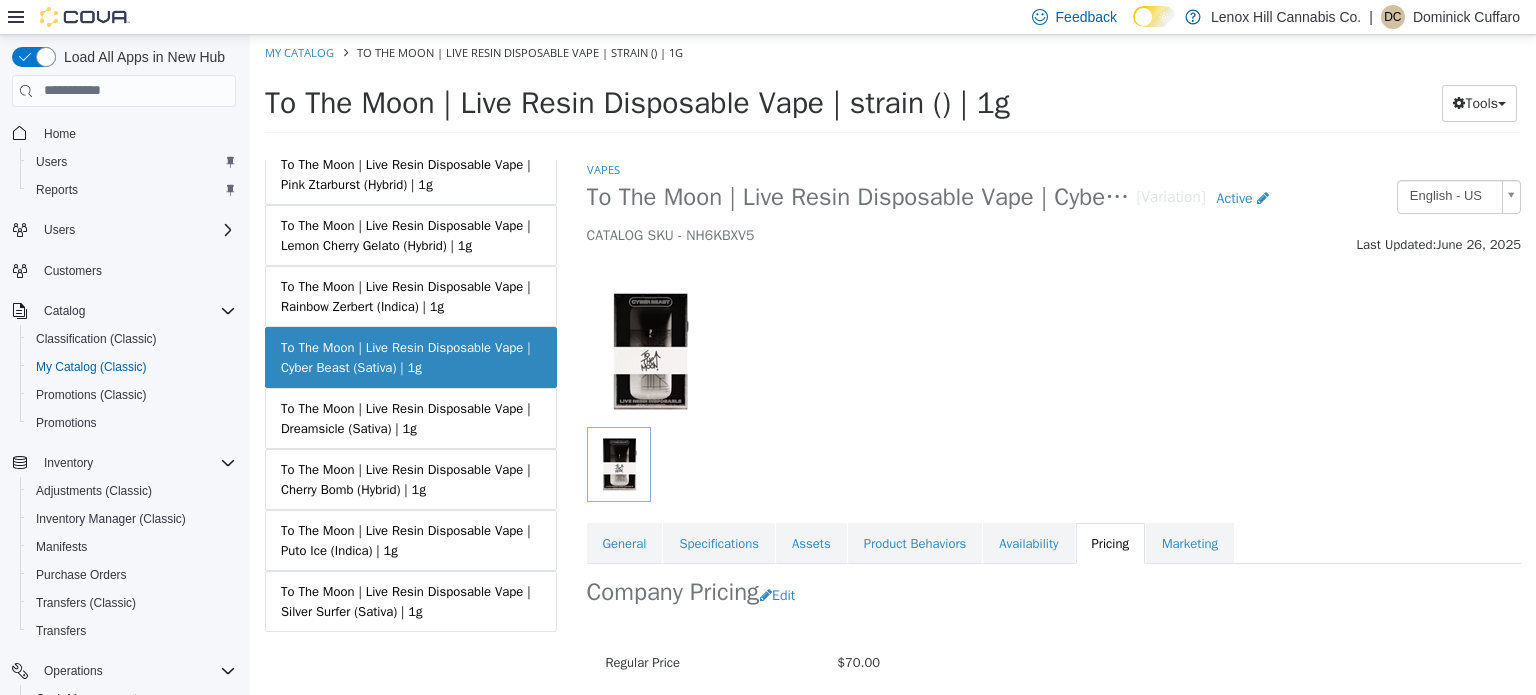 scroll, scrollTop: 179, scrollLeft: 0, axis: vertical 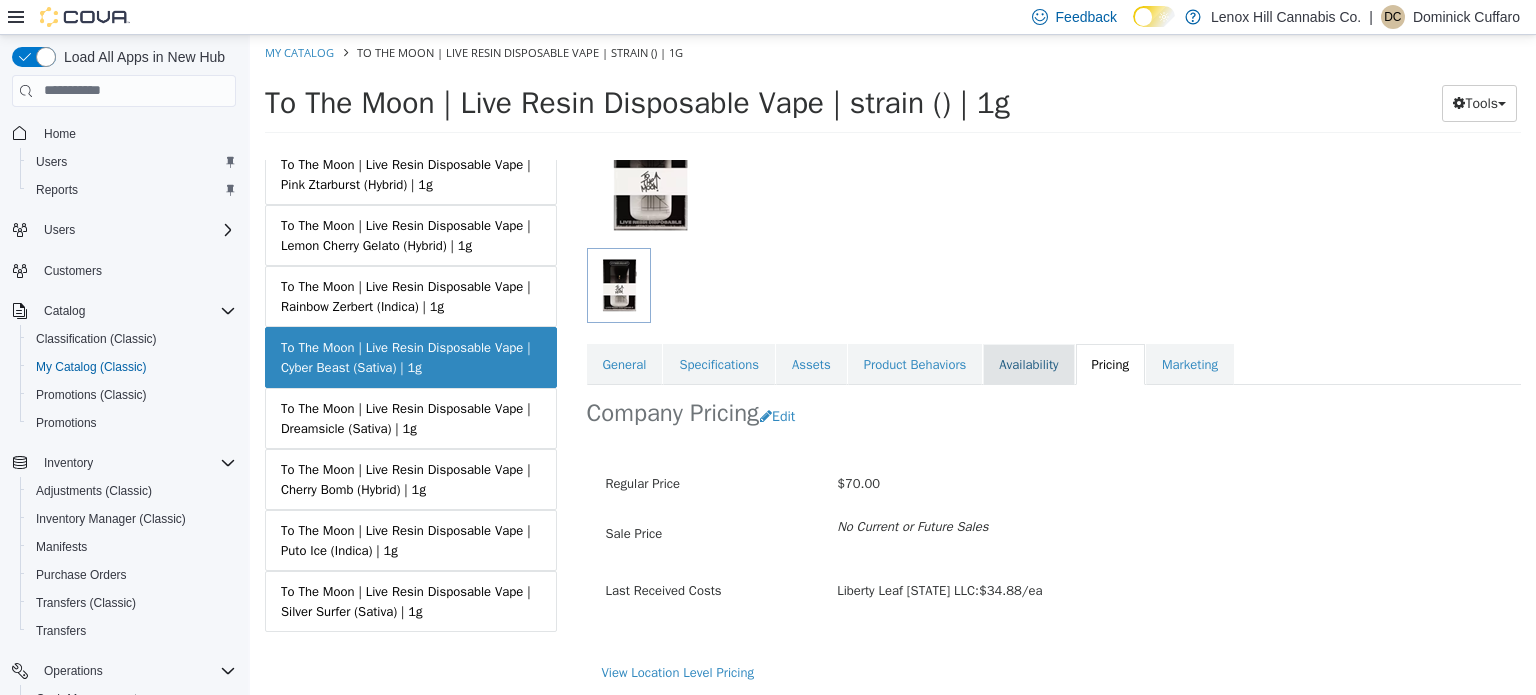 click on "Availability" at bounding box center (1028, 364) 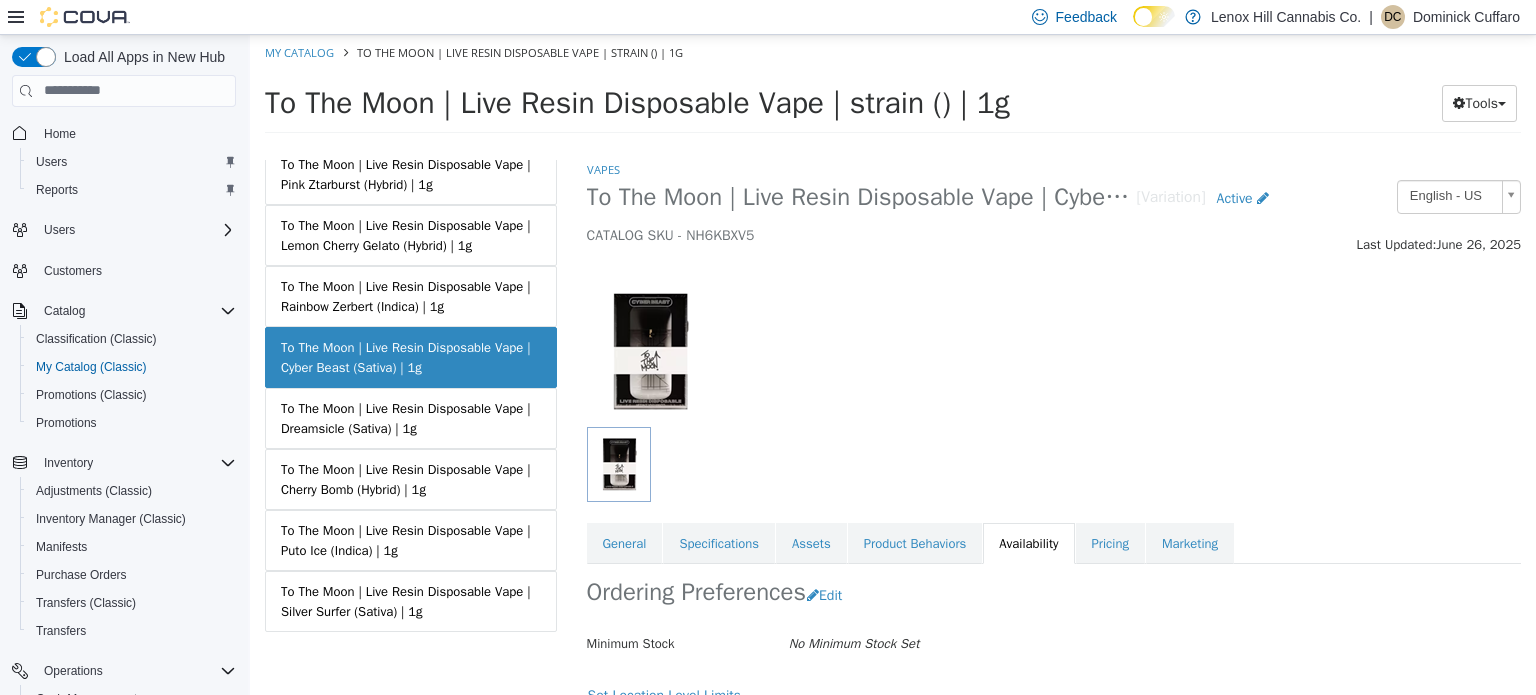 scroll, scrollTop: 184, scrollLeft: 0, axis: vertical 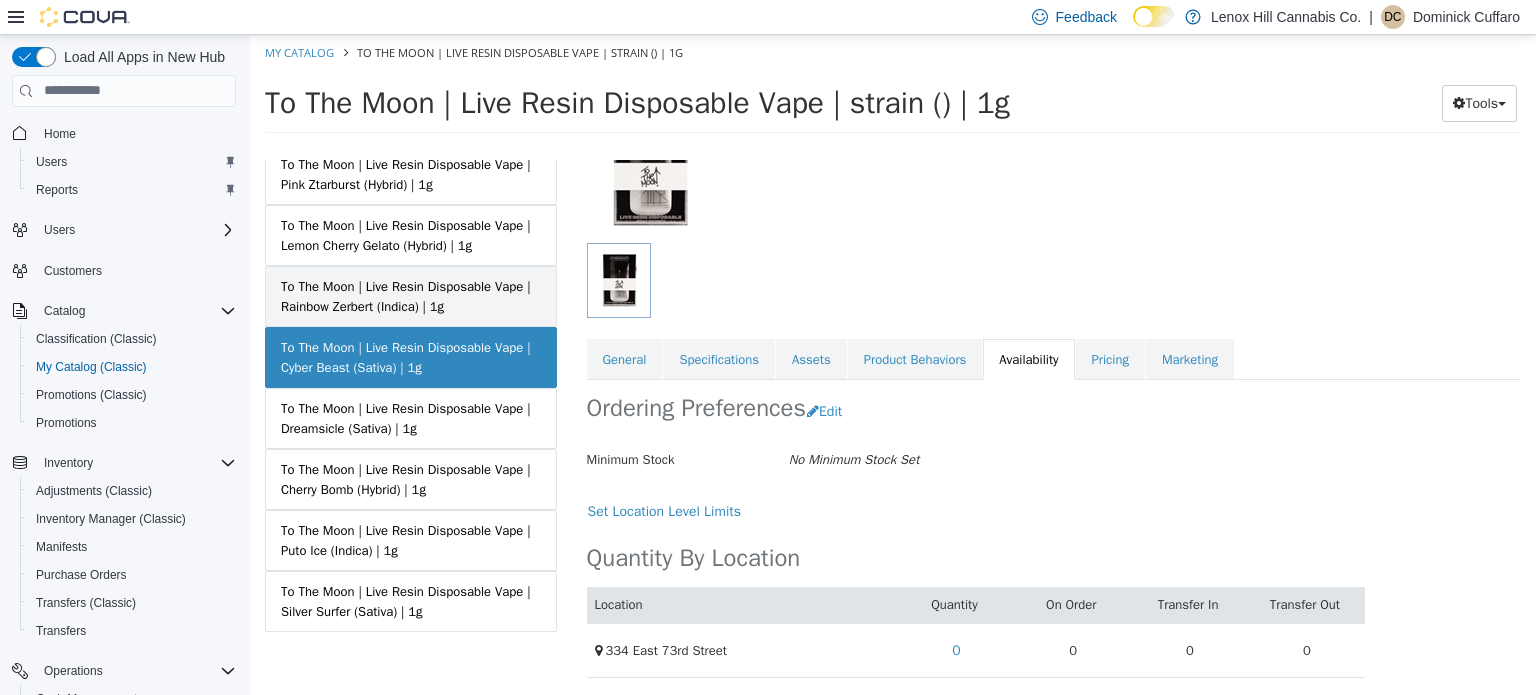 click on "To The Moon | Live Resin Disposable Vape | Rainbow Zerbert (Indica) | 1g" at bounding box center [411, 295] 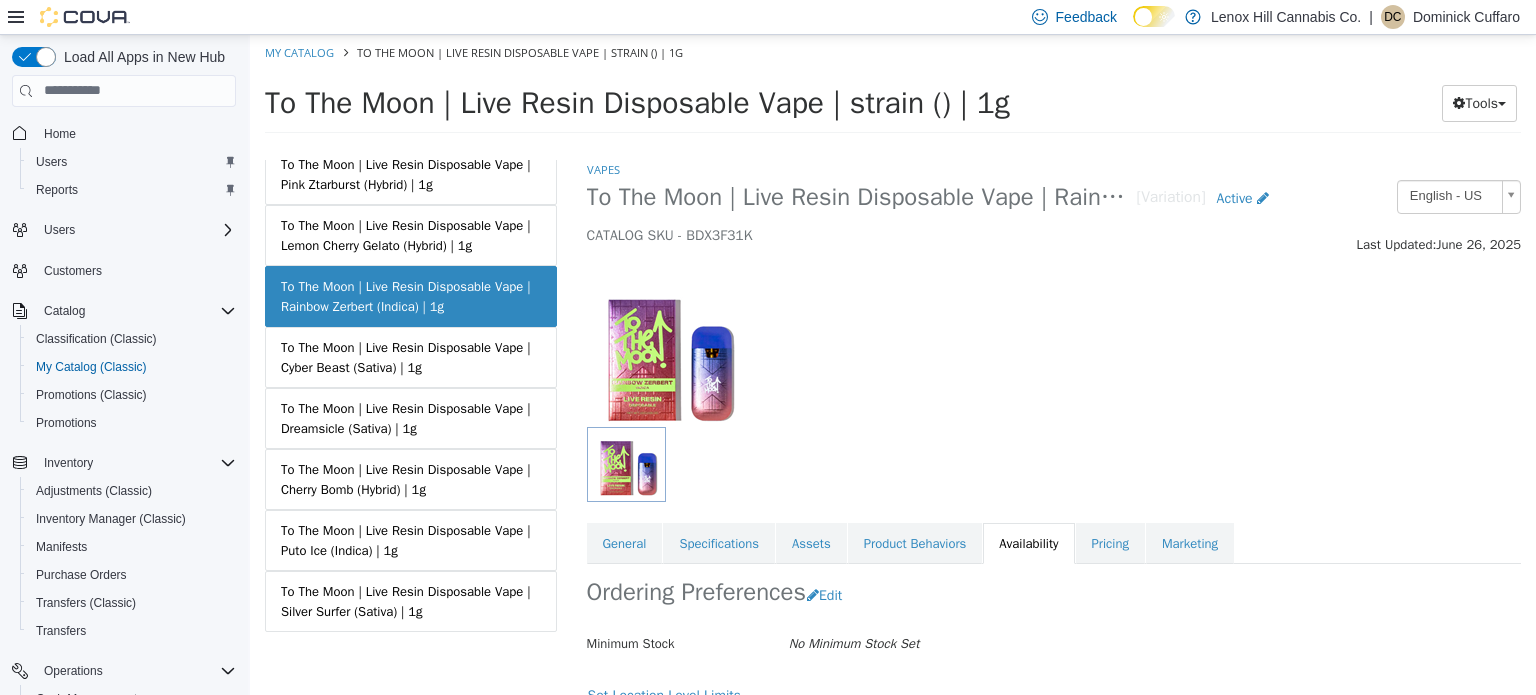 scroll, scrollTop: 148, scrollLeft: 0, axis: vertical 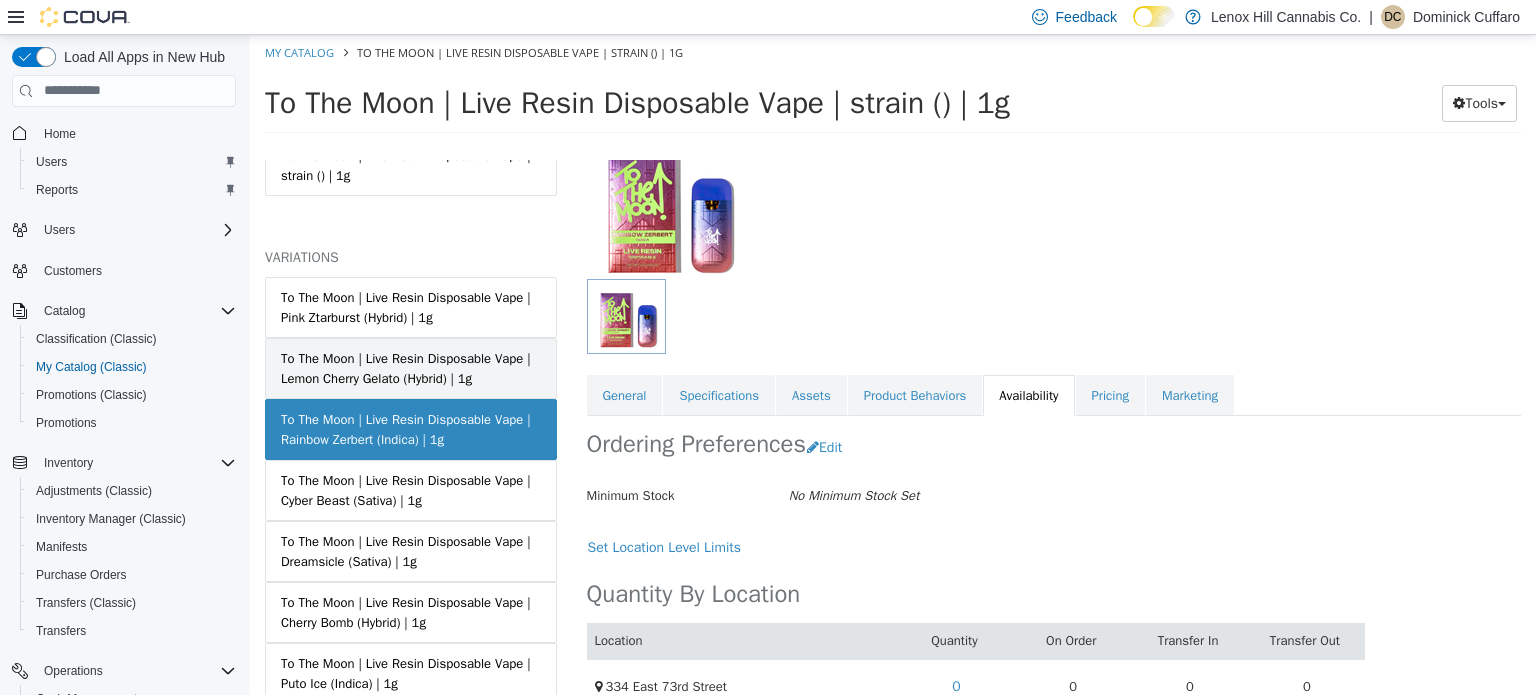 click on "To The Moon | Live Resin Disposable Vape | Lemon Cherry Gelato (Hybrid) | 1g" at bounding box center (411, 367) 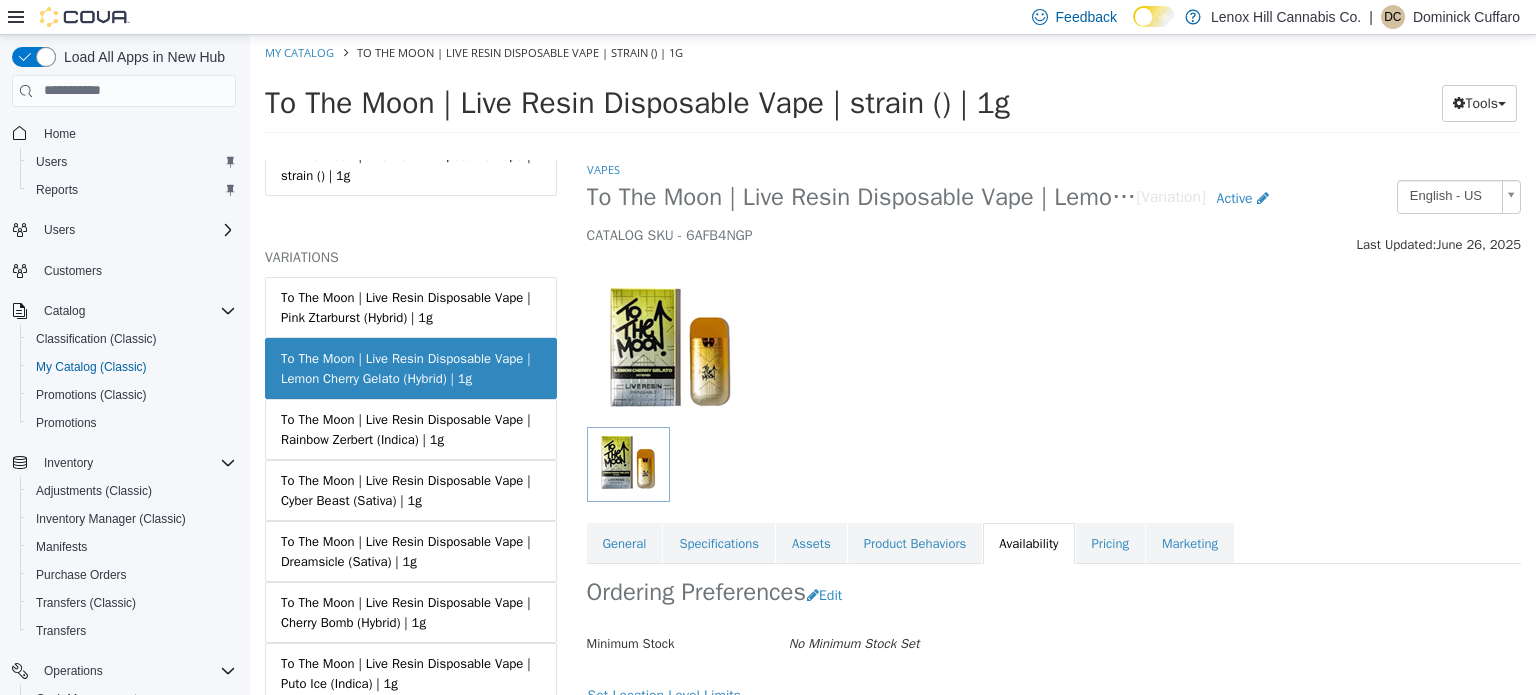 scroll, scrollTop: 184, scrollLeft: 0, axis: vertical 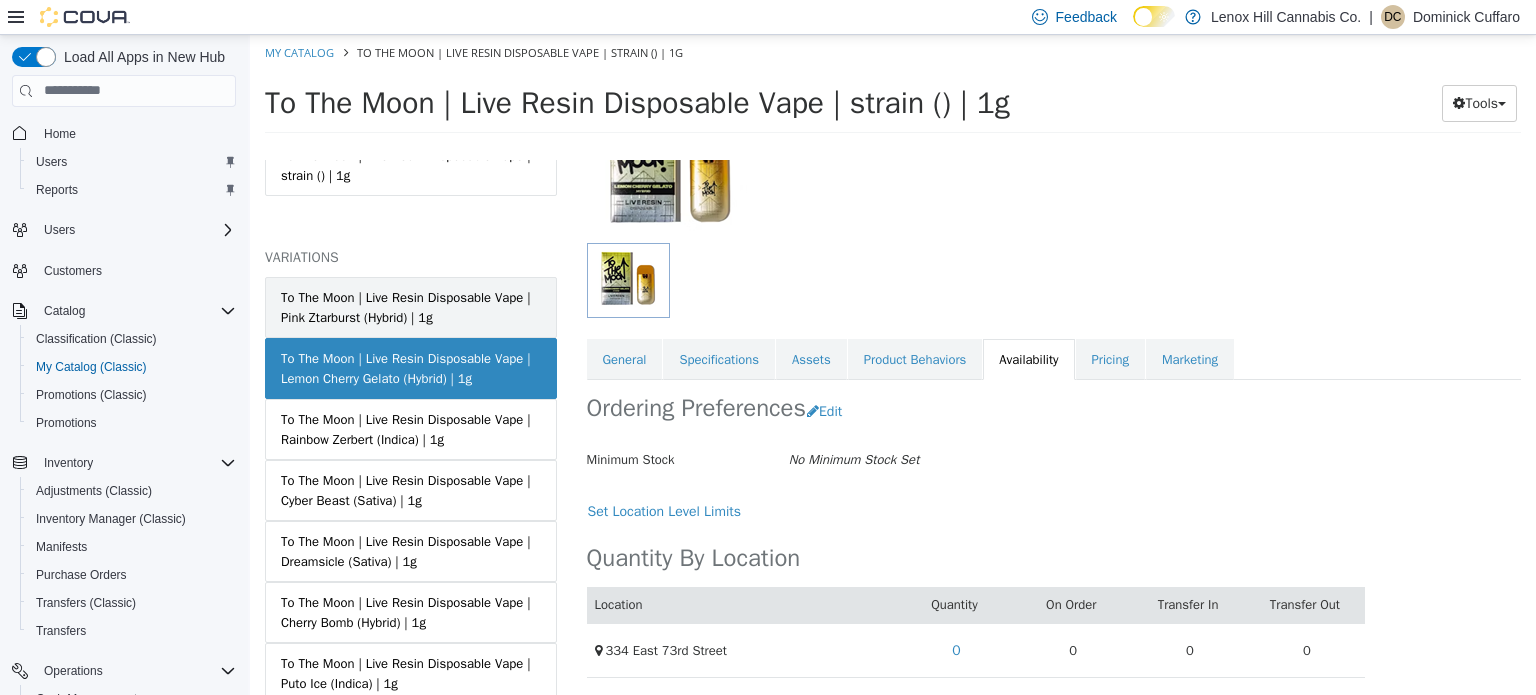 click on "To The Moon | Live Resin Disposable Vape | Pink Ztarburst (Hybrid) | 1g" at bounding box center (411, 306) 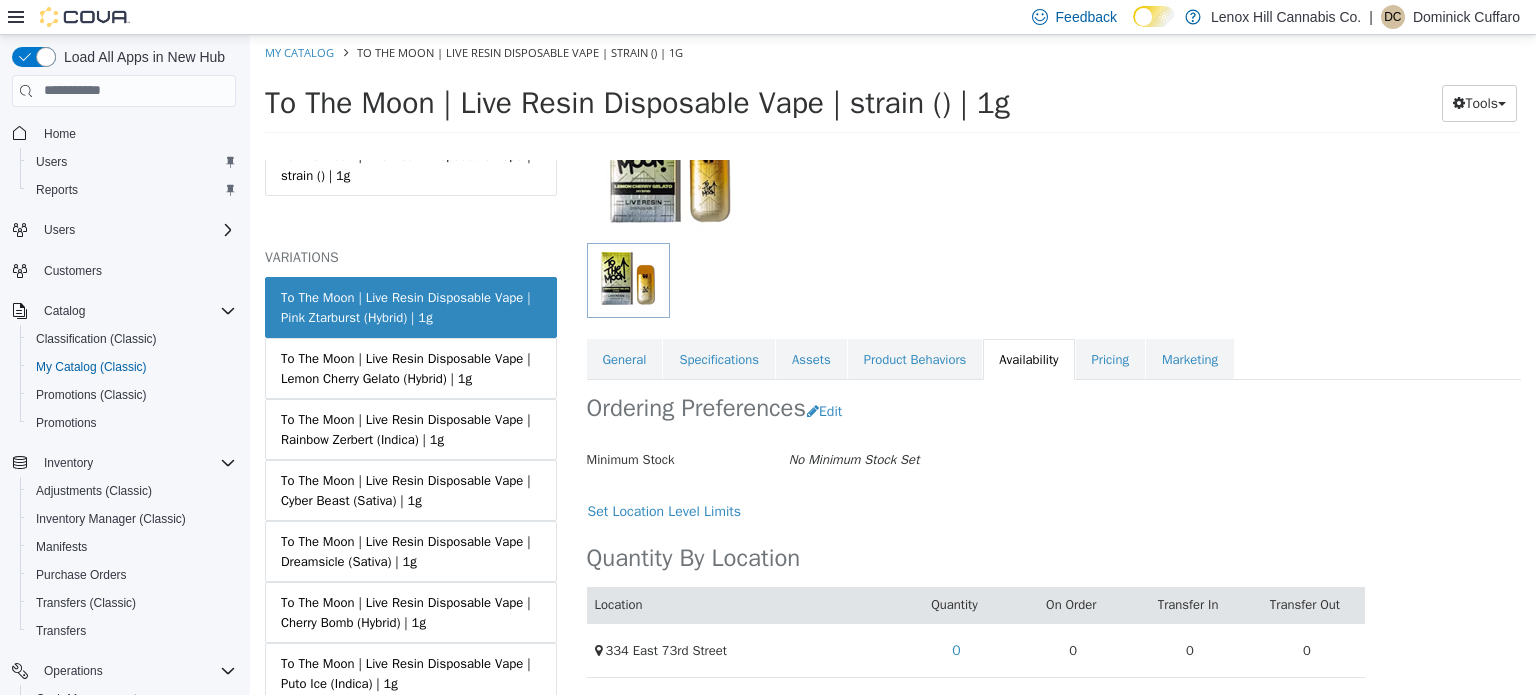 scroll, scrollTop: 183, scrollLeft: 0, axis: vertical 